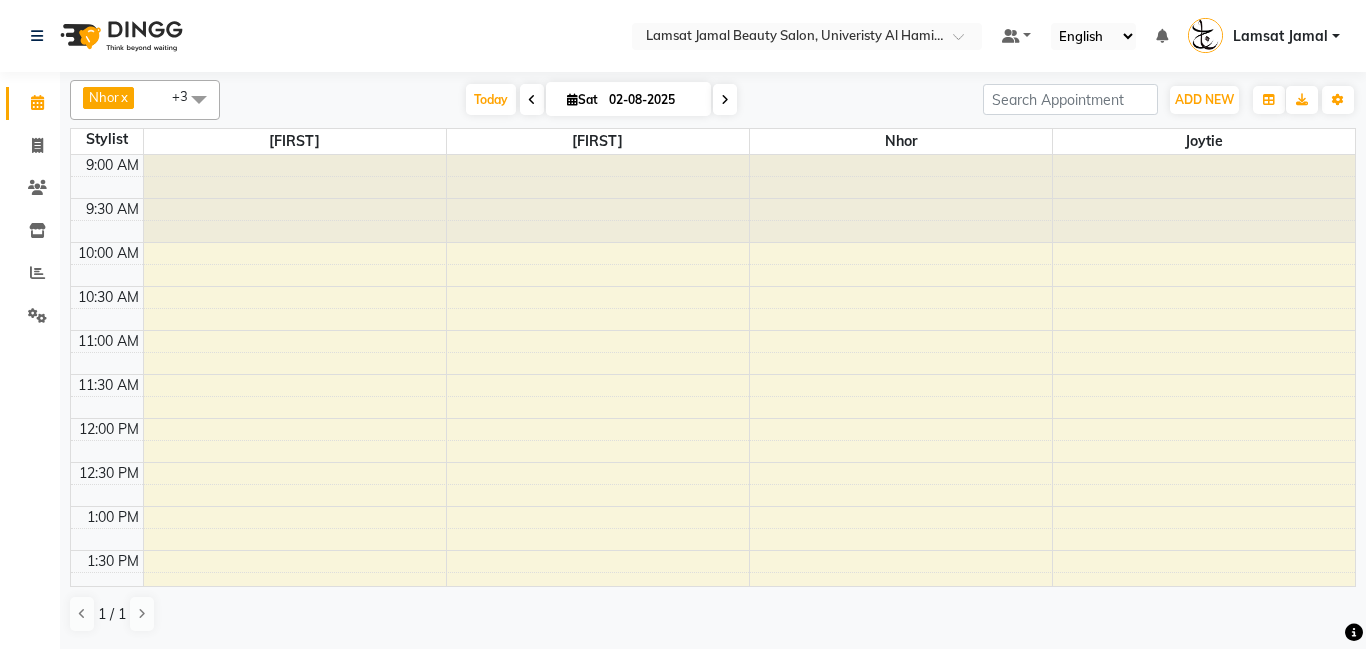 scroll, scrollTop: 0, scrollLeft: 0, axis: both 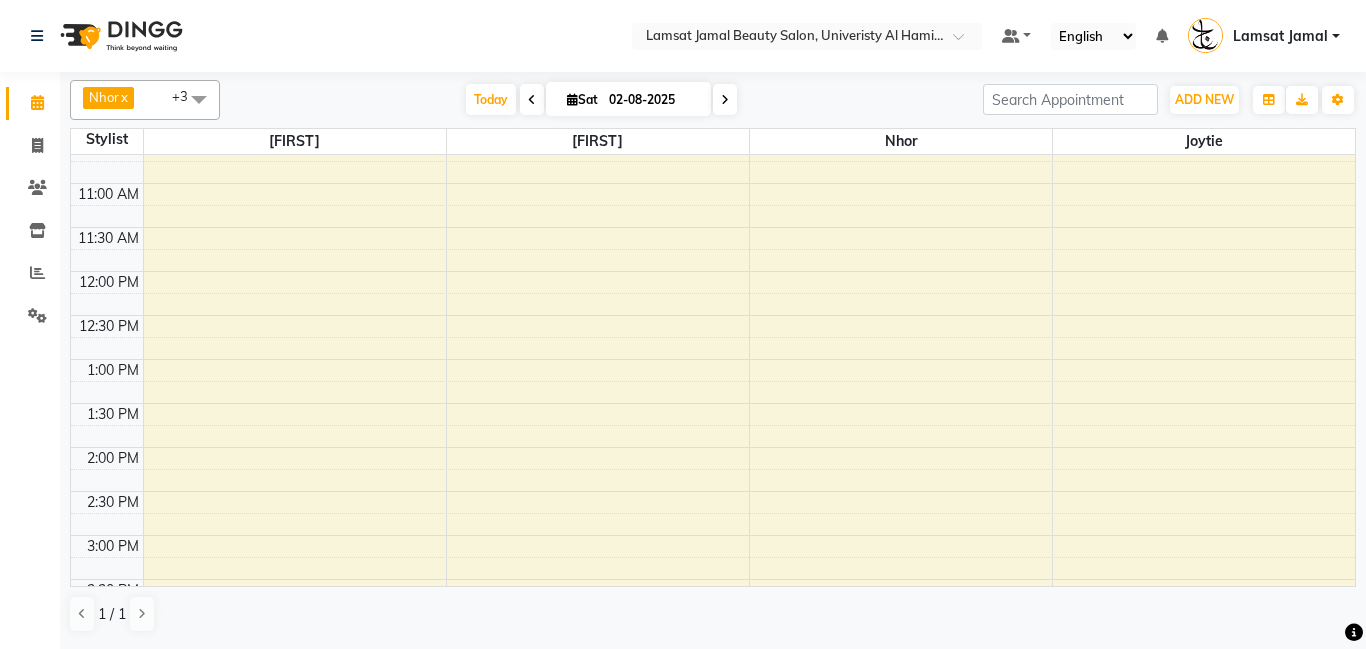 click on "9:00 AM 9:30 AM 10:00 AM 10:30 AM 11:00 AM 11:30 AM 12:00 PM 12:30 PM 1:00 PM 1:30 PM 2:00 PM 2:30 PM 3:00 PM 3:30 PM 4:00 PM 4:30 PM 5:00 PM 5:30 PM 6:00 PM 6:30 PM 7:00 PM 7:30 PM 8:00 PM 8:30 PM 9:00 PM 9:30 PM 10:00 PM 10:30 PM 11:00 PM 11:30 PM" at bounding box center [713, 667] 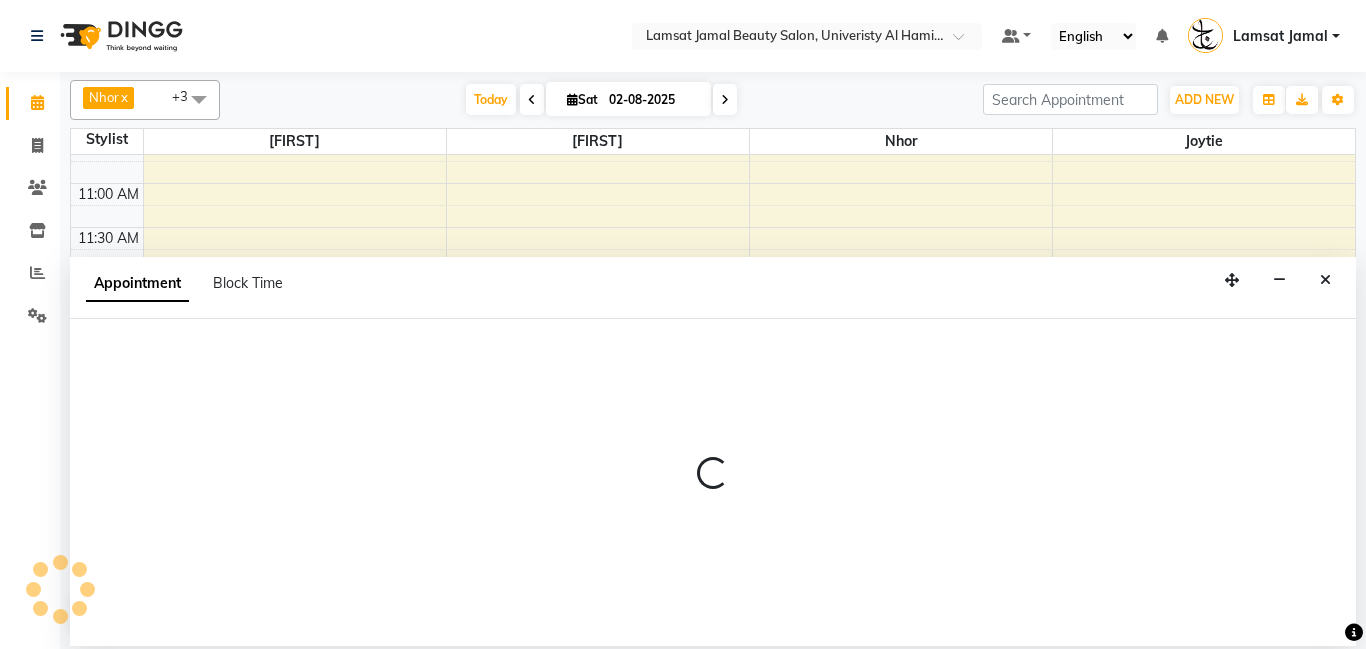 select on "79908" 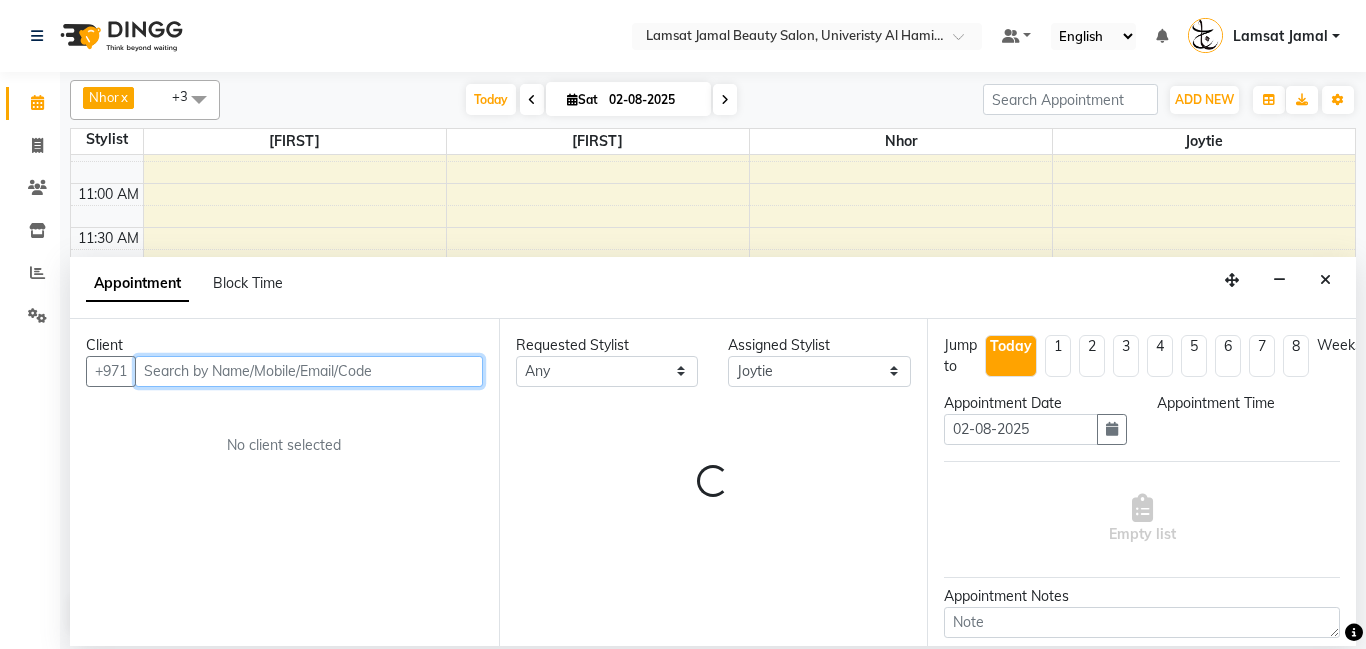select on "810" 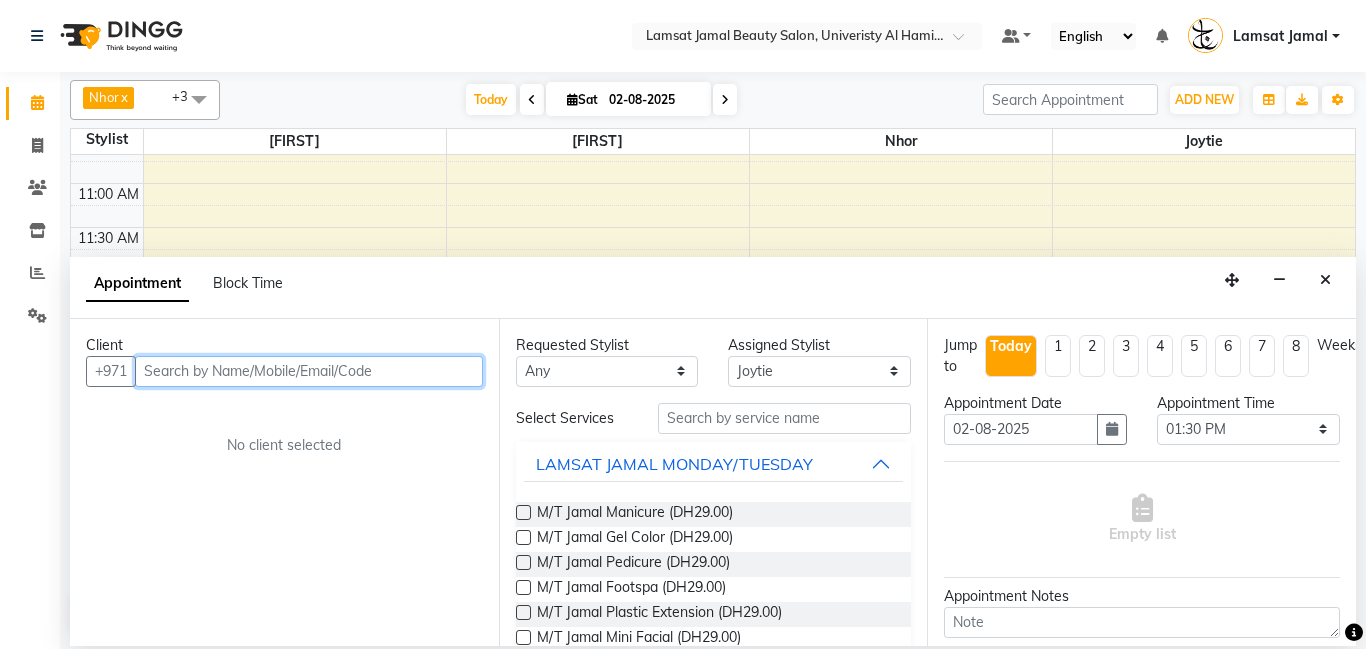 click at bounding box center (309, 371) 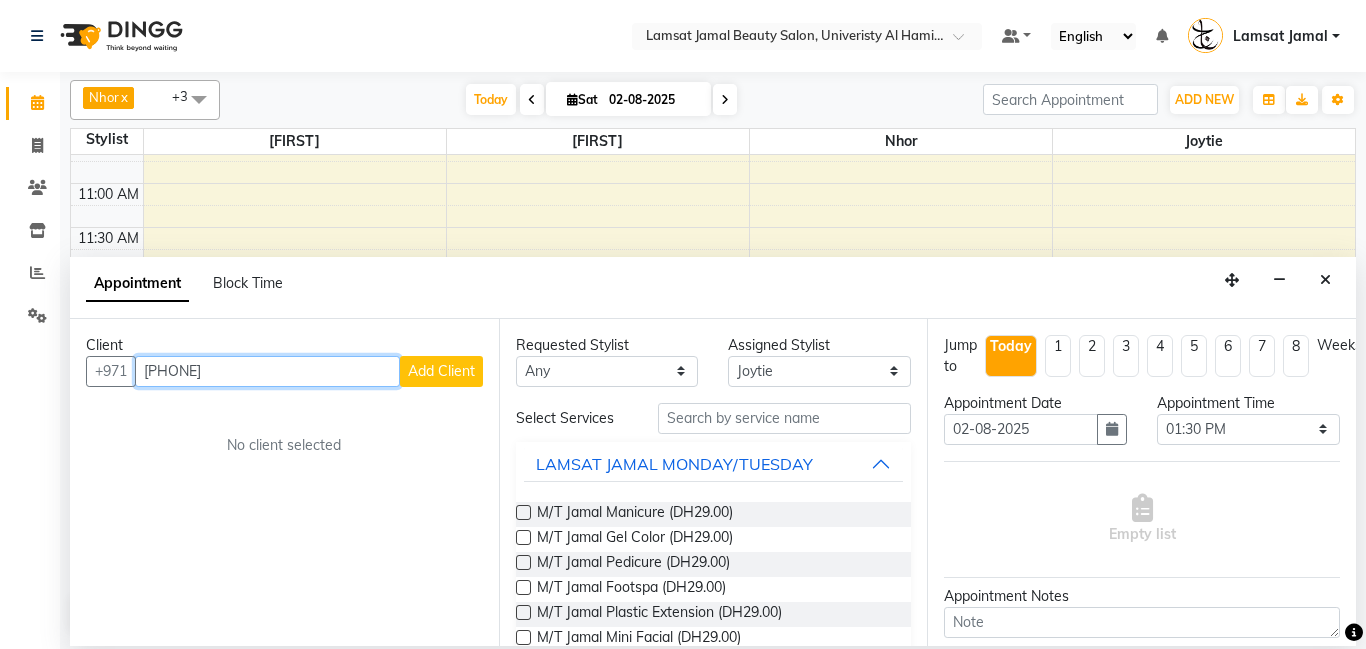 type on "[PHONE]" 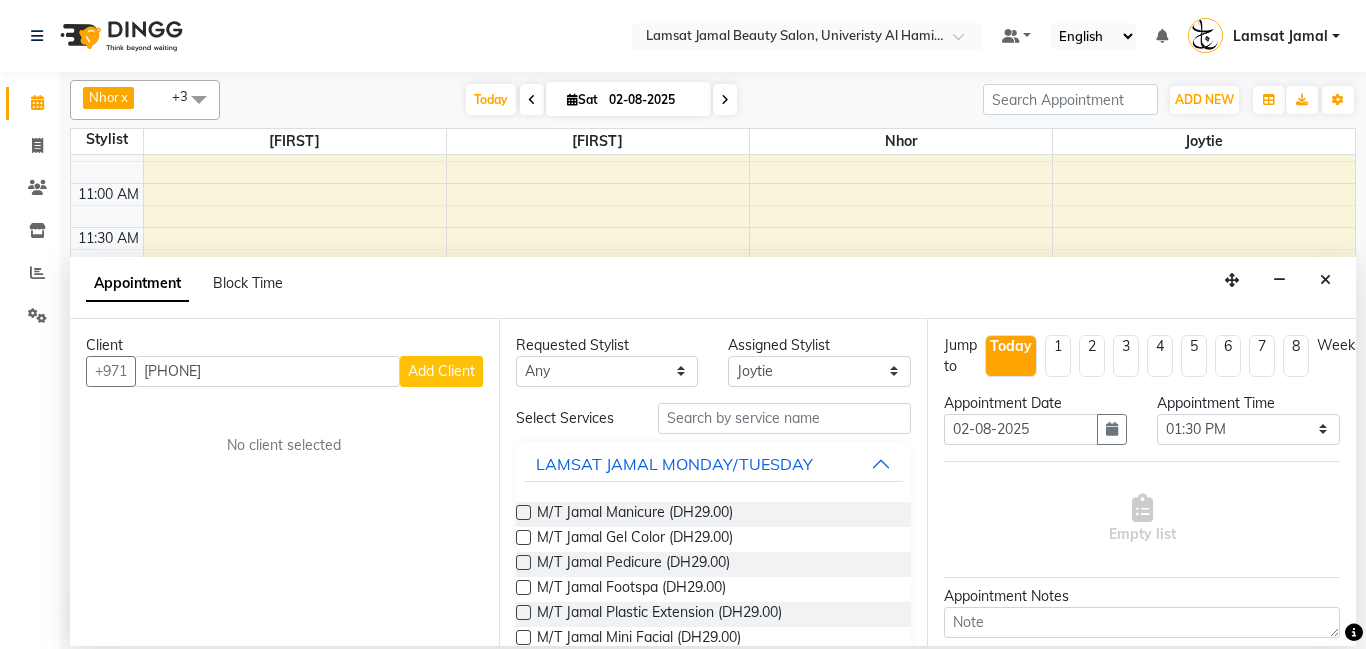 click on "Add Client" at bounding box center [441, 371] 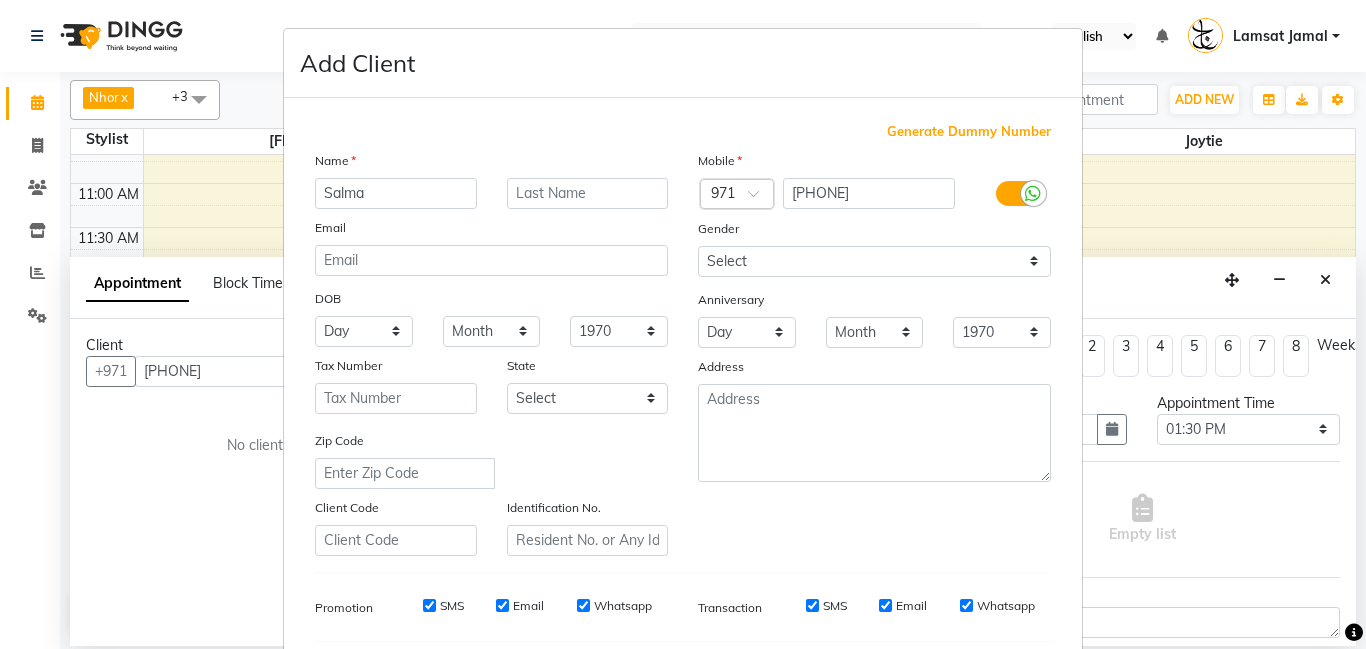 type on "Salma" 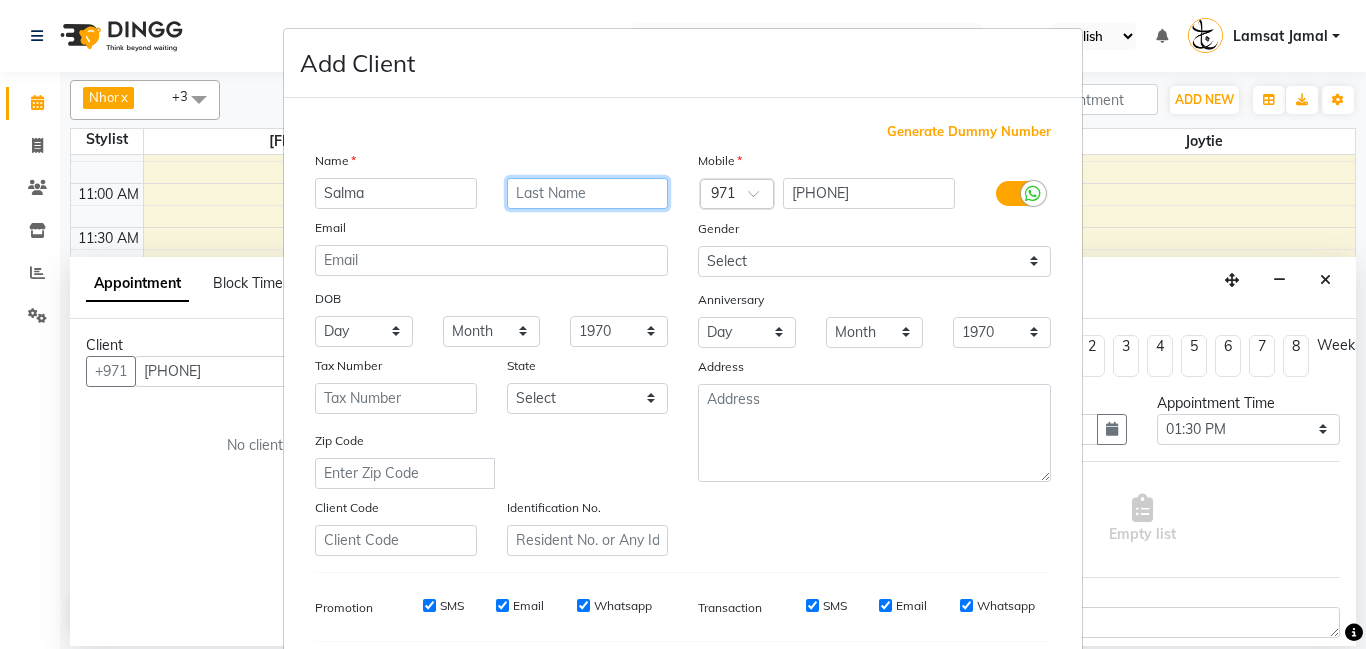 click at bounding box center [588, 193] 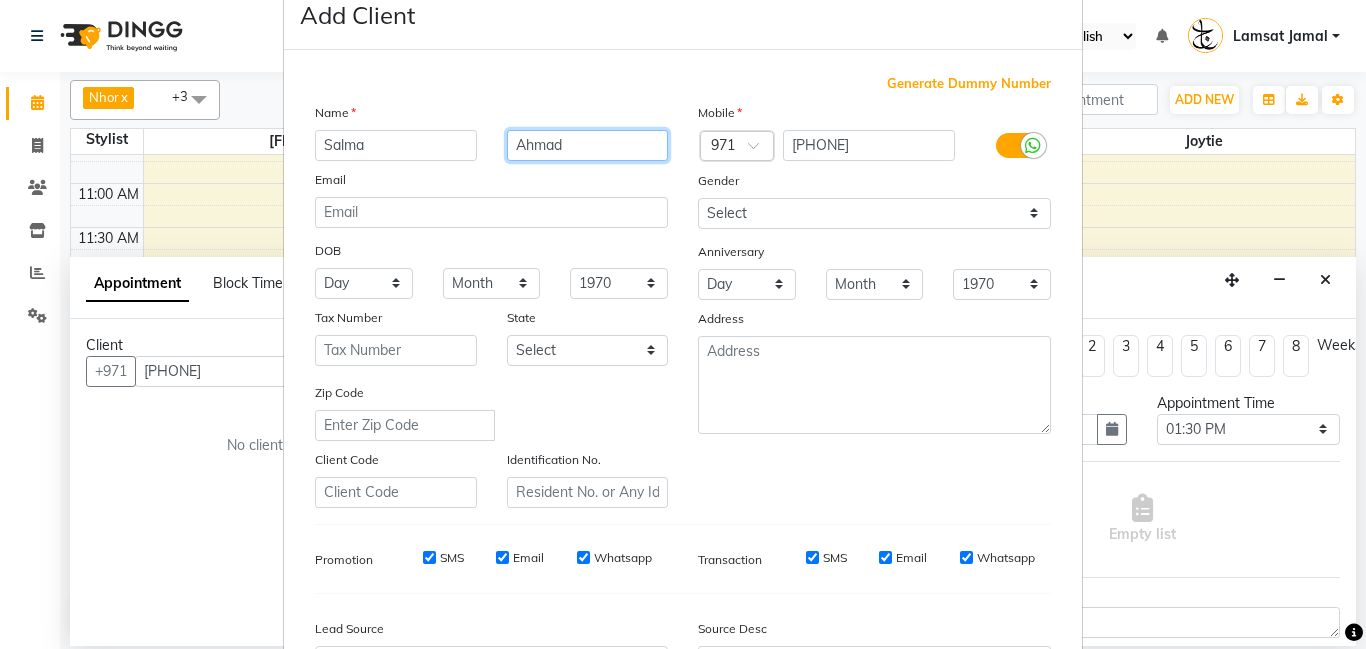 scroll, scrollTop: 255, scrollLeft: 0, axis: vertical 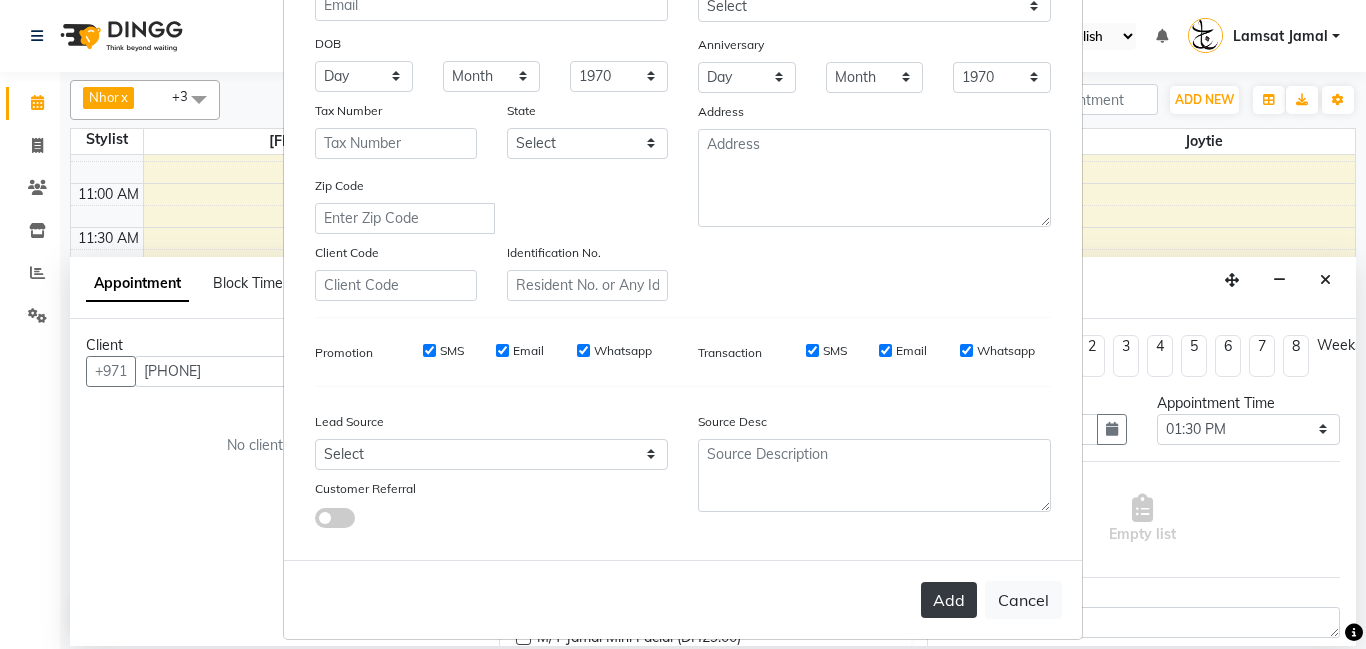 type on "Ahmad" 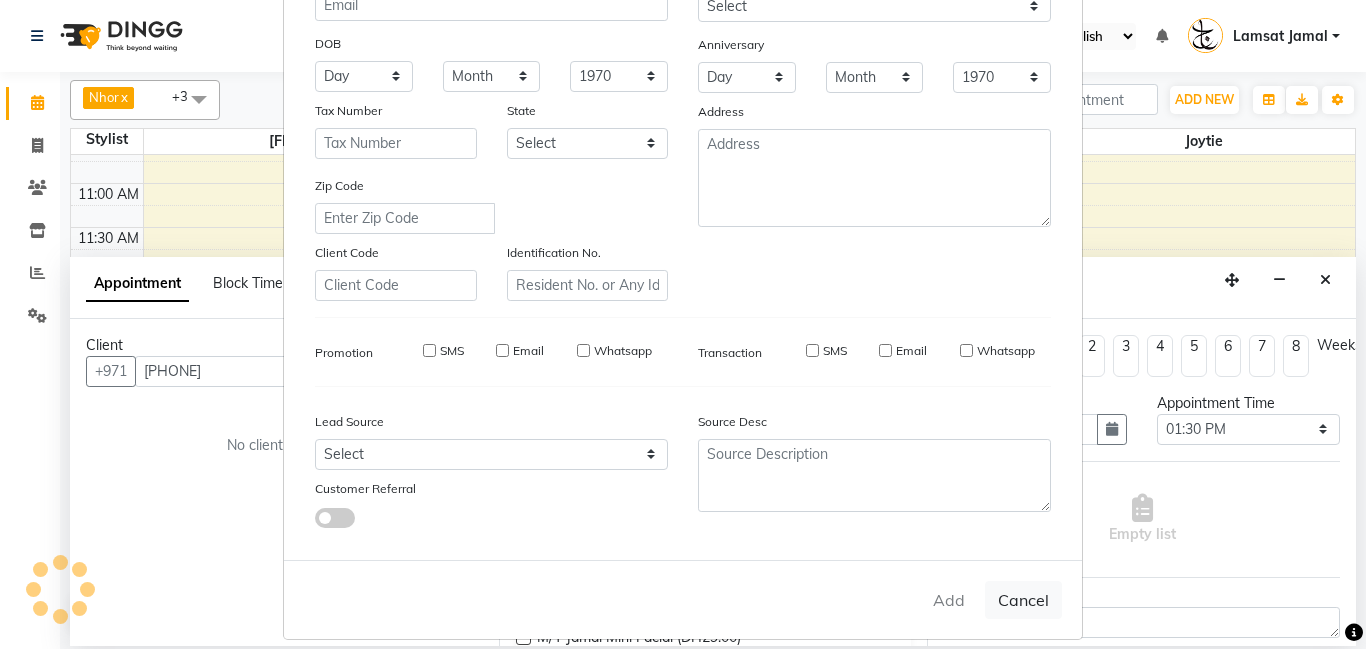 type on "56*****41" 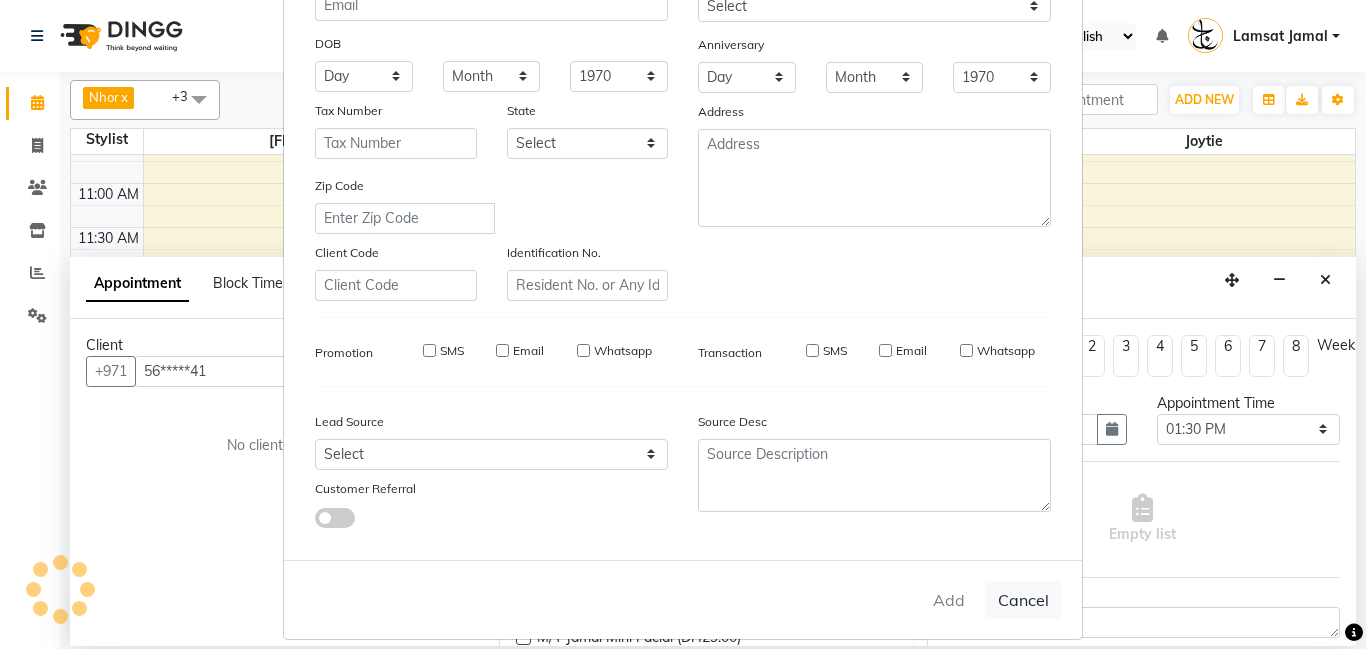 type 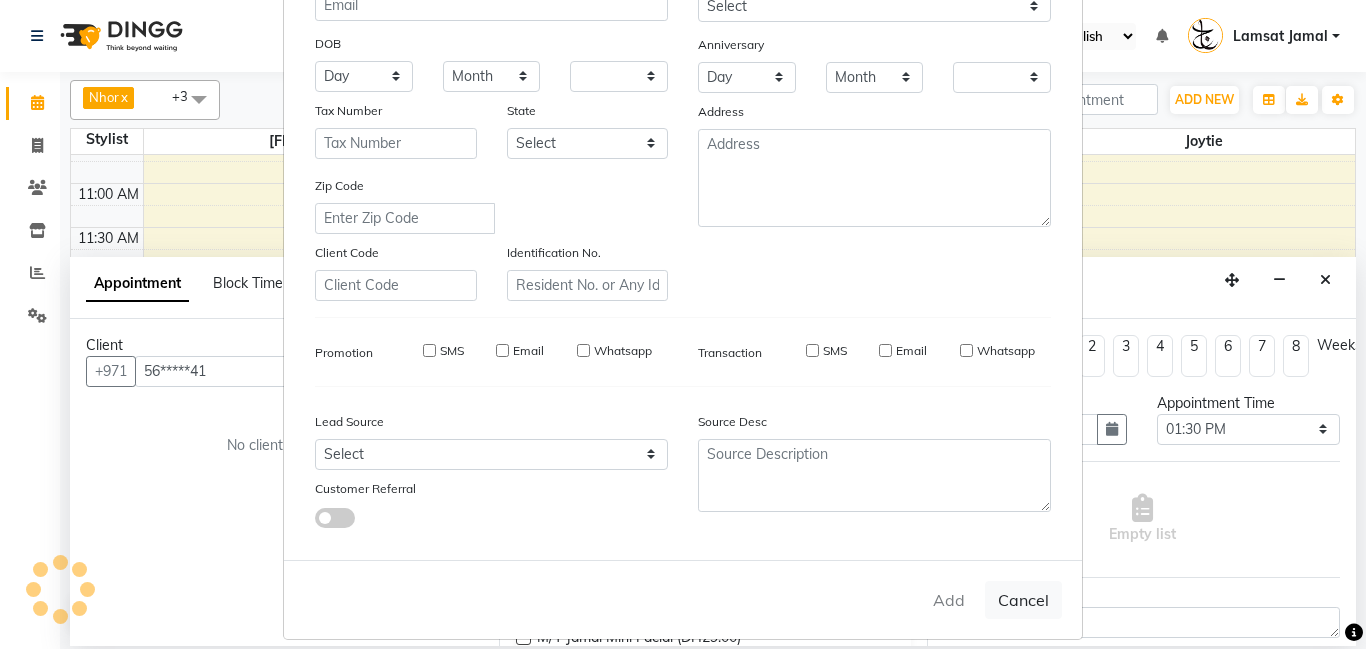 checkbox on "false" 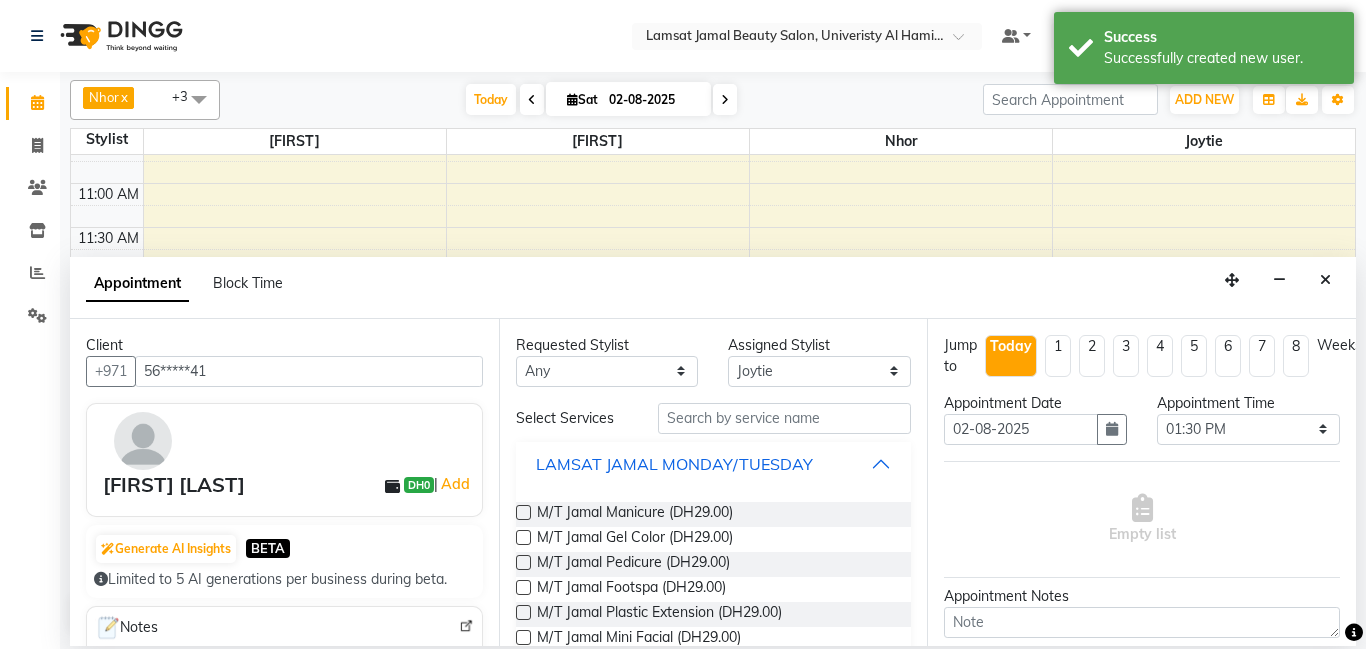 click on "LAMSAT JAMAL MONDAY/TUESDAY" at bounding box center (714, 464) 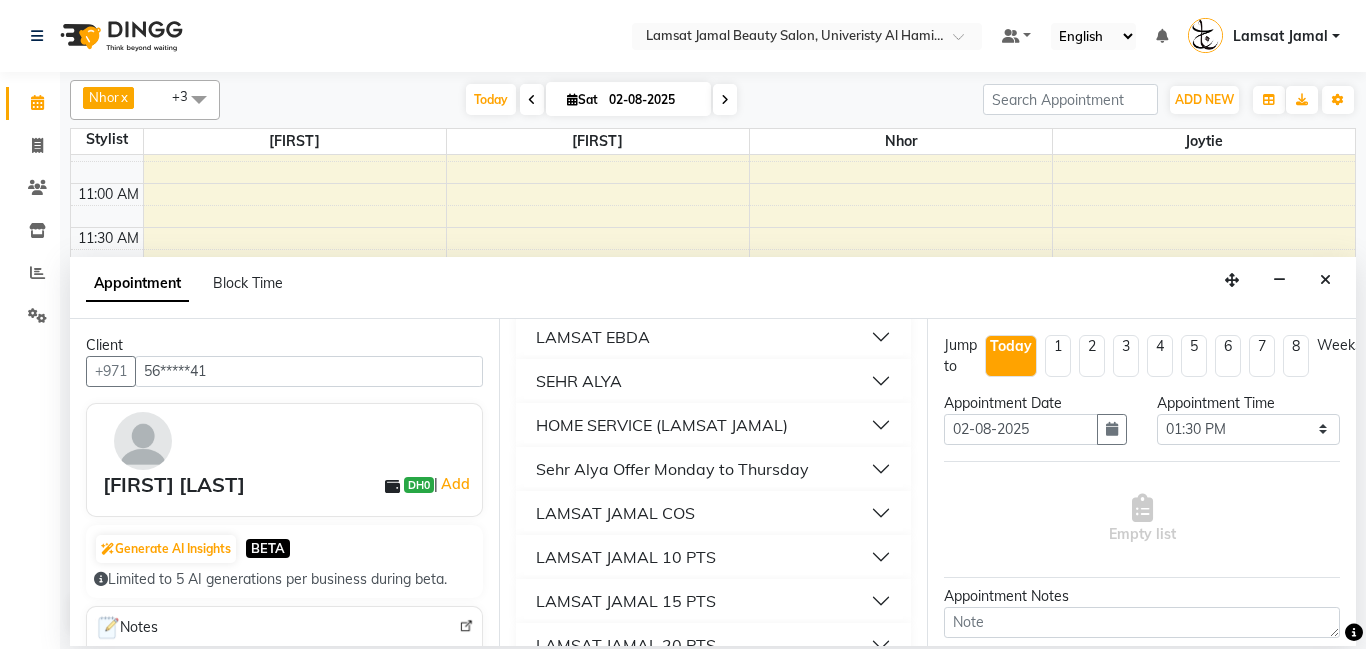 scroll, scrollTop: 218, scrollLeft: 0, axis: vertical 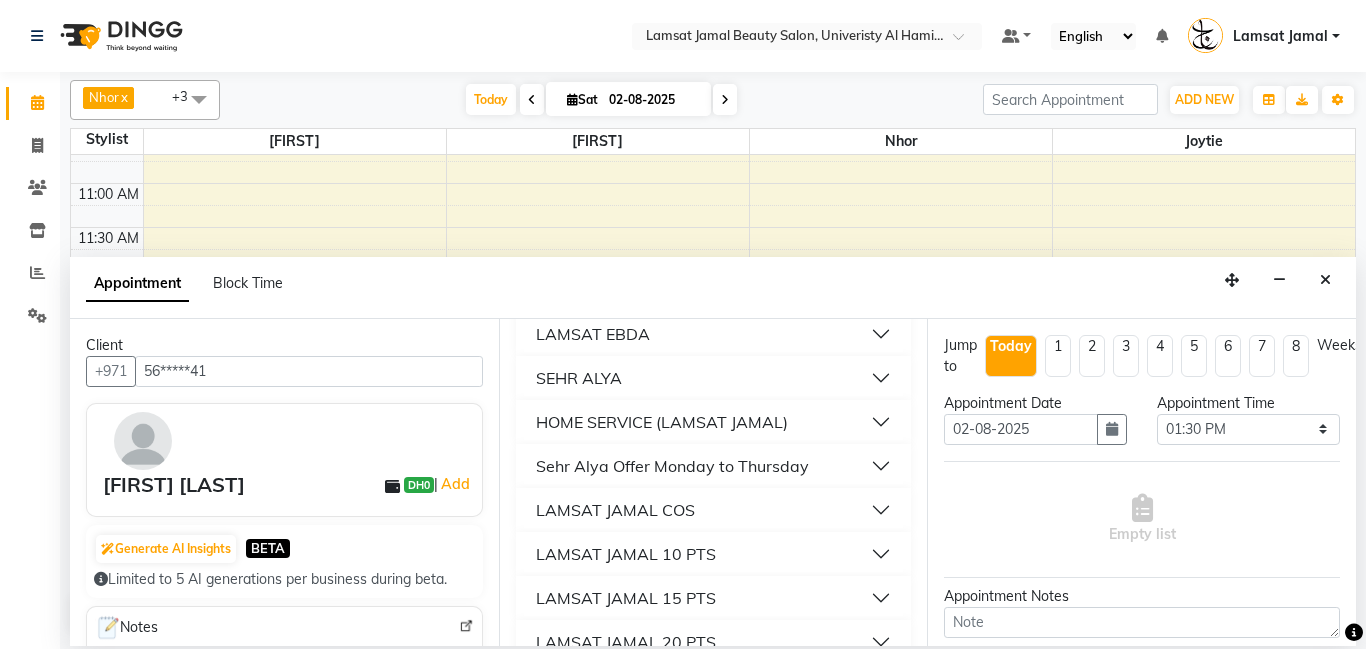 click on "LAMSAT JAMAL 10 PTS" at bounding box center [714, 554] 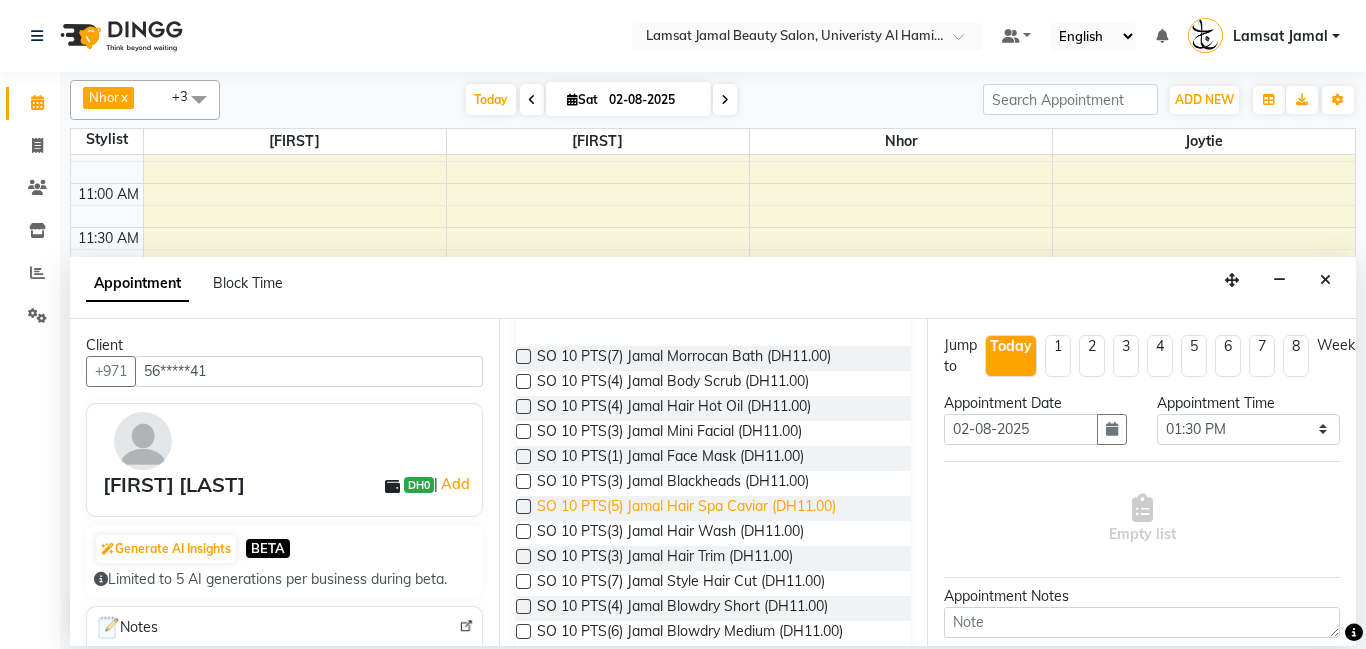 scroll, scrollTop: 476, scrollLeft: 0, axis: vertical 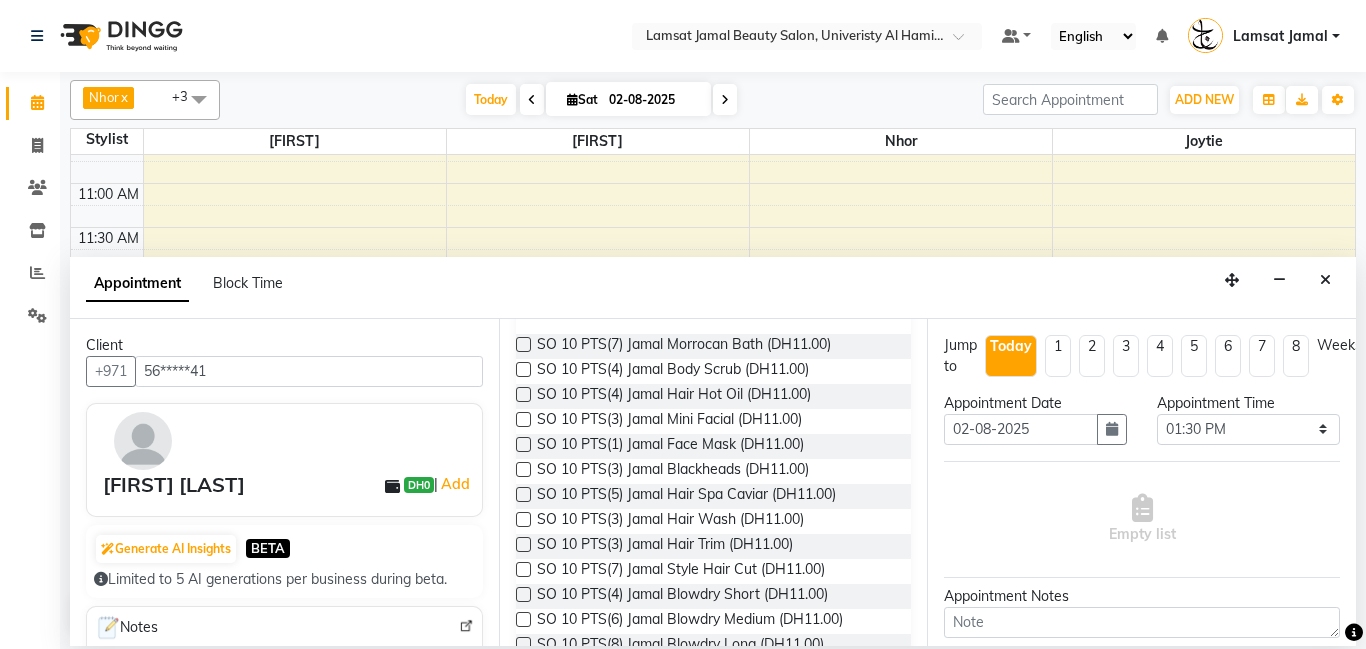 click at bounding box center [523, 519] 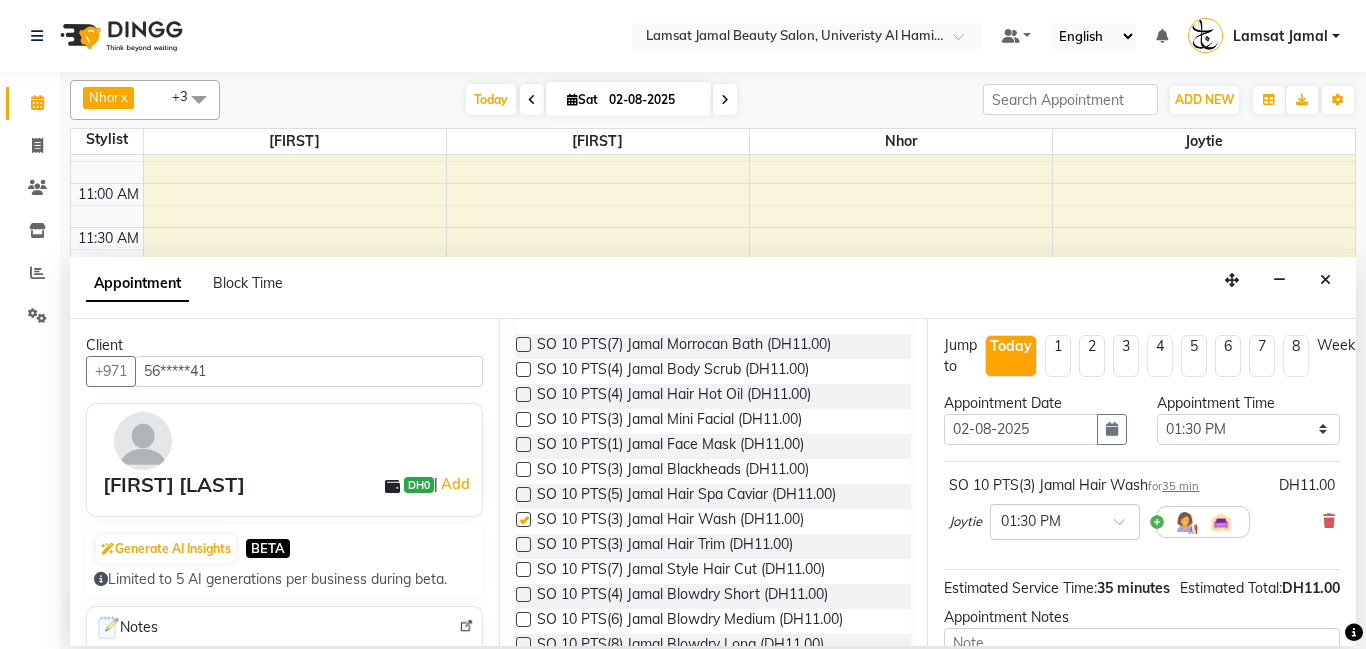 checkbox on "false" 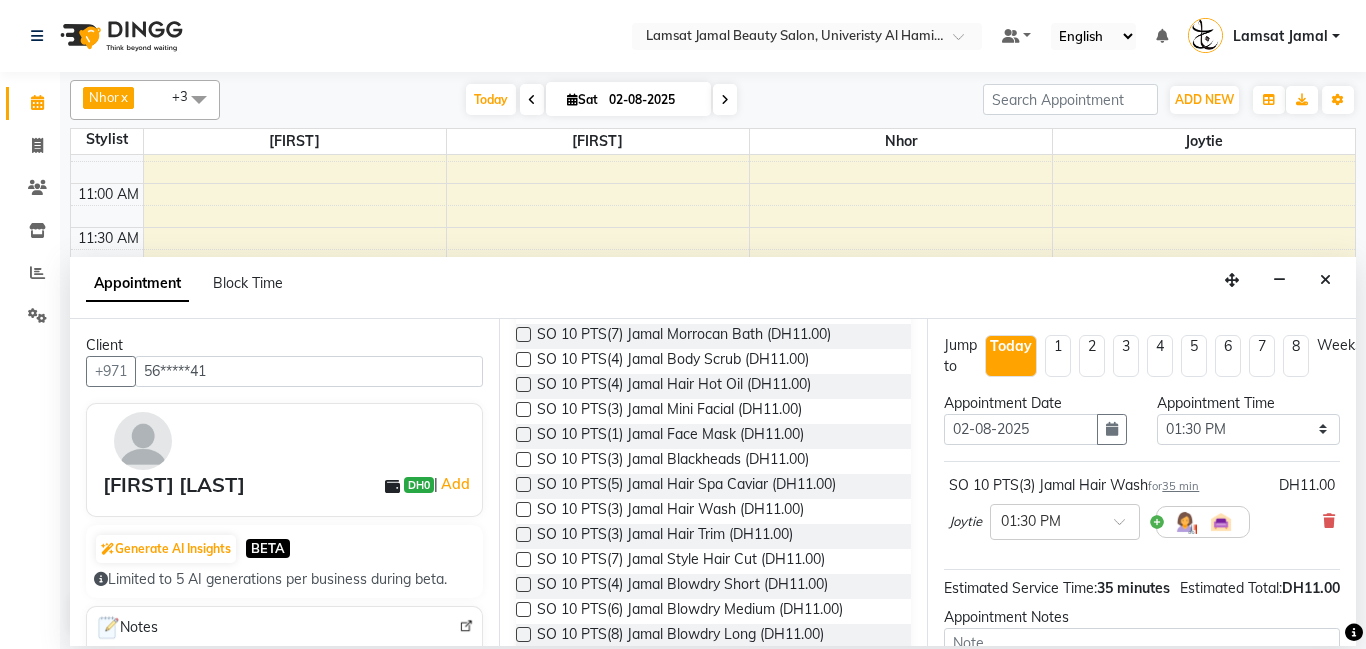 scroll, scrollTop: 499, scrollLeft: 0, axis: vertical 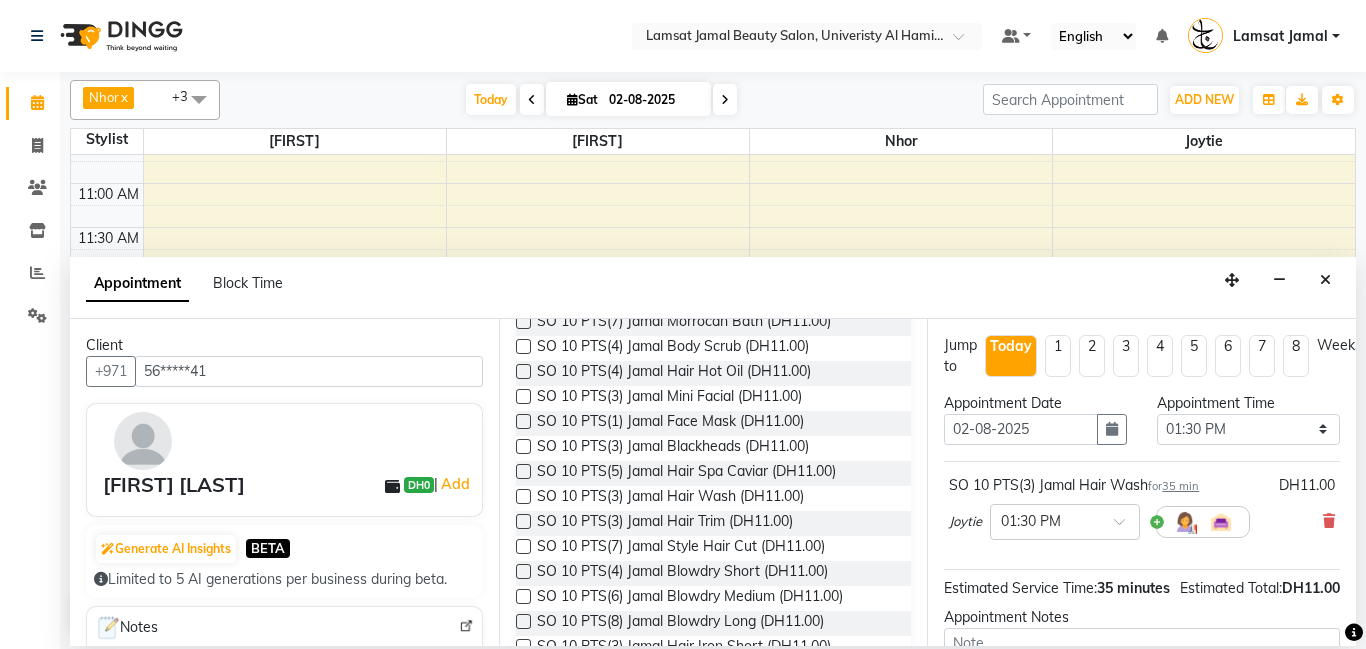 click at bounding box center [523, 521] 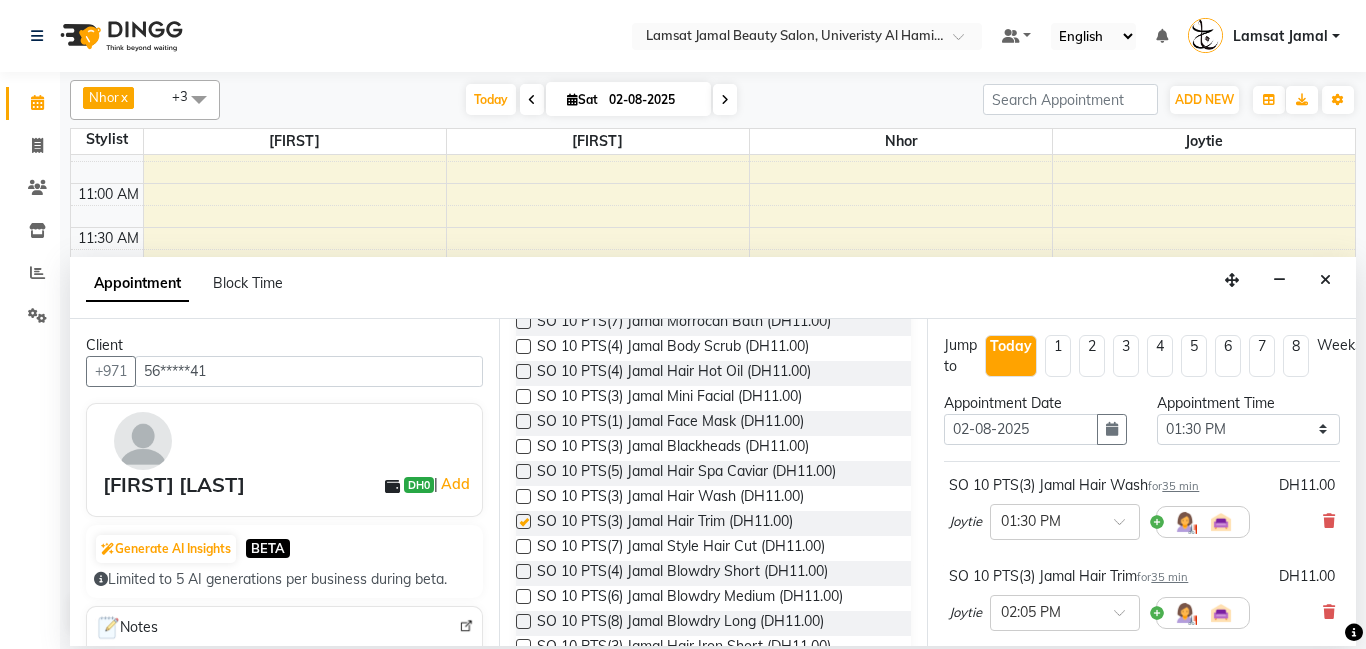 checkbox on "false" 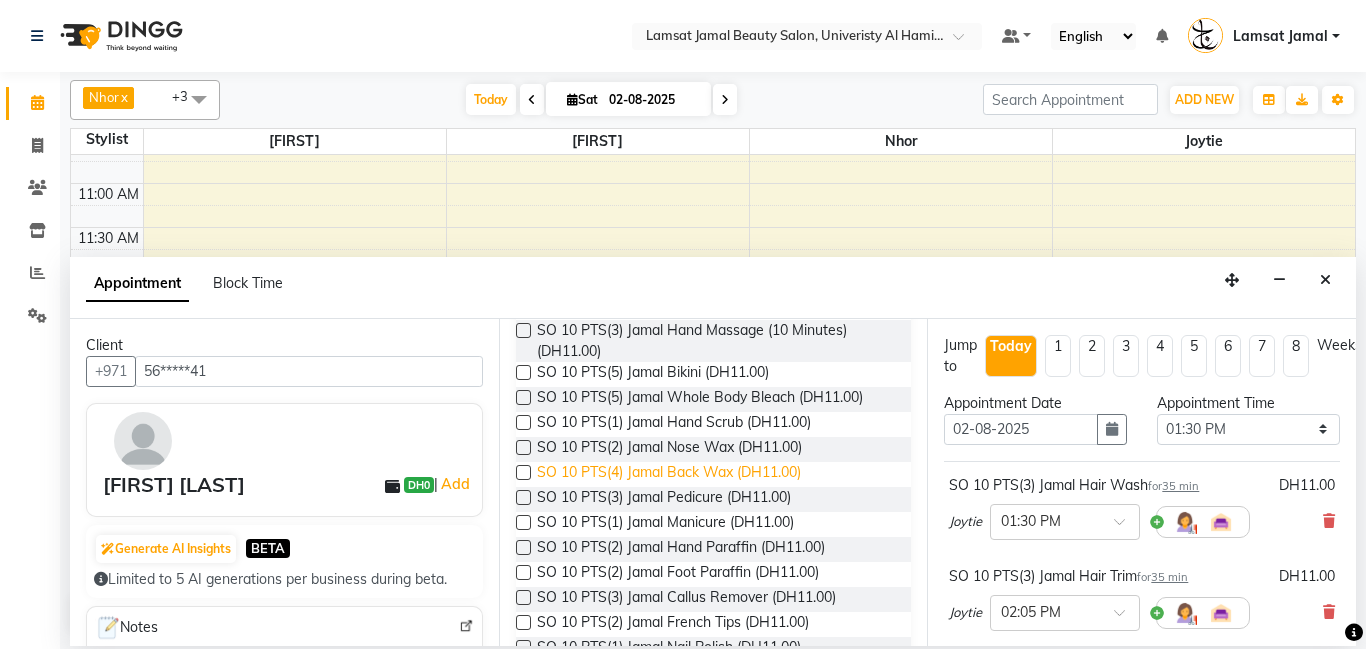 scroll, scrollTop: 1092, scrollLeft: 0, axis: vertical 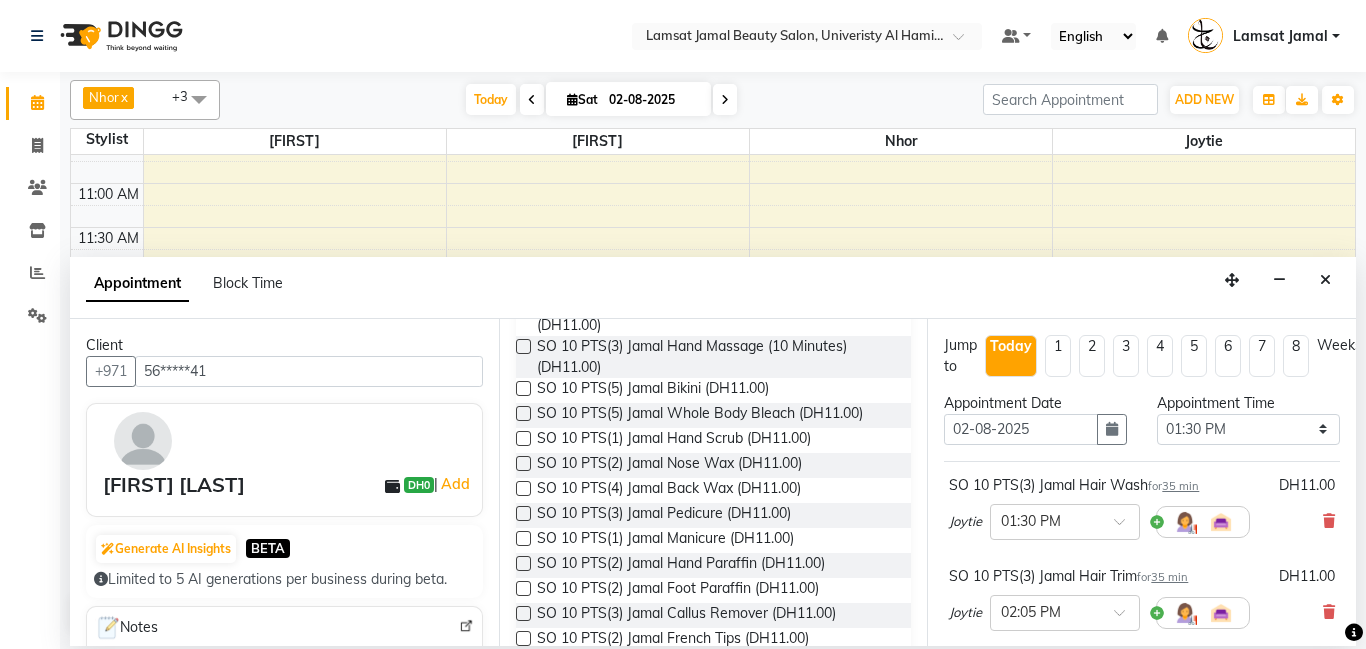 click at bounding box center (523, 513) 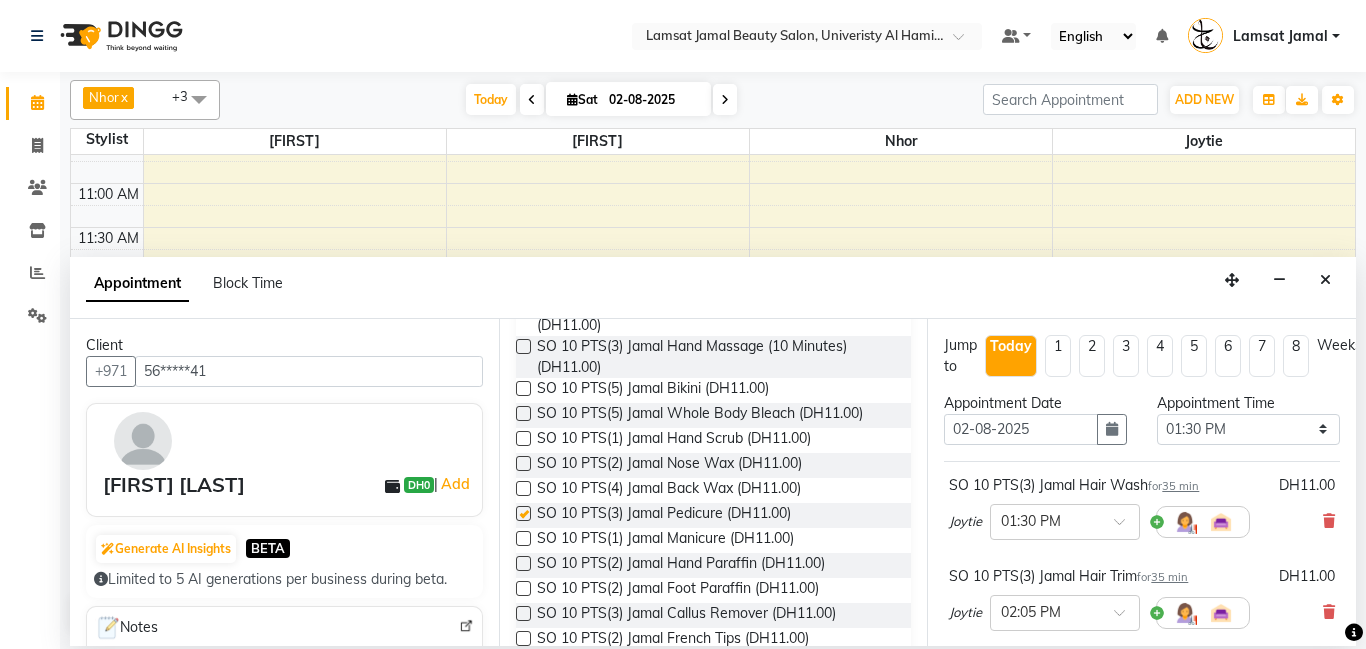 checkbox on "false" 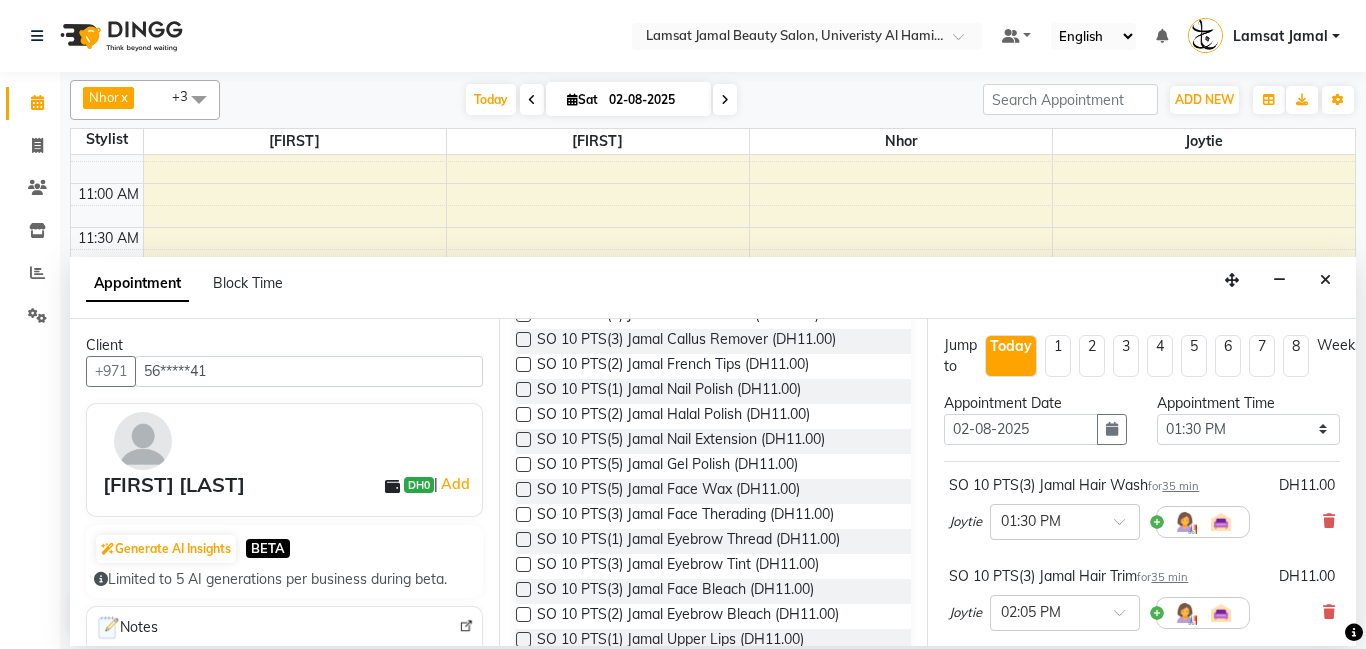scroll, scrollTop: 1376, scrollLeft: 0, axis: vertical 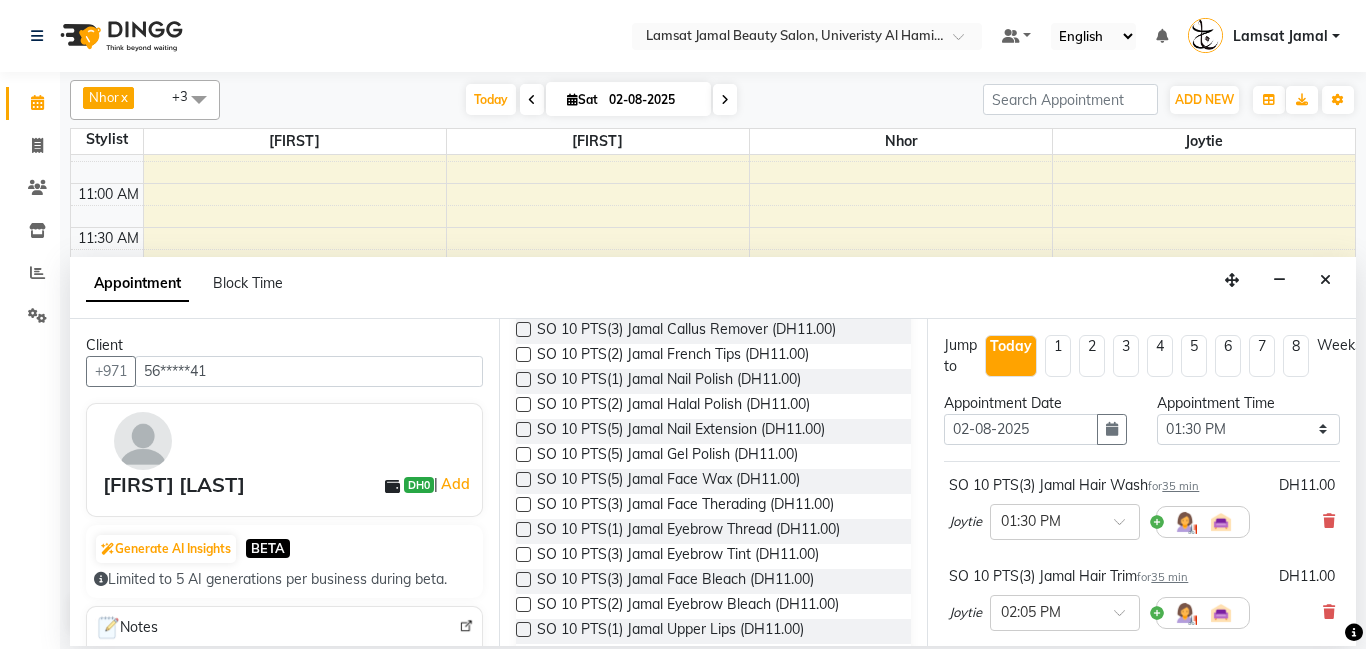 click at bounding box center [523, 529] 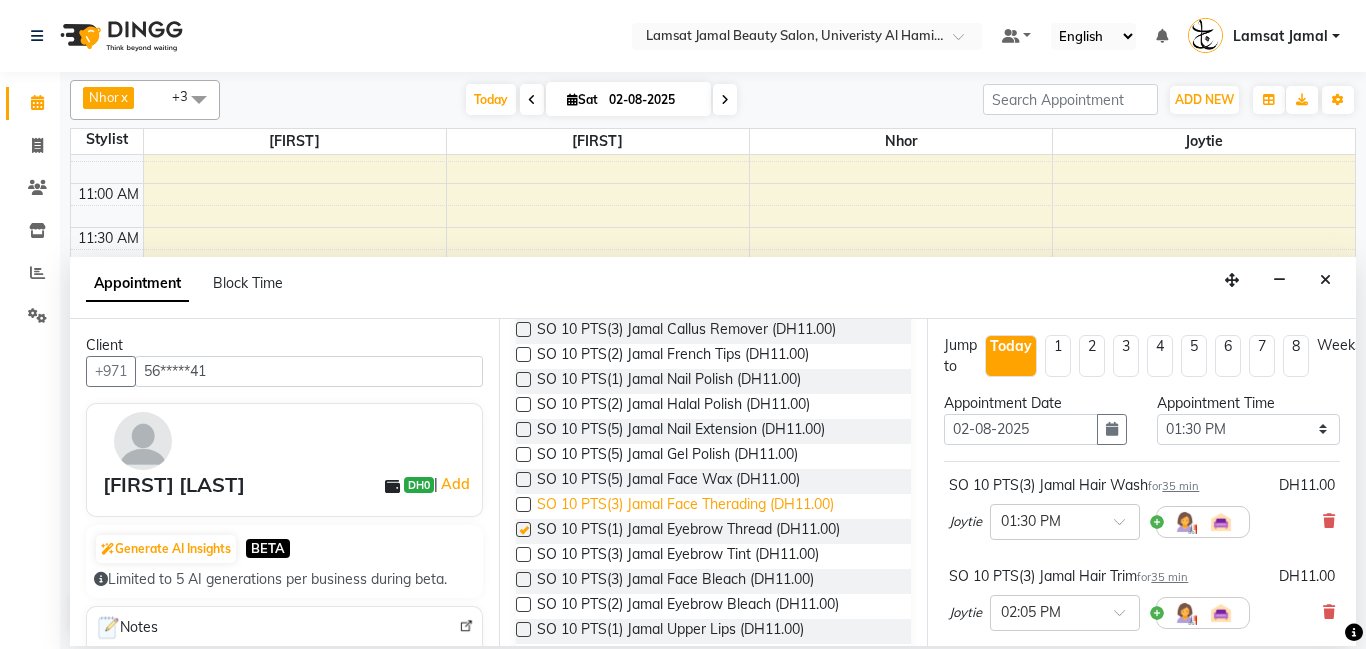 checkbox on "false" 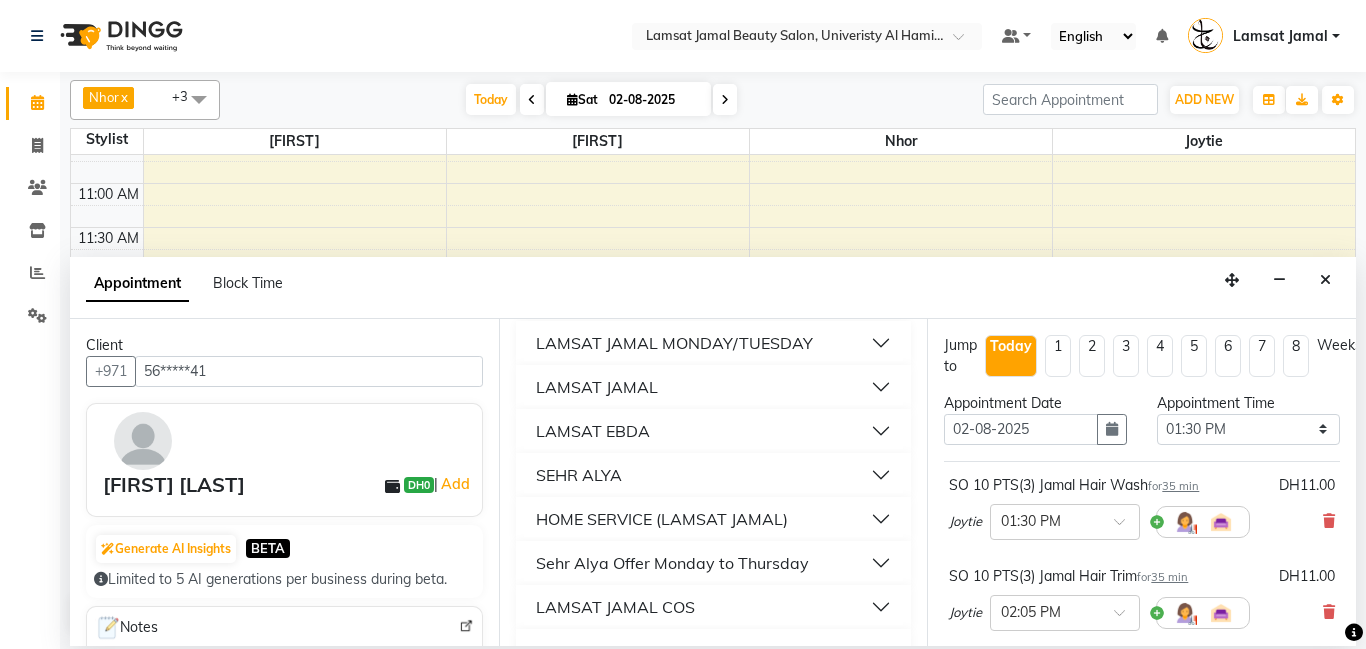 scroll, scrollTop: 99, scrollLeft: 0, axis: vertical 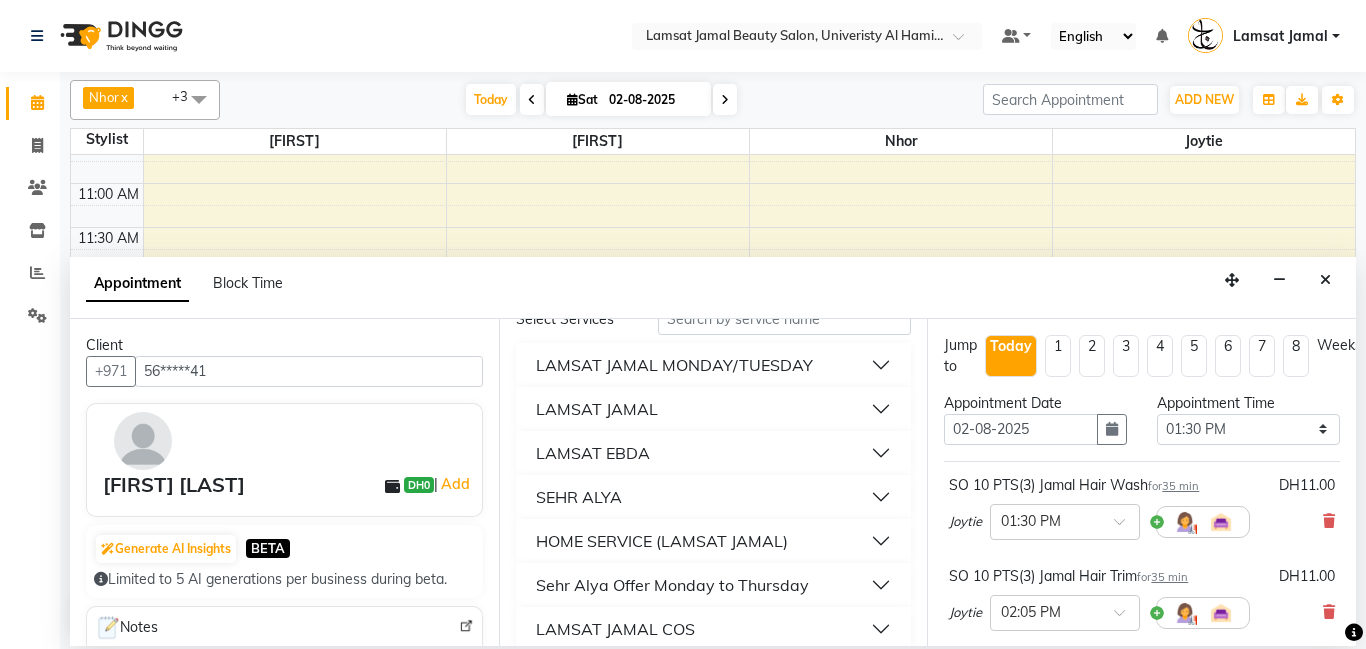 click on "LAMSAT JAMAL" at bounding box center [597, 409] 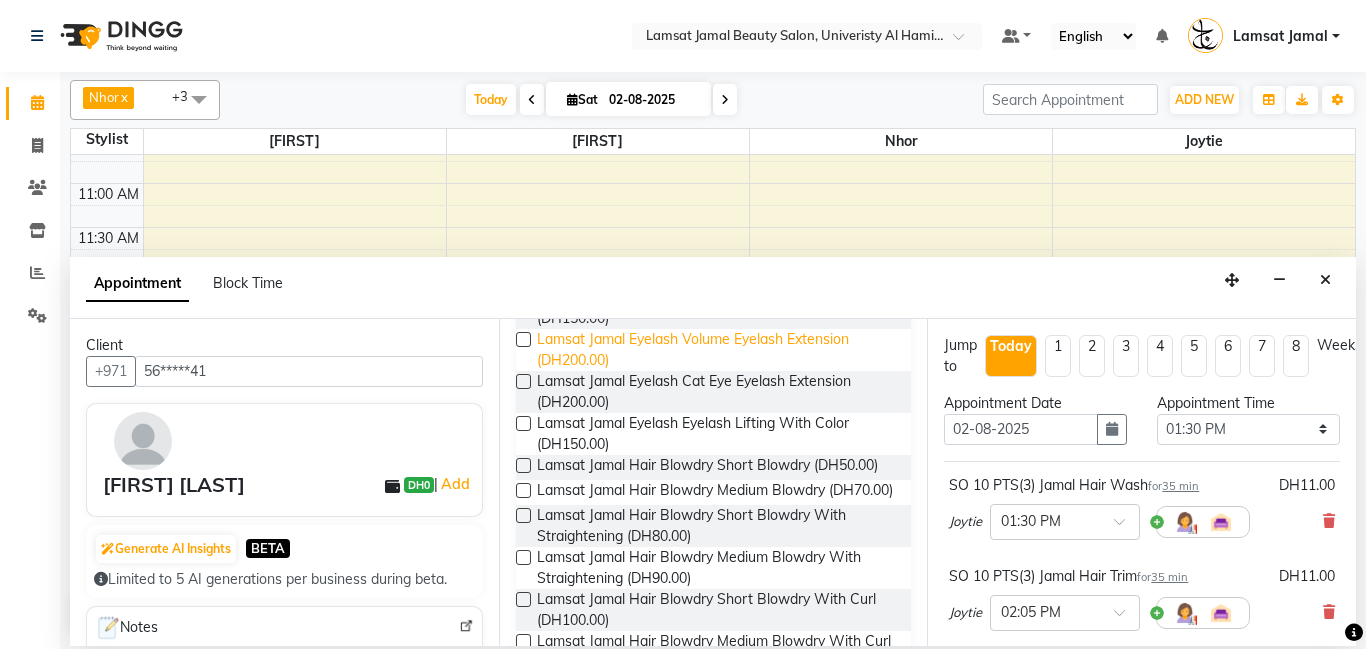 scroll, scrollTop: 2088, scrollLeft: 0, axis: vertical 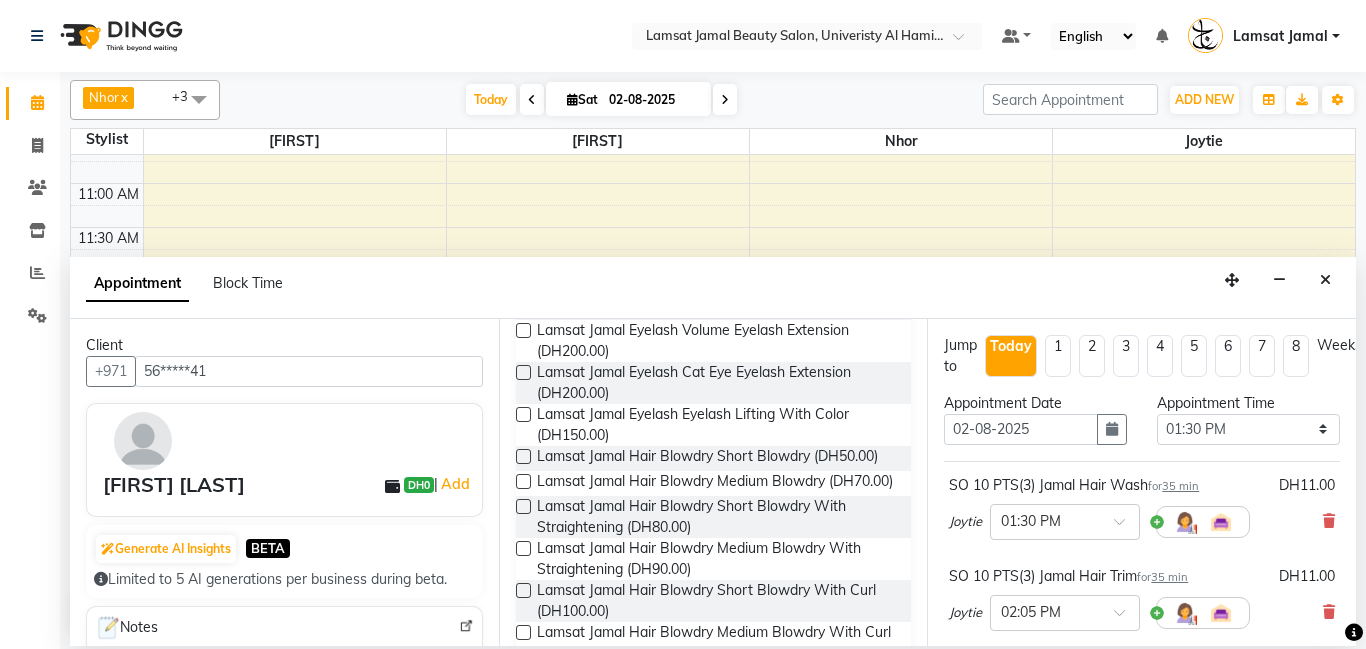 click at bounding box center (523, 548) 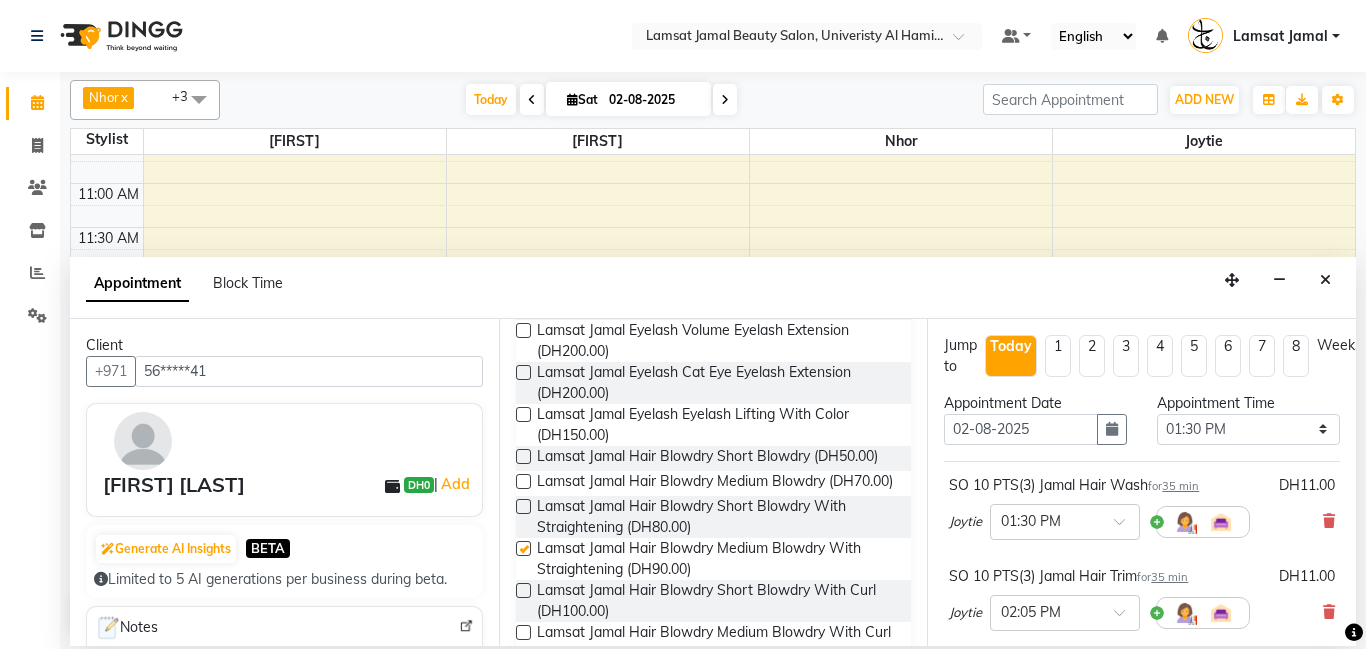 checkbox on "false" 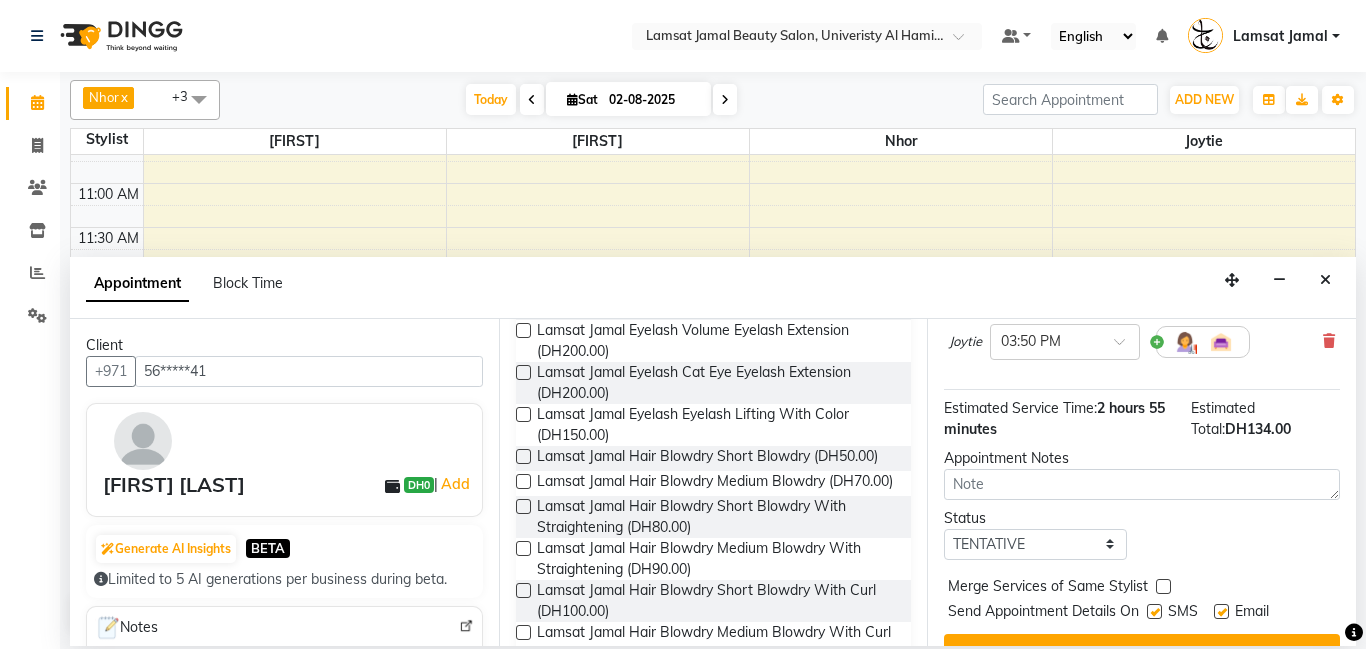 scroll, scrollTop: 573, scrollLeft: 0, axis: vertical 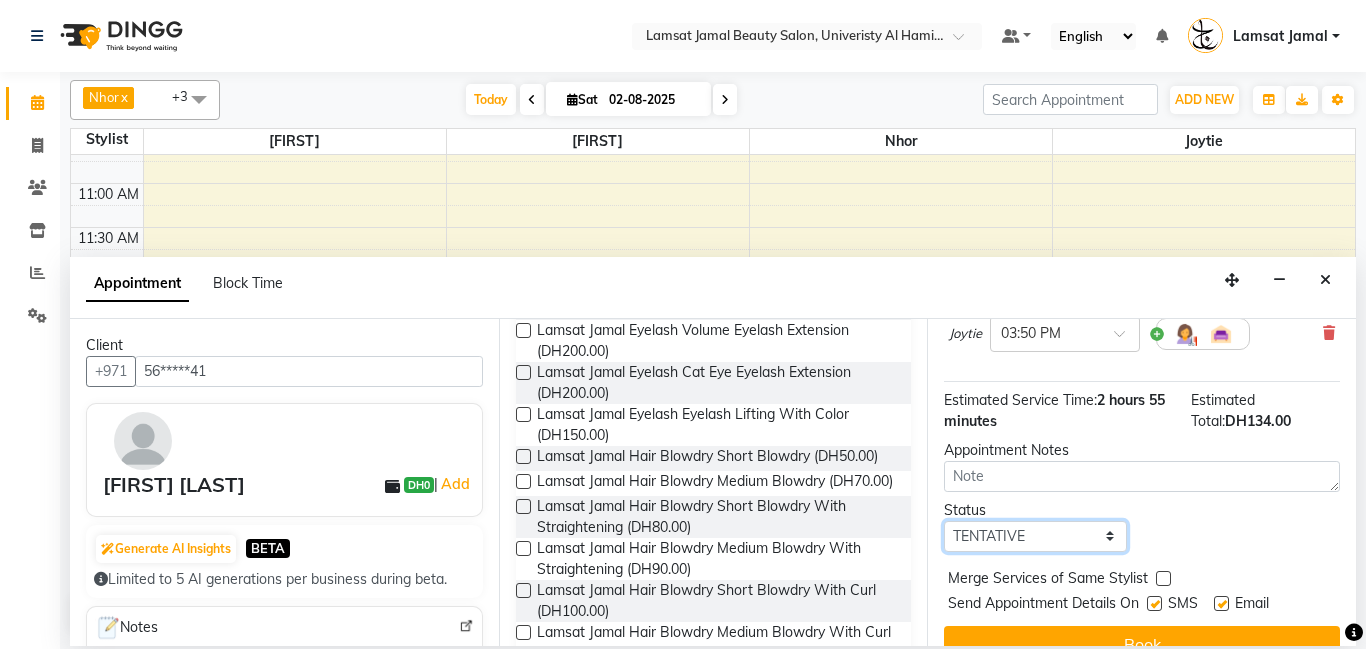 click on "Select TENTATIVE CONFIRM CHECK-IN UPCOMING" at bounding box center [1035, 536] 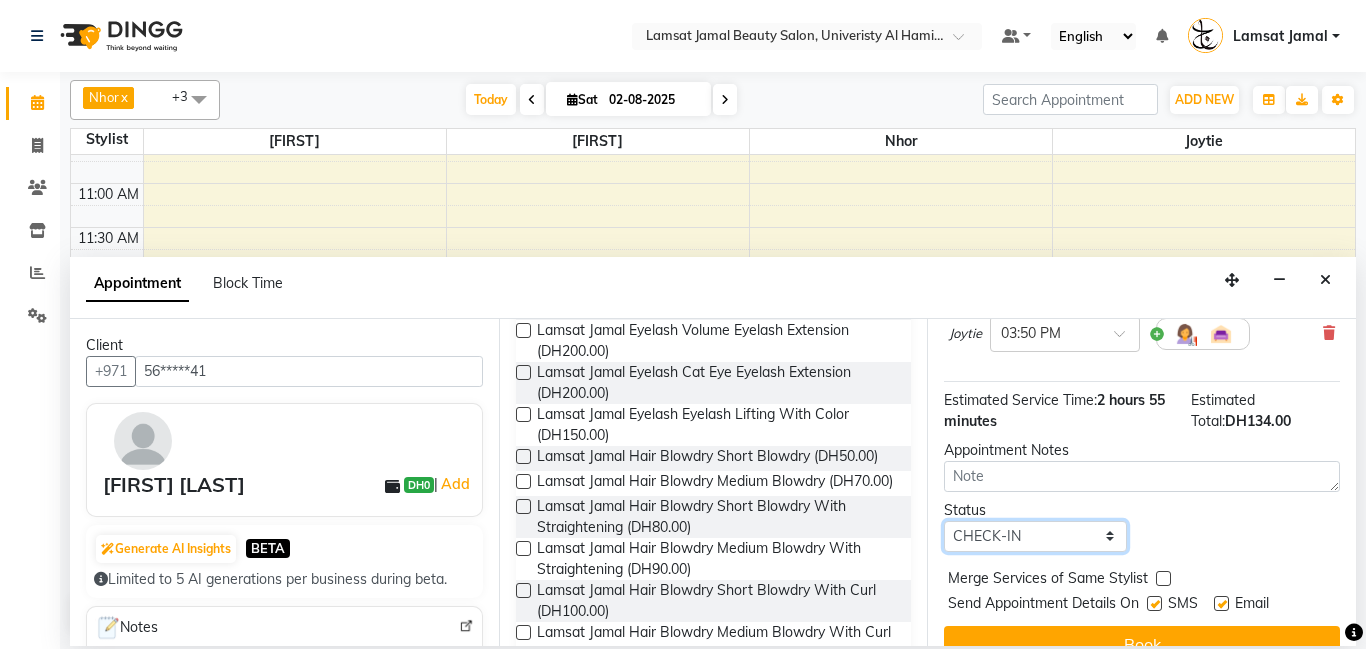click on "Select TENTATIVE CONFIRM CHECK-IN UPCOMING" at bounding box center (1035, 536) 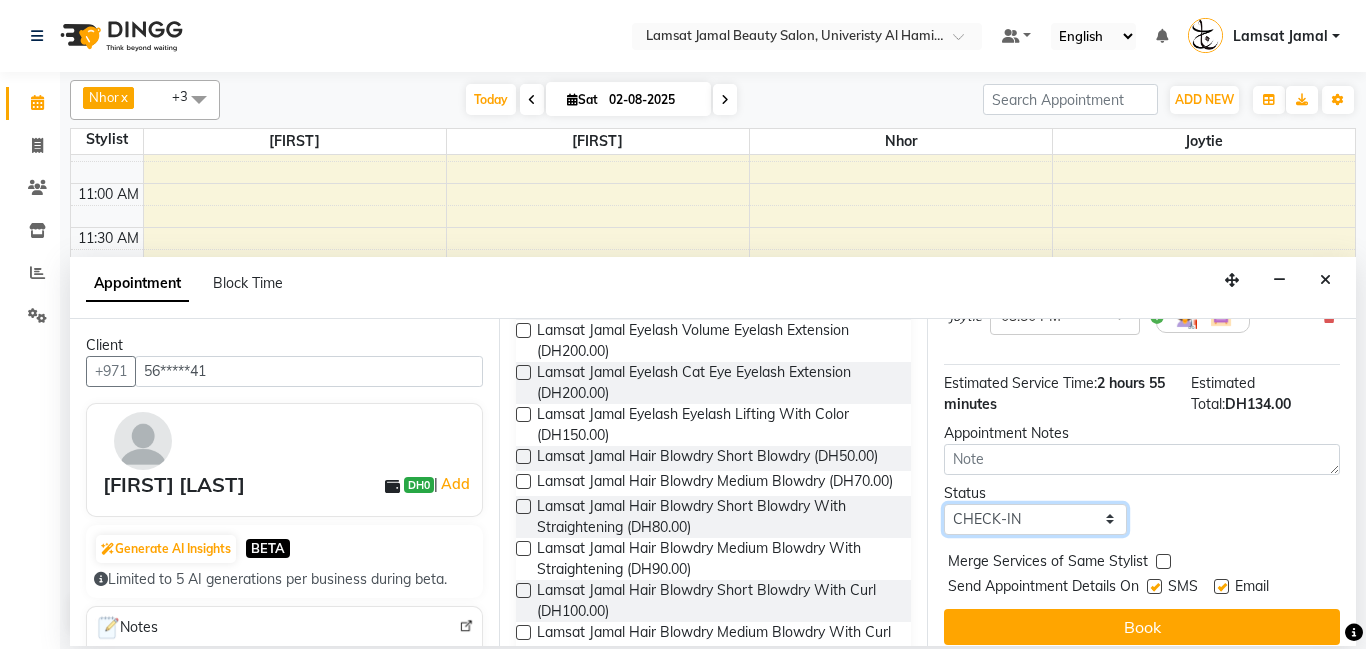 scroll, scrollTop: 605, scrollLeft: 0, axis: vertical 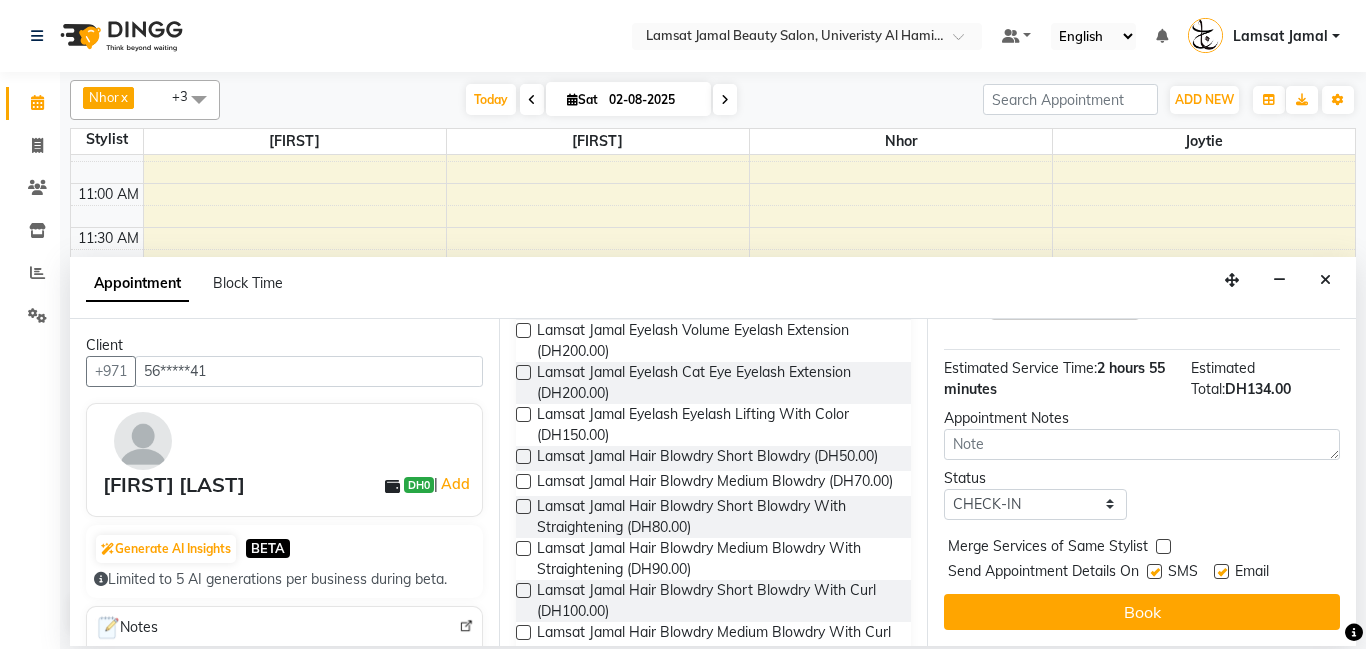 click at bounding box center (1163, 546) 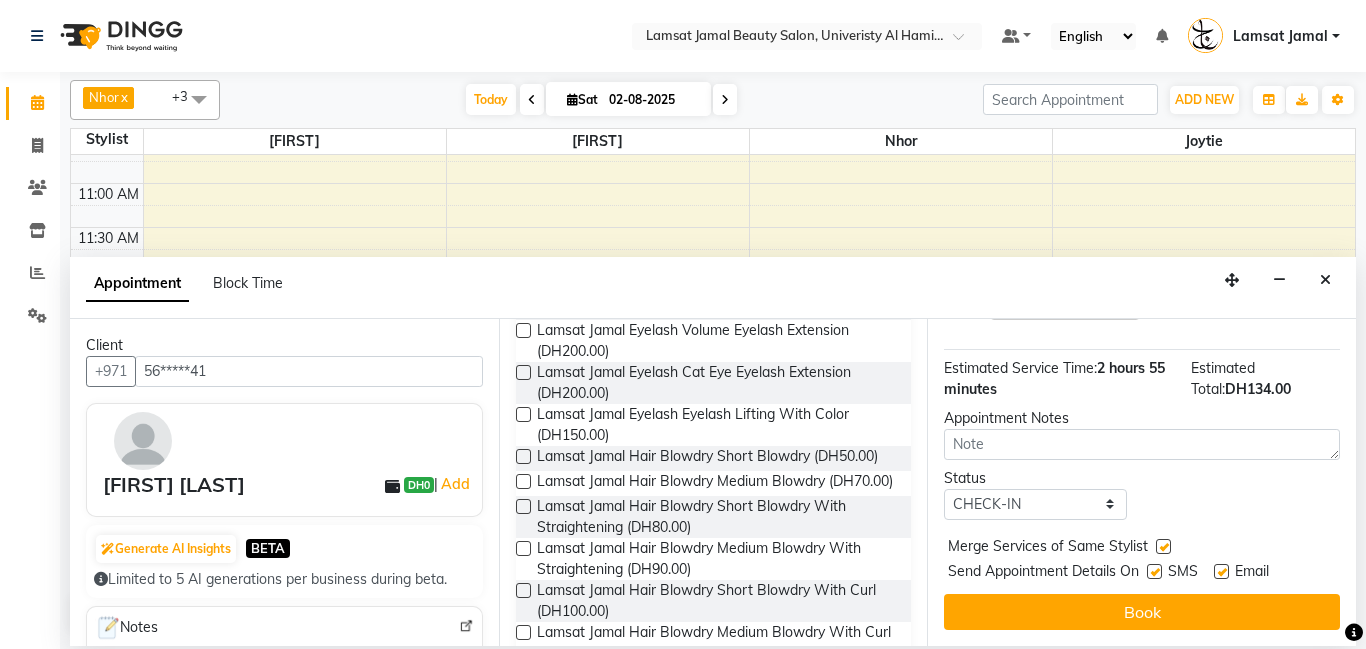 click on "Book" at bounding box center [1142, 612] 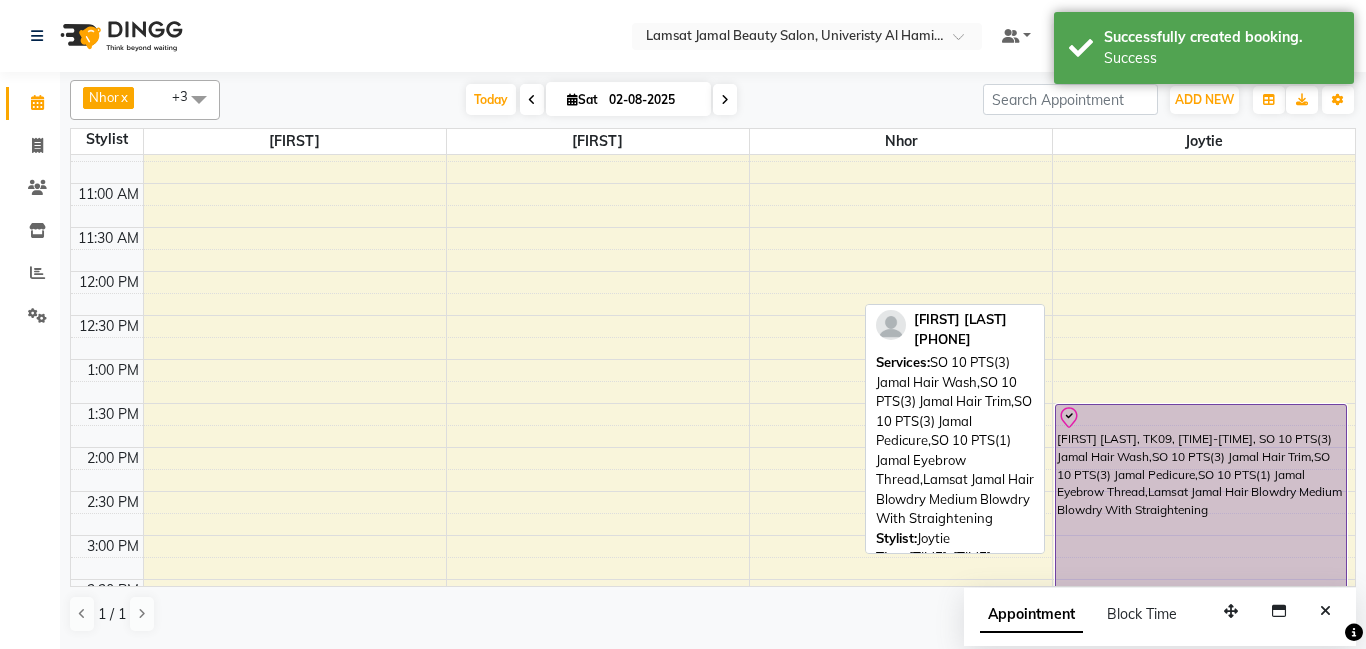 click on "[FIRST] [LAST], TK09, [TIME]-[TIME], SO 10 PTS(3) Jamal Hair Wash,SO 10 PTS(3) Jamal Hair Trim,SO 10 PTS(3) Jamal Pedicure,SO 10 PTS(1) Jamal Eyebrow Thread,Lamsat Jamal Hair Blowdry Medium Blowdry With Straightening" at bounding box center (1201, 531) 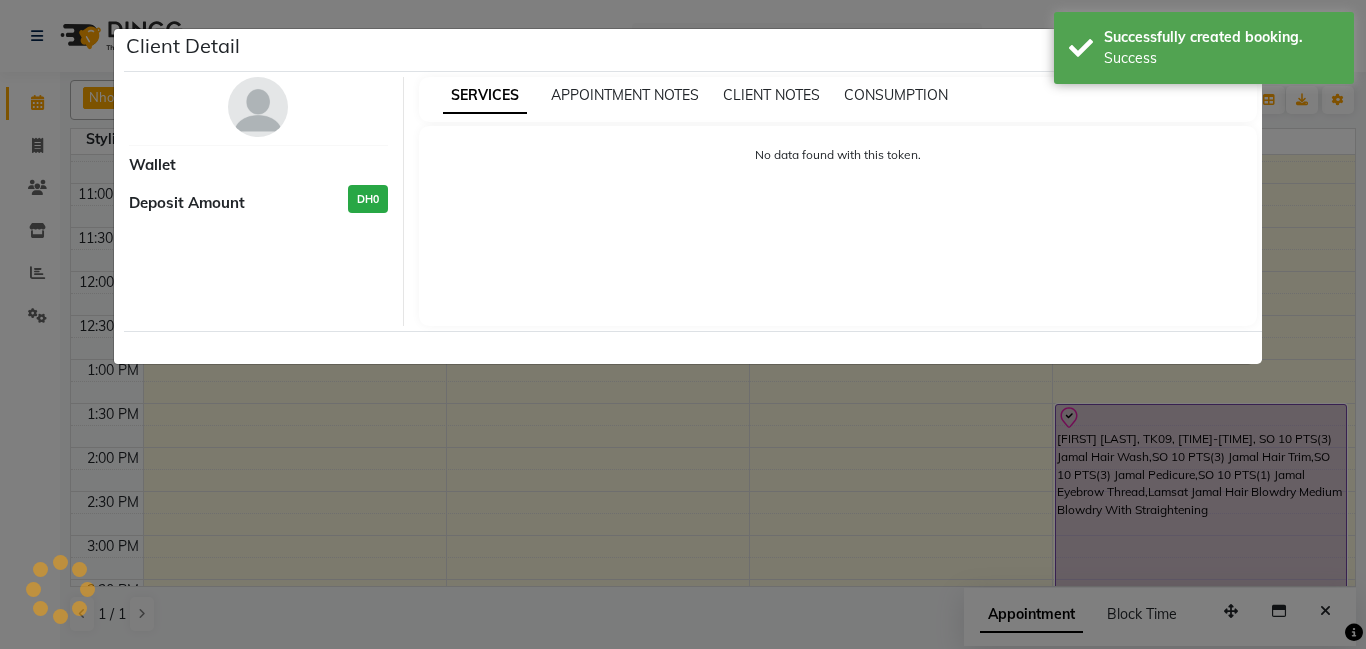 select on "8" 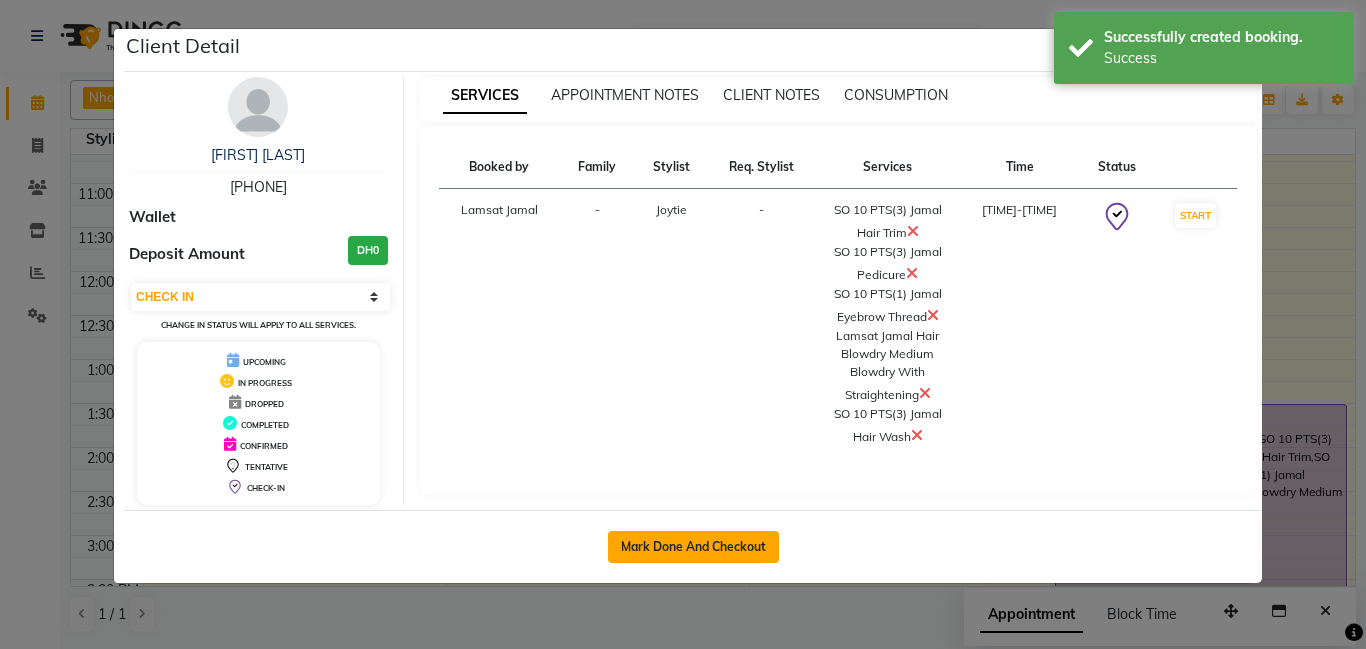 click on "Mark Done And Checkout" 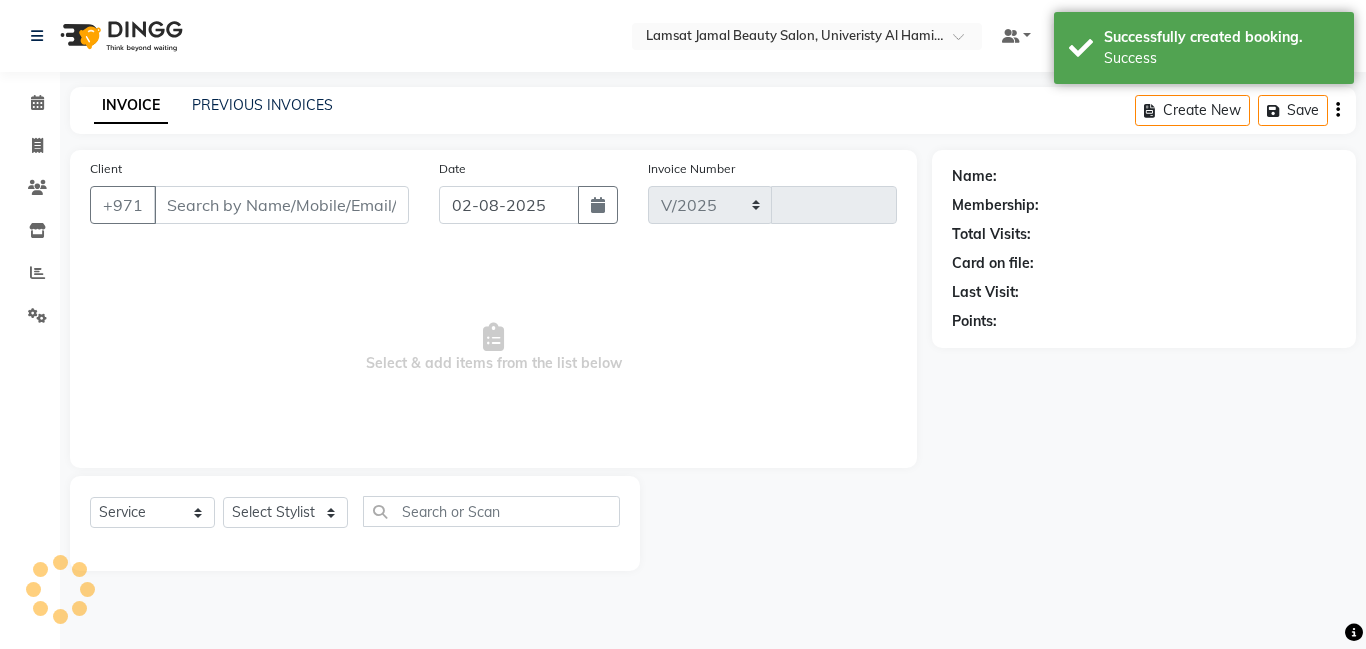 select on "8294" 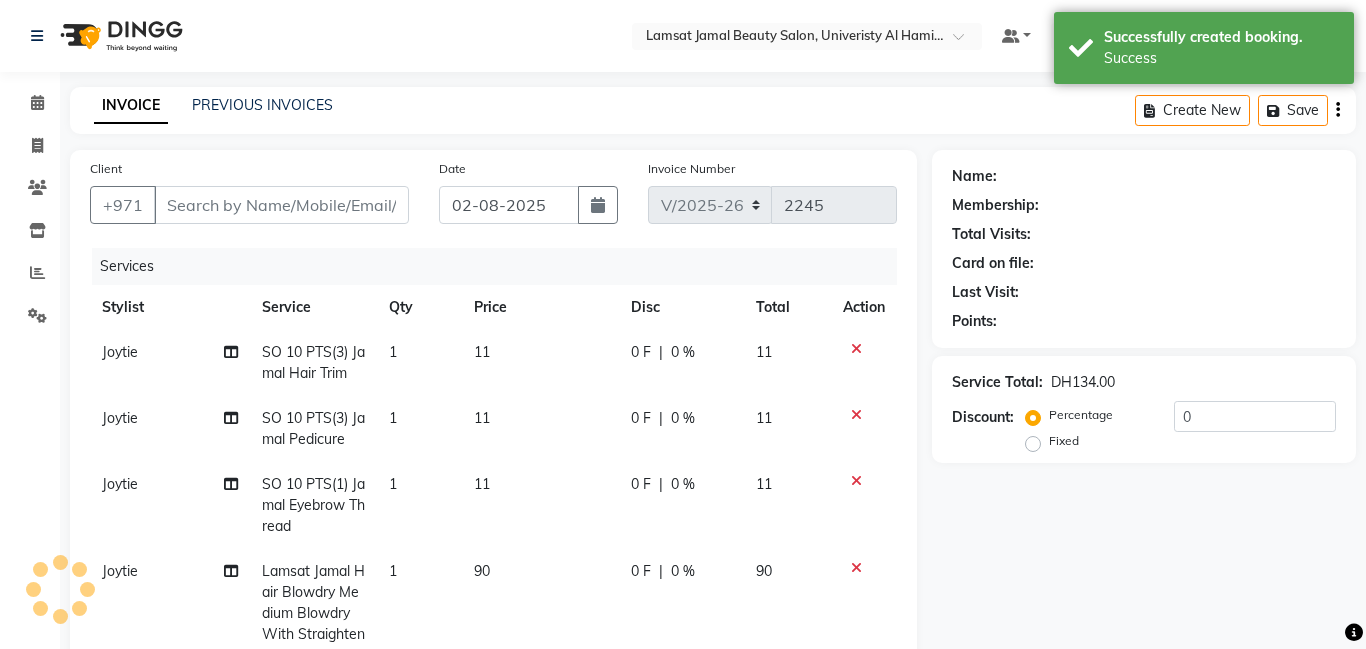 type on "56*****41" 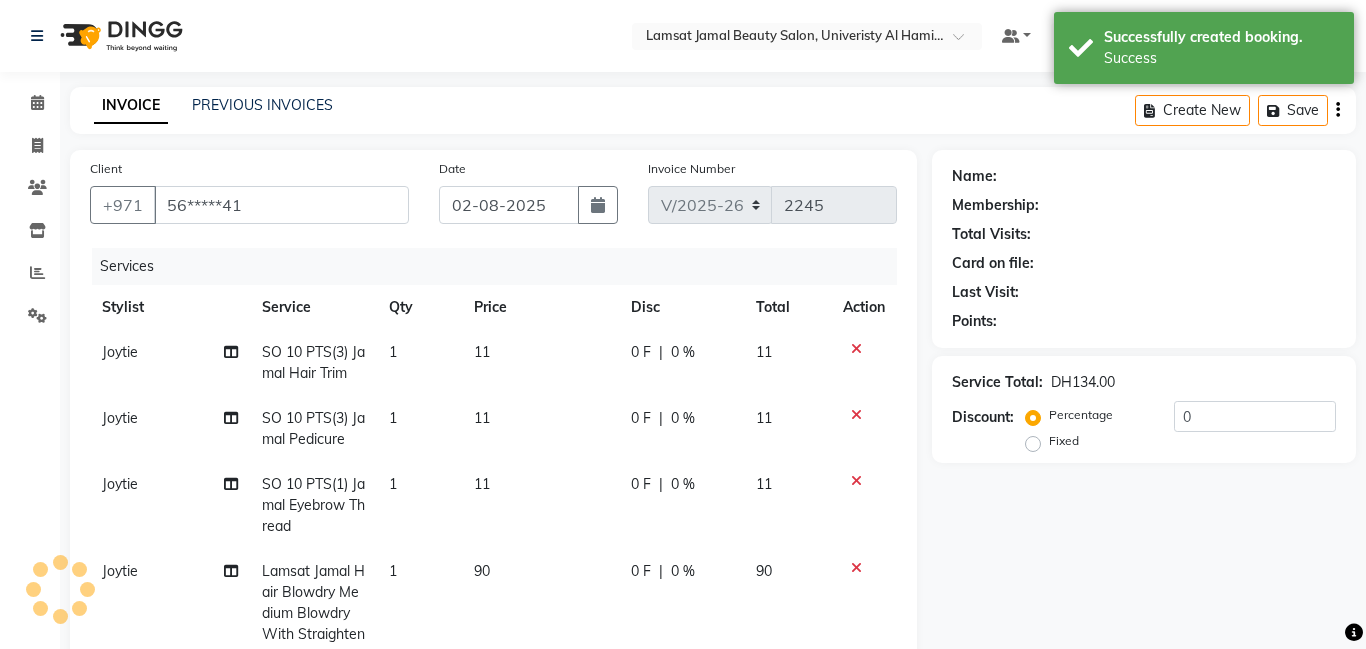 select on "79908" 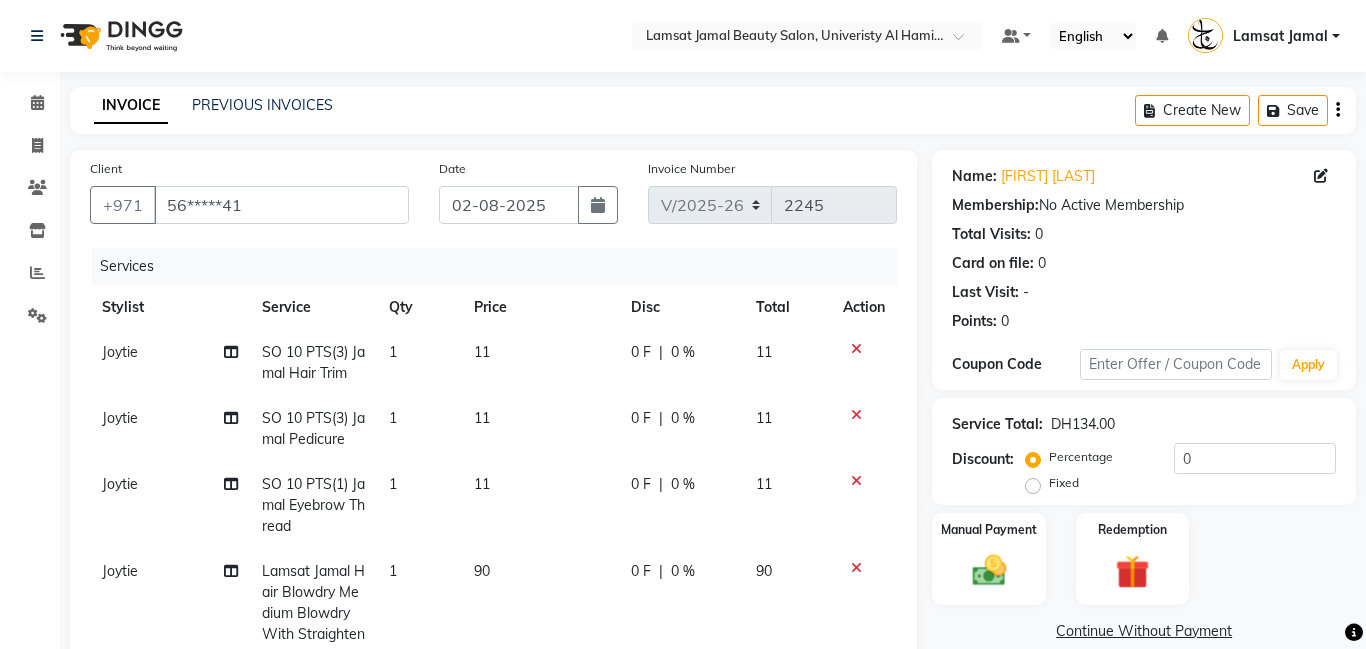 click on "1" 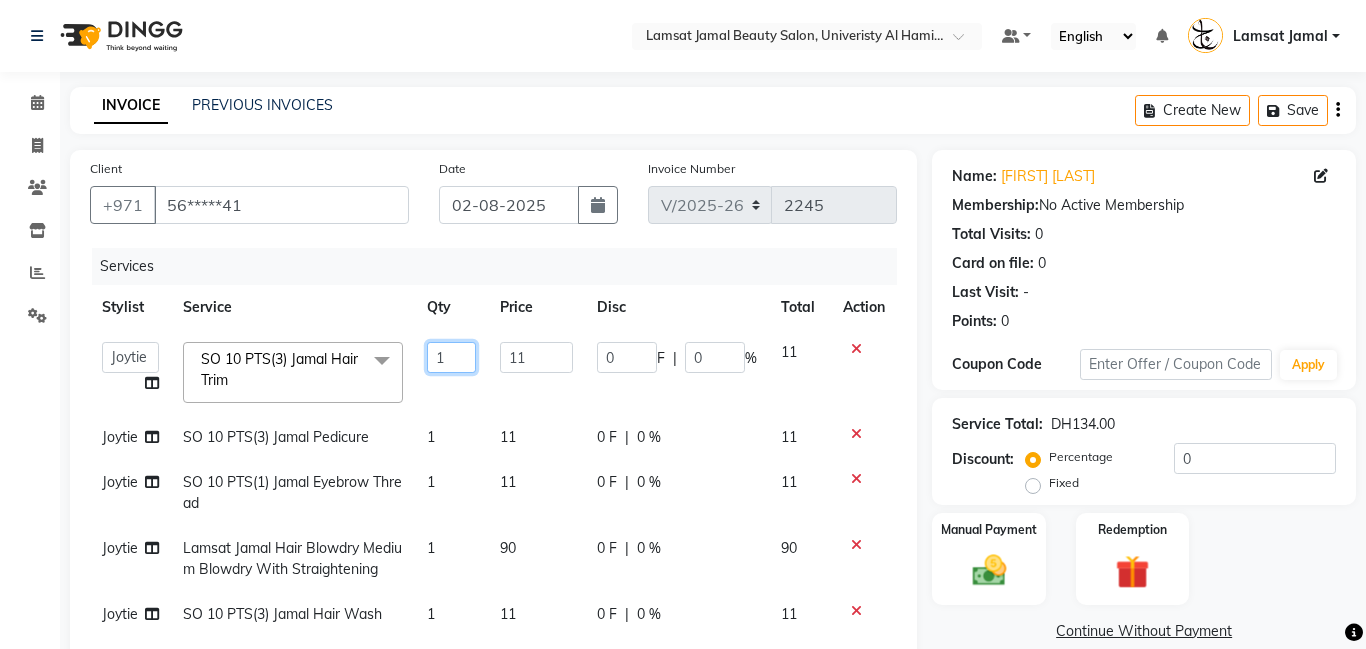 click on "1" 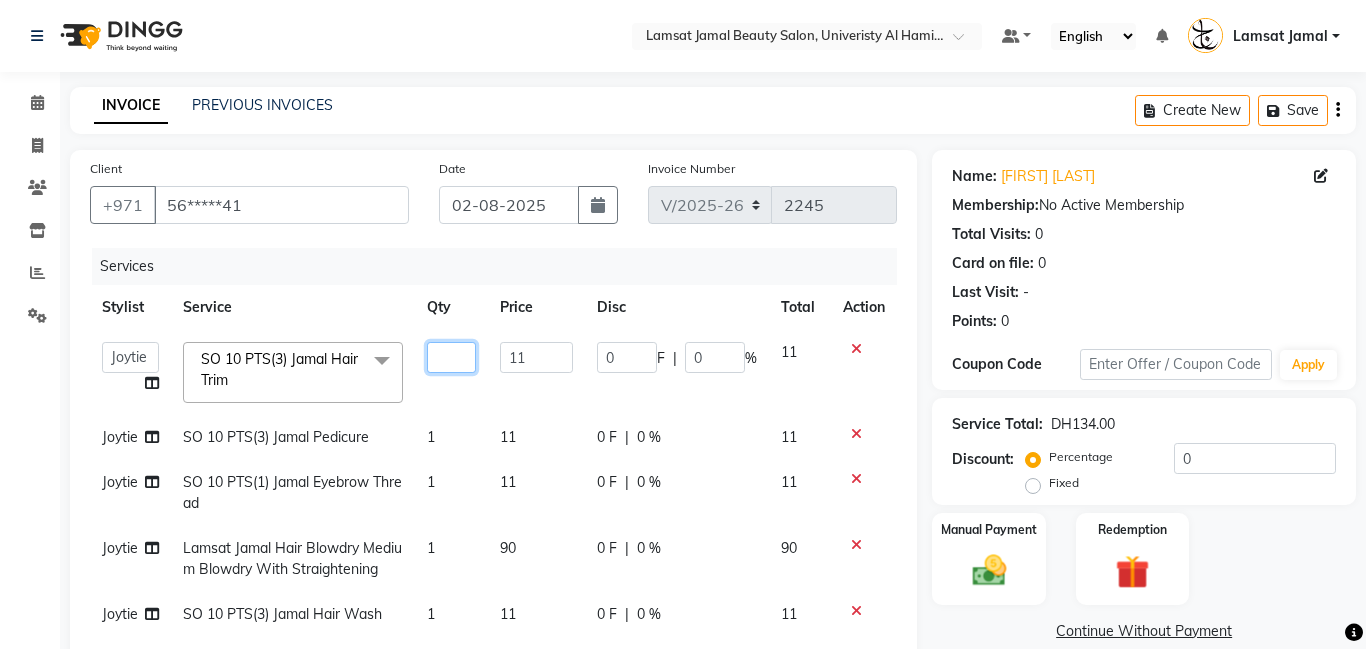 type on "3" 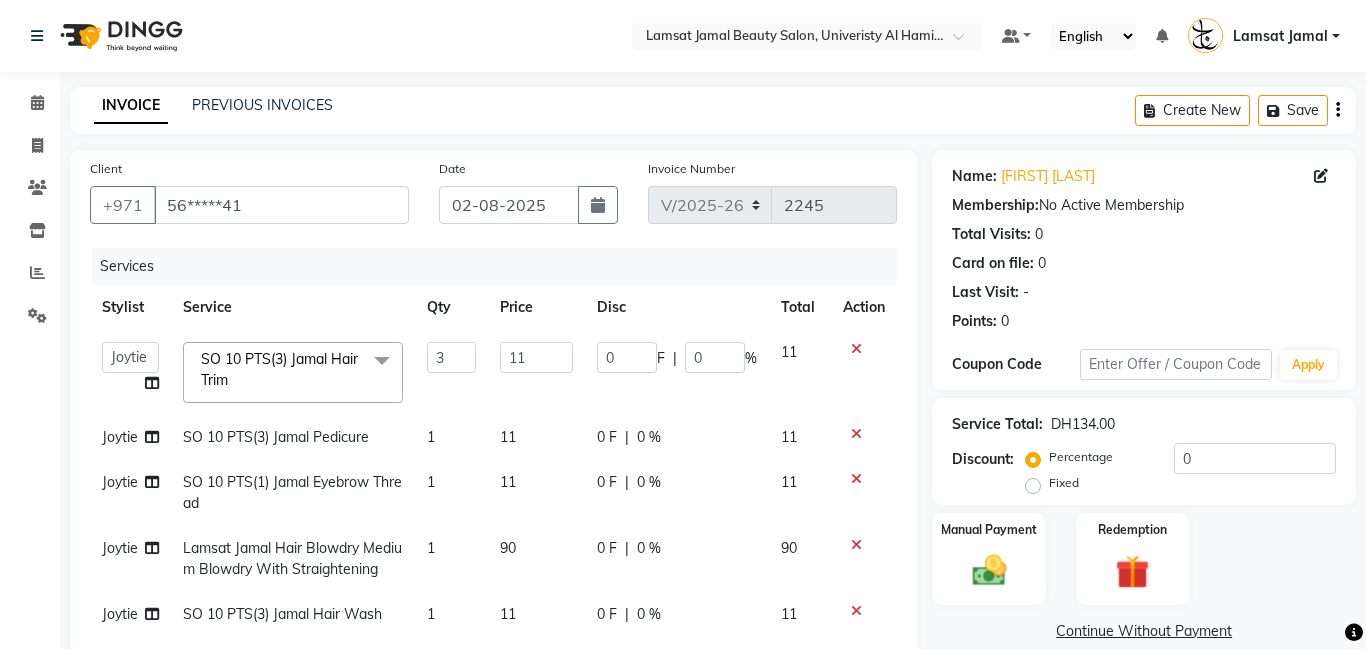 click on "1" 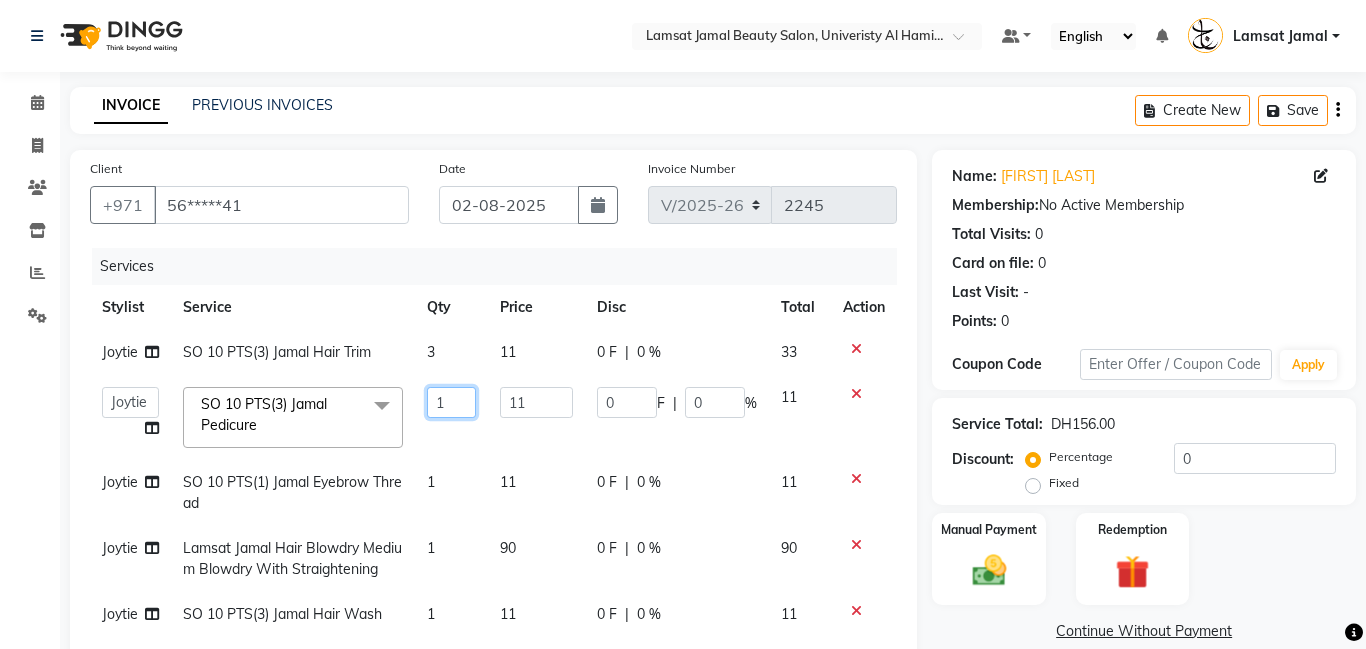 click on "1" 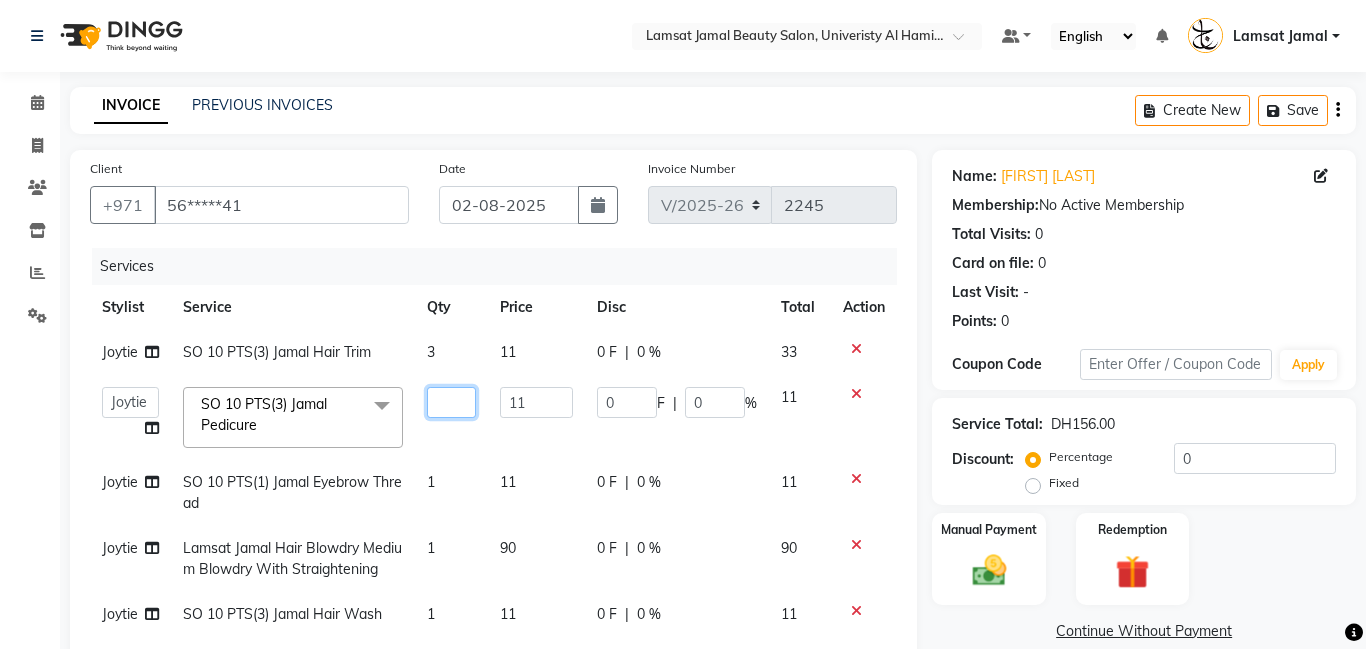 type on "3" 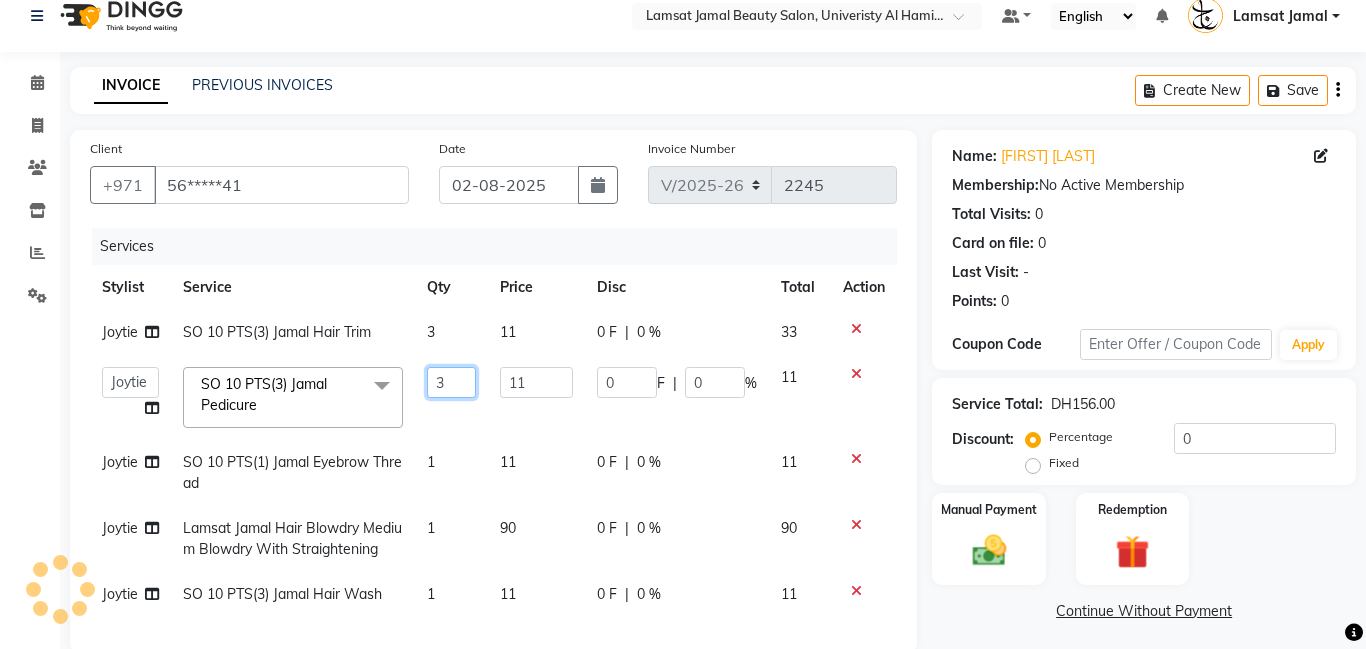 scroll, scrollTop: 26, scrollLeft: 0, axis: vertical 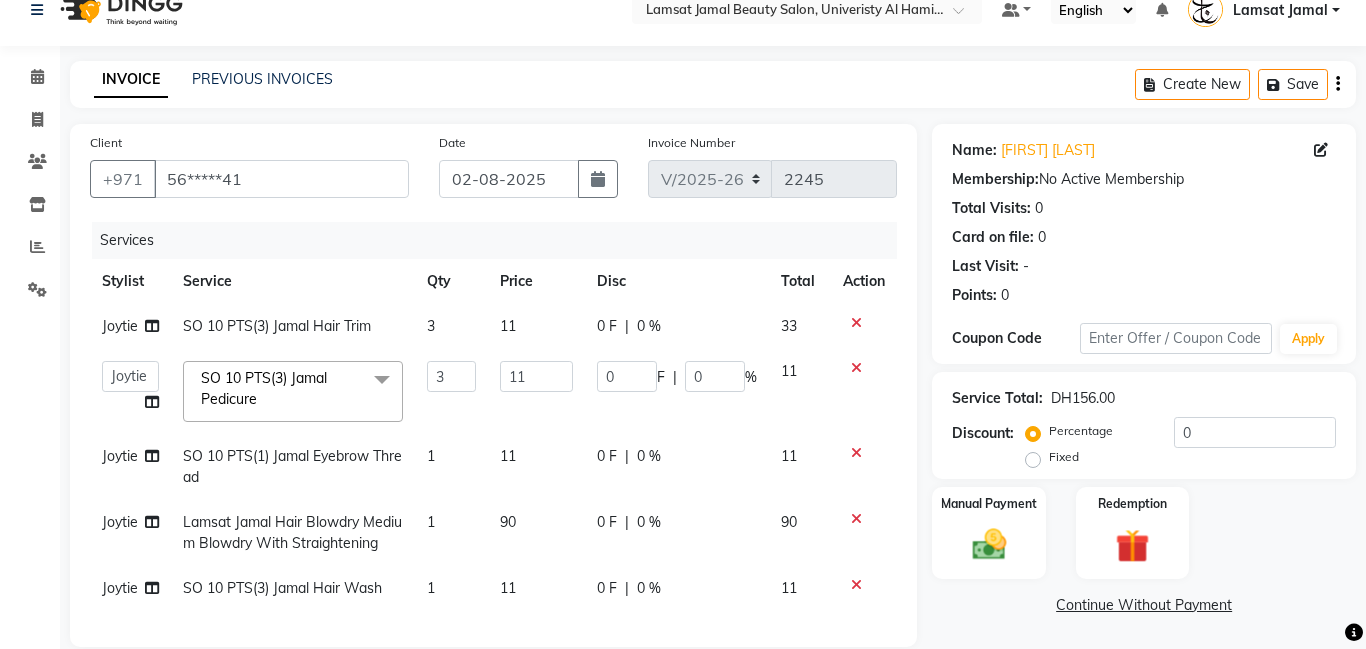 click on "Joytie SO 10 PTS(3) Jamal Hair Trim 3 11 0 F | 0 % 33 Aldie Aliya Amna Gennie Joytie Jude Lamsat Ebda Lamsat Jamal Liezel Maricar Maychel Michelle Nads Neha Nhor Owner Aliya Priya Rods Sana Sehr Alya Yeng SO 10 PTS(3) Jamal Pedicure x M/T Jamal Manicure (DH29) M/T Jamal Gel Color (DH29) M/T Jamal Pedicure (DH29) M/T Jamal Footspa (DH29) M/T Jamal Plastic Extension (DH29) M/T Jamal Mini Facial (DH29) M/T Jamal Black Heads (DH29) M/T Jamal Face Bleach (DH29) M/T Jamal Eyebrow Tint (DH29) M/T Jamal Hair Trim (DH29) M/T Jamal Morrocan Bath (DH69) M/T Jamal Soft Gel (DH69) M/T Jamal Roots Color With Hair Trim (DH69) M/T Jamal Hair Spa With Hair Trim (DH69) M/T Jamal Hot Oil With Hair Trim (DH69) M/T Jamal Manicure & Pedicure for 2 Pax (DH199) M/T Jamal Morrocan Bath + 30 Min Massage (DH199) M/T Jamal Normal Facial, Manicure, Pedicure (DH199) M/T Jamal Manicure, Pedicure, With Massage (DH199) Lamsat Jamal Nails Classic Manicure (DH50) Lamsat Jamal Nails Gel Polish (DH50)" 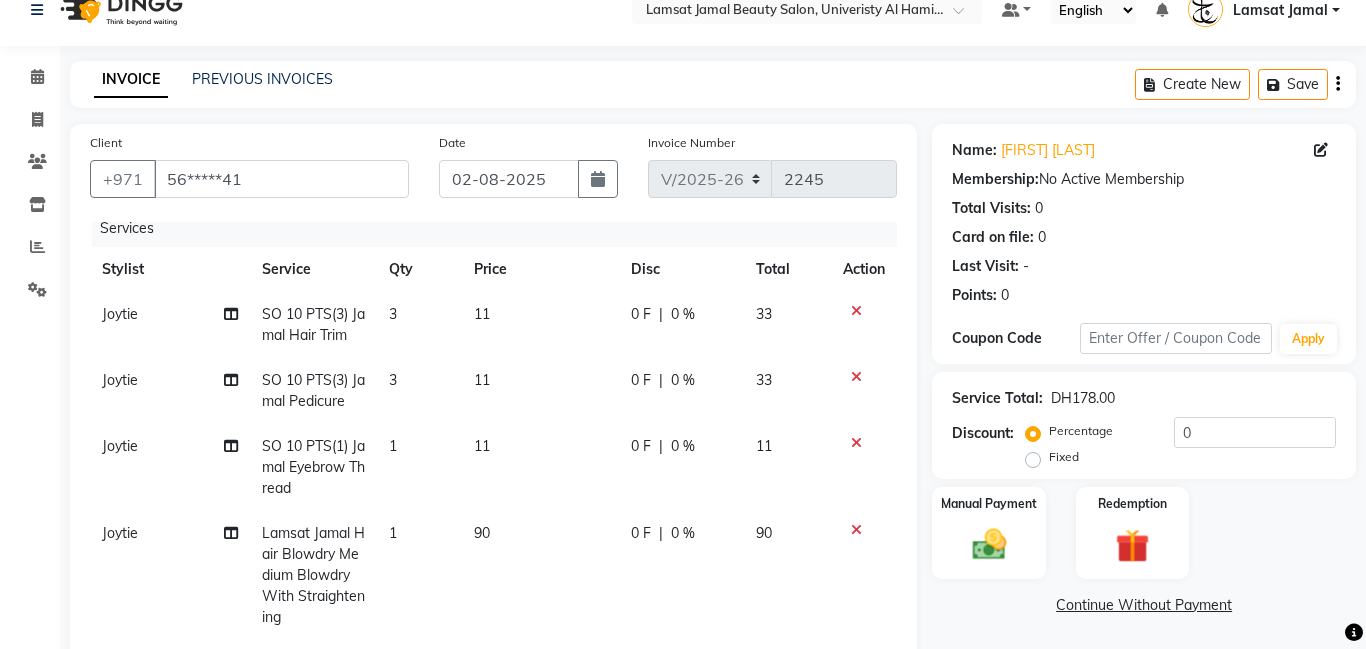 scroll, scrollTop: 33, scrollLeft: 0, axis: vertical 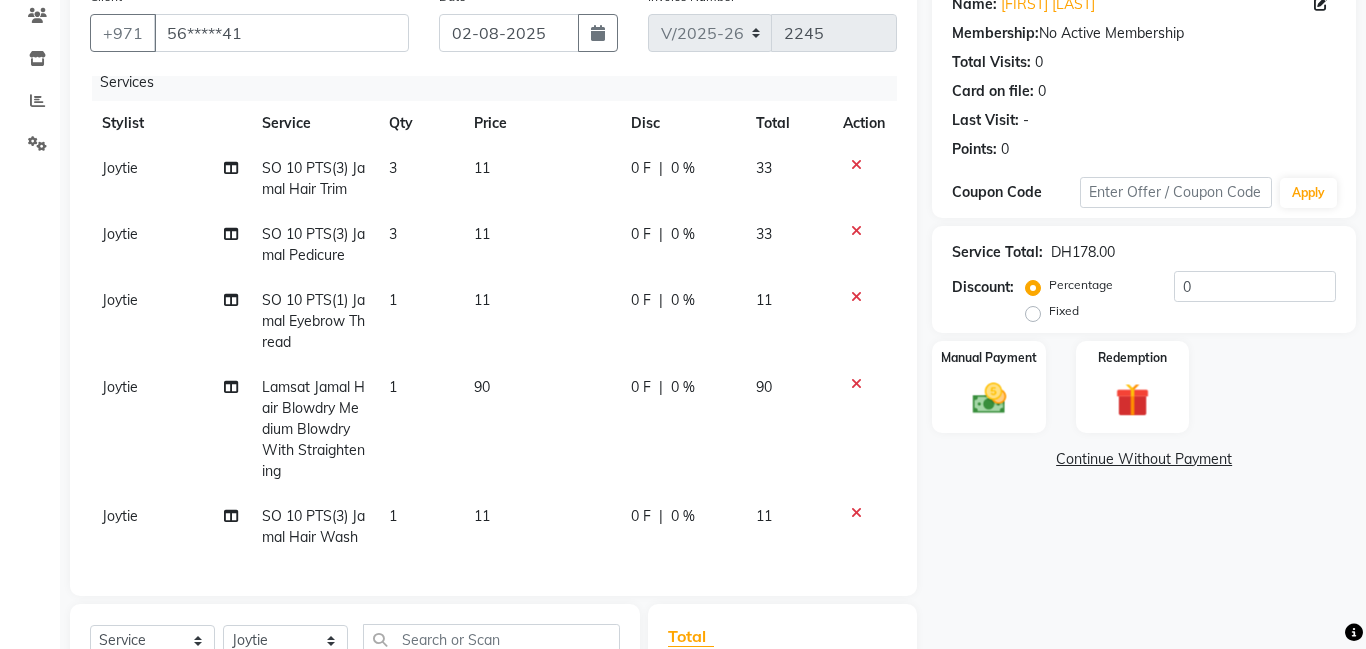 click 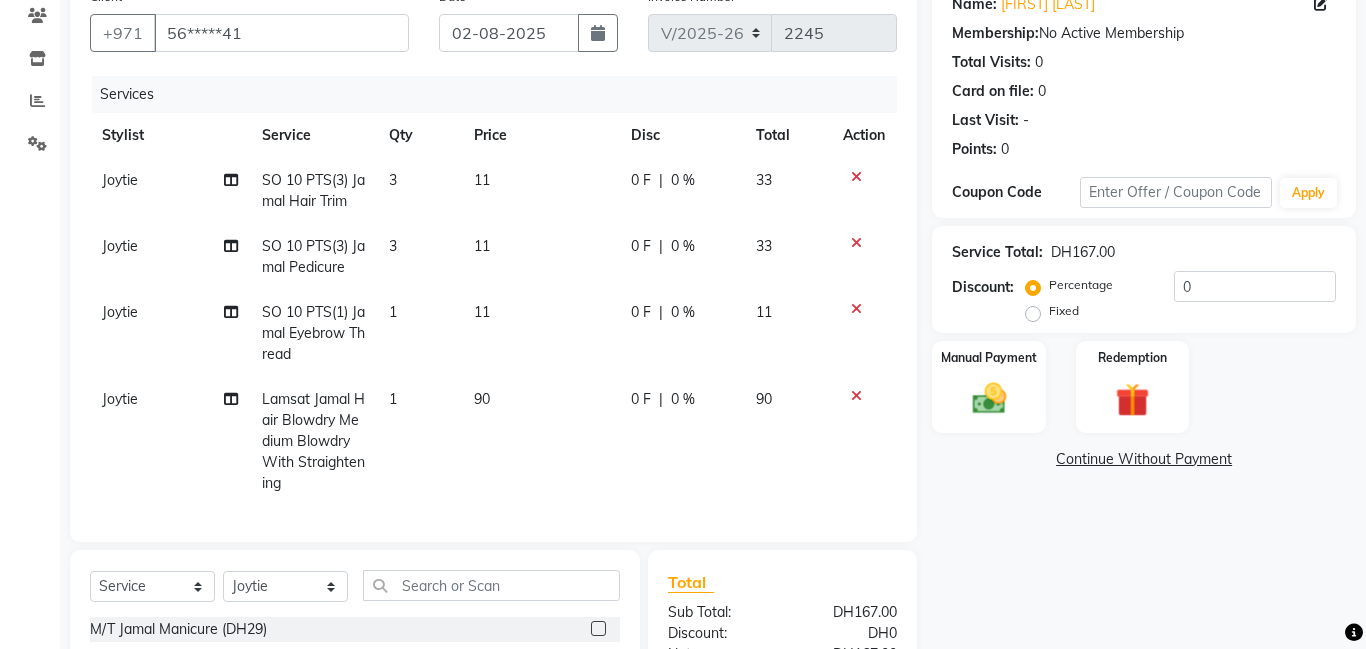 scroll, scrollTop: 0, scrollLeft: 0, axis: both 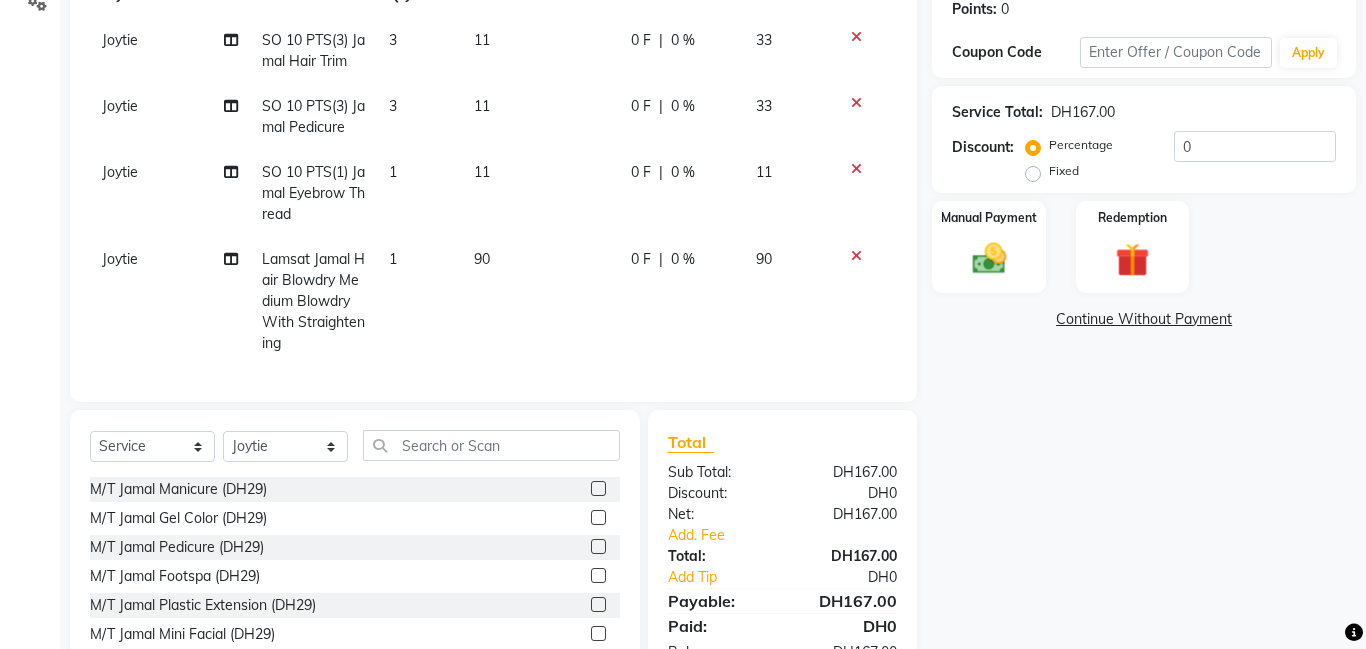 click on "Joytie" 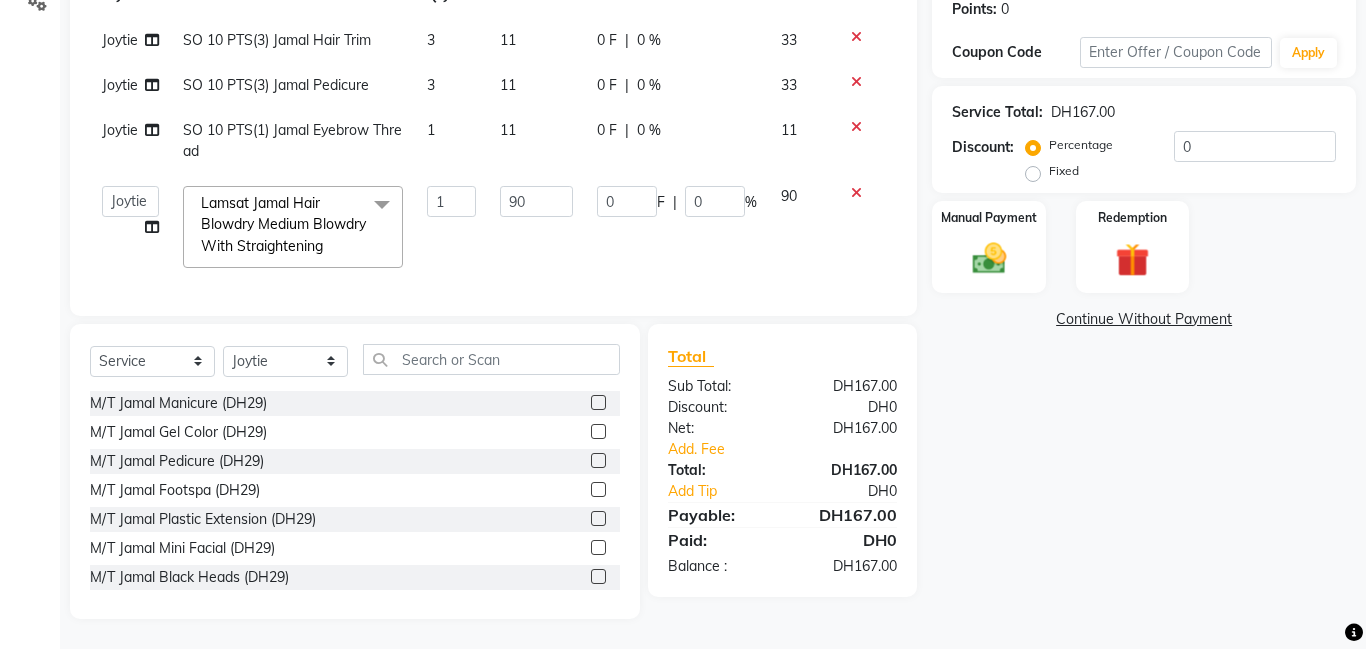 click on "Aldie   Aliya   Amna   Gennie   Joytie   Jude   Lamsat Ebda   Lamsat Jamal   Liezel   Maricar   Maychel   Michelle   Nads   Neha   Nhor   Owner Aliya   Priya   Rods   Sana   Sehr Alya   Yeng" 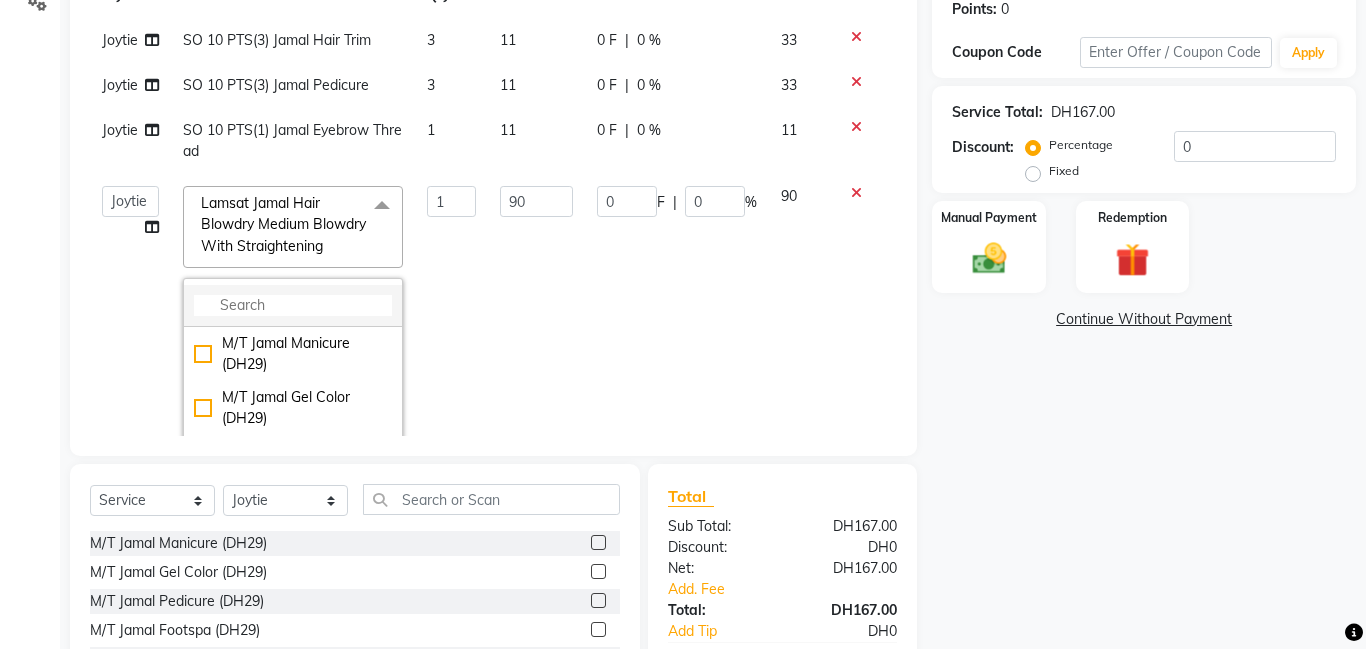click 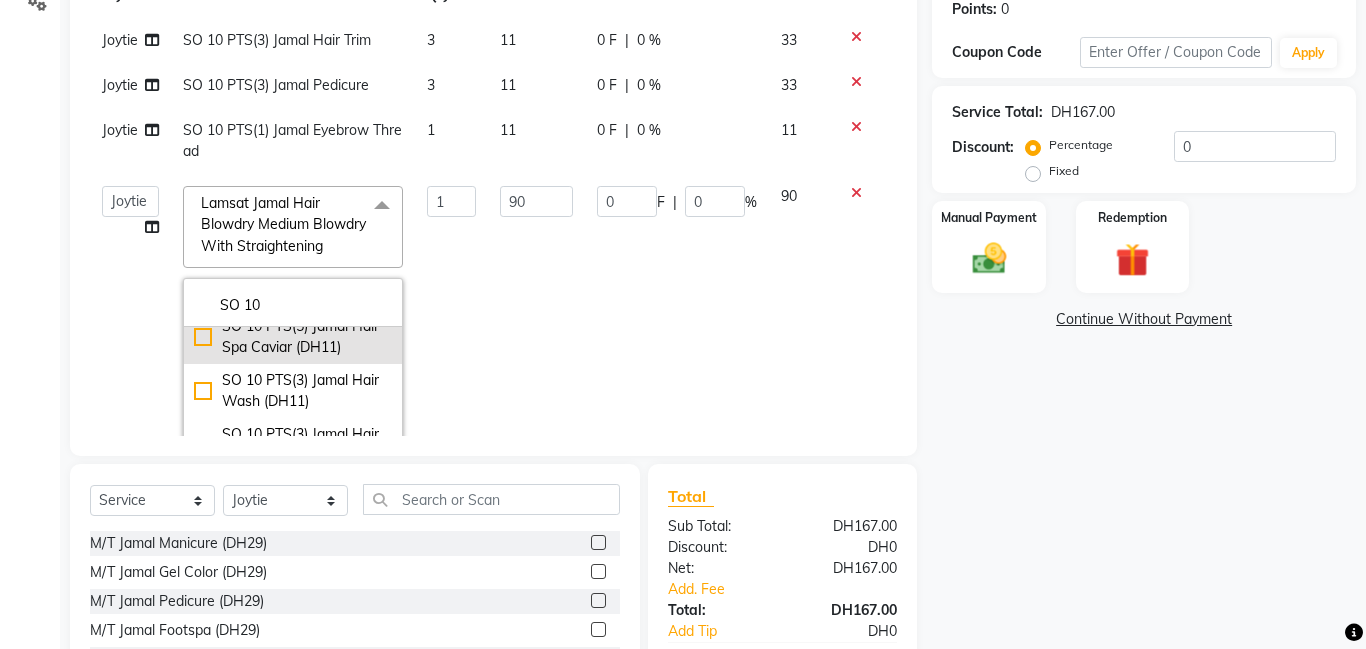 scroll, scrollTop: 348, scrollLeft: 0, axis: vertical 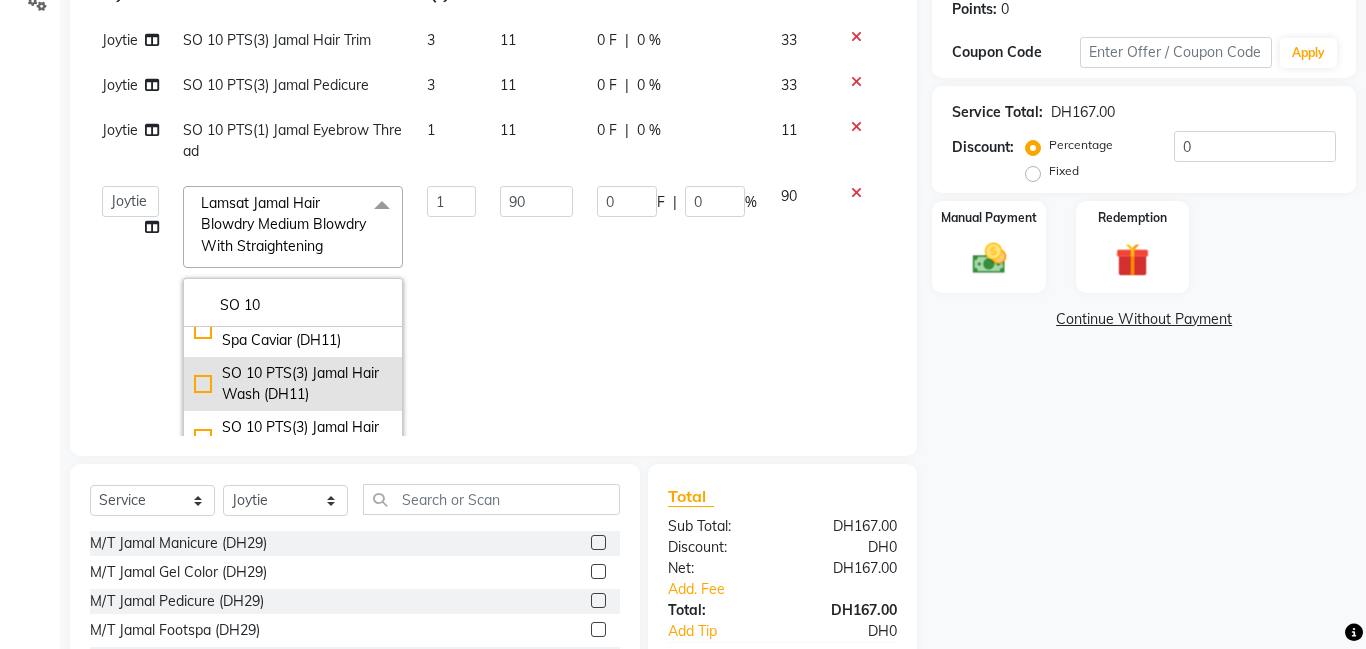 type on "SO 10" 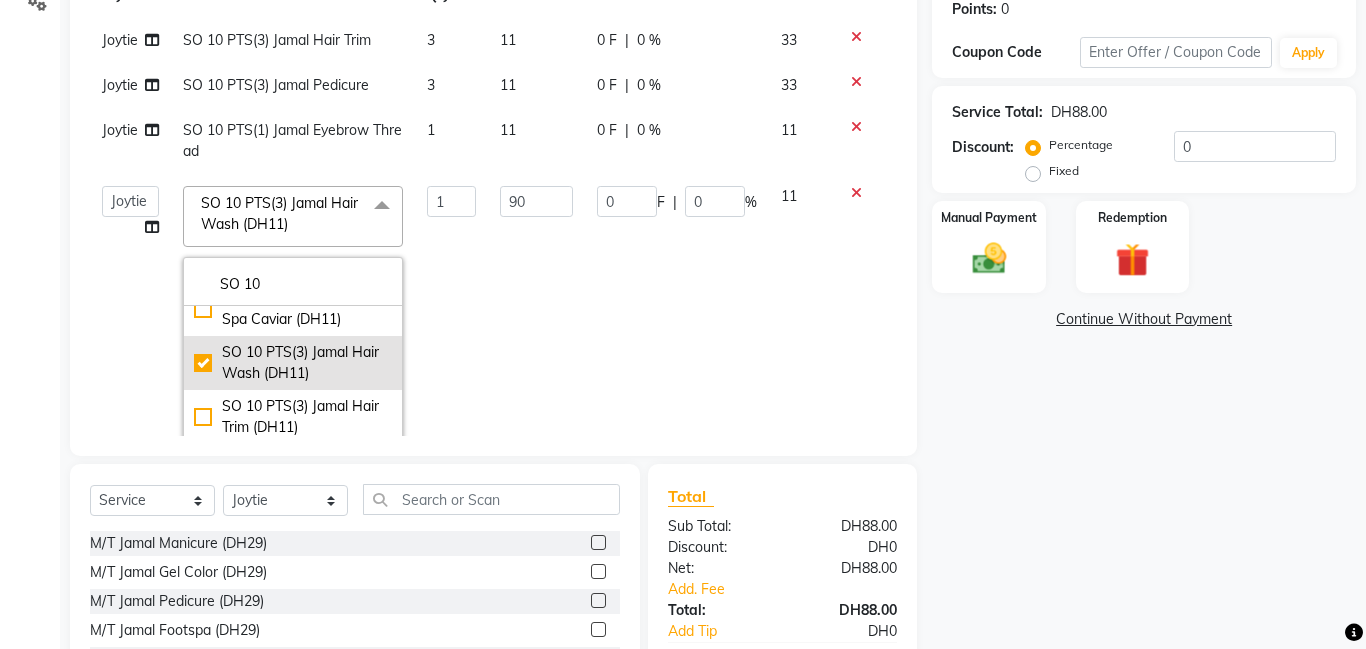 checkbox on "true" 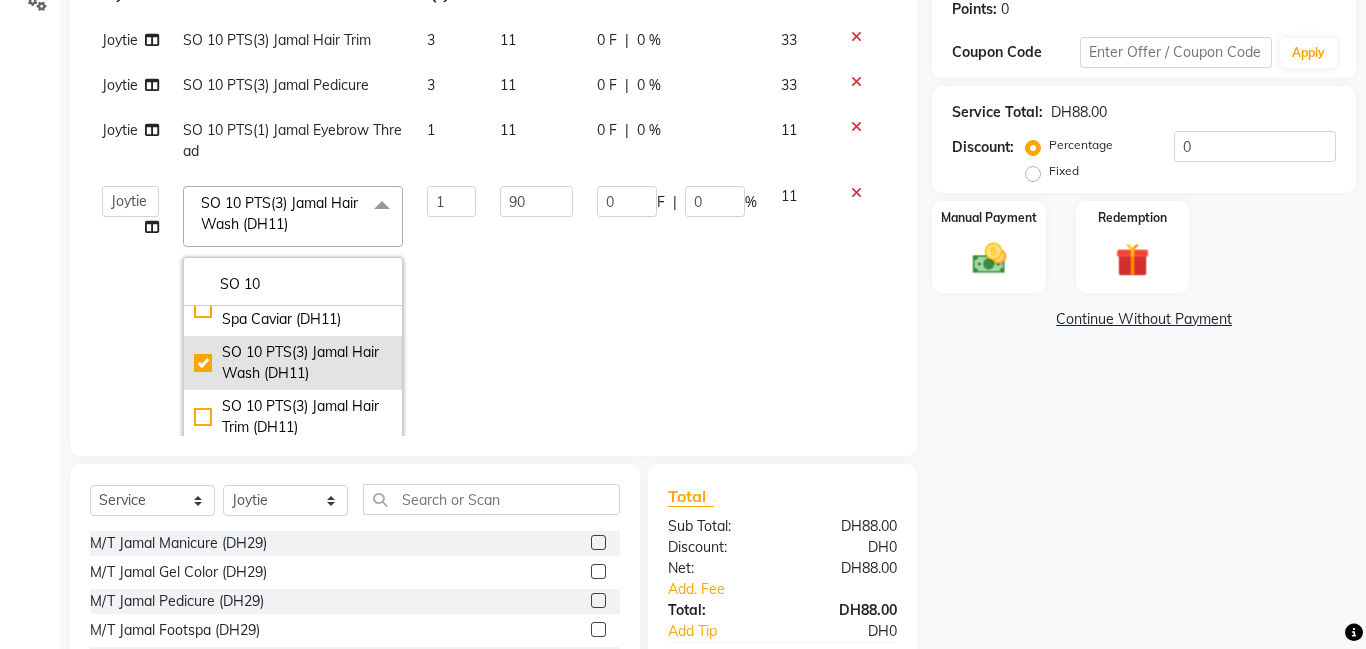 type on "11" 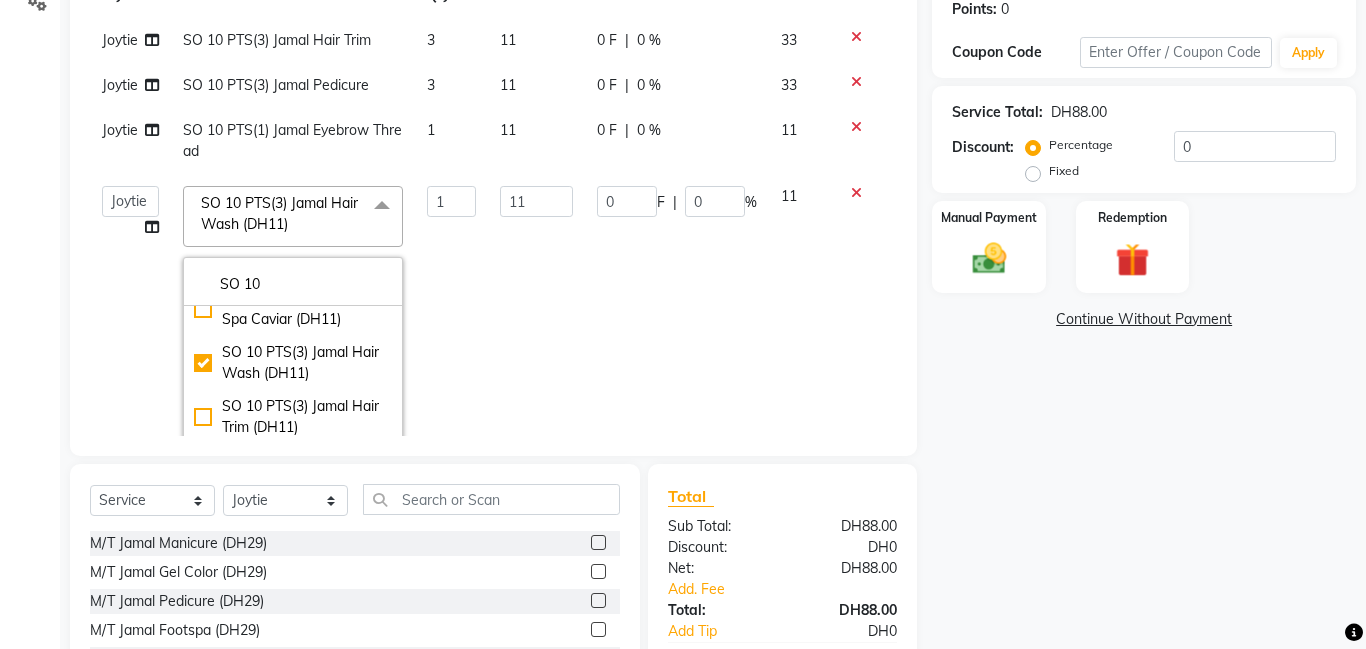 click on "0 F | 0 %" 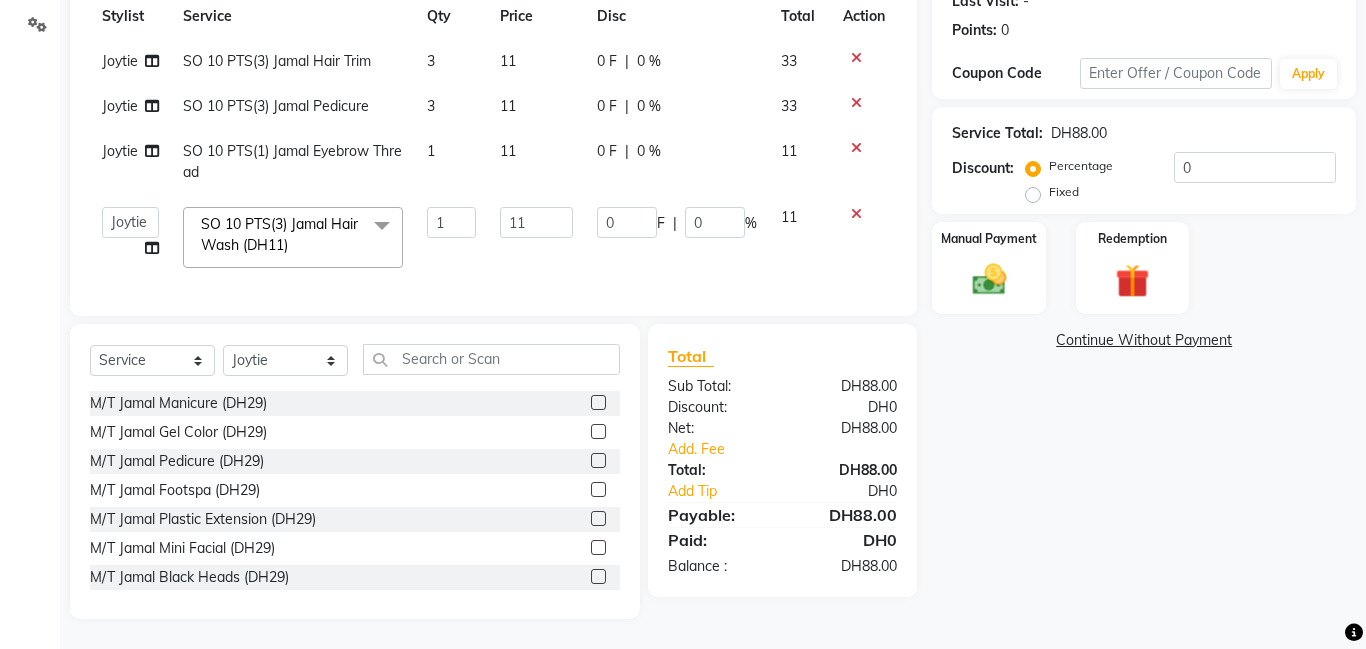 scroll, scrollTop: 291, scrollLeft: 0, axis: vertical 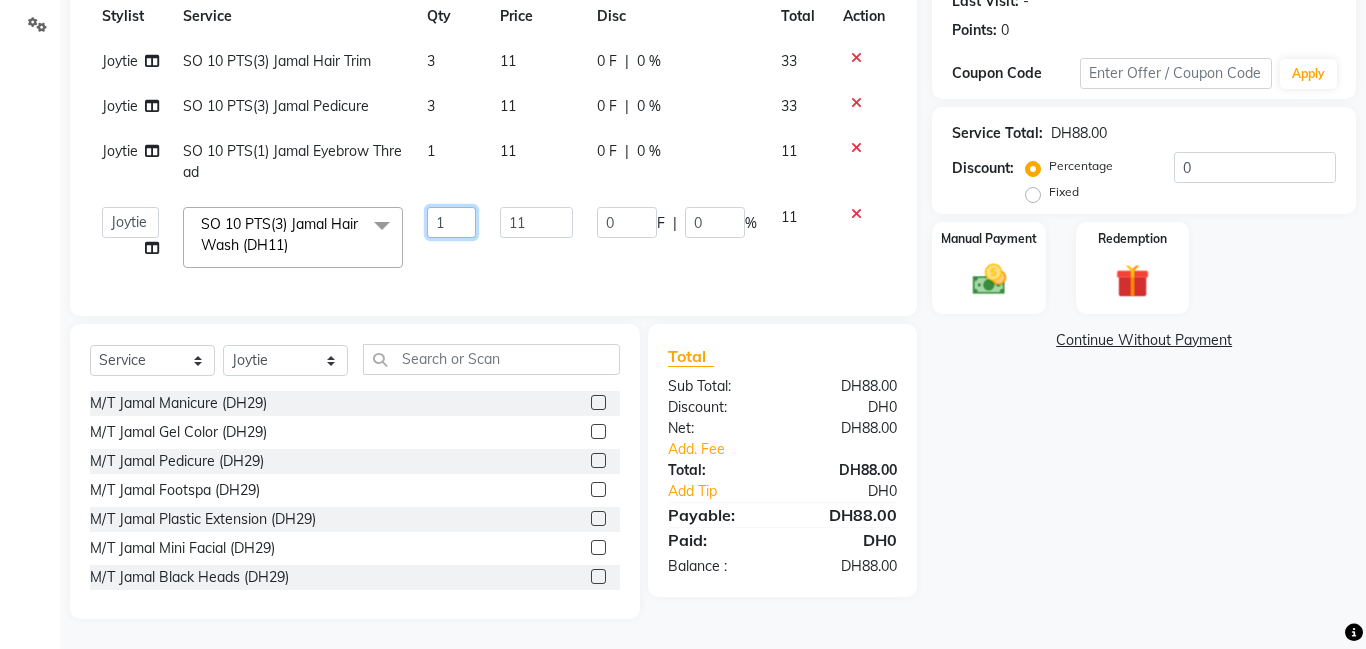 click on "1" 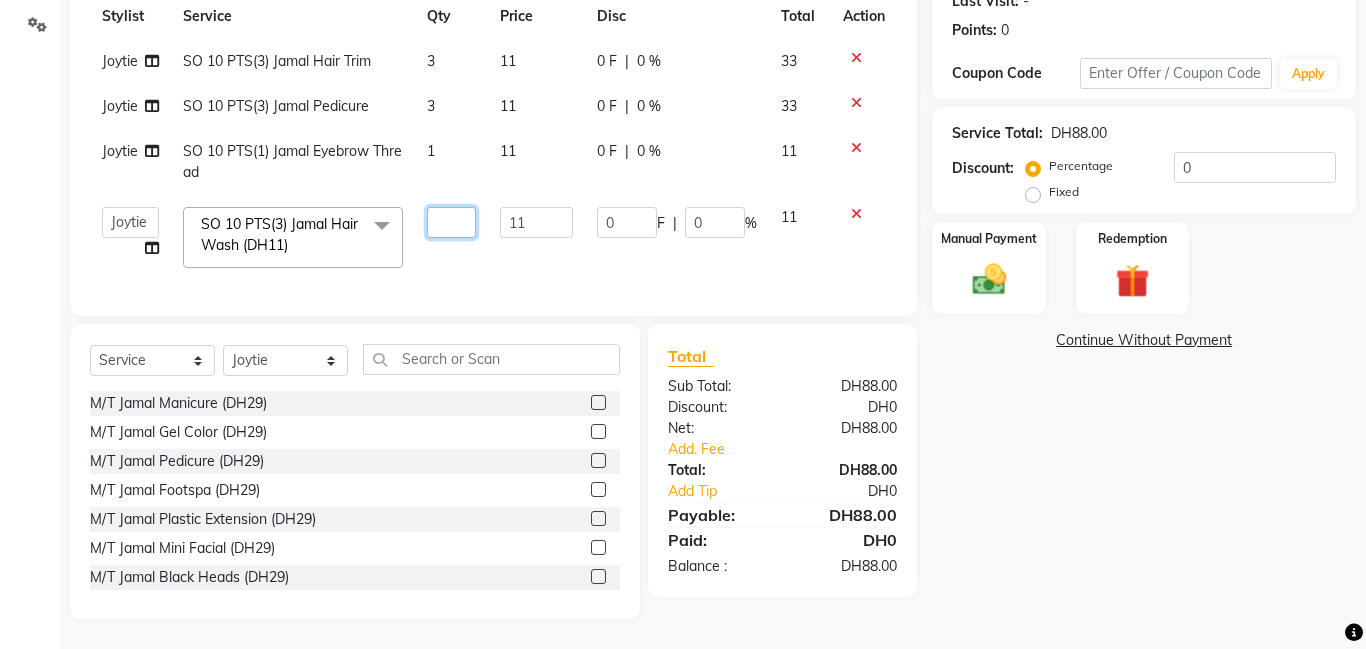 type on "3" 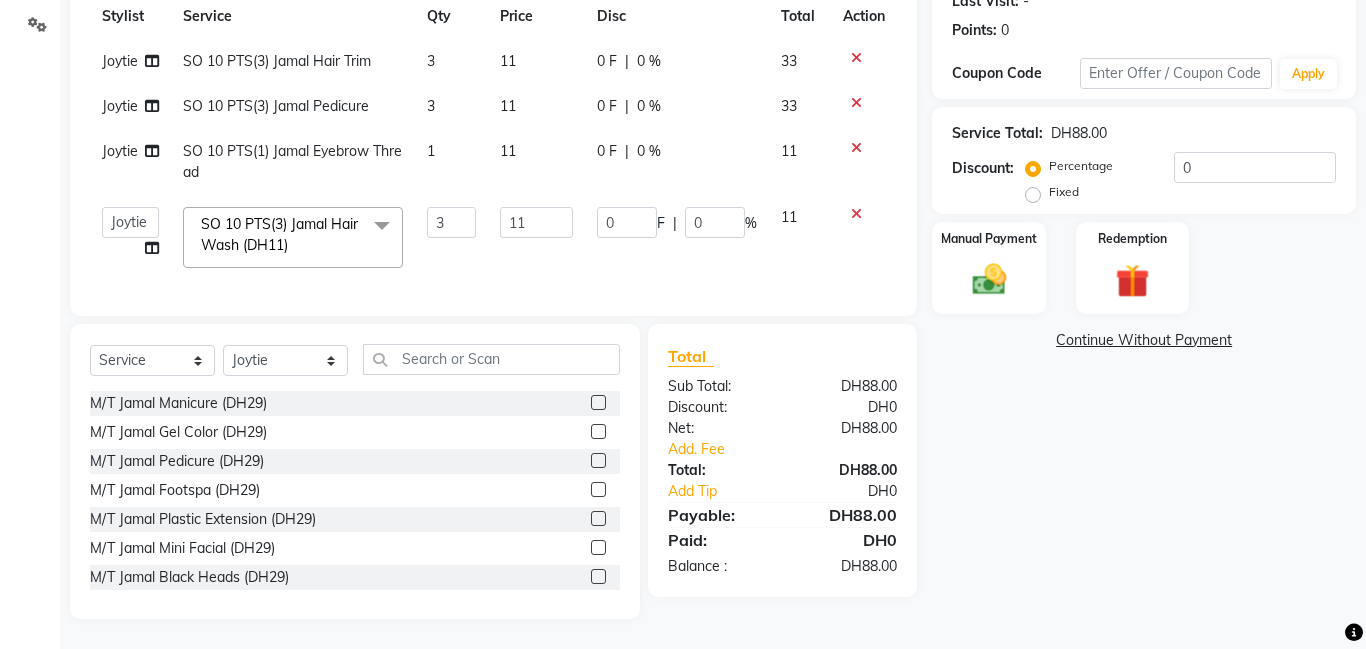 click on "Joytie SO 10 PTS(3) Jamal Hair Trim 3 11 0 F | 0 % 33 Joytie SO 10 PTS(3) Jamal Pedicure 3 11 0 F | 0 % 33 Joytie SO 10 PTS(1) Jamal Eyebrow Thread 1 11 0 F | 0 % 11 Aldie Aliya Amna Gennie Joytie Jude Lamsat Ebda Lamsat Jamal Liezel Maricar Maychel Michelle Nads Neha Nhor Owner Aliya Priya Rods Sana Sehr Alya Yeng SO 10 PTS(3) Jamal Hair Wash (DH11) x M/T Jamal Manicure (DH29) M/T Jamal Gel Color (DH29) M/T Jamal Pedicure (DH29) M/T Jamal Footspa (DH29) M/T Jamal Plastic Extension (DH29) M/T Jamal Mini Facial (DH29) M/T Jamal Black Heads (DH29) M/T Jamal Face Bleach (DH29) M/T Jamal Eyebrow Tint (DH29) M/T Jamal Hair Trim (DH29) M/T Jamal Morrocan Bath (DH69) M/T Jamal Soft Gel (DH69) M/T Jamal Roots Color With Hair Trim (DH69) M/T Jamal Hair Spa With Hair Trim (DH69) M/T Jamal Hot Oil With Hair Trim (DH69) M/T Jamal Manicure & Pedicure for 2 Pax (DH199) M/T Jamal Morrocan Bath + 30 Min Massage (DH199) M/T Jamal Normal Facial, Manicure, Pedicure (DH199) 3 11 0 F |" 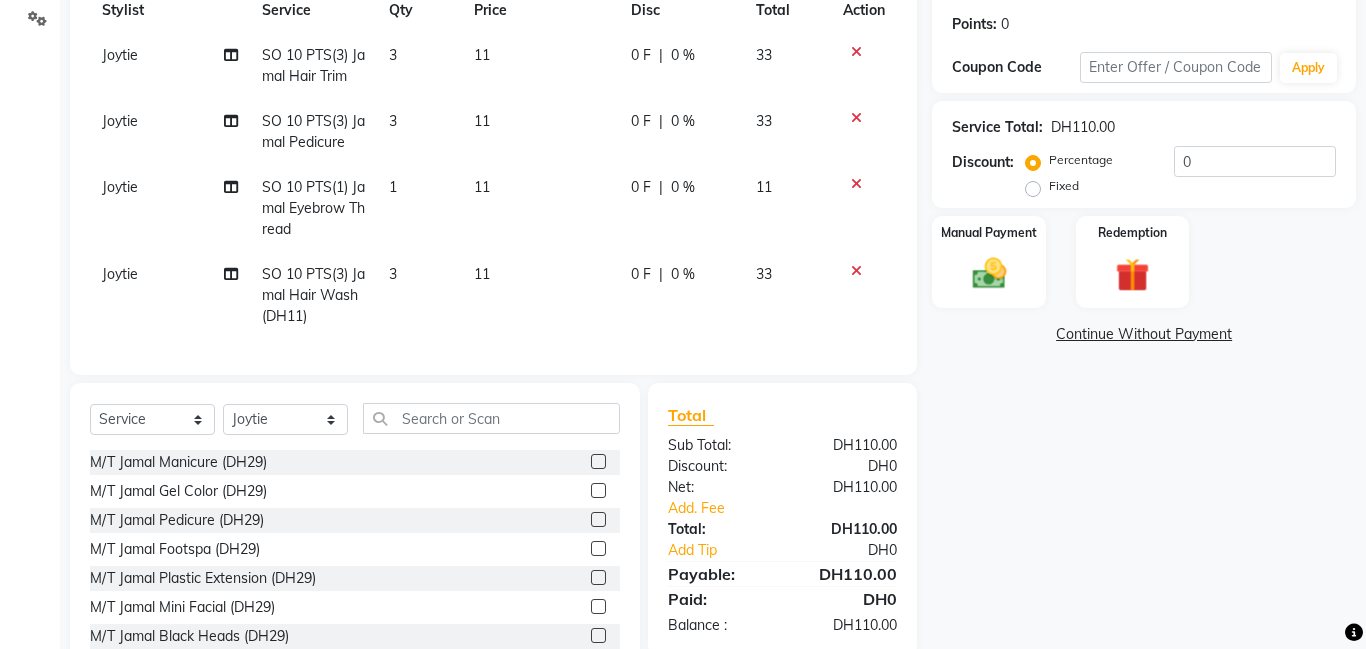 scroll, scrollTop: 301, scrollLeft: 0, axis: vertical 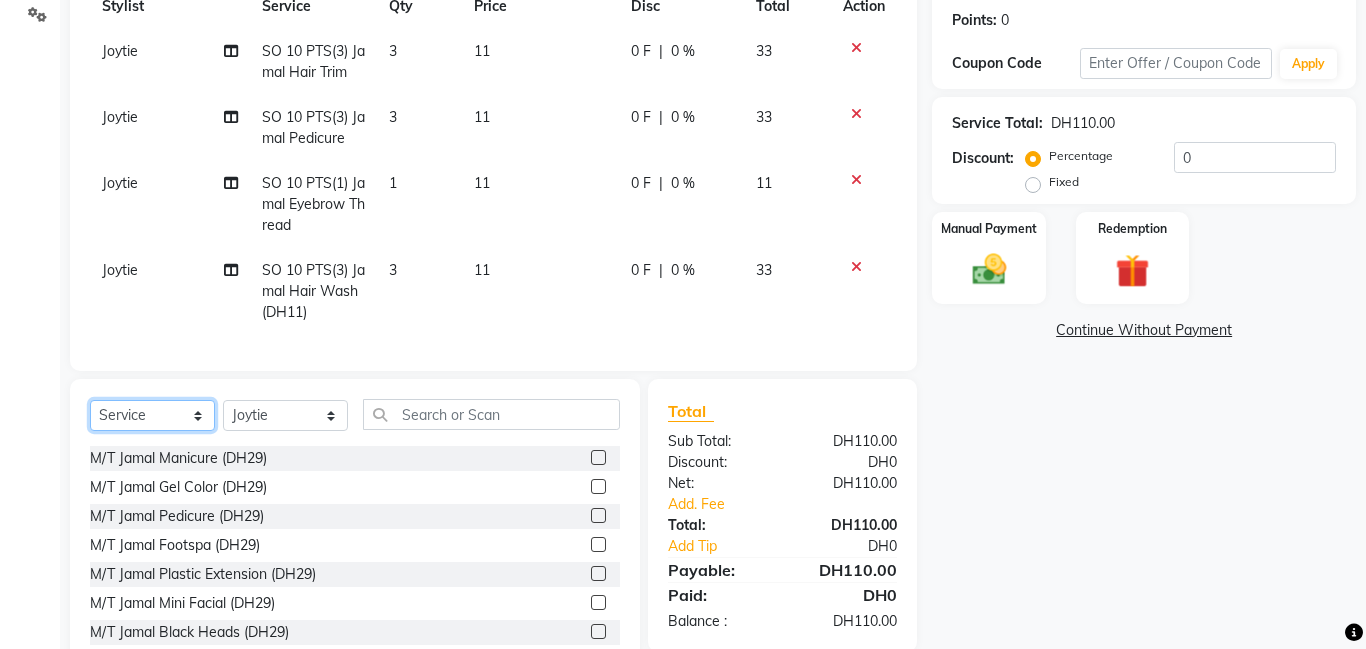 click on "Select  Service  Product  Membership  Package Voucher Prepaid Gift Card" 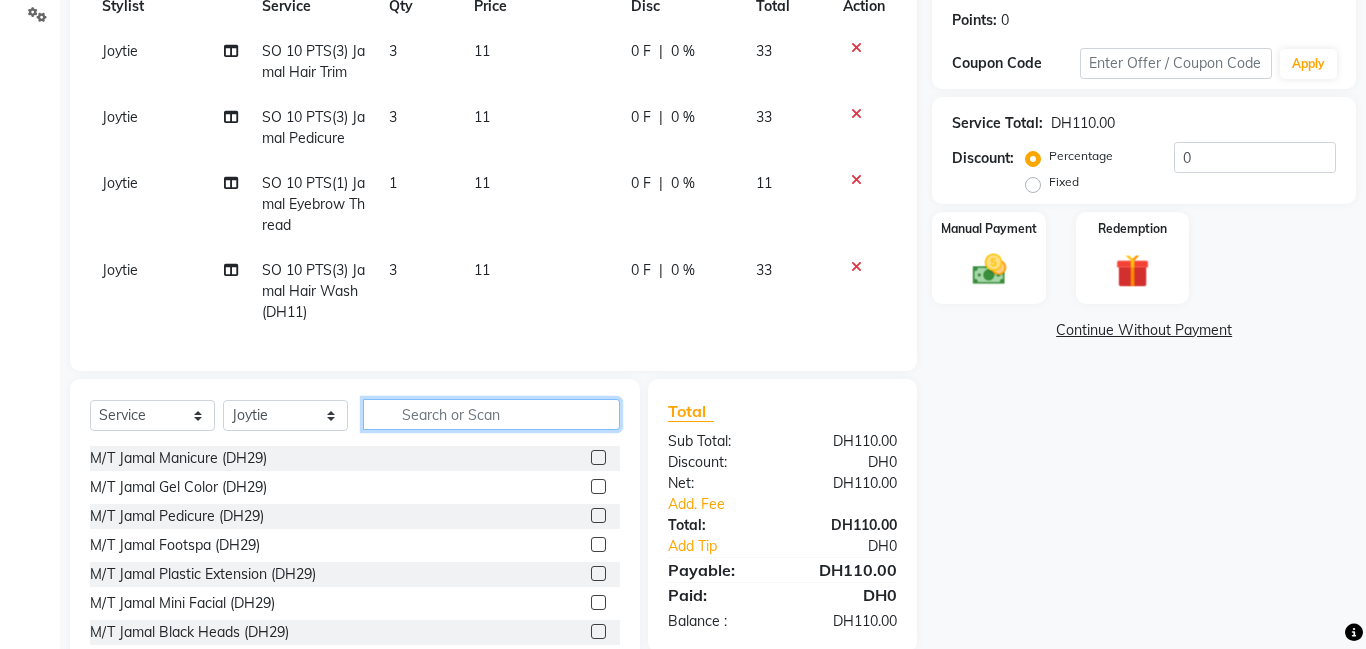 click 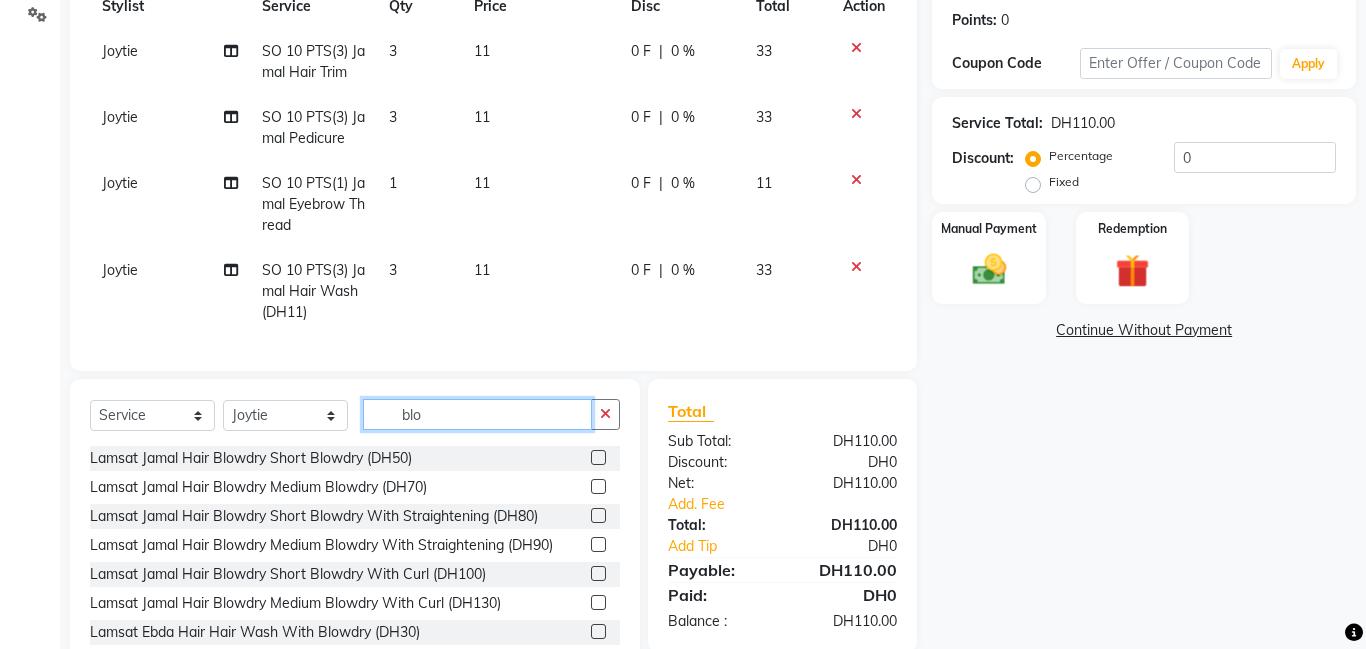type on "blo" 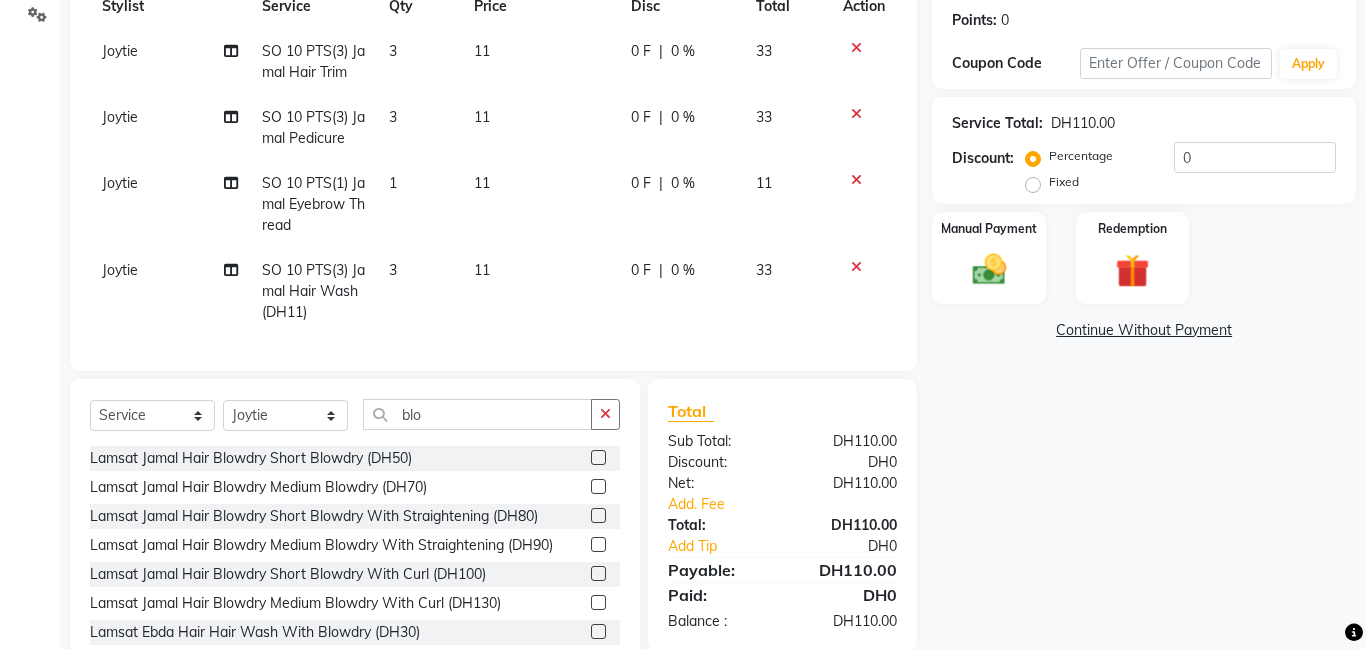 click 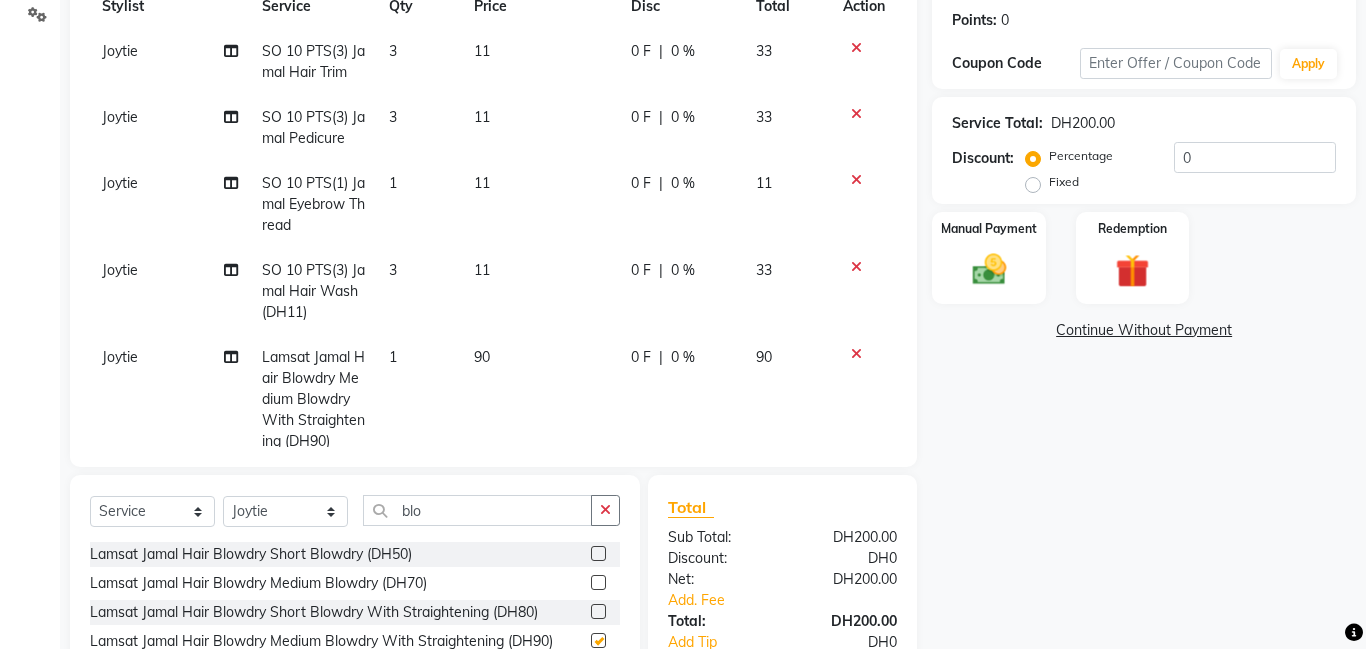 checkbox on "false" 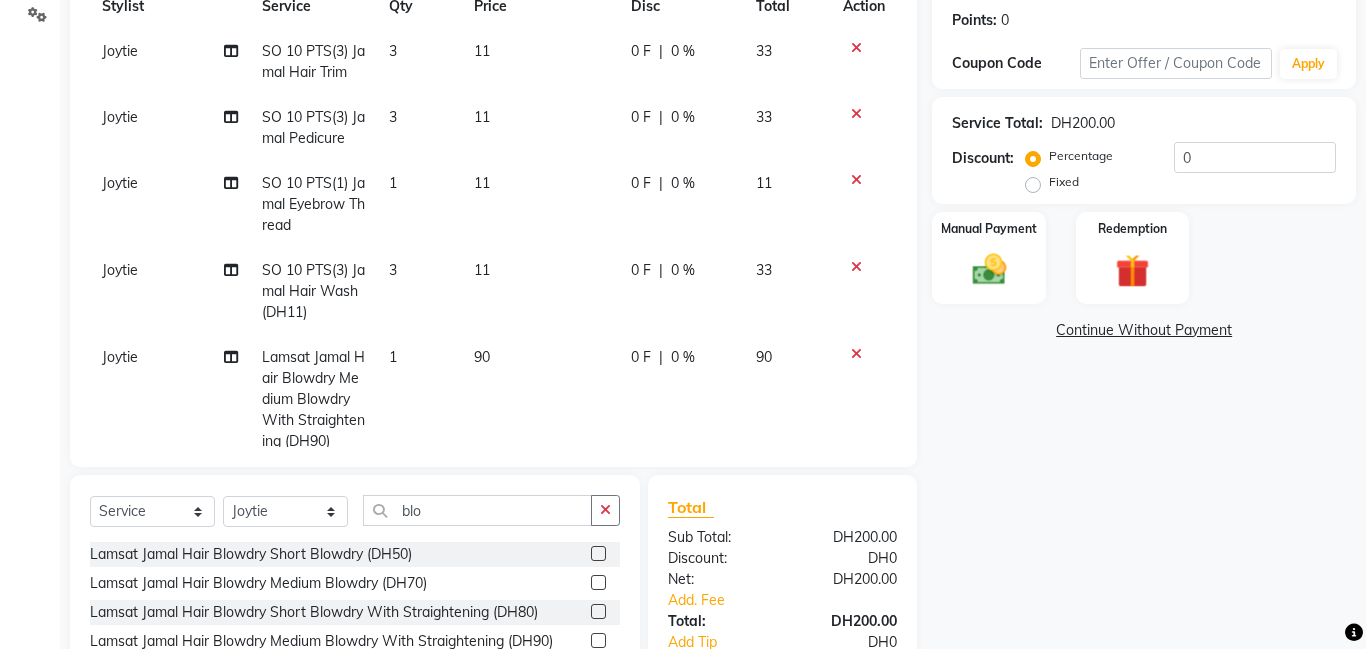 click on "Fixed" 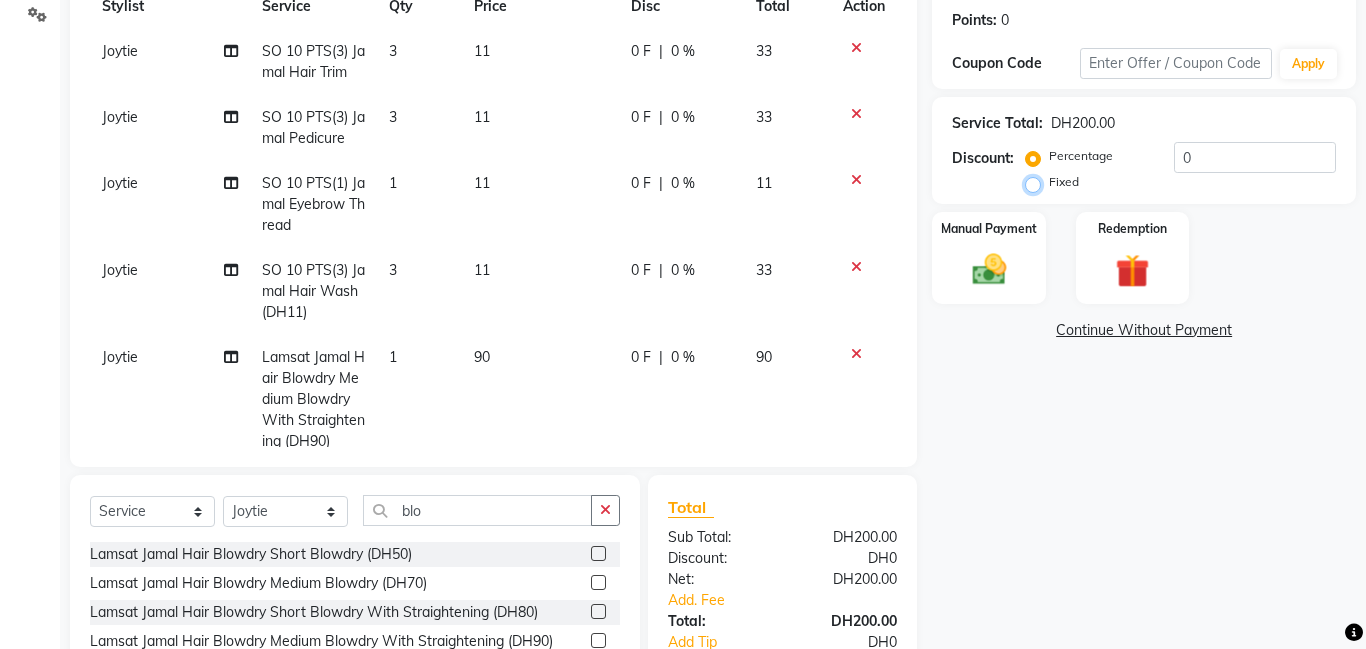 click on "Fixed" at bounding box center (1037, 182) 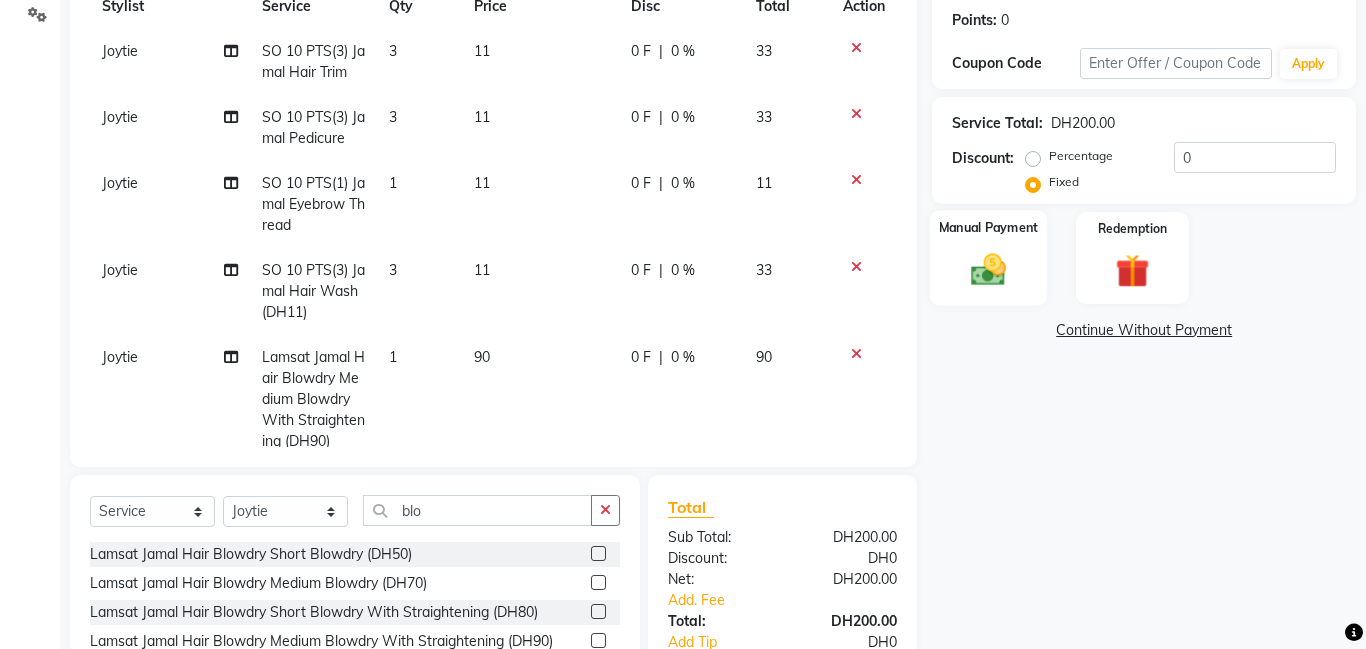 click 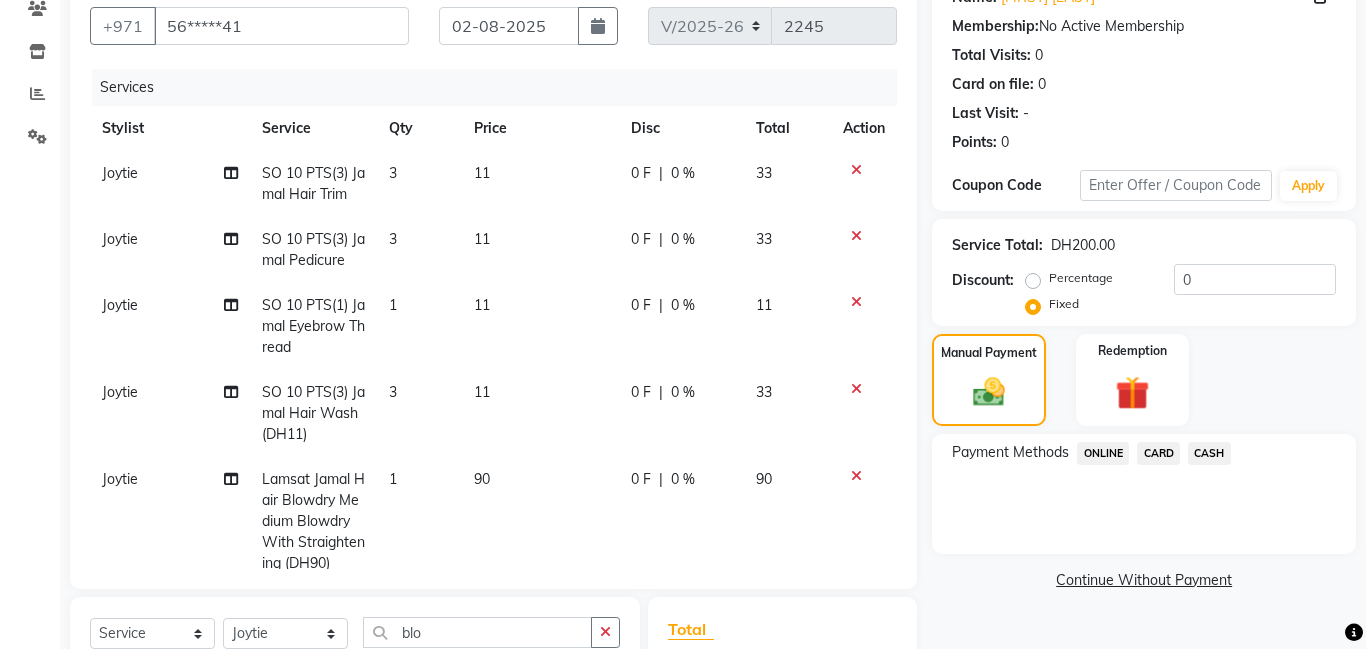 scroll, scrollTop: 170, scrollLeft: 0, axis: vertical 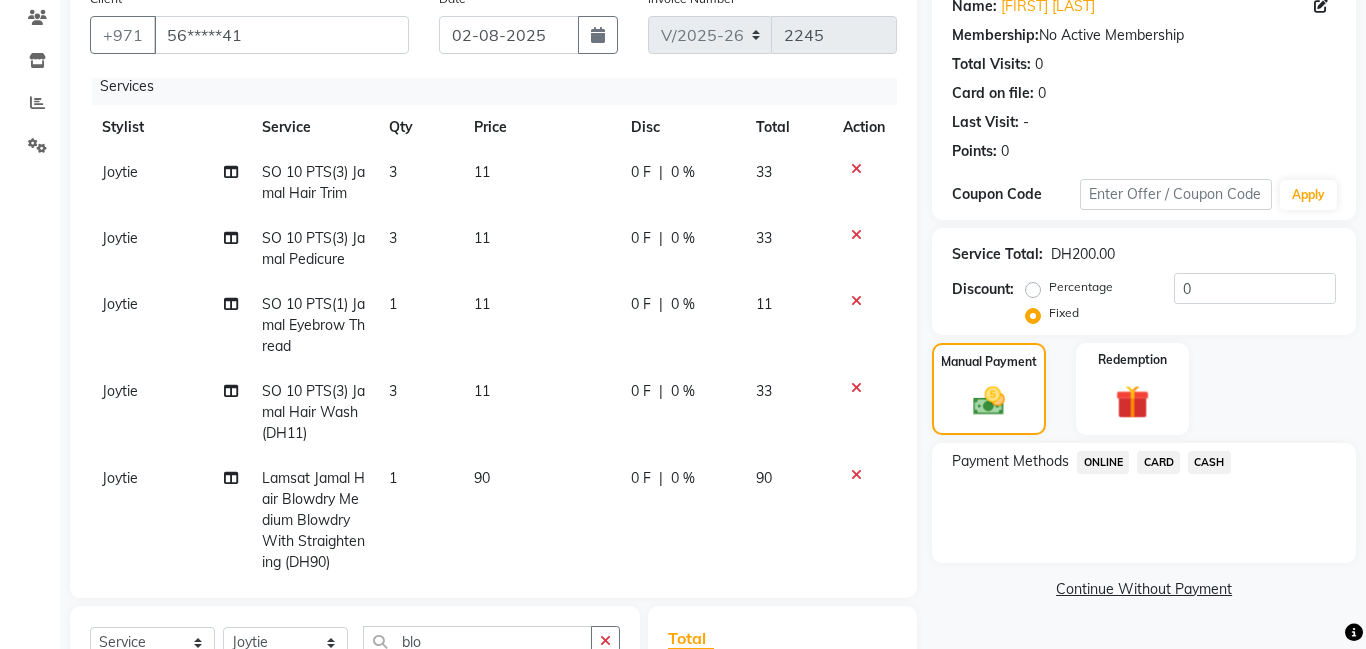 click on "Joytie" 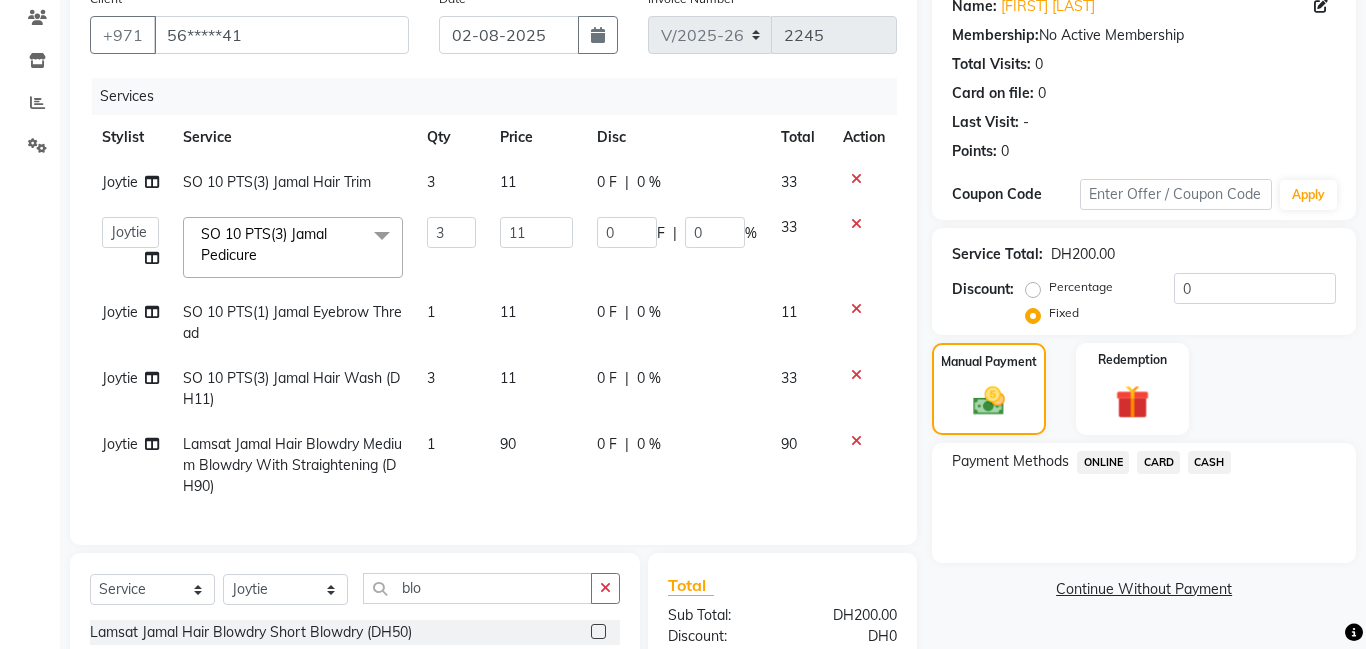 scroll, scrollTop: 0, scrollLeft: 0, axis: both 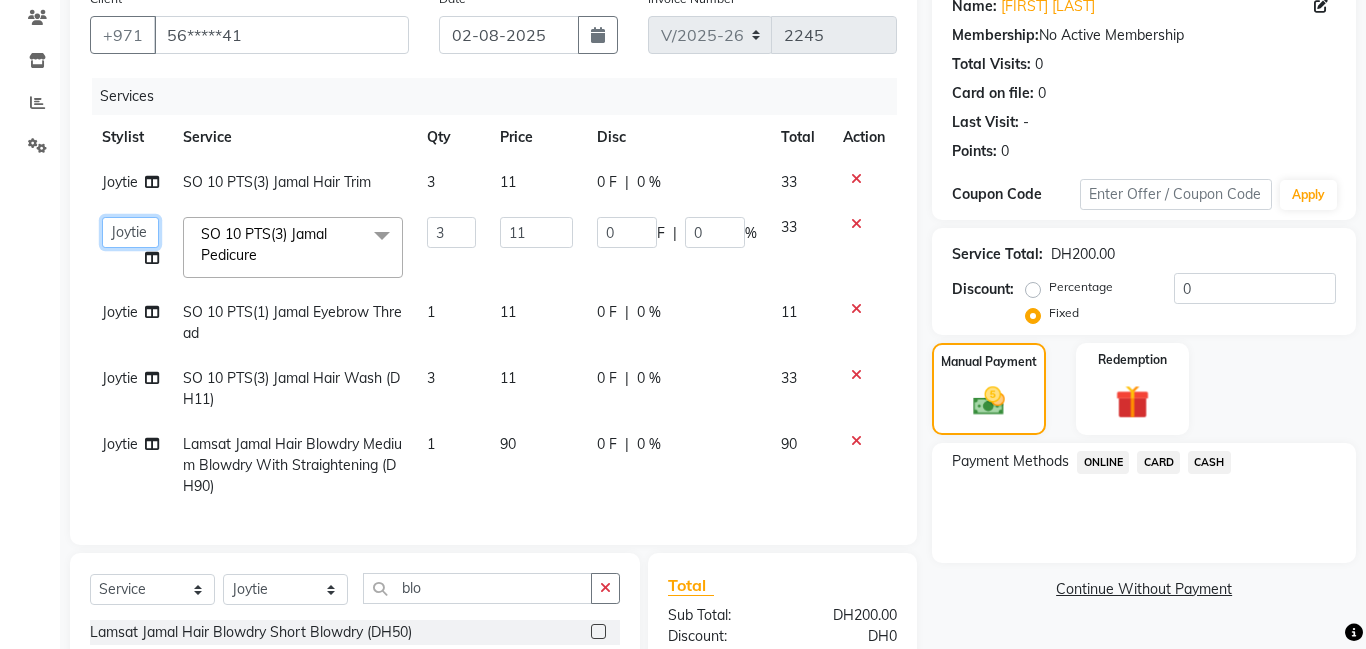 click on "Aldie   Aliya   Amna   Gennie   Joytie   Jude   Lamsat Ebda   Lamsat Jamal   Liezel   Maricar   Maychel   Michelle   Nads   Neha   Nhor   Owner Aliya   Priya   Rods   Sana   Sehr Alya   Yeng" 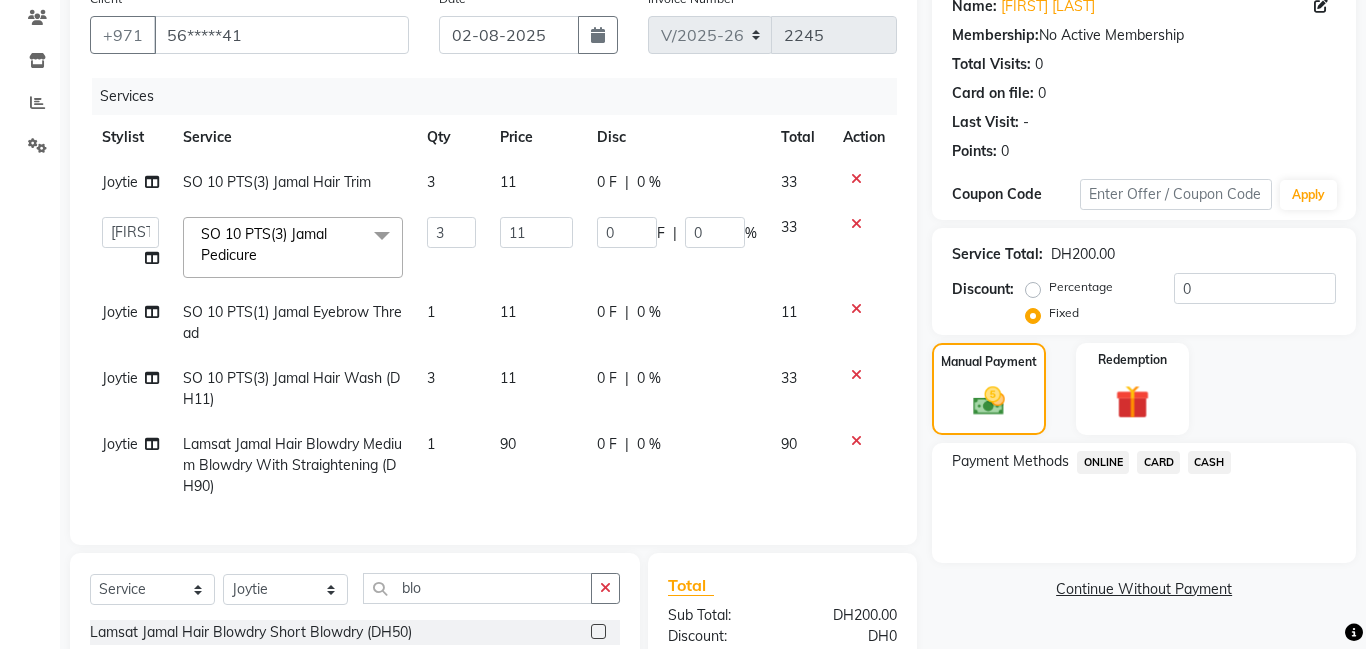 select on "79902" 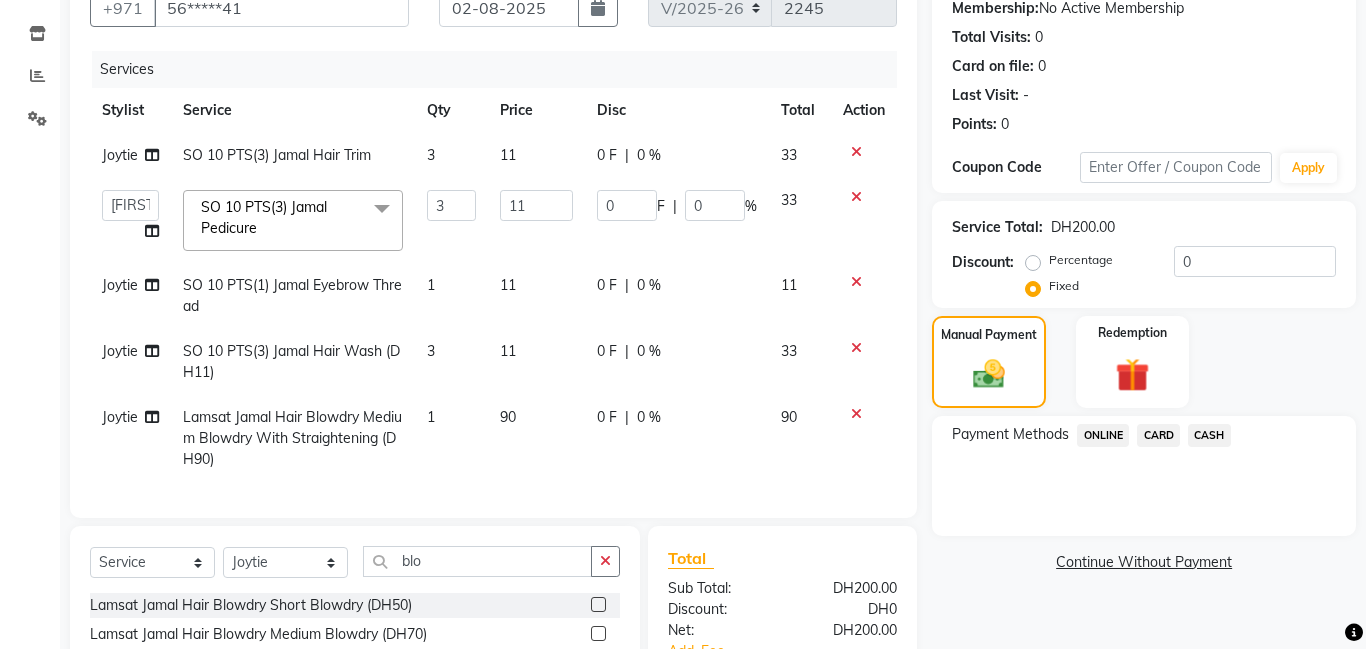 scroll, scrollTop: 258, scrollLeft: 0, axis: vertical 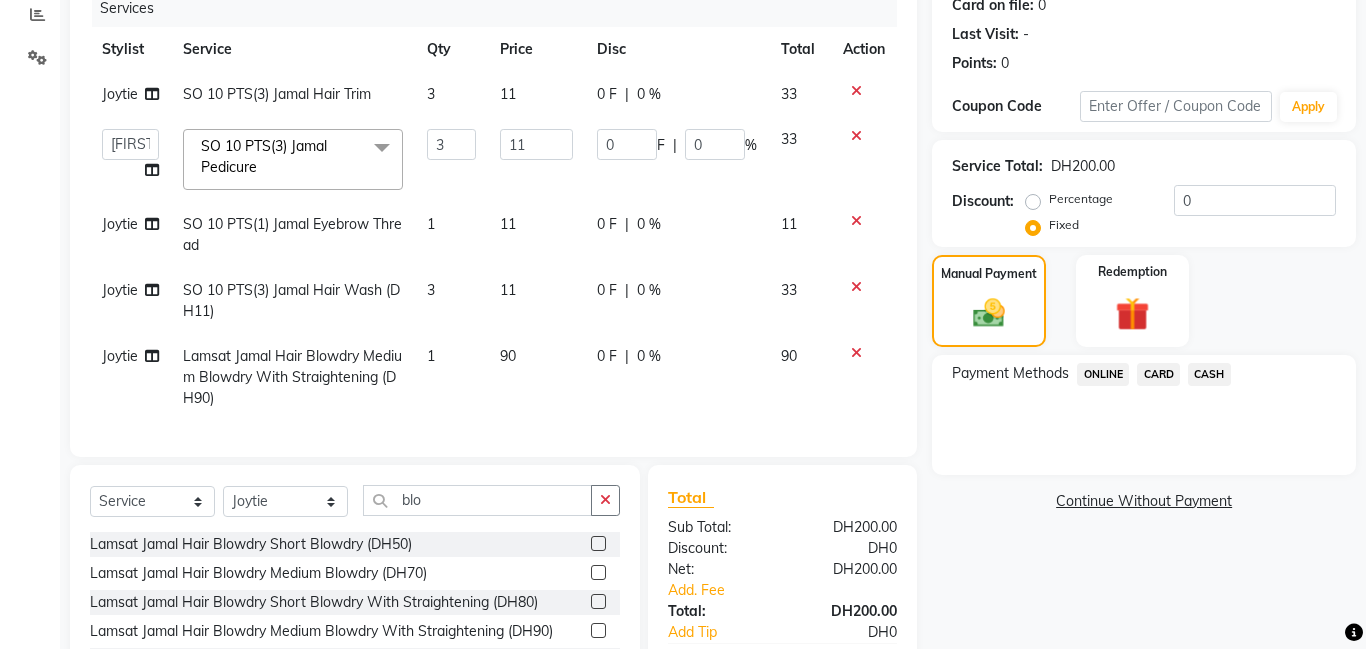 click on "Joytie" 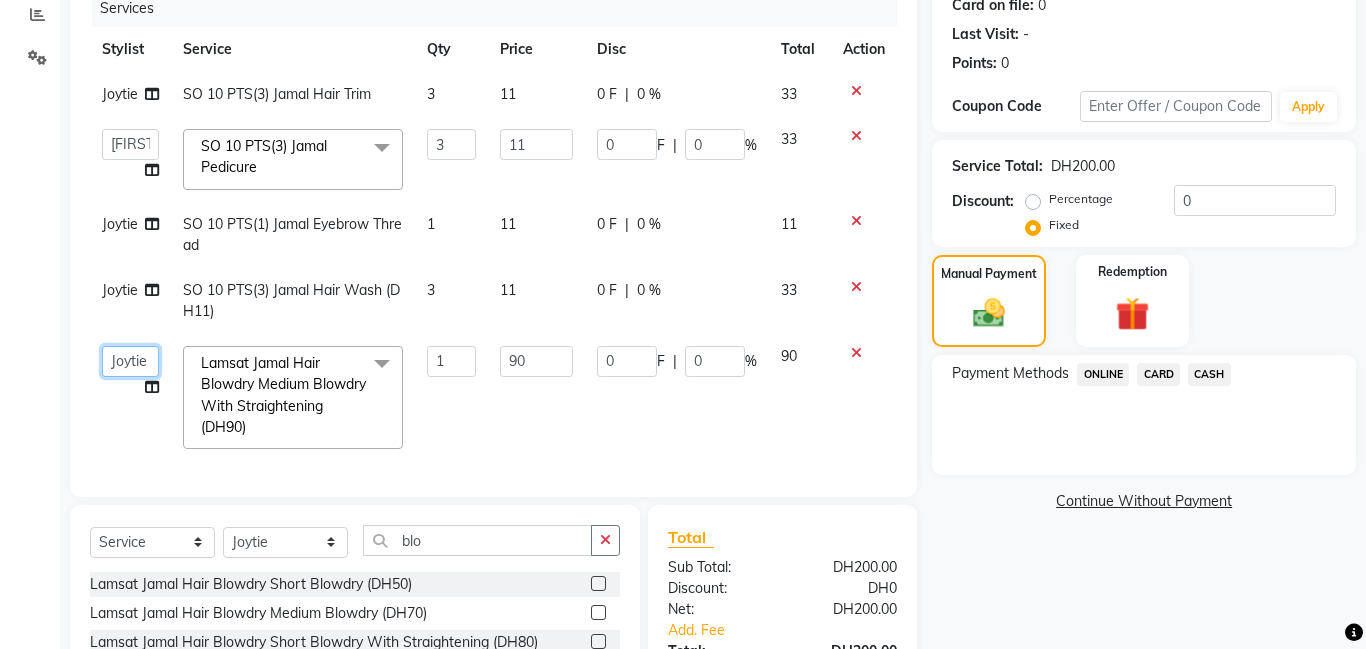 click on "Aldie   Aliya   Amna   Gennie   Joytie   Jude   Lamsat Ebda   Lamsat Jamal   Liezel   Maricar   Maychel   Michelle   Nads   Neha   Nhor   Owner Aliya   Priya   Rods   Sana   Sehr Alya   Yeng" 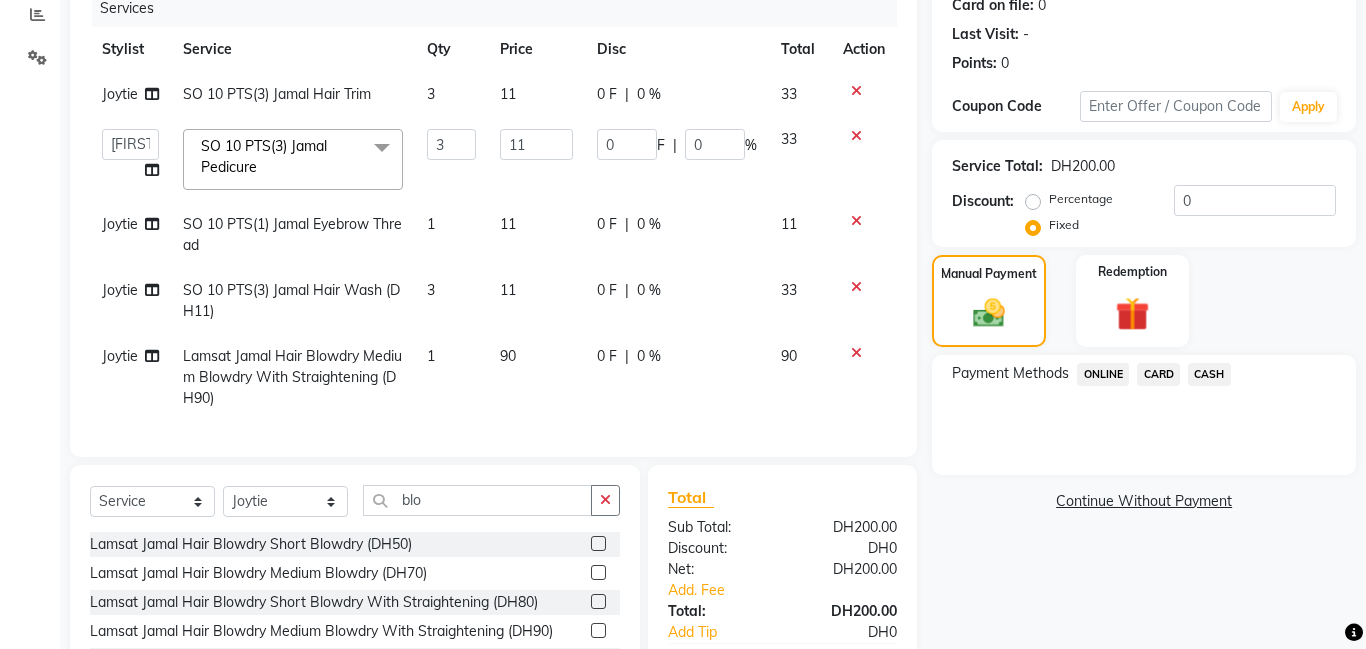 click on "[FIRST] Split Commission" 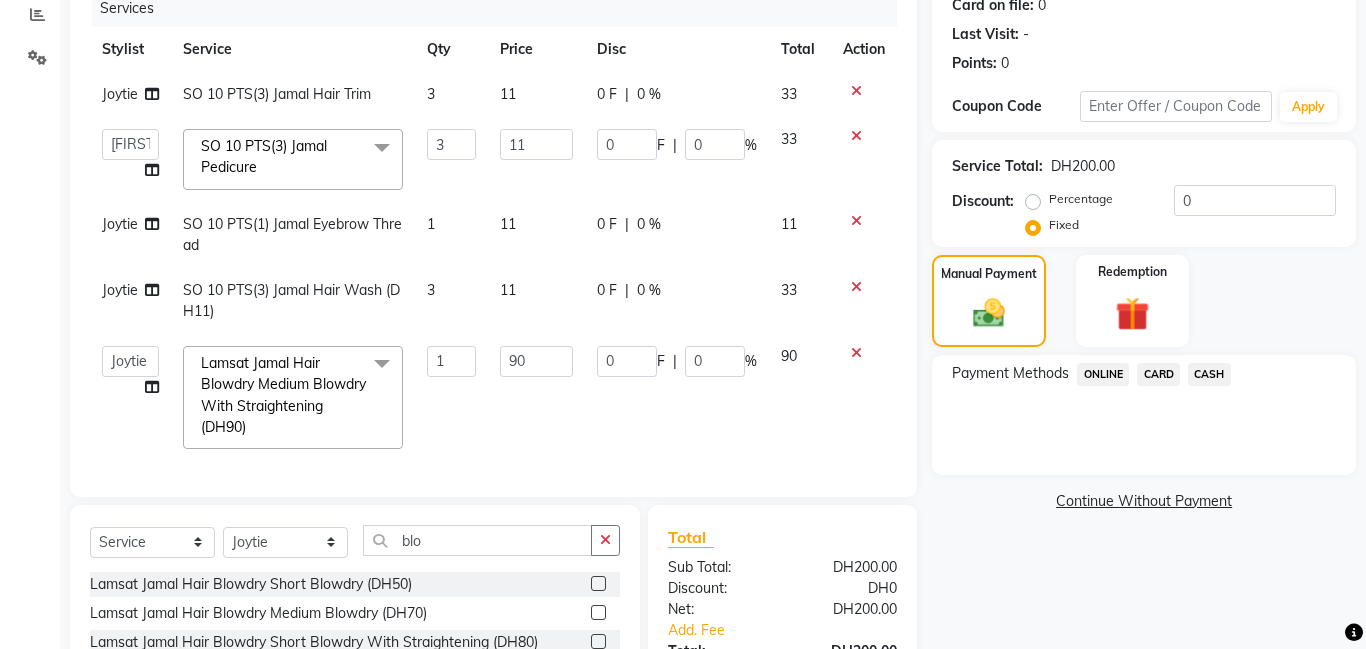 click 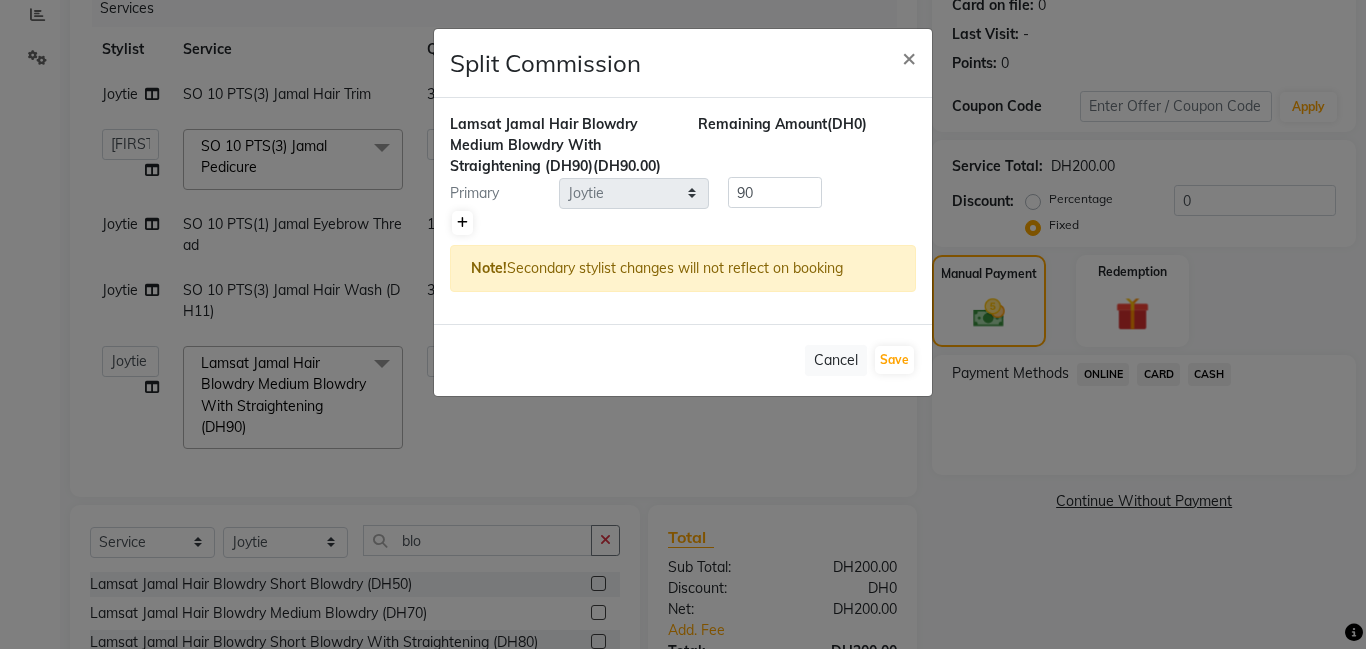 click 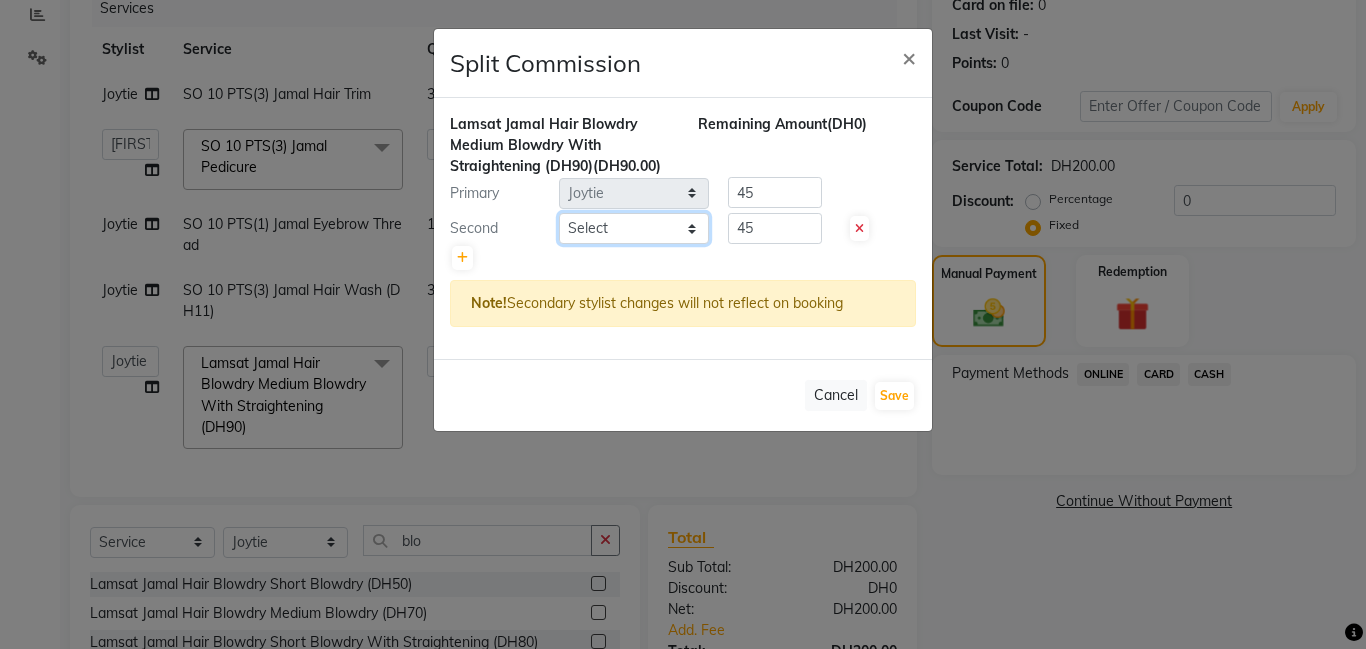 click on "Select [FIRST] [FIRST] [FIRST] [FIRST] [FIRST] [FIRST] [FIRST] [FIRST] [FIRST] [FIRST] [FIRST] [FIRST] [FIRST] [FIRST] [FIRST] [FIRST] [FIRST] [FIRST] [FIRST] [FIRST]" 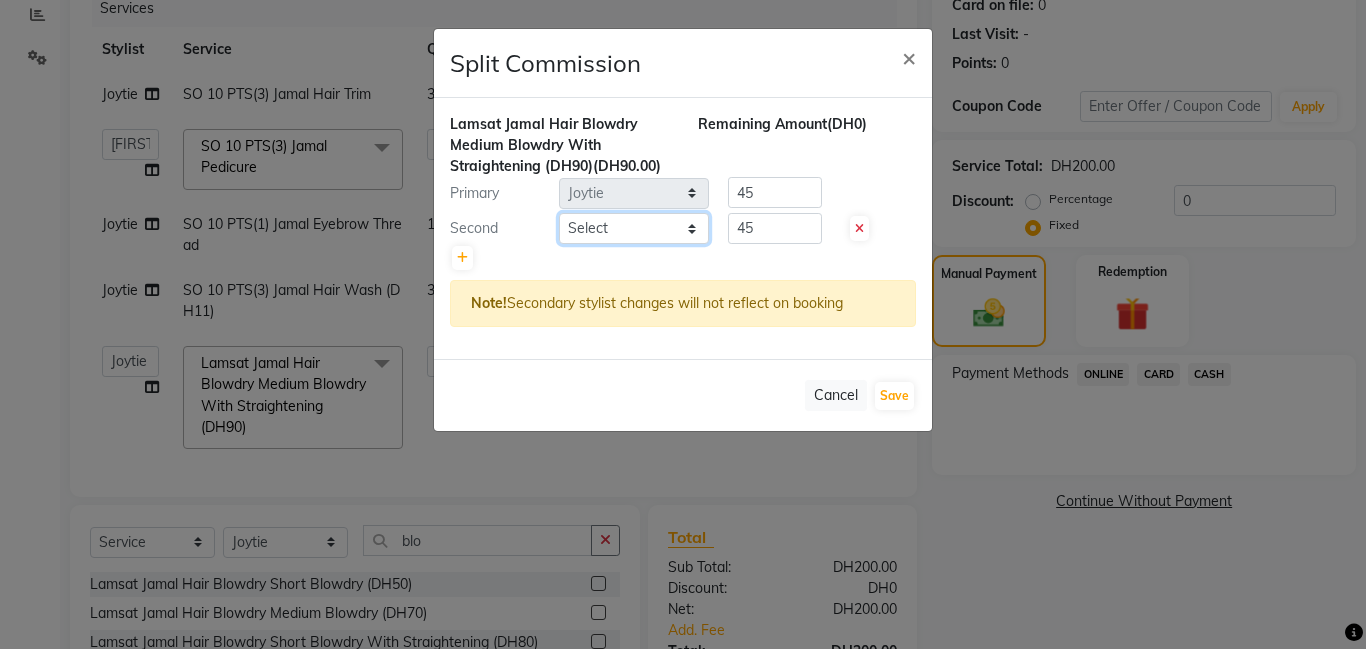 select on "79902" 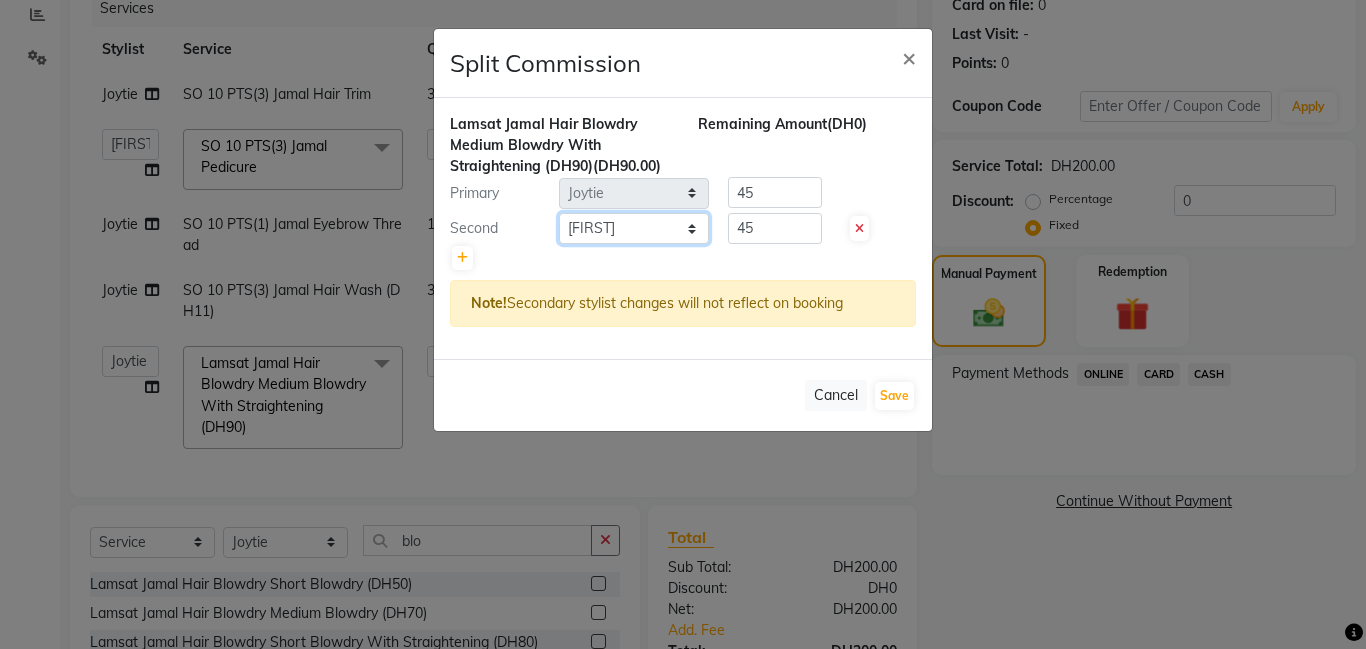 click on "Select [FIRST] [FIRST] [FIRST] [FIRST] [FIRST] [FIRST] [FIRST] [FIRST] [FIRST] [FIRST] [FIRST] [FIRST] [FIRST] [FIRST] [FIRST] [FIRST] [FIRST] [FIRST] [FIRST] [FIRST]" 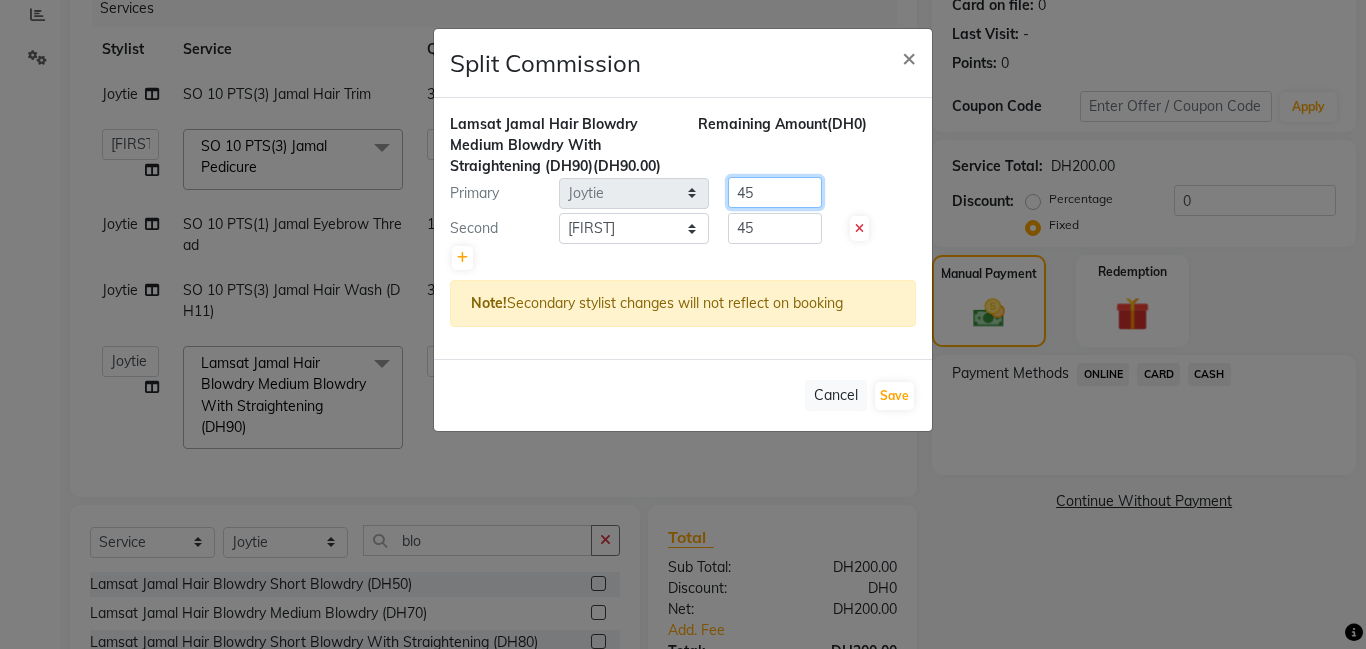 click on "45" 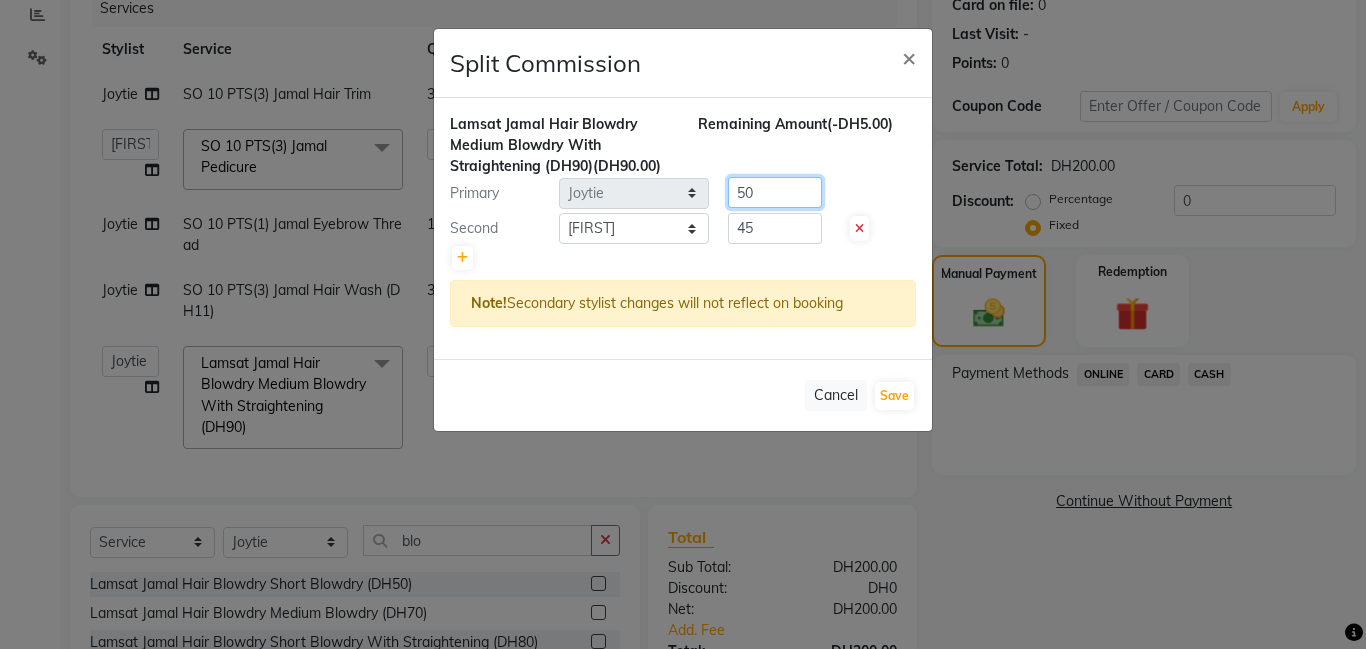 type on "50" 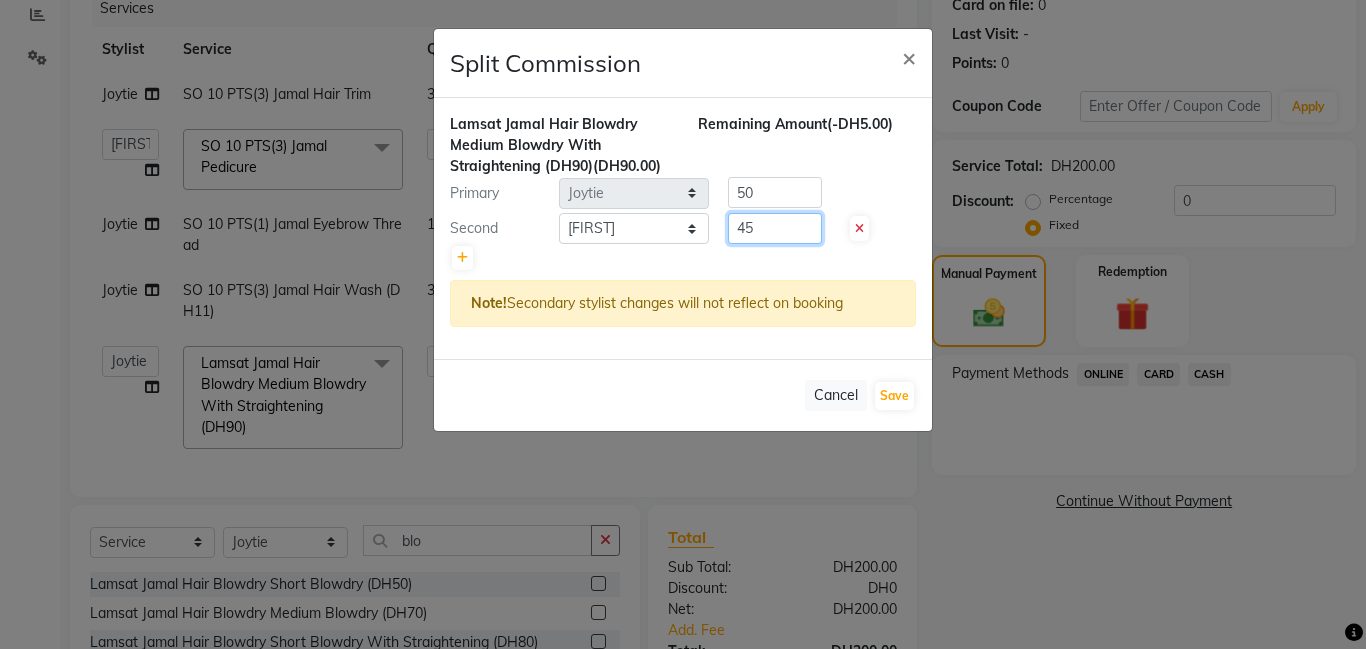click on "45" 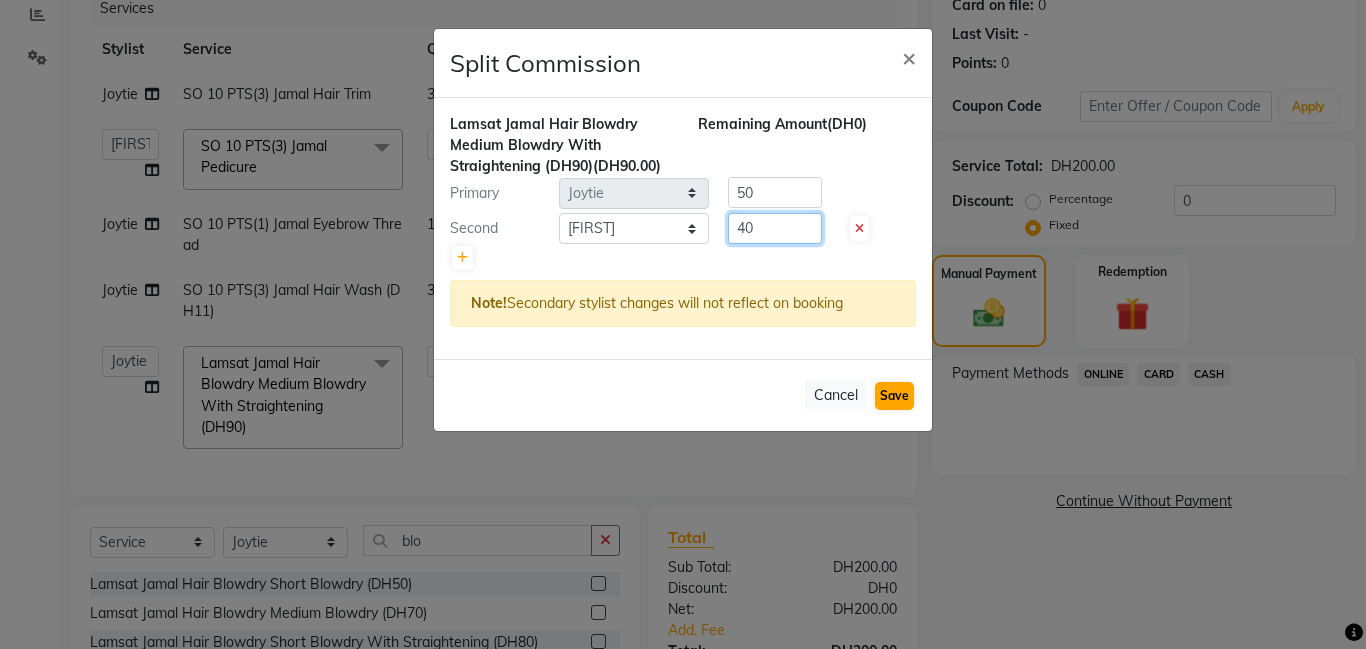 type on "40" 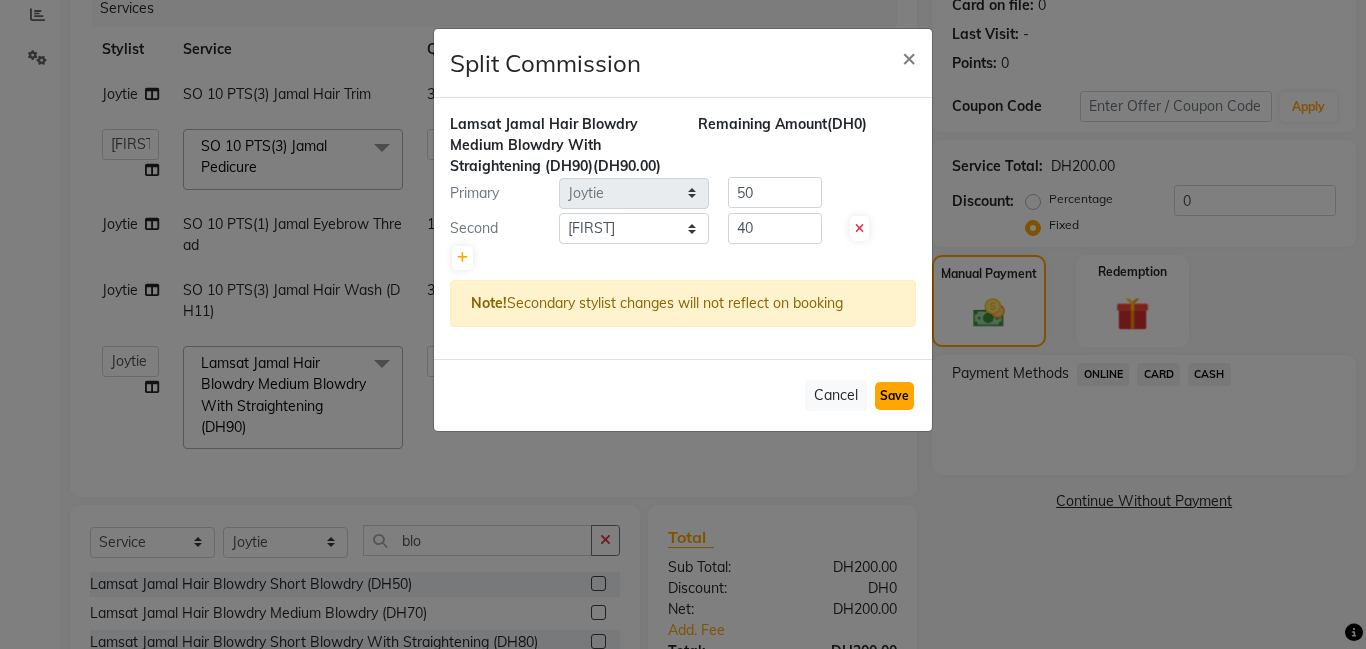 click on "Save" 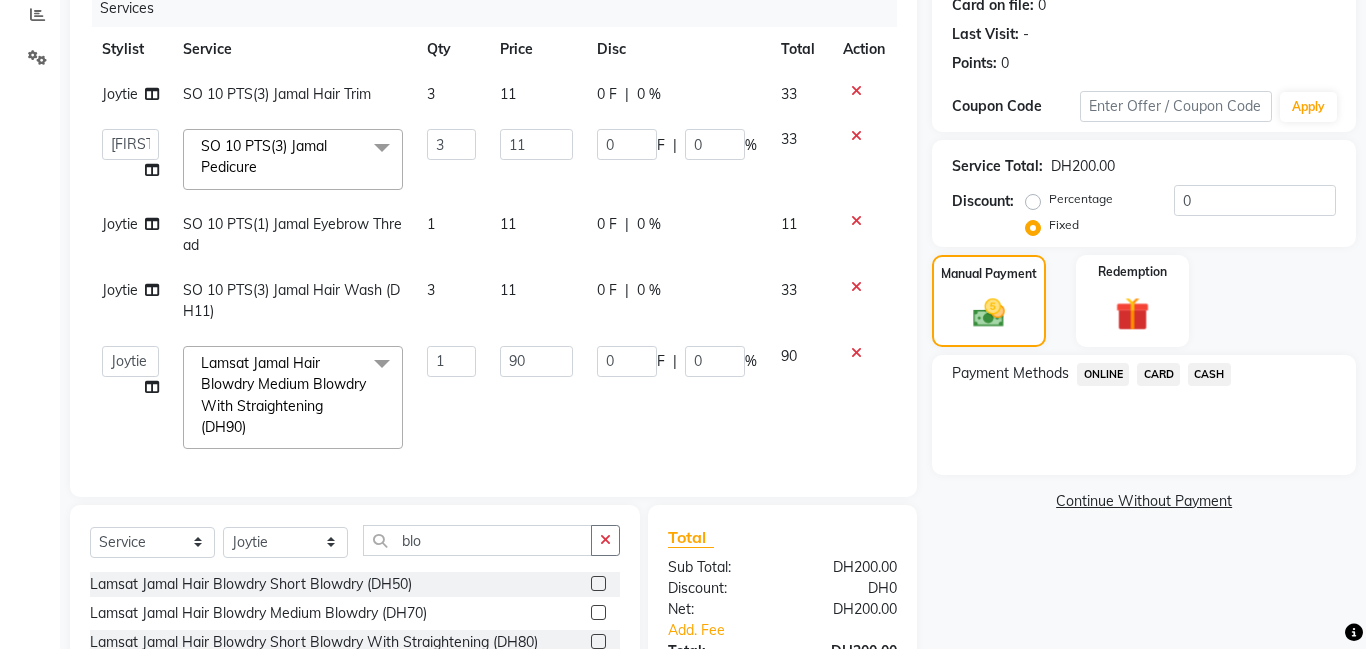 click on "CASH" 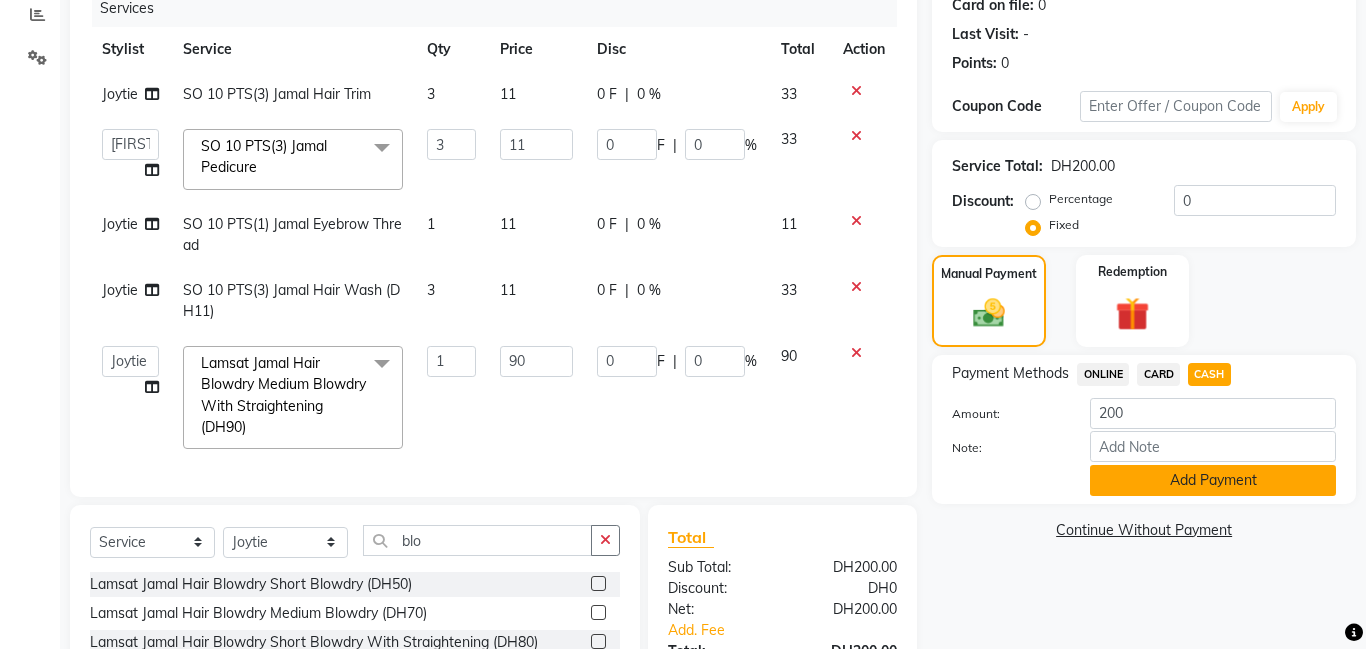 click on "Add Payment" 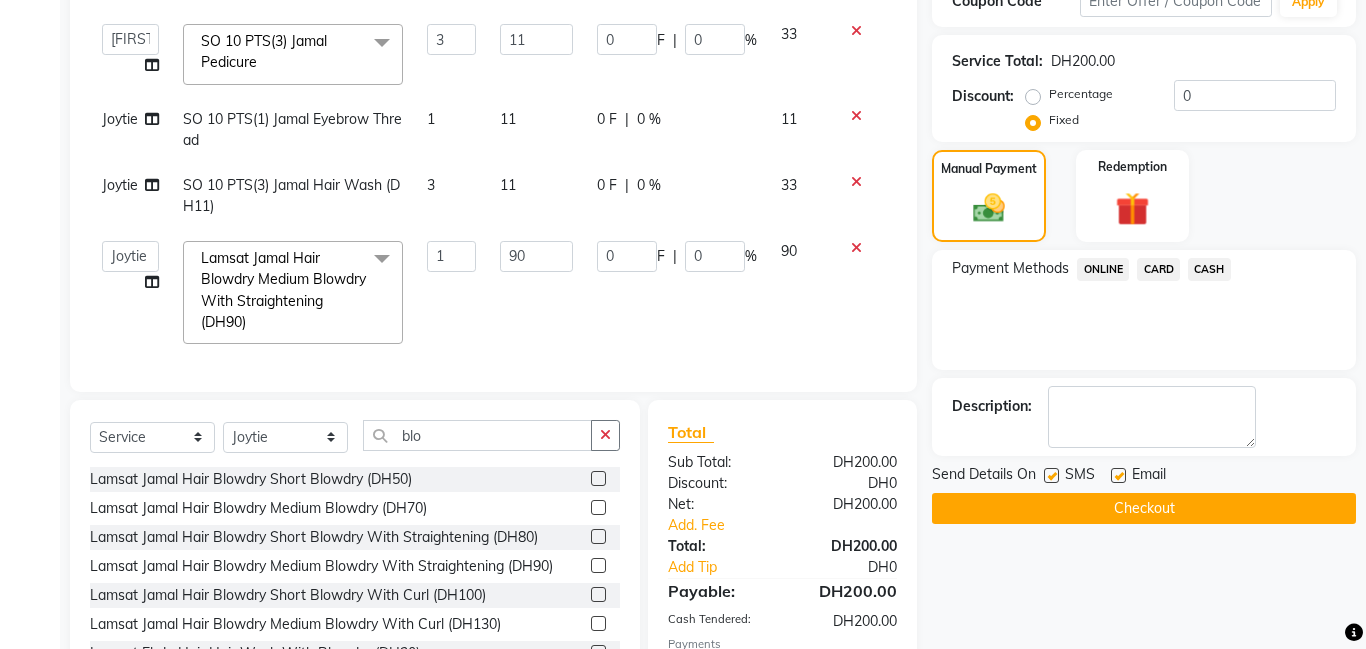 scroll, scrollTop: 365, scrollLeft: 0, axis: vertical 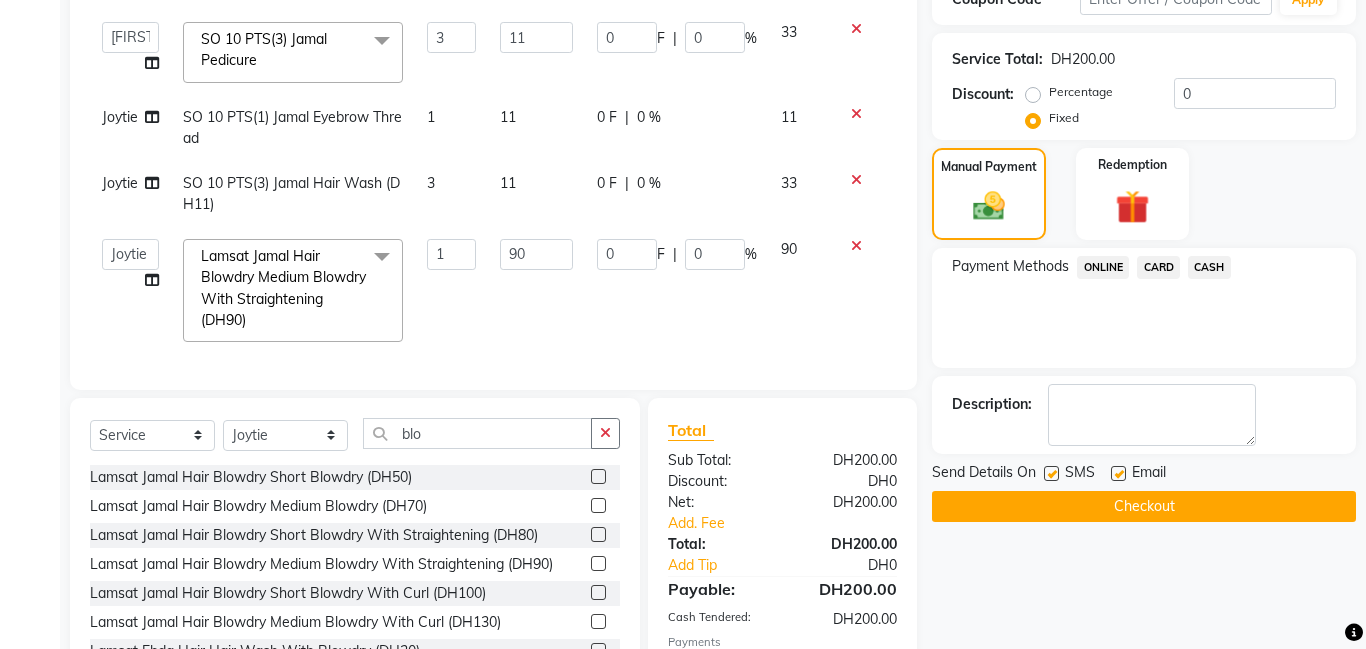 click on "Checkout" 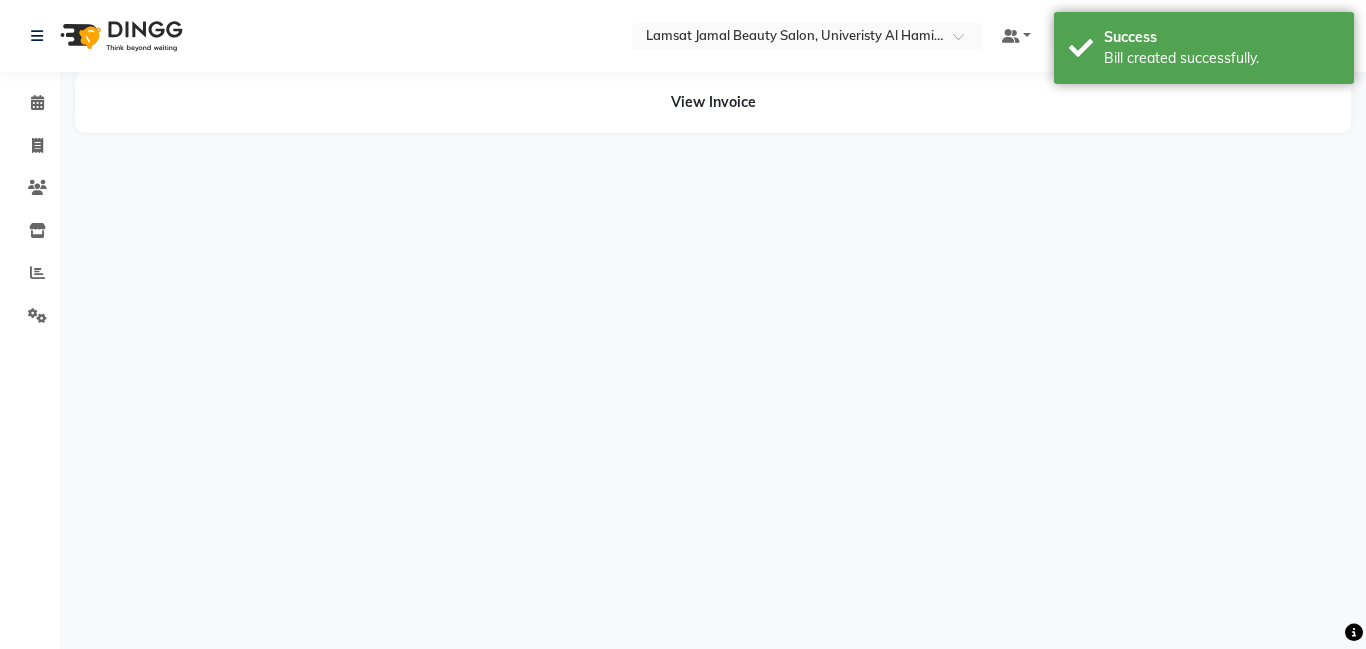 scroll, scrollTop: 0, scrollLeft: 0, axis: both 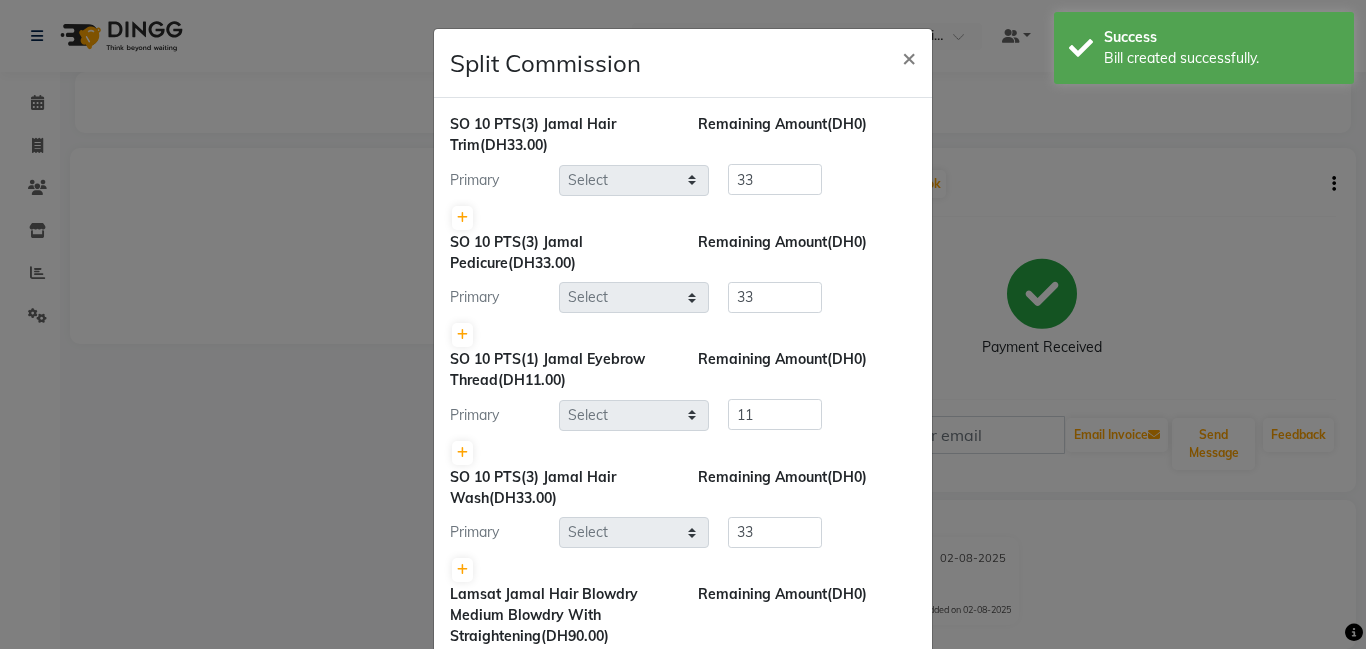 select on "79908" 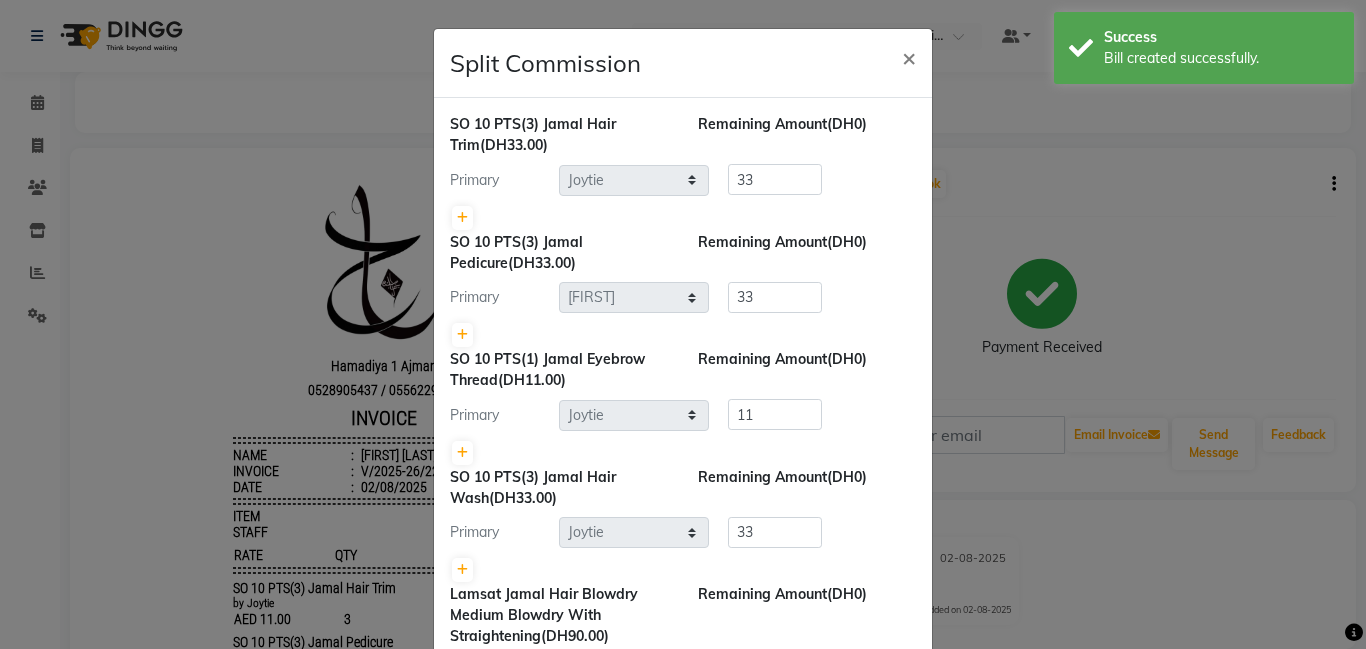 scroll, scrollTop: 0, scrollLeft: 0, axis: both 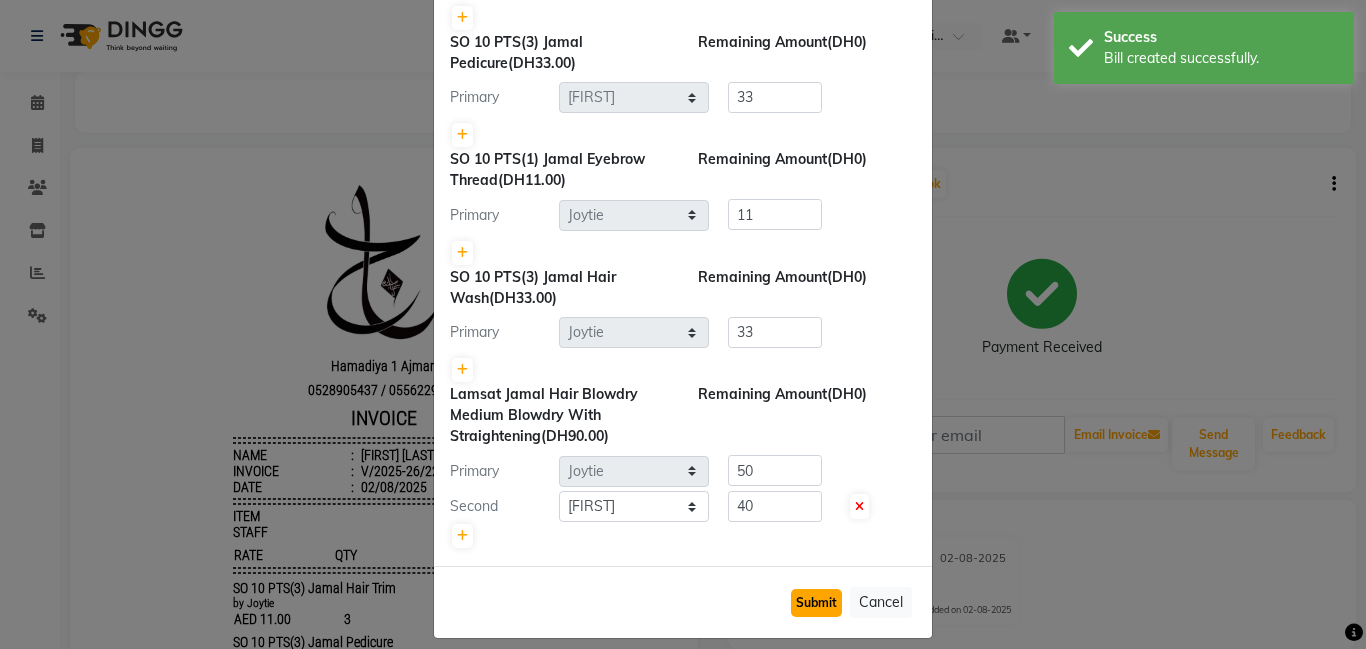 click on "Submit" 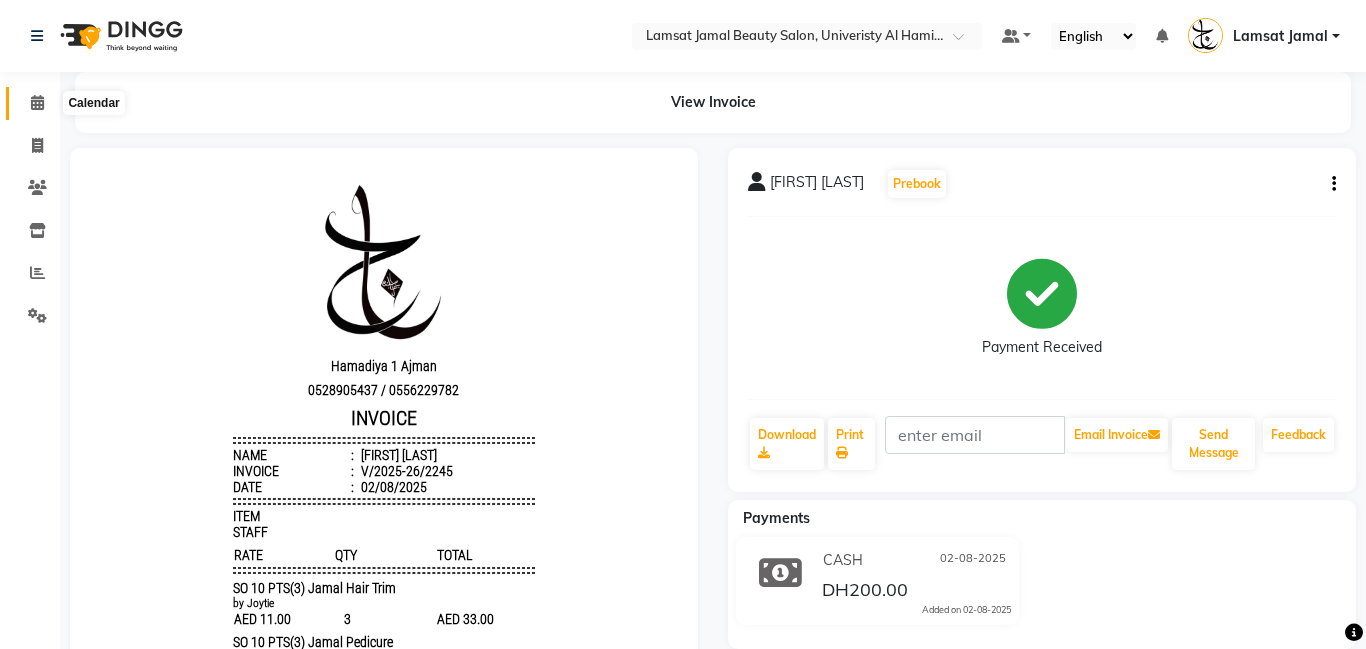 click 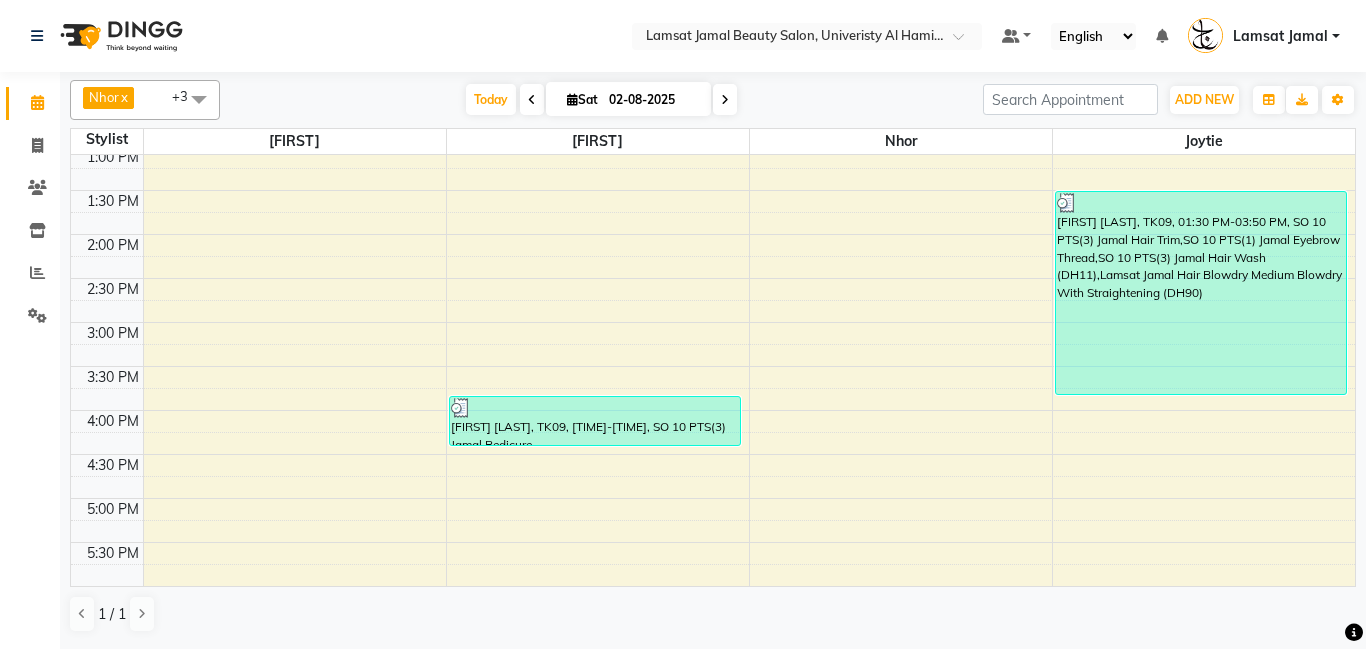 scroll, scrollTop: 372, scrollLeft: 0, axis: vertical 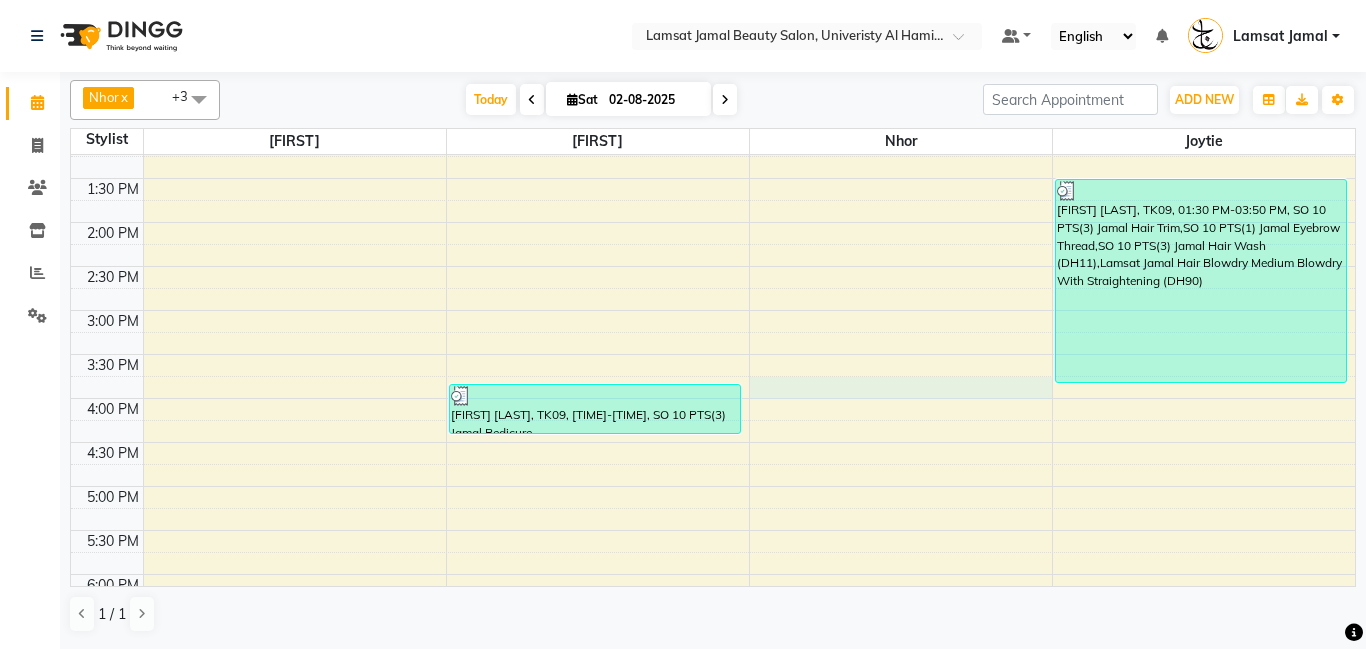 click on "[TIME]-[TIME] [TIME] [TIME] [TIME] [TIME] [TIME] [TIME] [TIME] [TIME] [TIME] [TIME] [TIME] [TIME] [TIME] [TIME] [TIME] [TIME] [TIME] [TIME] [TIME] [TIME] [TIME] [TIME] [TIME] [TIME] [TIME] [TIME] [TIME]     [FIRST] [LAST], TK09, [TIME]-[TIME], SO 10 PTS(3) Jamal Pedicure     [FIRST] [LAST], TK09, [TIME]-[TIME], SO 10 PTS(3) Jamal Hair Trim,SO 10 PTS(1) Jamal Eyebrow Thread,SO 10 PTS(3) Jamal Hair Wash (DH11),Lamsat Jamal Hair Blowdry Medium Blowdry With Straightening (DH90)" at bounding box center [713, 442] 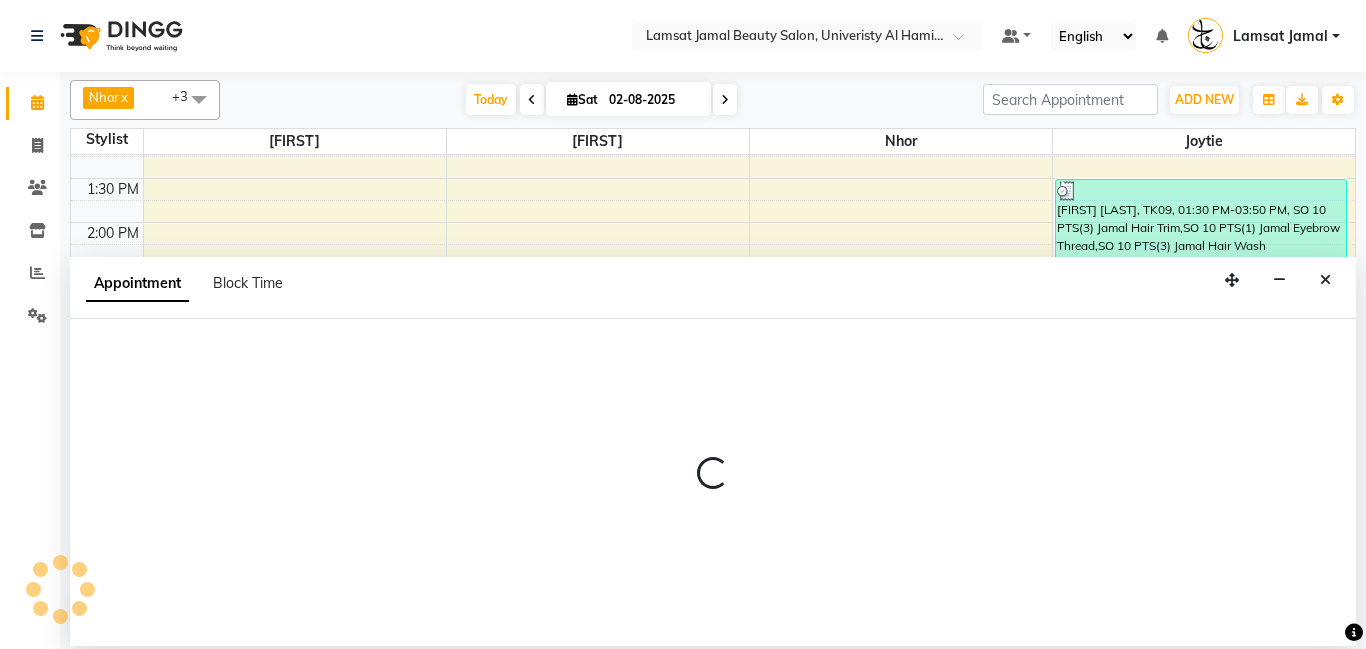 select on "79907" 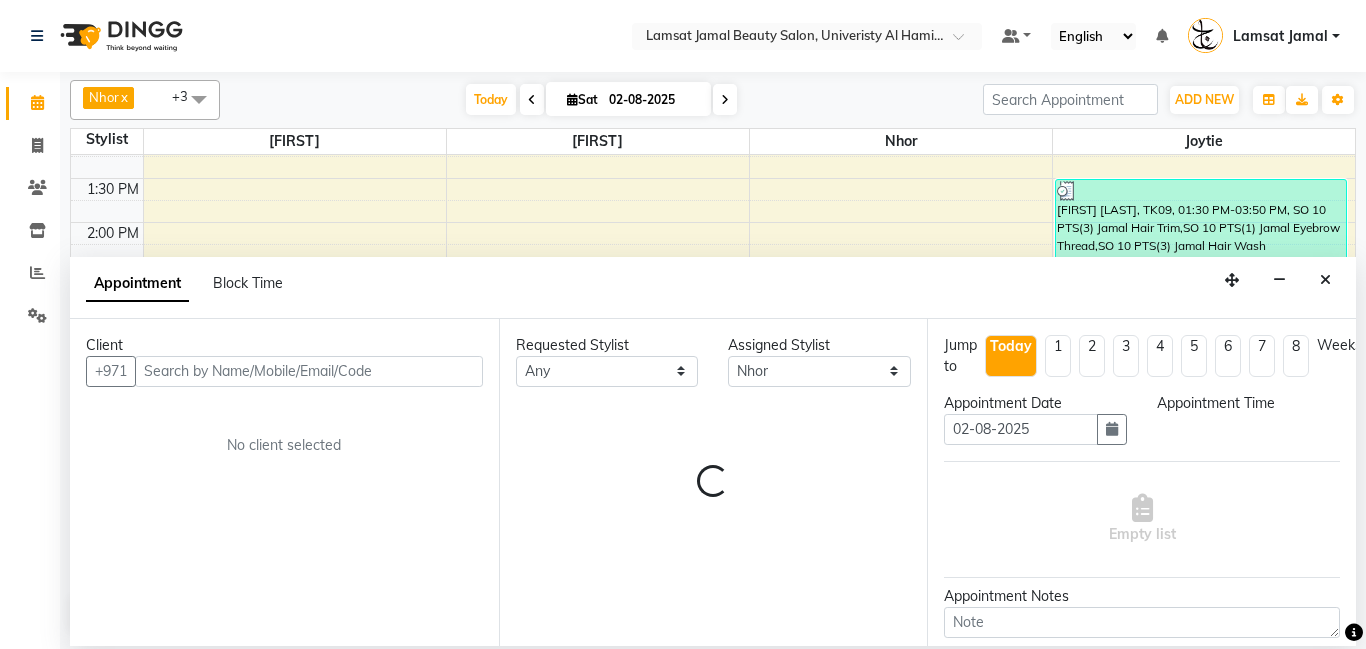 select on "945" 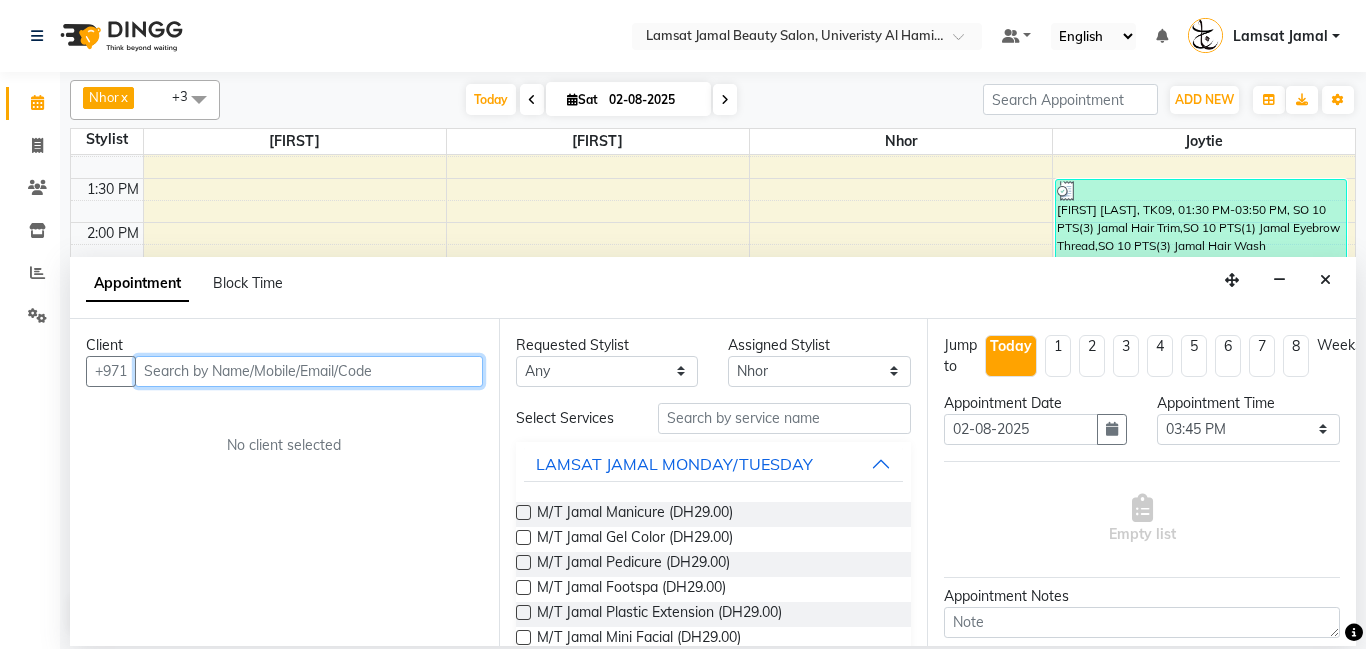 click at bounding box center [309, 371] 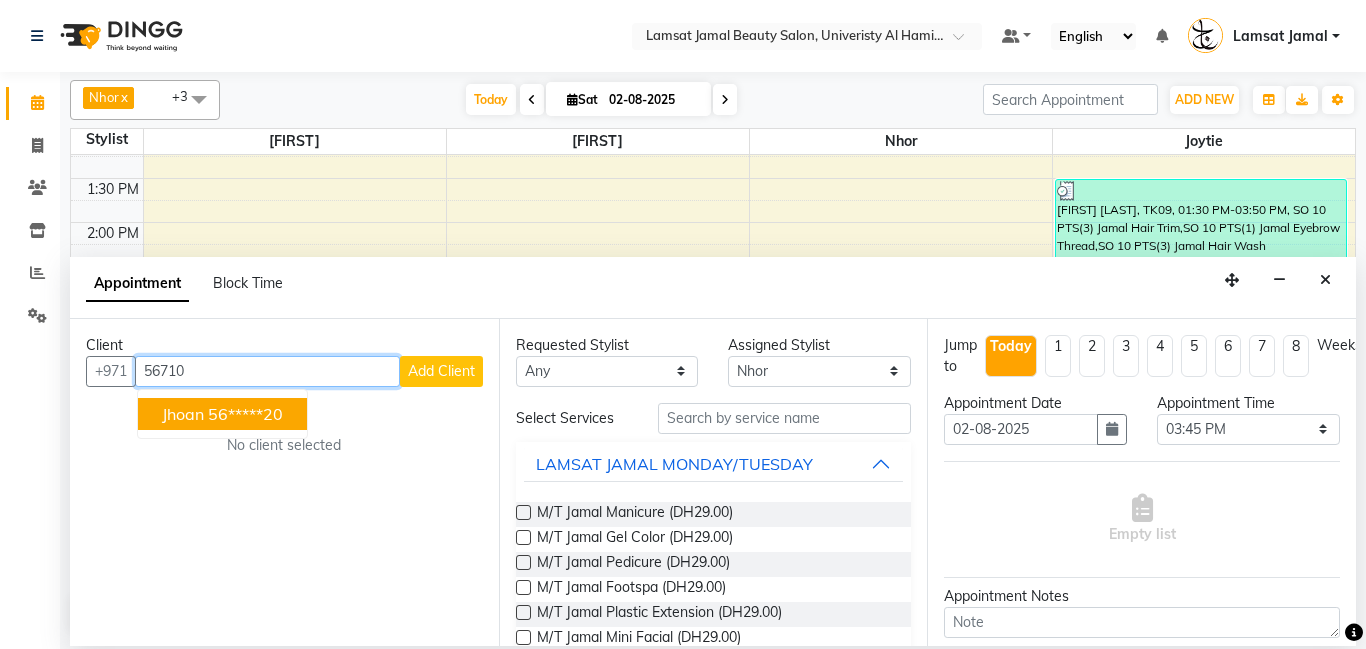 click on "Jhoan" at bounding box center [183, 414] 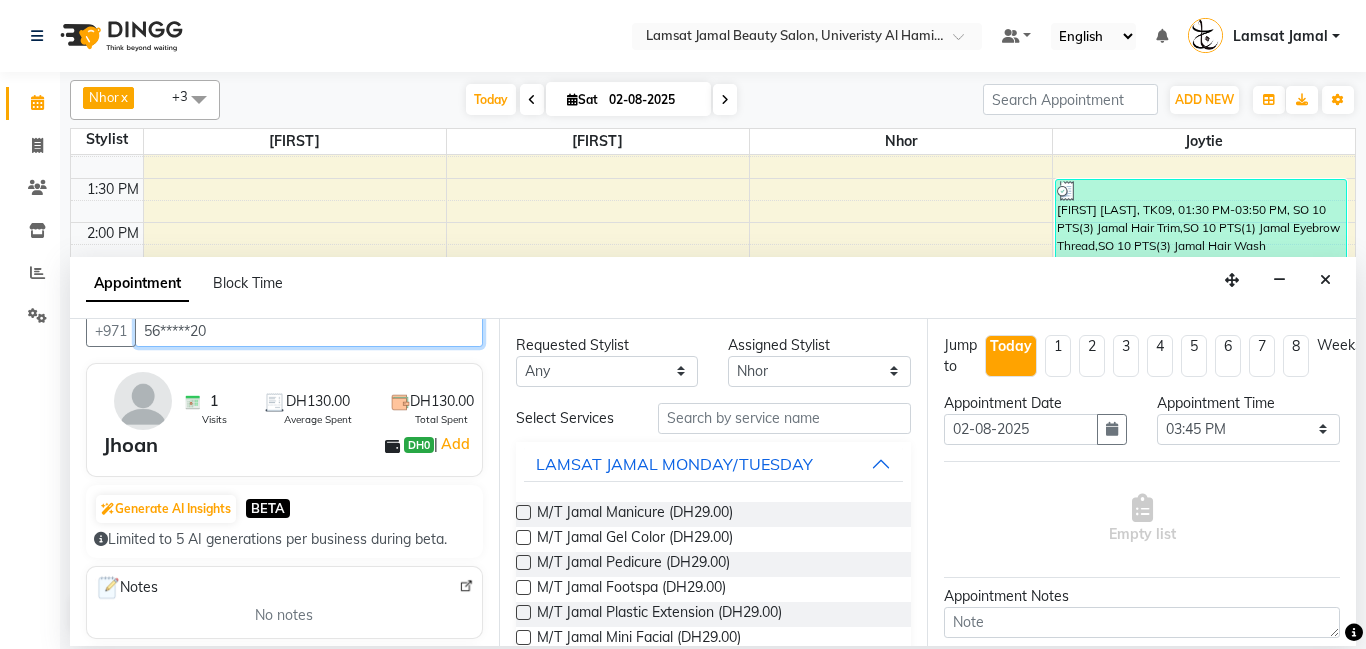 scroll, scrollTop: 0, scrollLeft: 0, axis: both 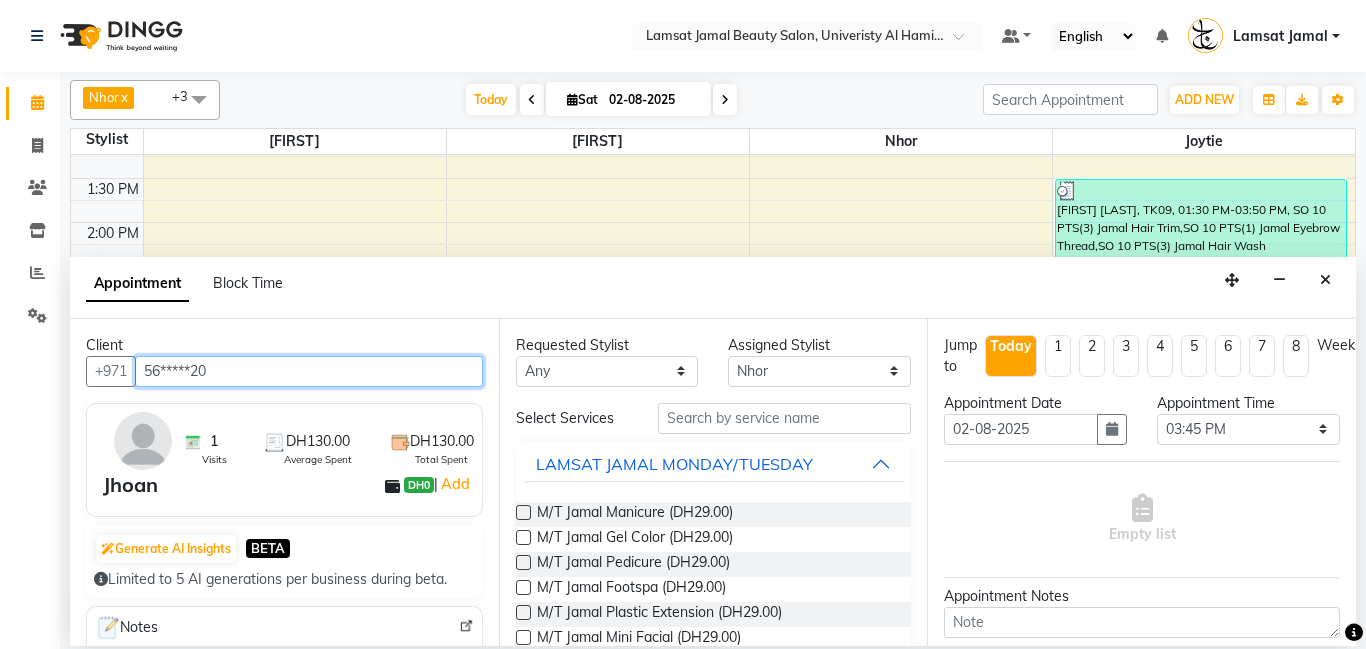 click on "56*****20" at bounding box center (309, 371) 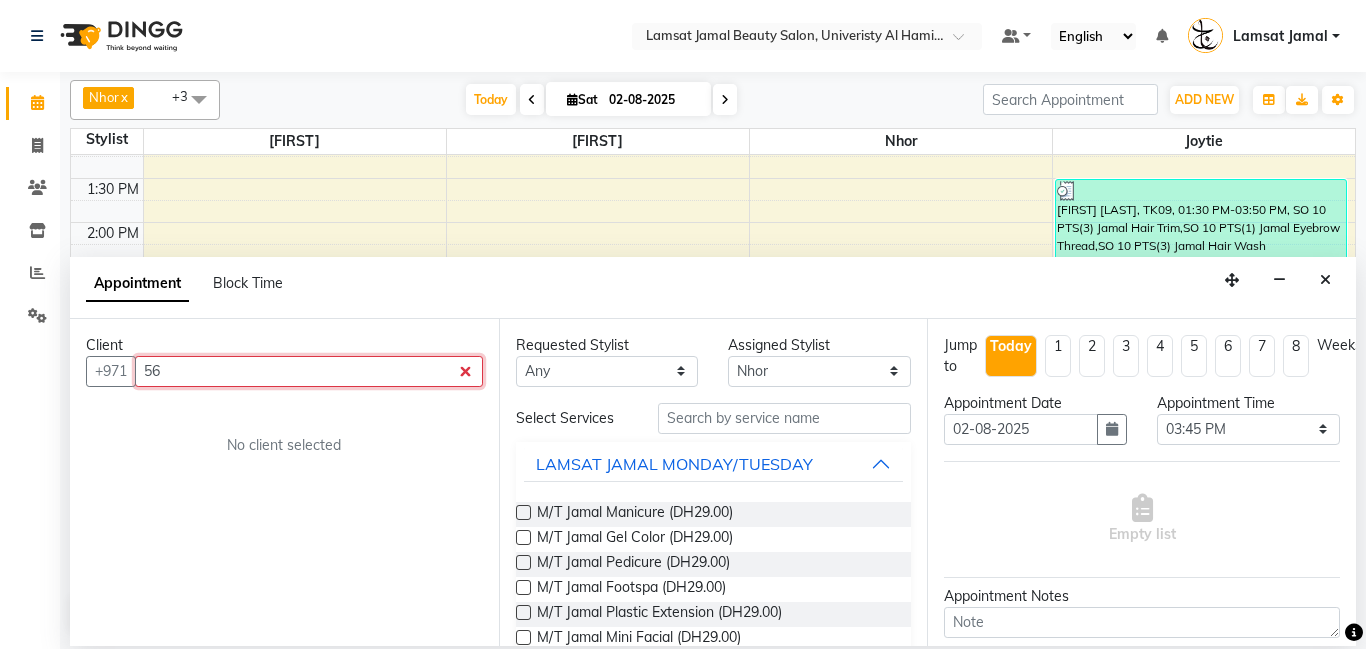 type on "5" 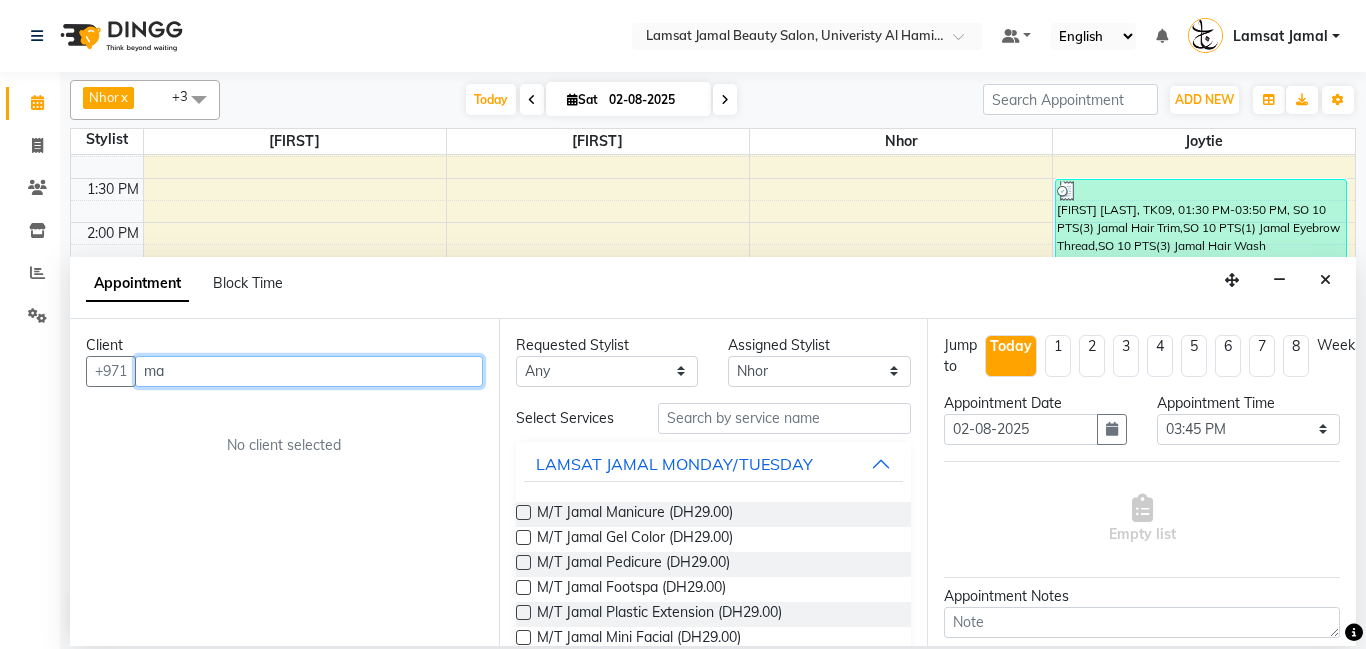 type on "m" 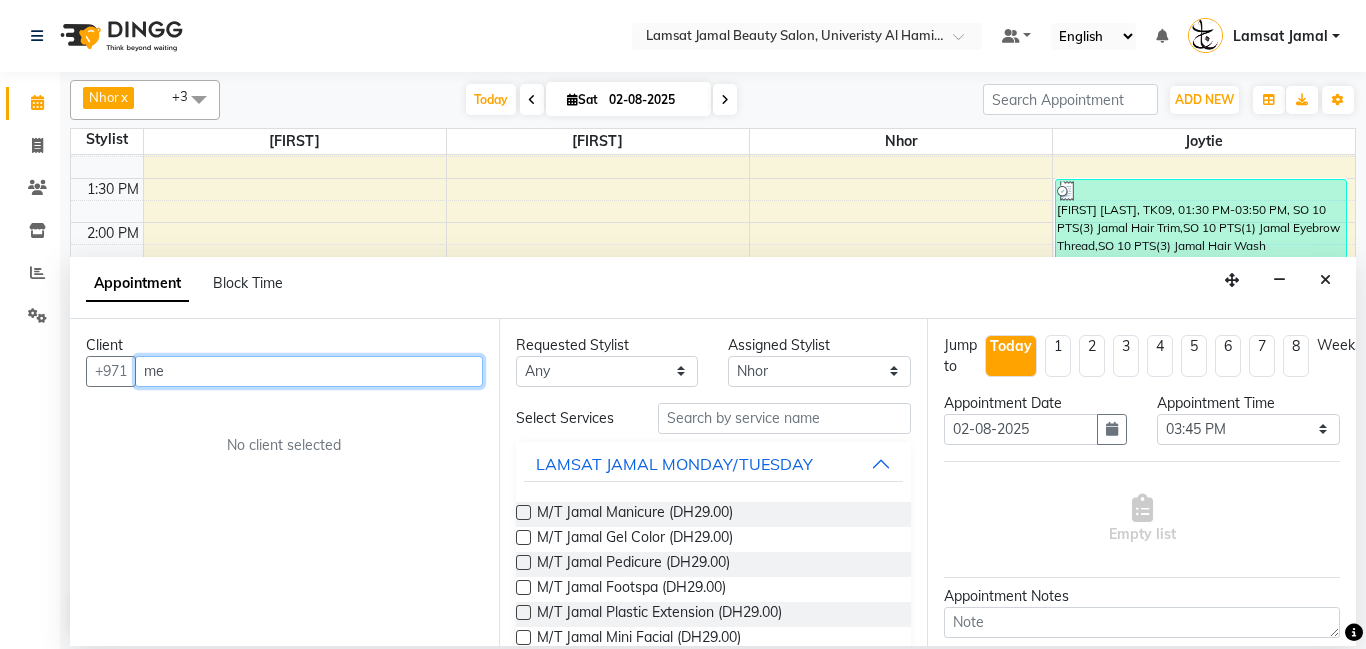 type on "m" 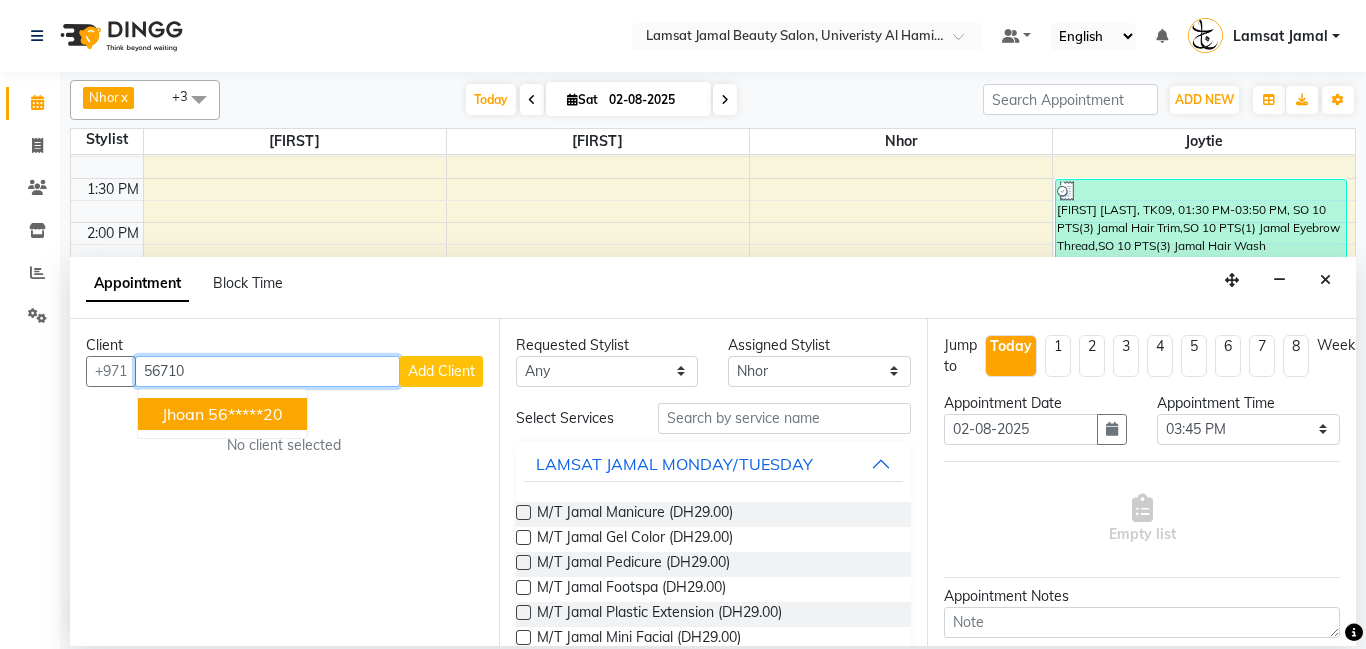 click on "Jhoan" at bounding box center (183, 414) 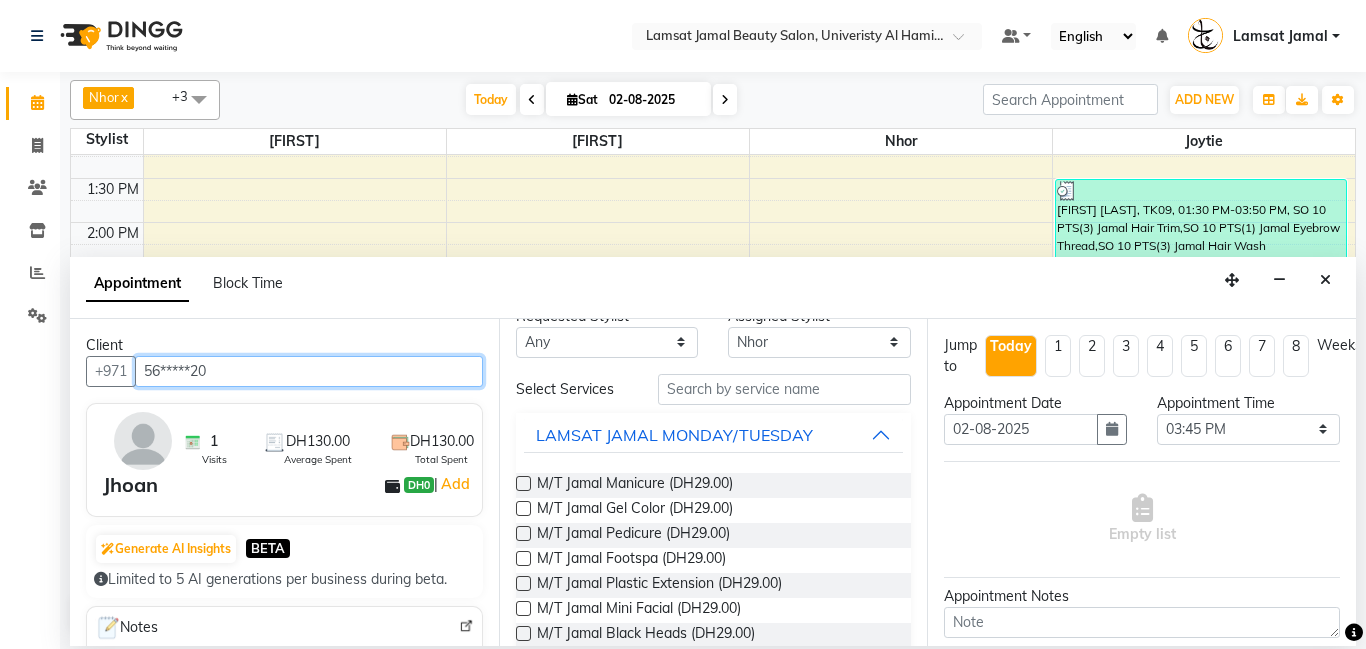 scroll, scrollTop: 0, scrollLeft: 0, axis: both 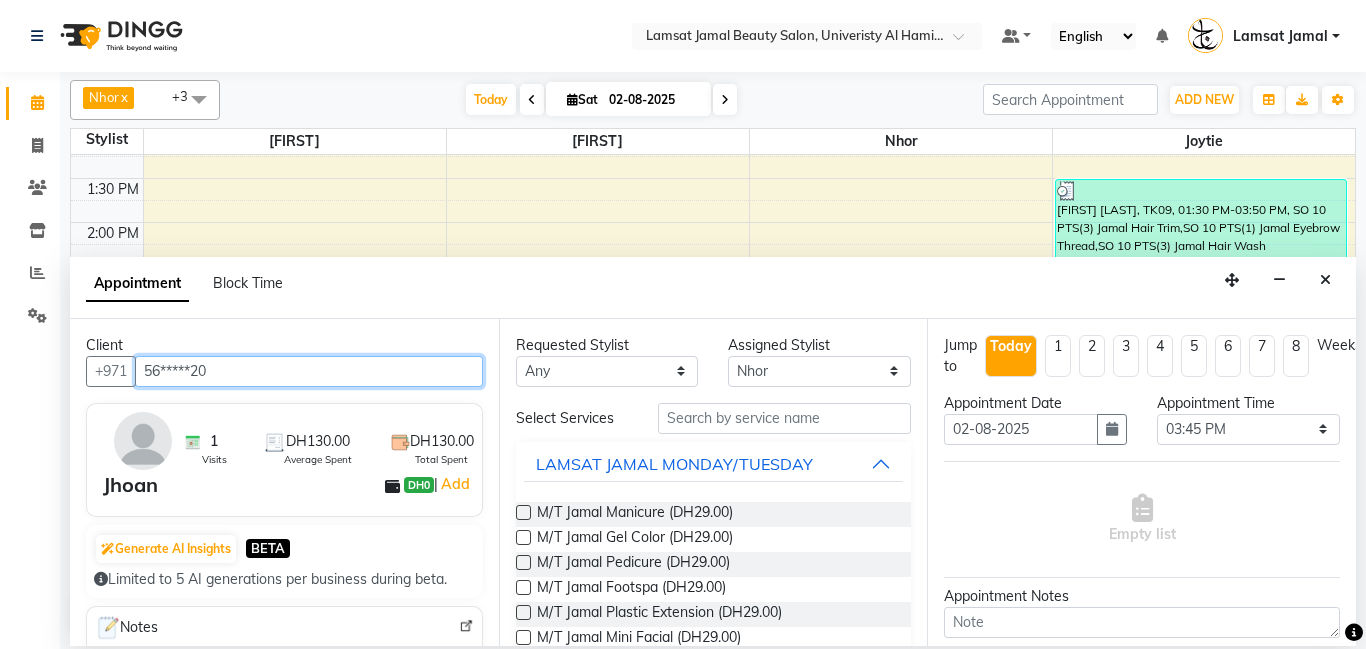 type on "56*****20" 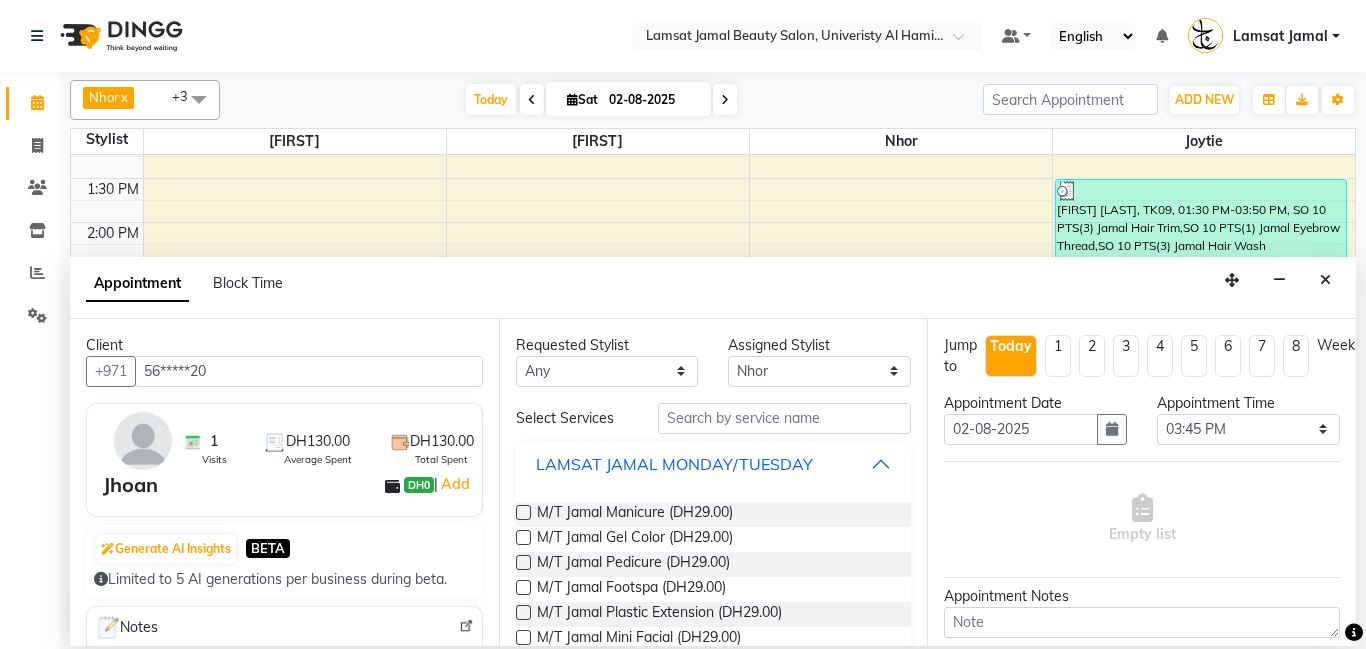 click on "LAMSAT JAMAL MONDAY/TUESDAY" at bounding box center [714, 464] 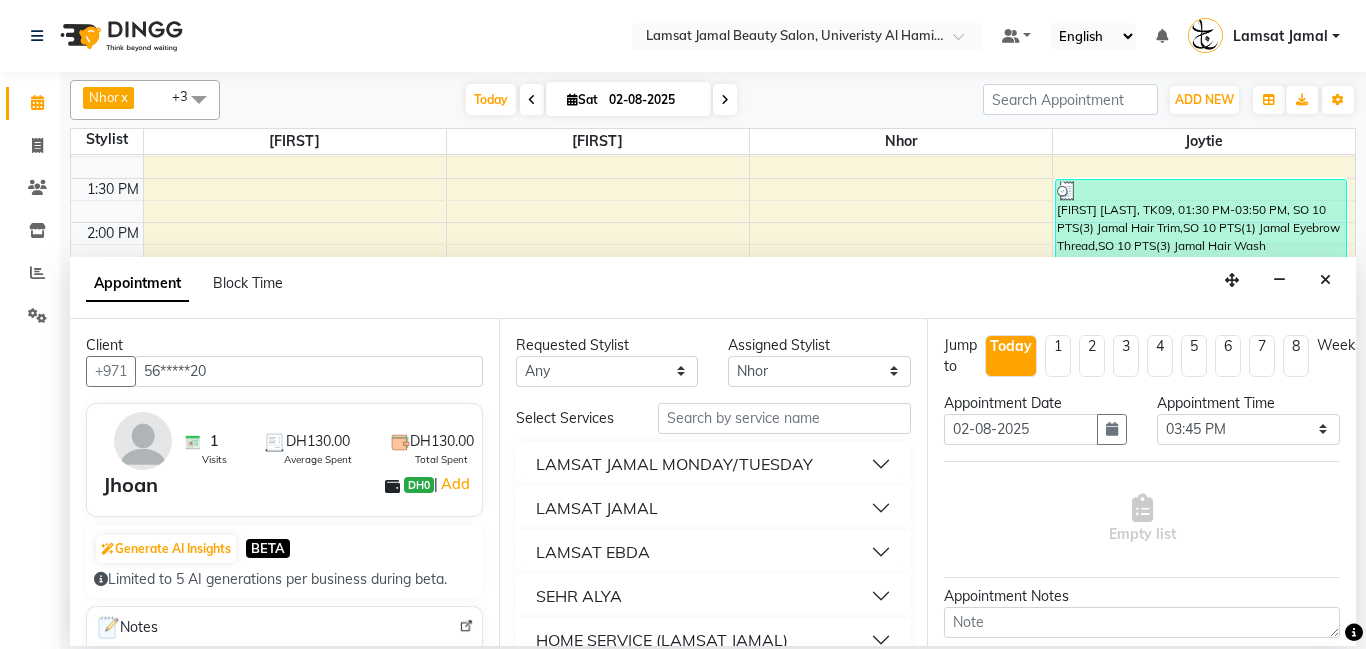 click on "LAMSAT JAMAL" at bounding box center [714, 508] 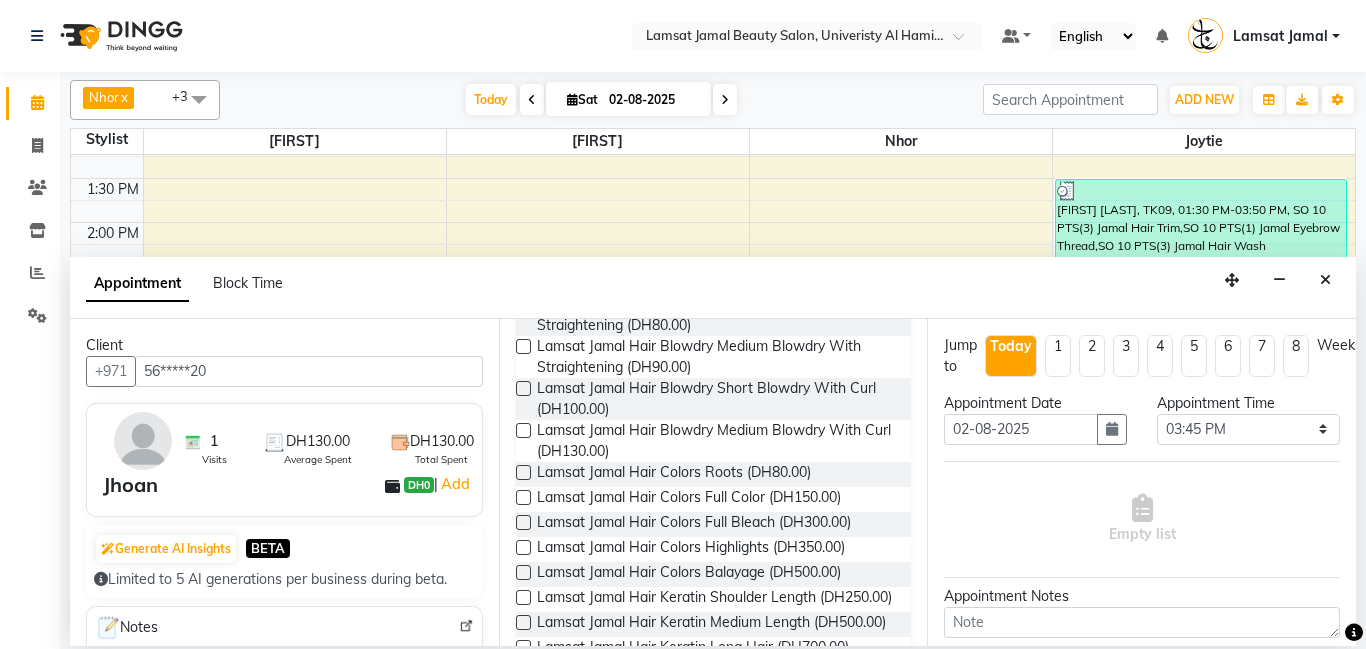 scroll, scrollTop: 2302, scrollLeft: 0, axis: vertical 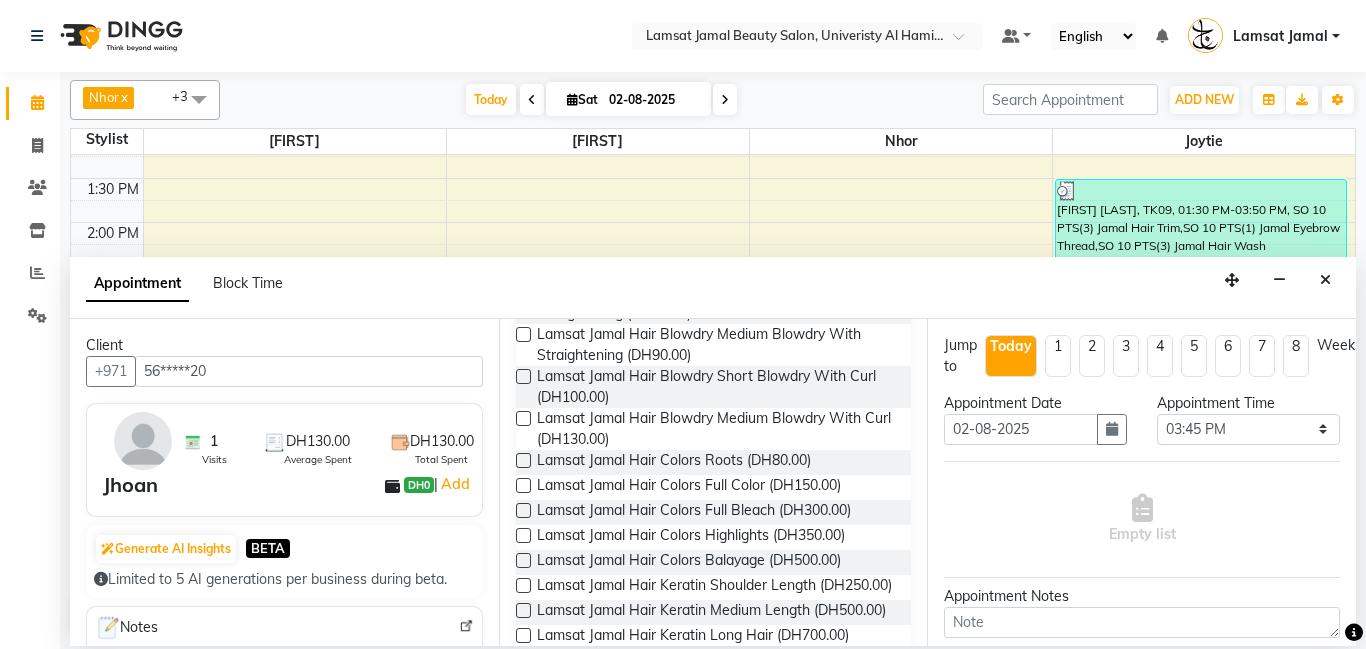 click at bounding box center (523, 535) 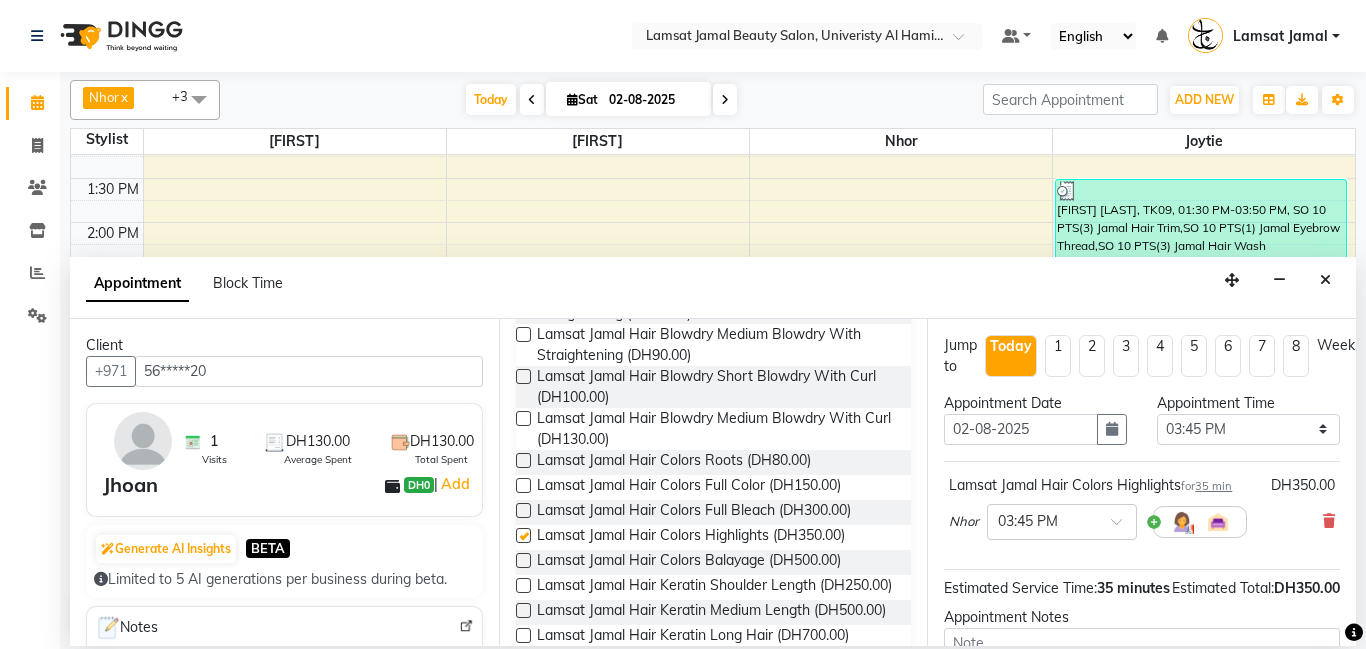 checkbox on "false" 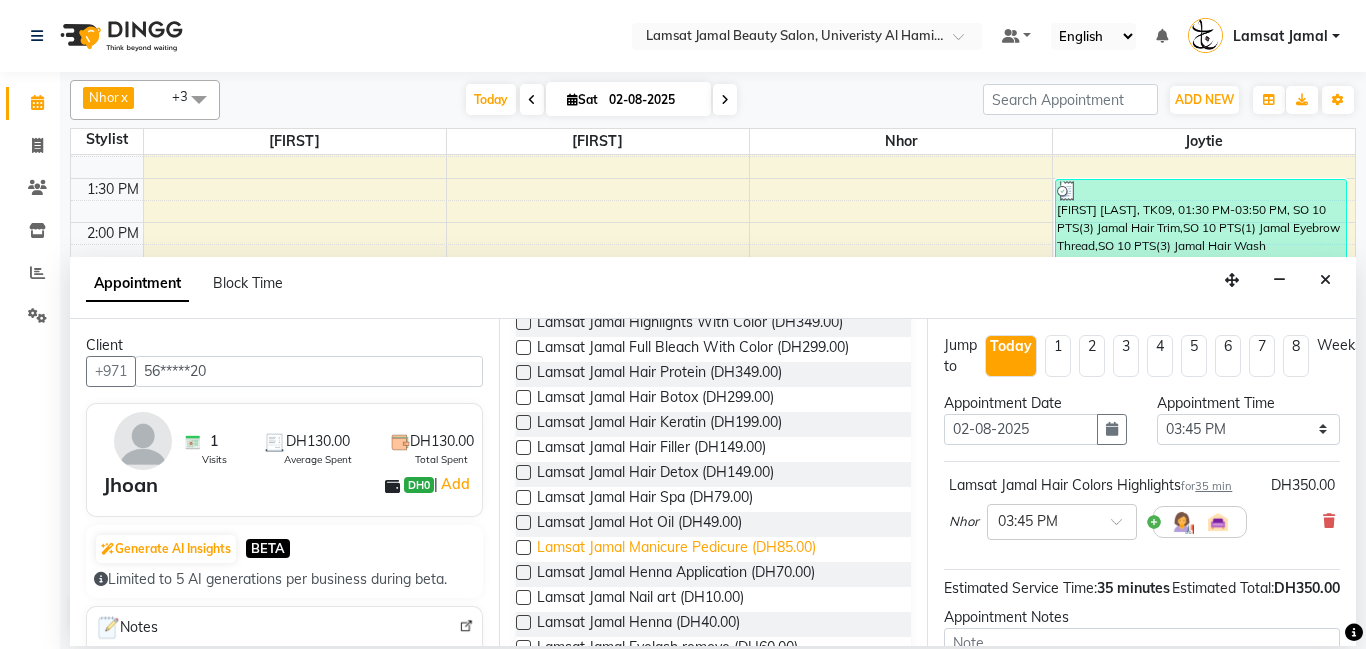 scroll, scrollTop: 2797, scrollLeft: 0, axis: vertical 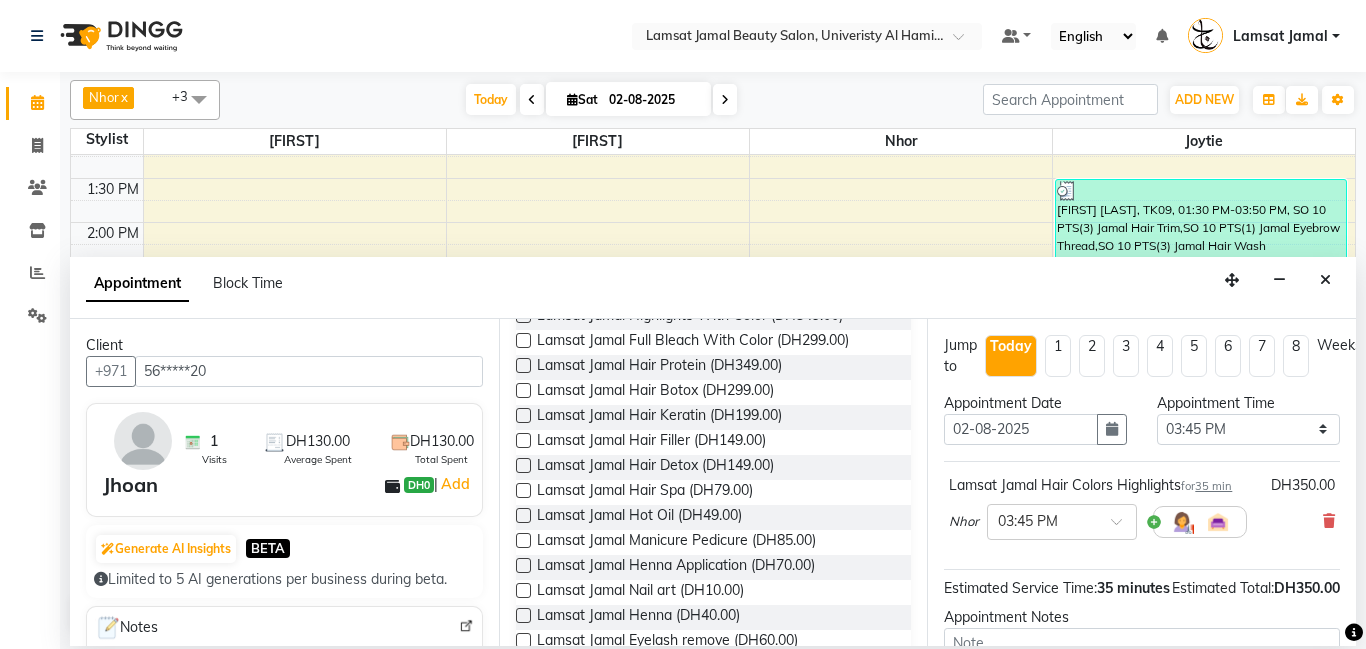 click at bounding box center (523, 540) 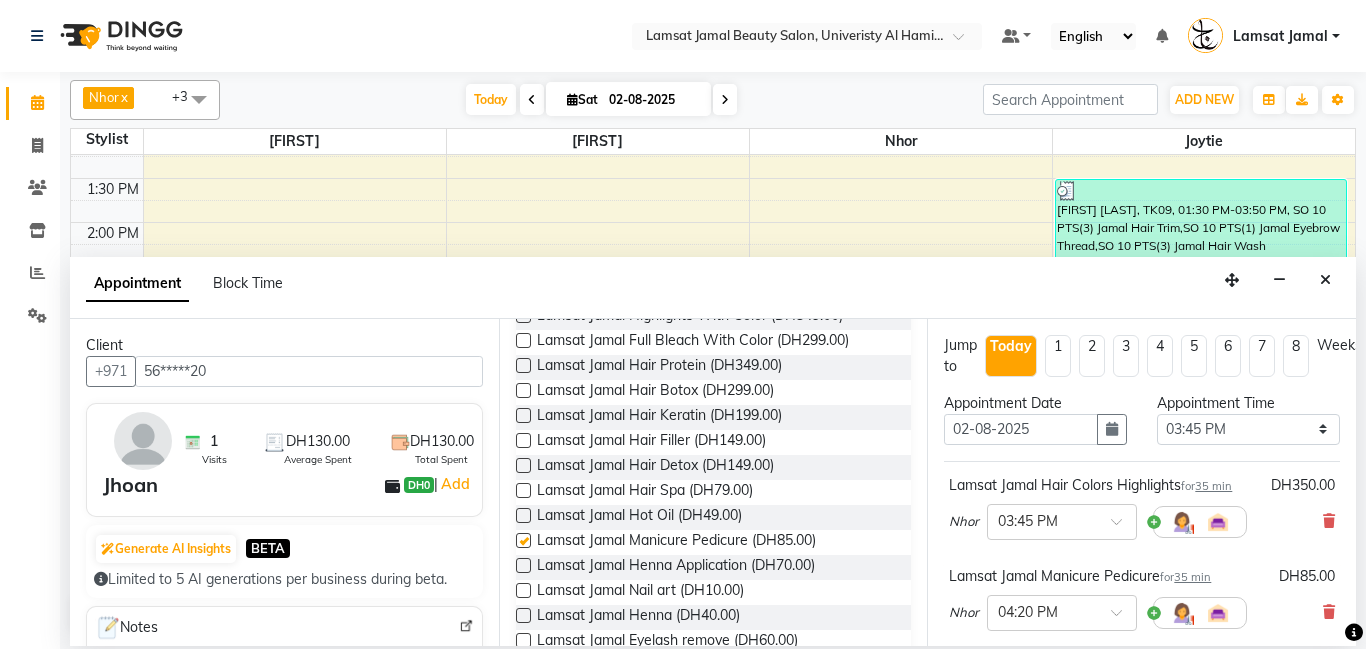 checkbox on "false" 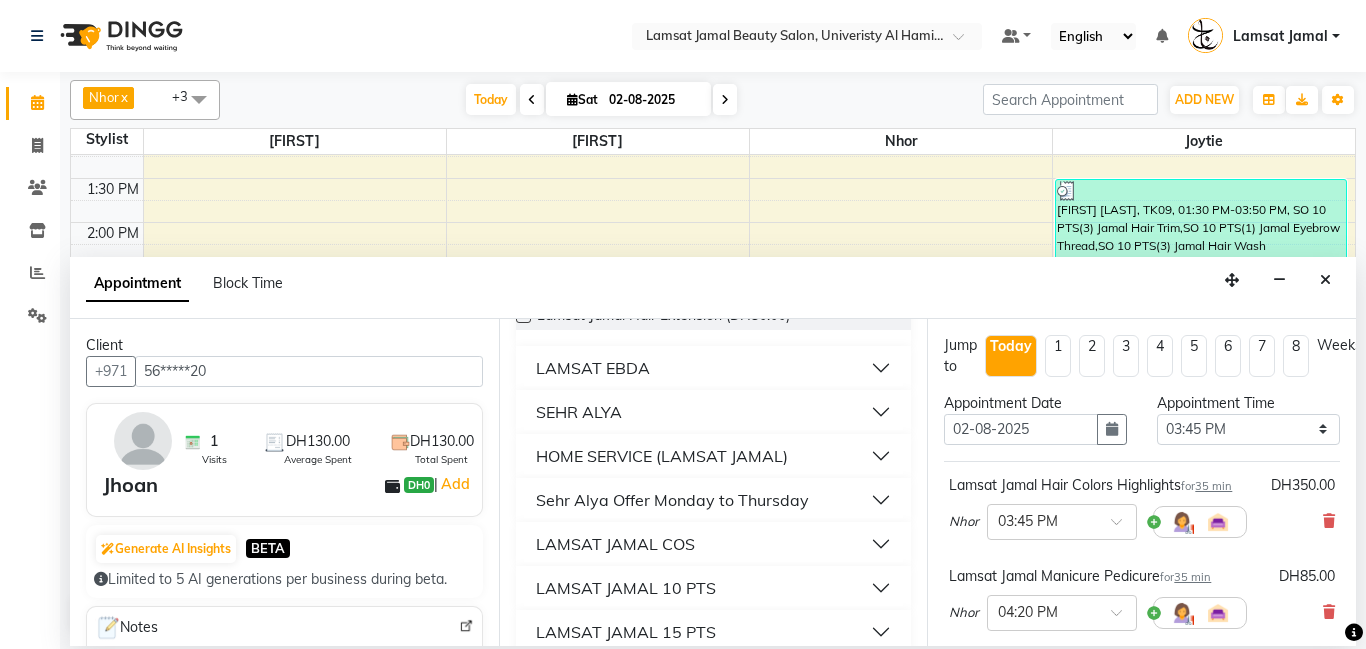 scroll, scrollTop: 3166, scrollLeft: 0, axis: vertical 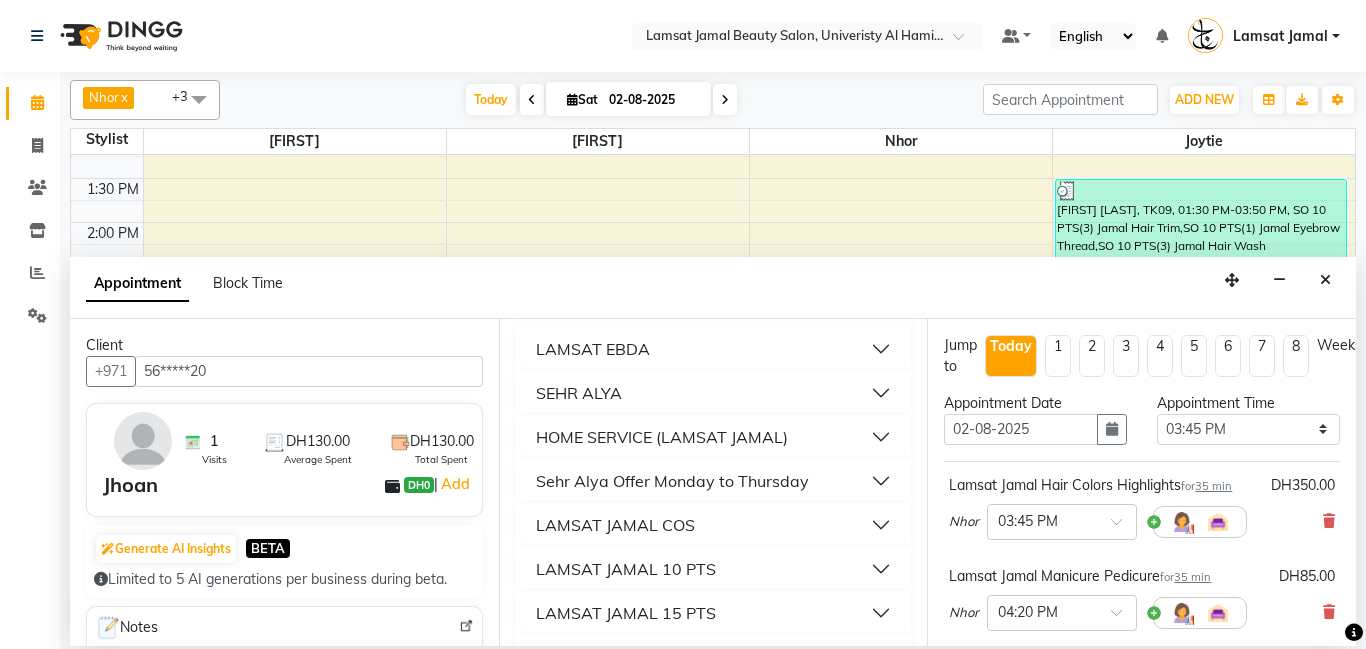 click on "LAMSAT JAMAL COS" at bounding box center [615, 525] 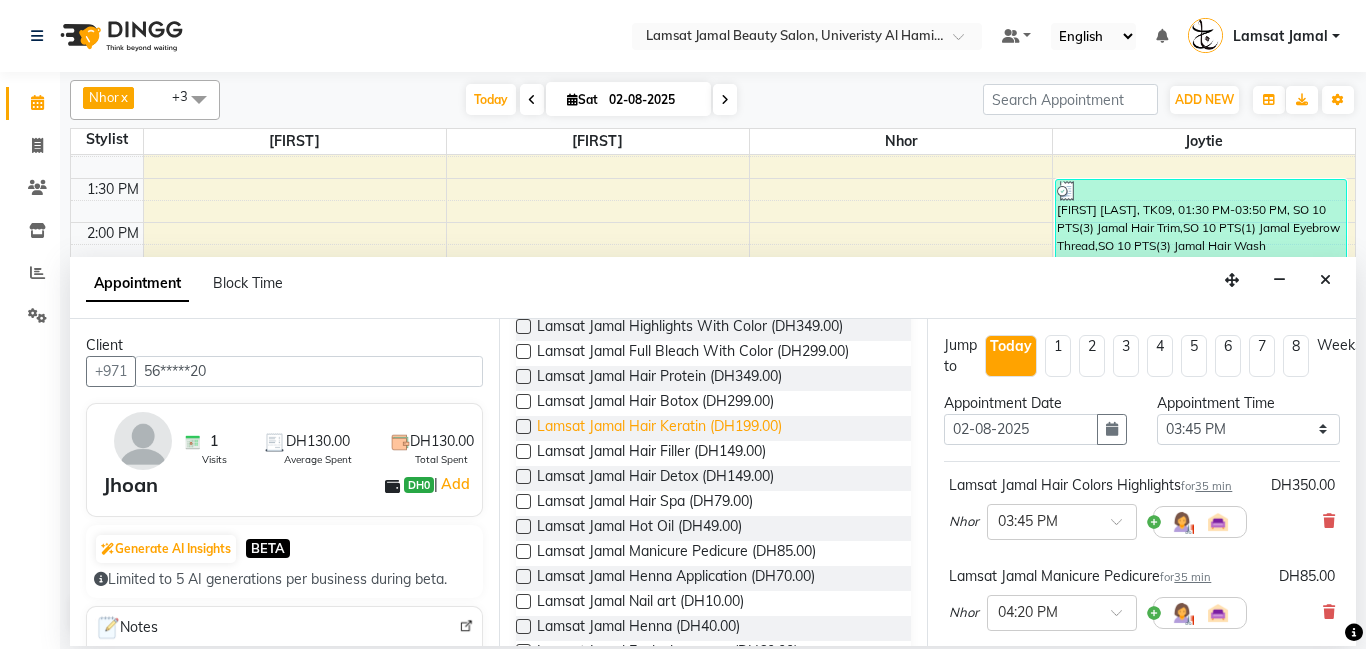 scroll, scrollTop: 2796, scrollLeft: 0, axis: vertical 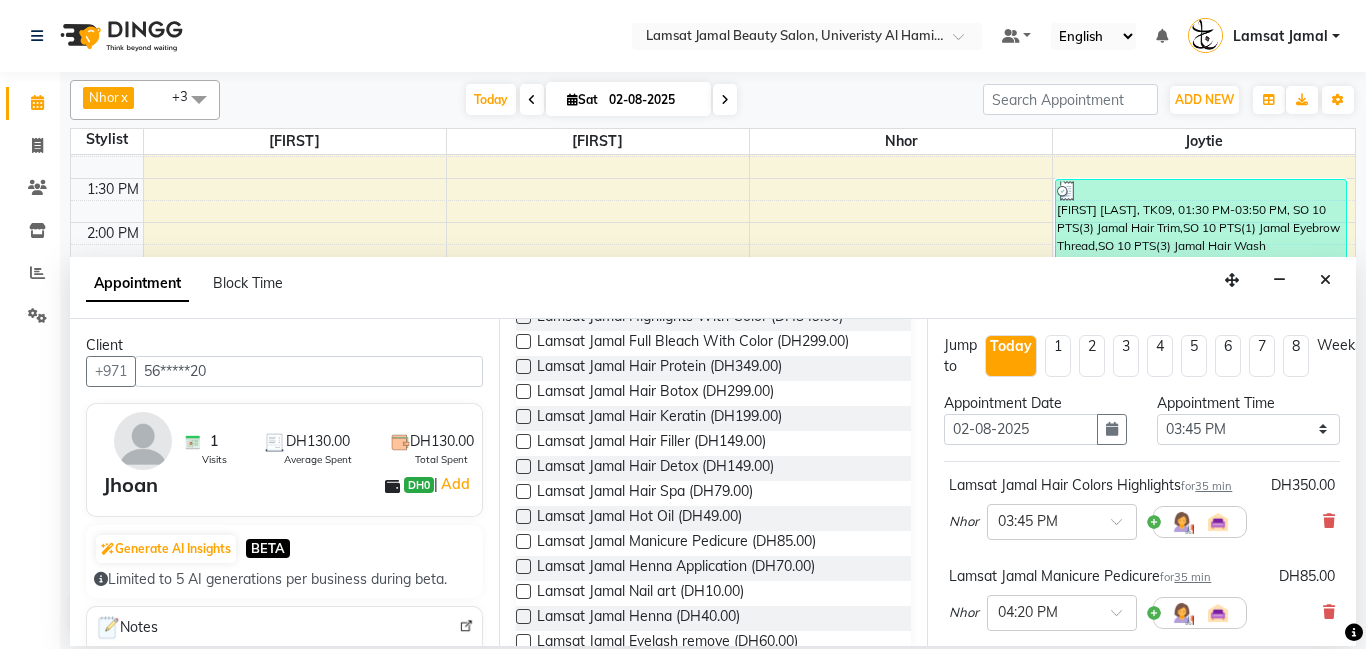 click at bounding box center (523, 466) 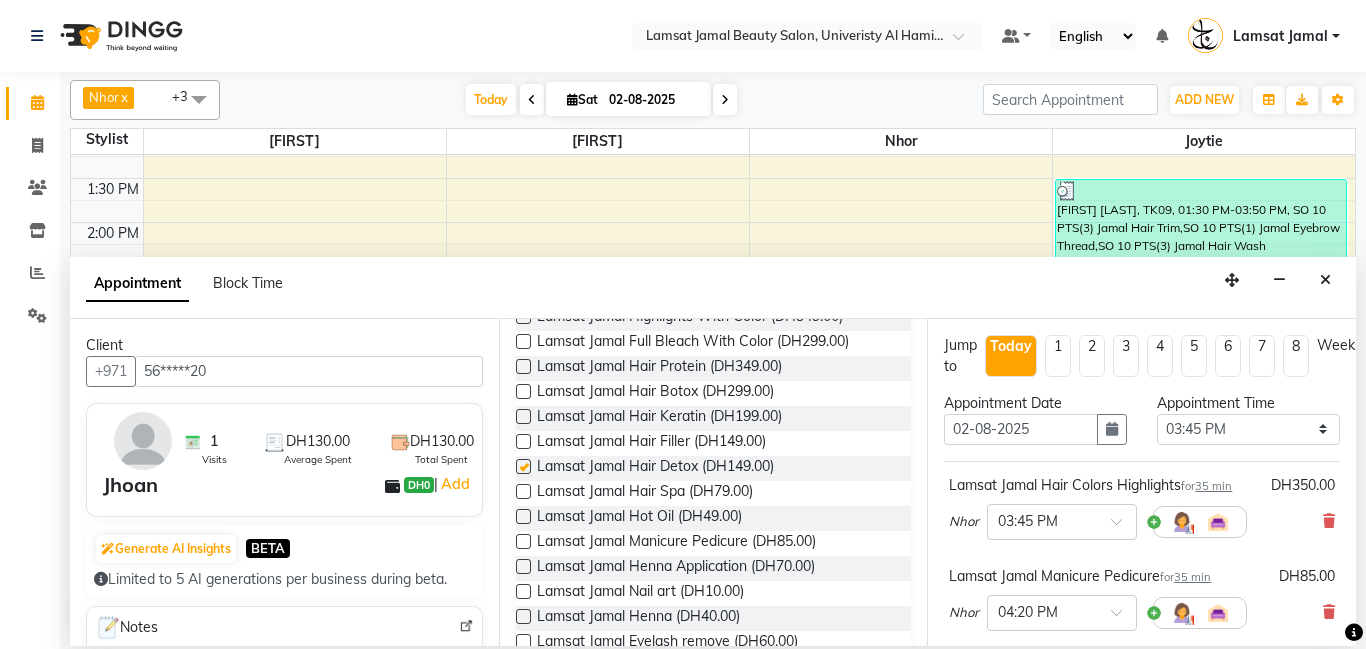 checkbox on "false" 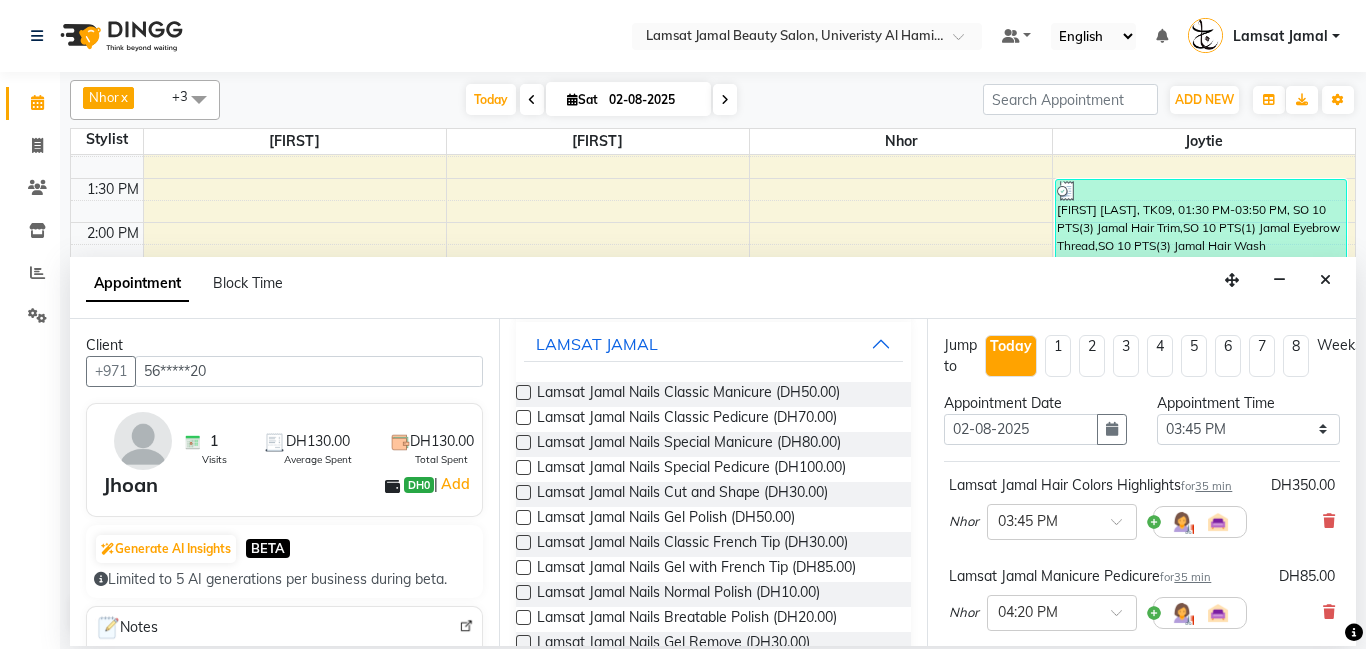 scroll, scrollTop: 154, scrollLeft: 0, axis: vertical 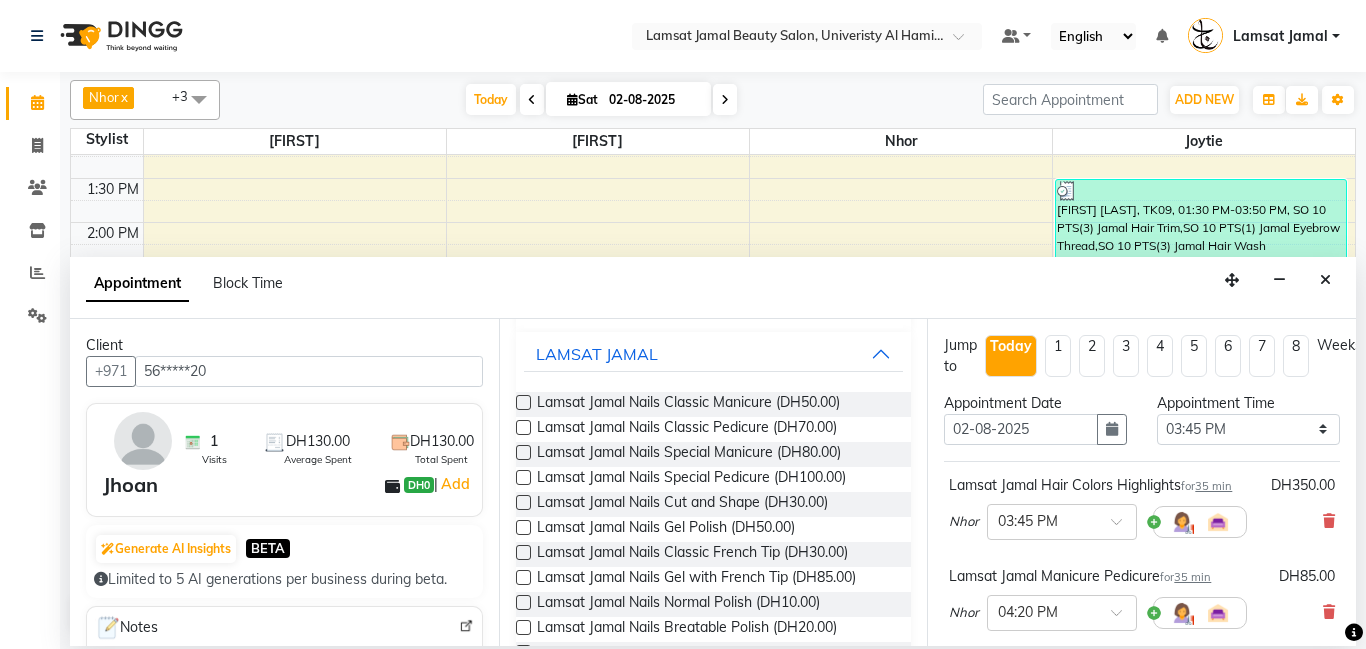 click at bounding box center [523, 427] 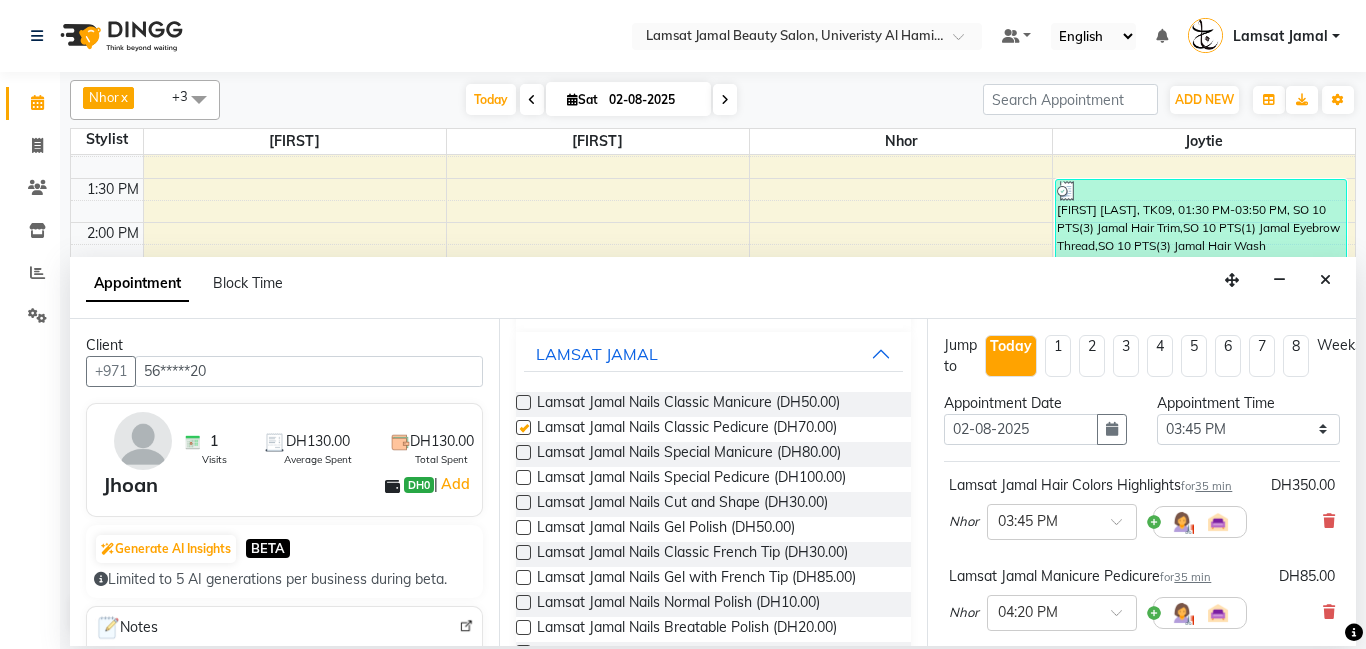 checkbox on "false" 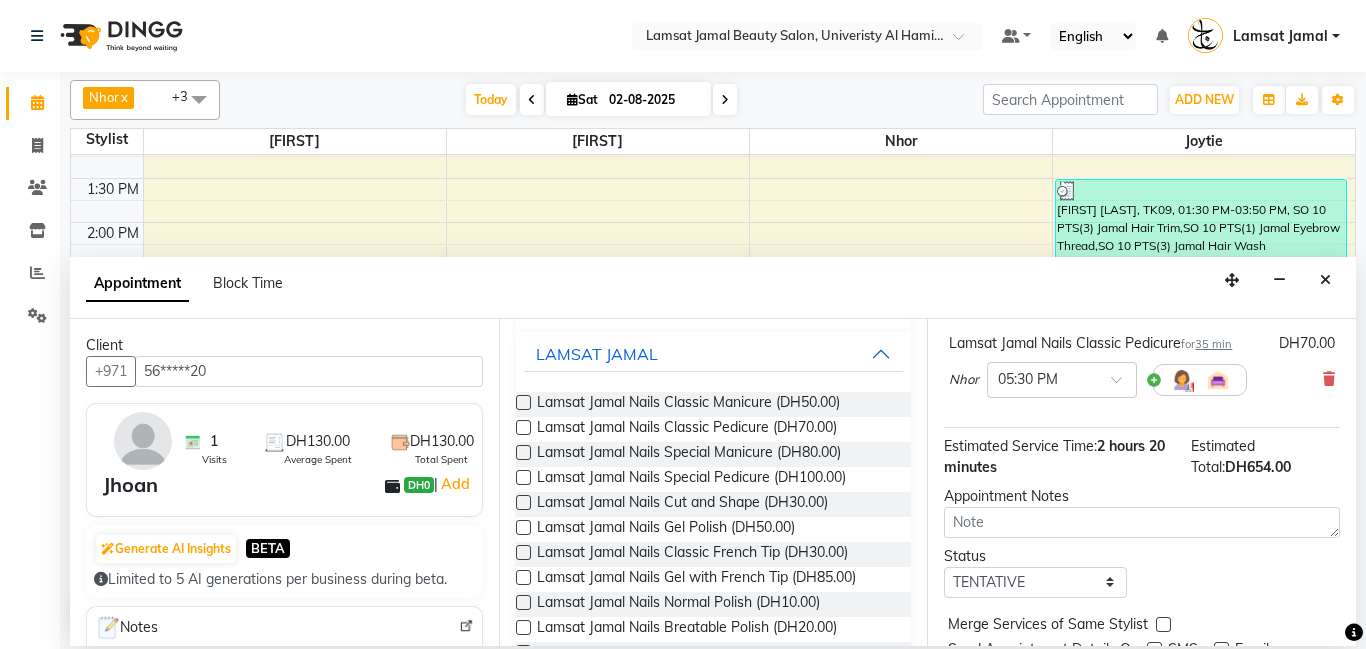 scroll, scrollTop: 435, scrollLeft: 0, axis: vertical 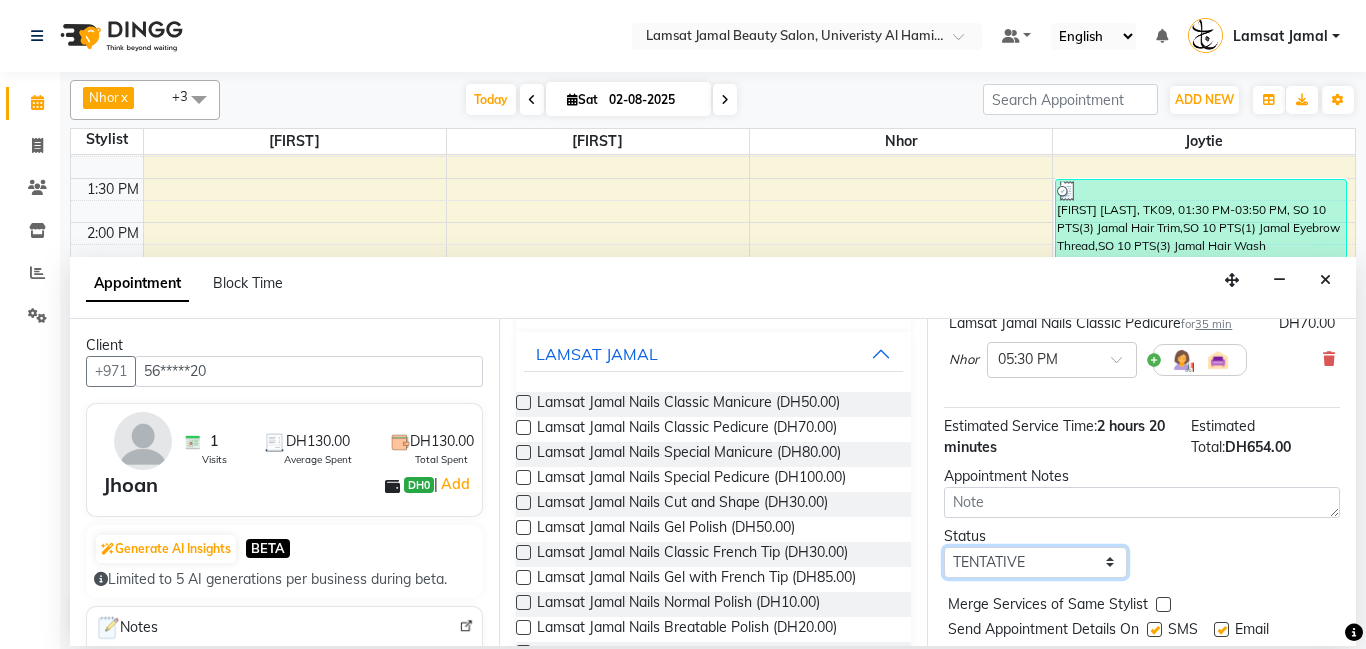 click on "Select TENTATIVE CONFIRM CHECK-IN UPCOMING" at bounding box center [1035, 562] 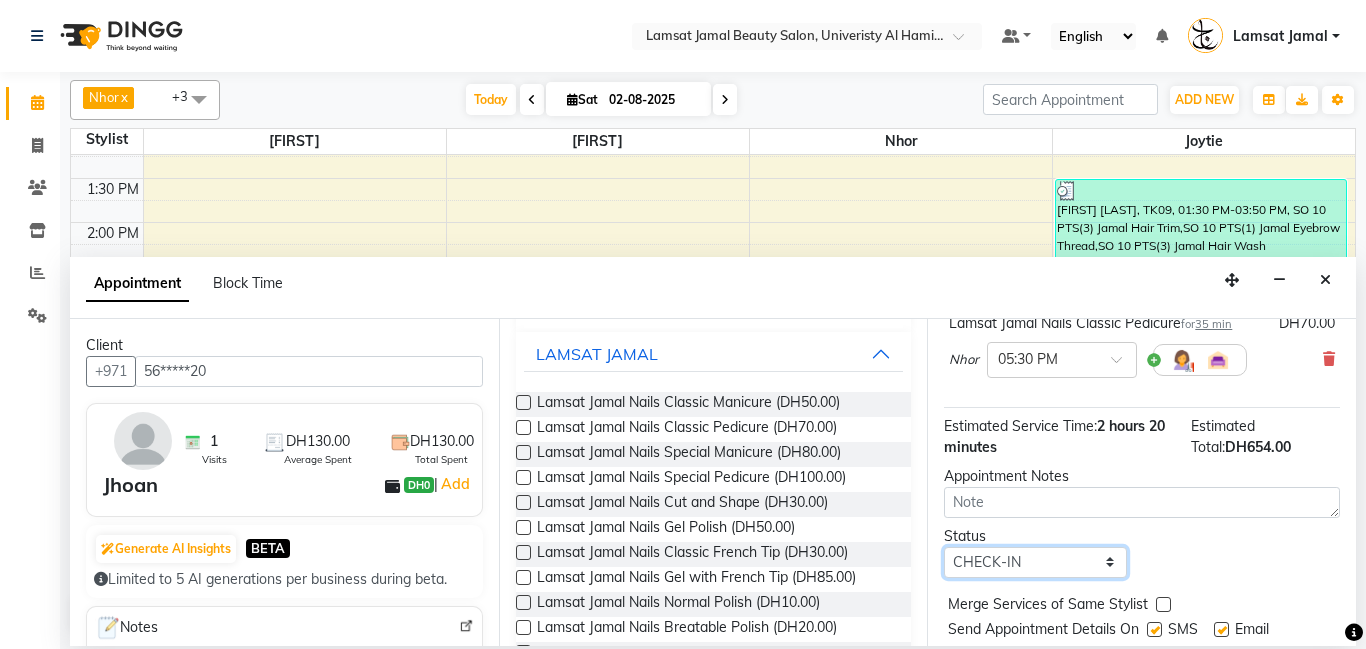 click on "Select TENTATIVE CONFIRM CHECK-IN UPCOMING" at bounding box center (1035, 562) 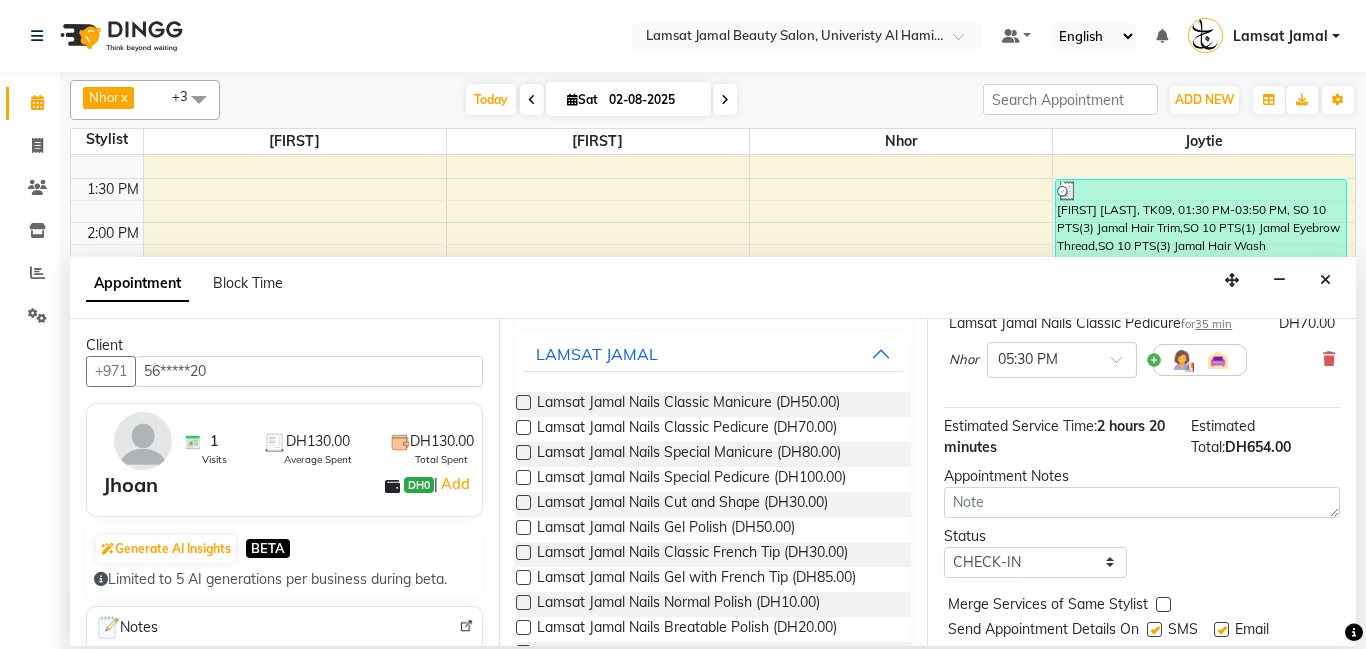 click at bounding box center [1163, 604] 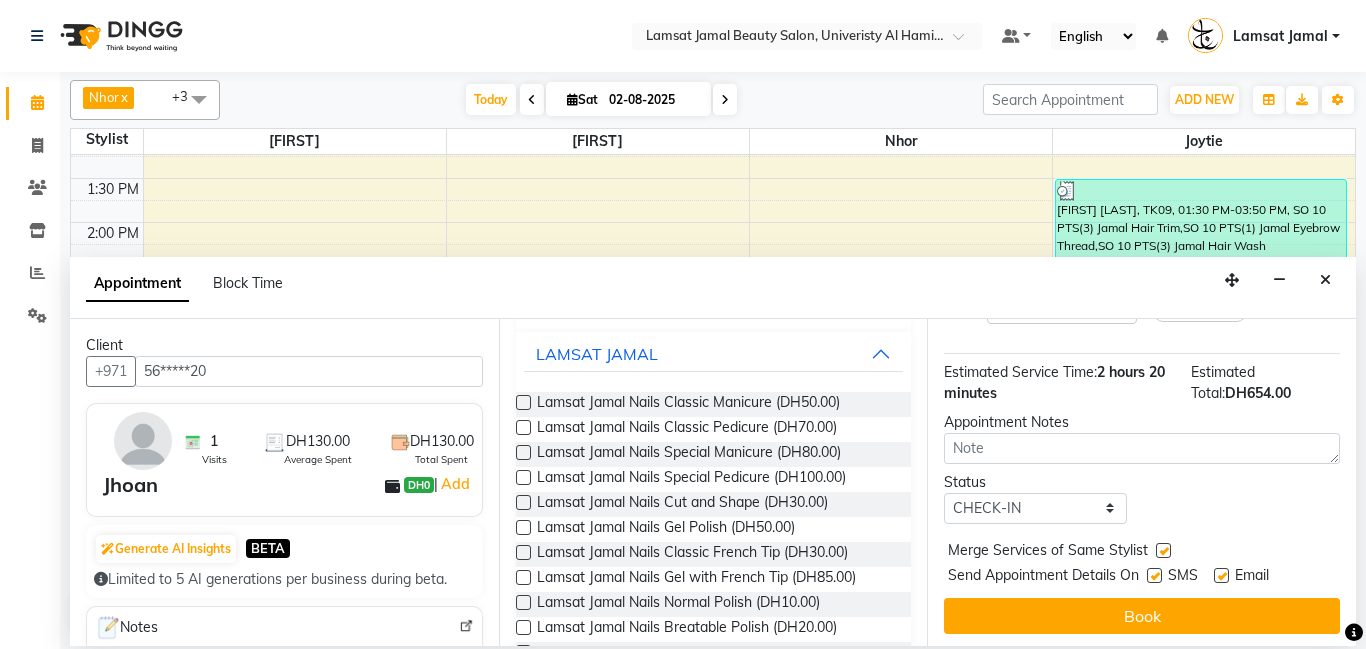 scroll, scrollTop: 493, scrollLeft: 0, axis: vertical 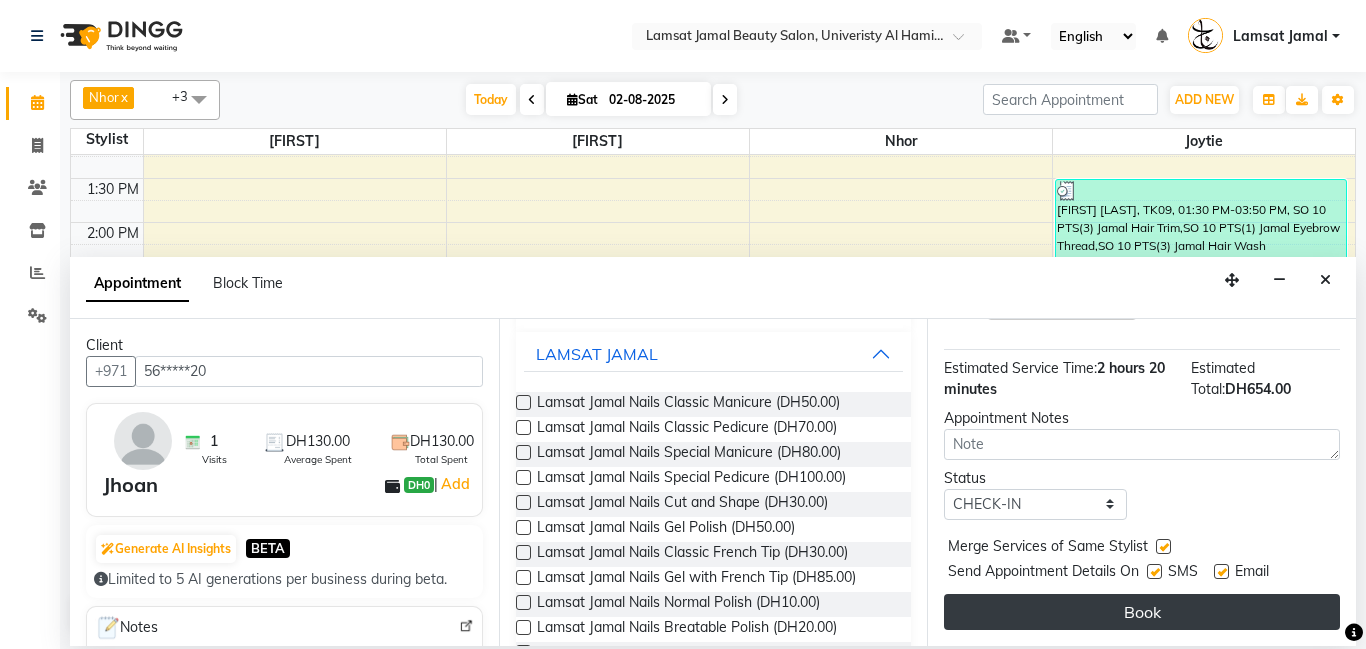 click on "Book" at bounding box center (1142, 612) 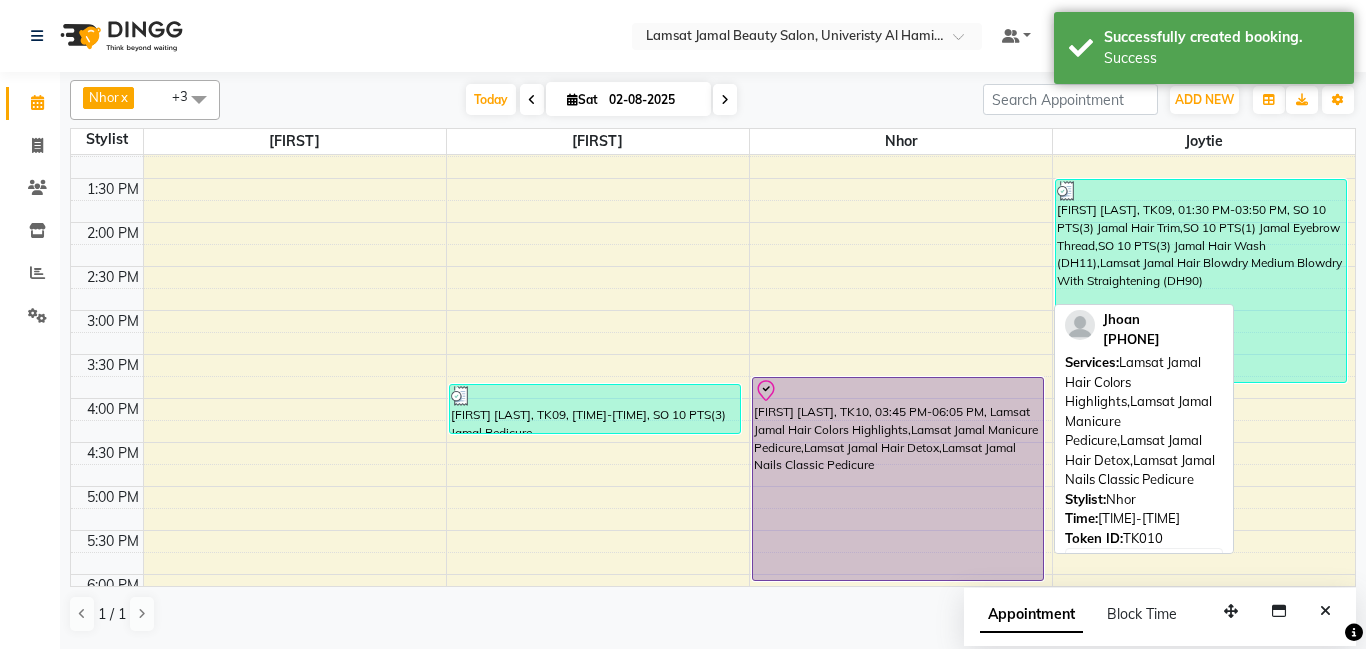 click on "[FIRST] [LAST], TK10, 03:45 PM-06:05 PM, Lamsat Jamal Hair Colors Highlights,Lamsat Jamal Manicure Pedicure,Lamsat Jamal Hair Detox,Lamsat Jamal Nails Classic Pedicure" at bounding box center [898, 479] 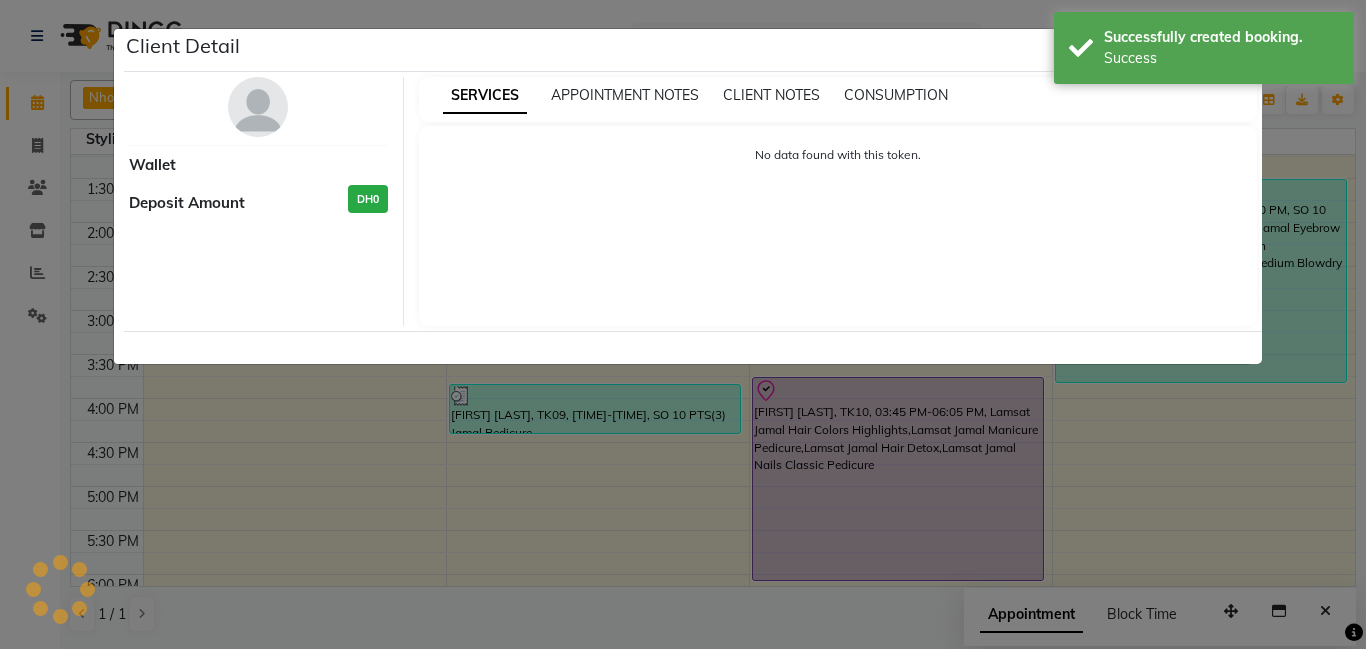select on "8" 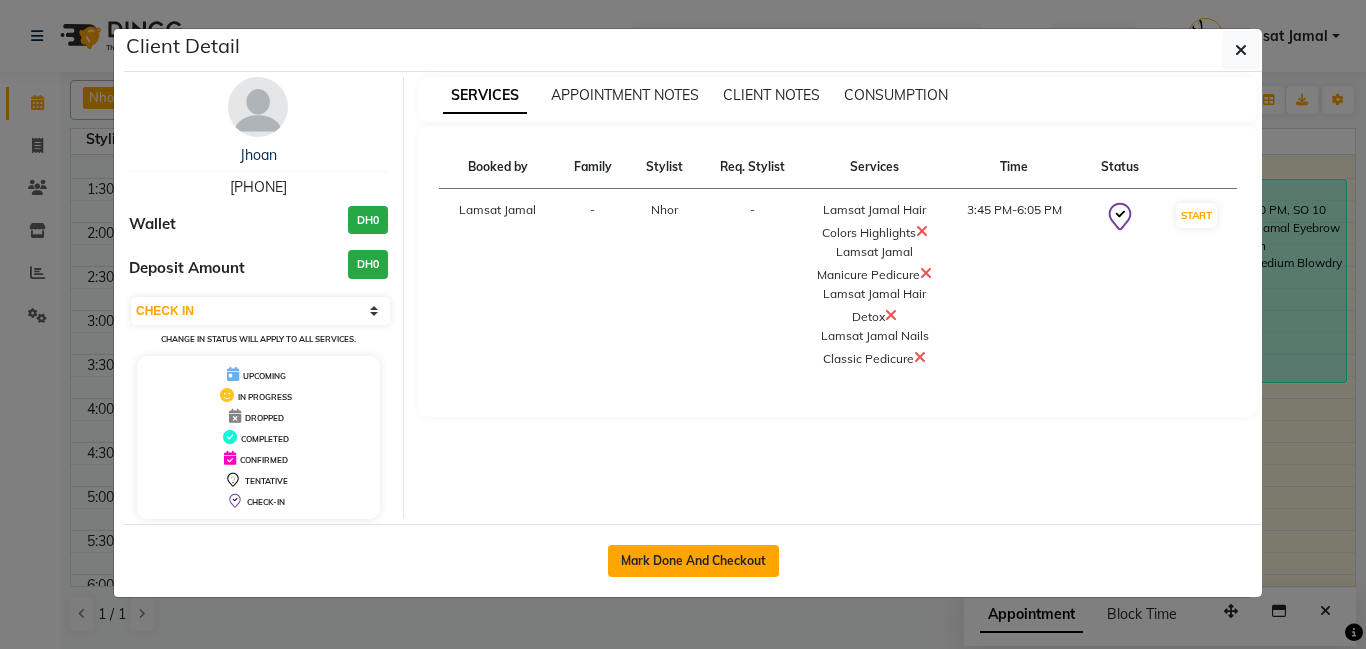 click on "Mark Done And Checkout" 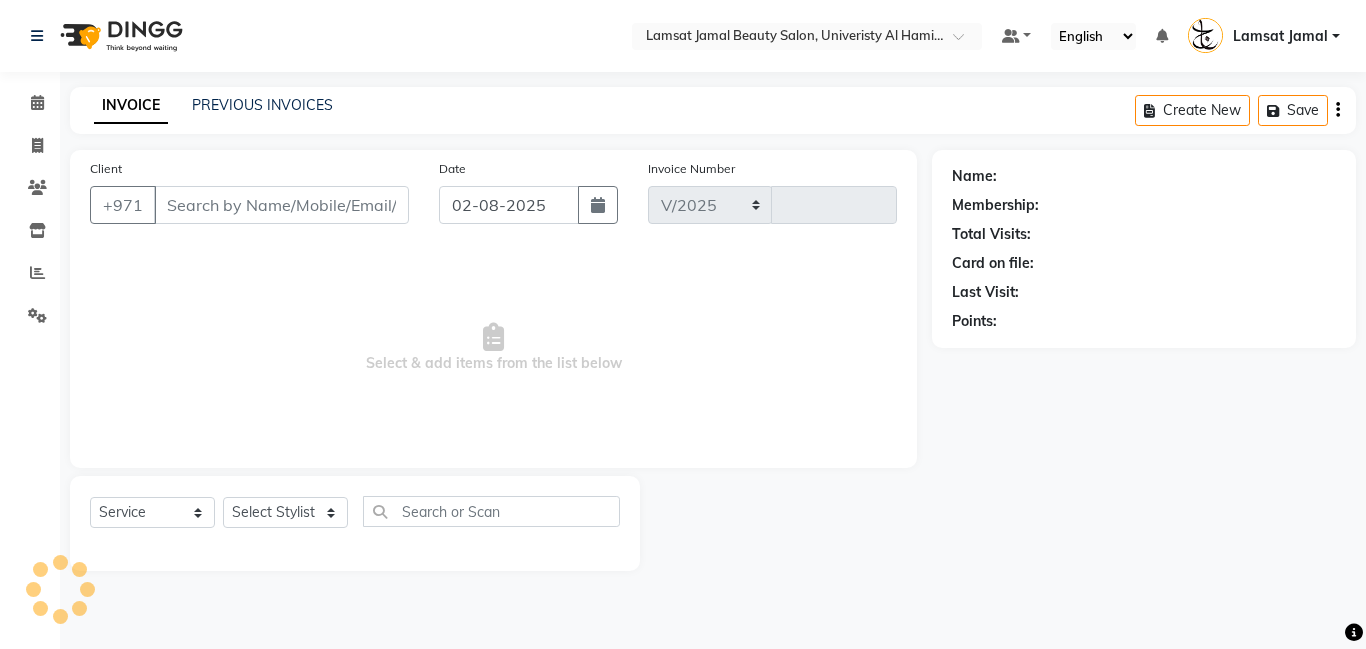 select on "8294" 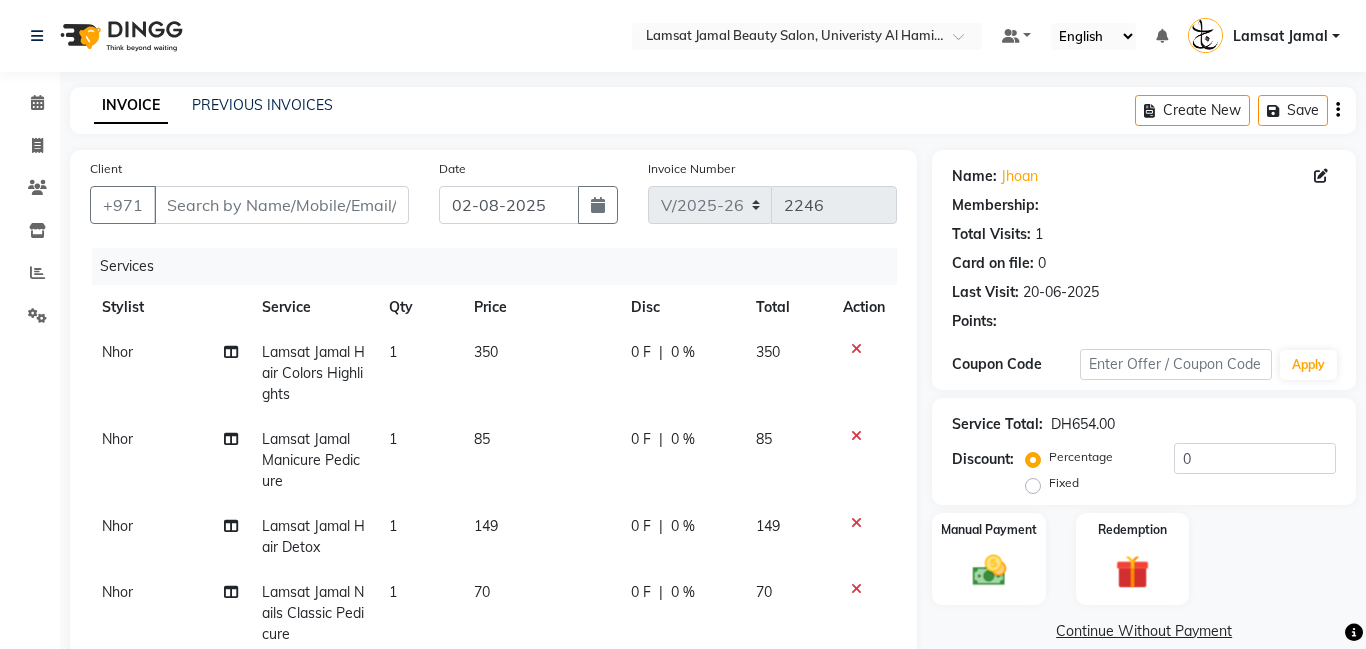 type on "56*****20" 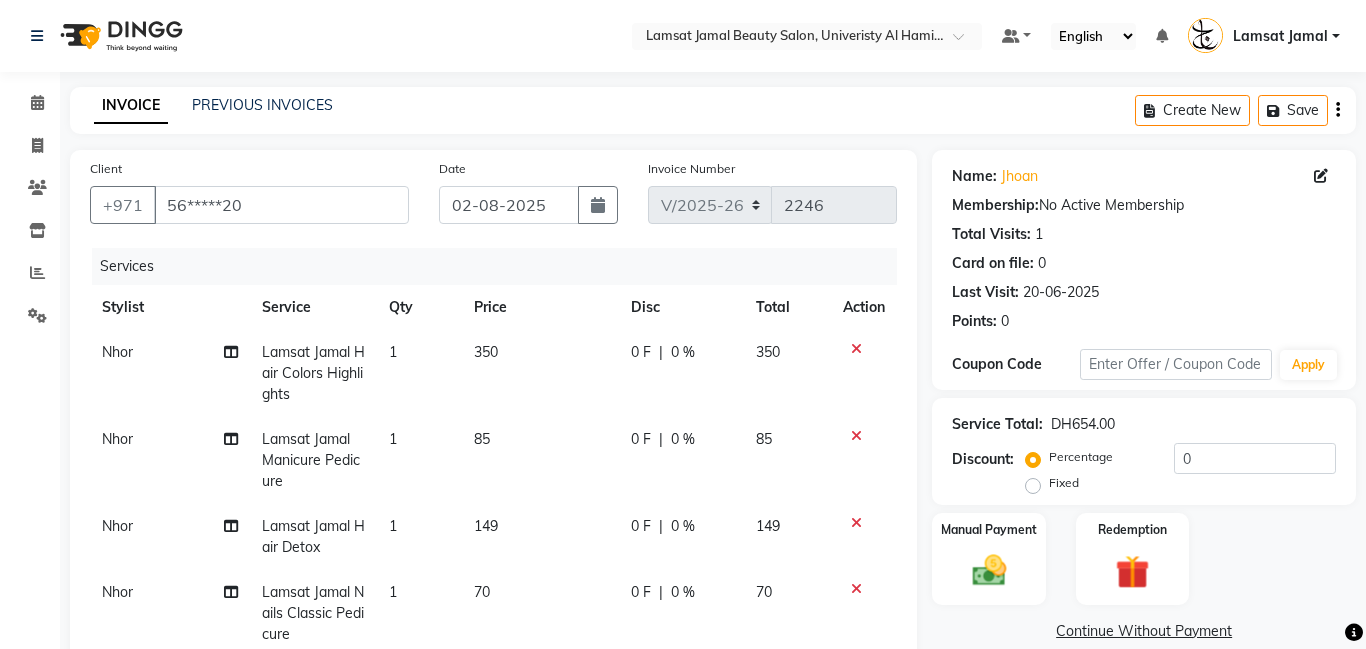 click on "350" 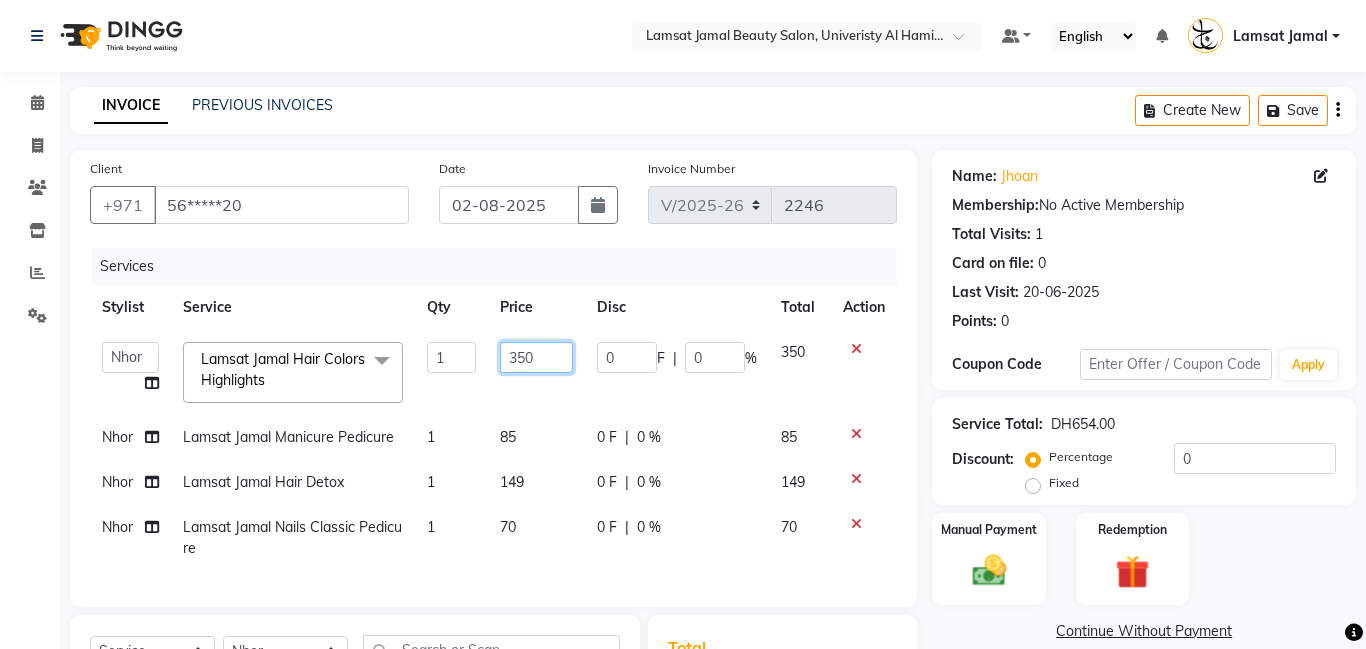 click on "350" 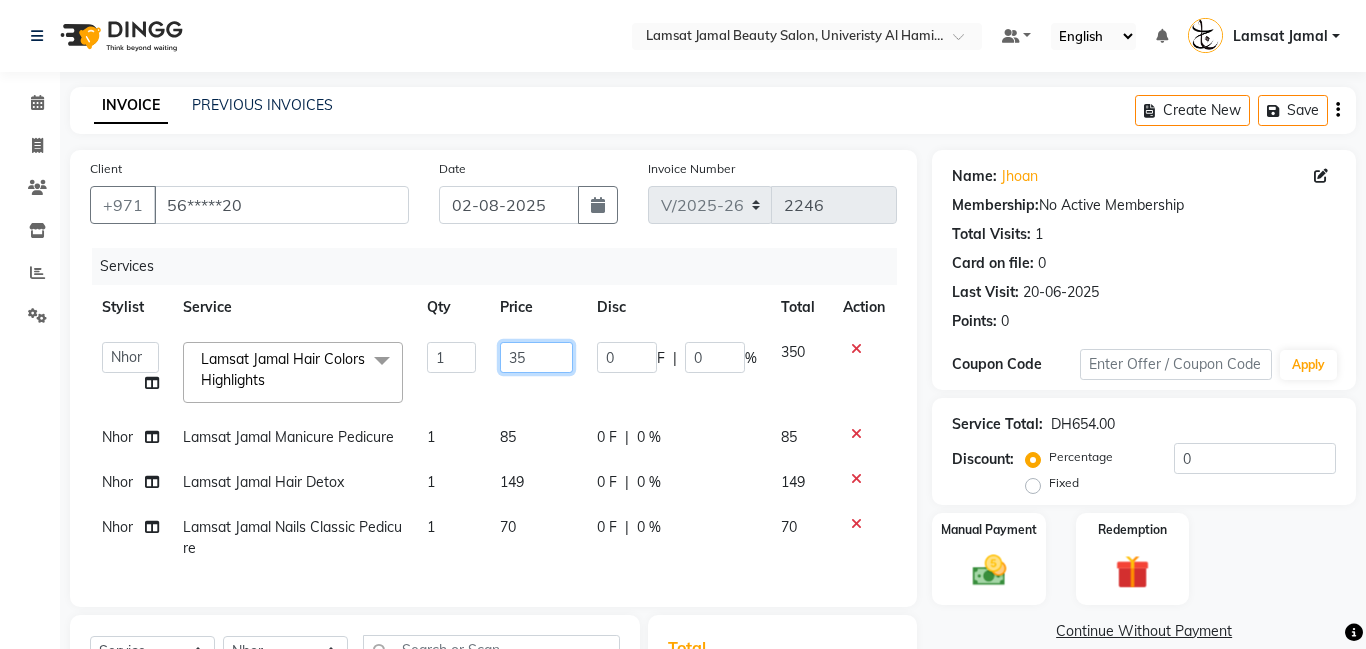type on "3" 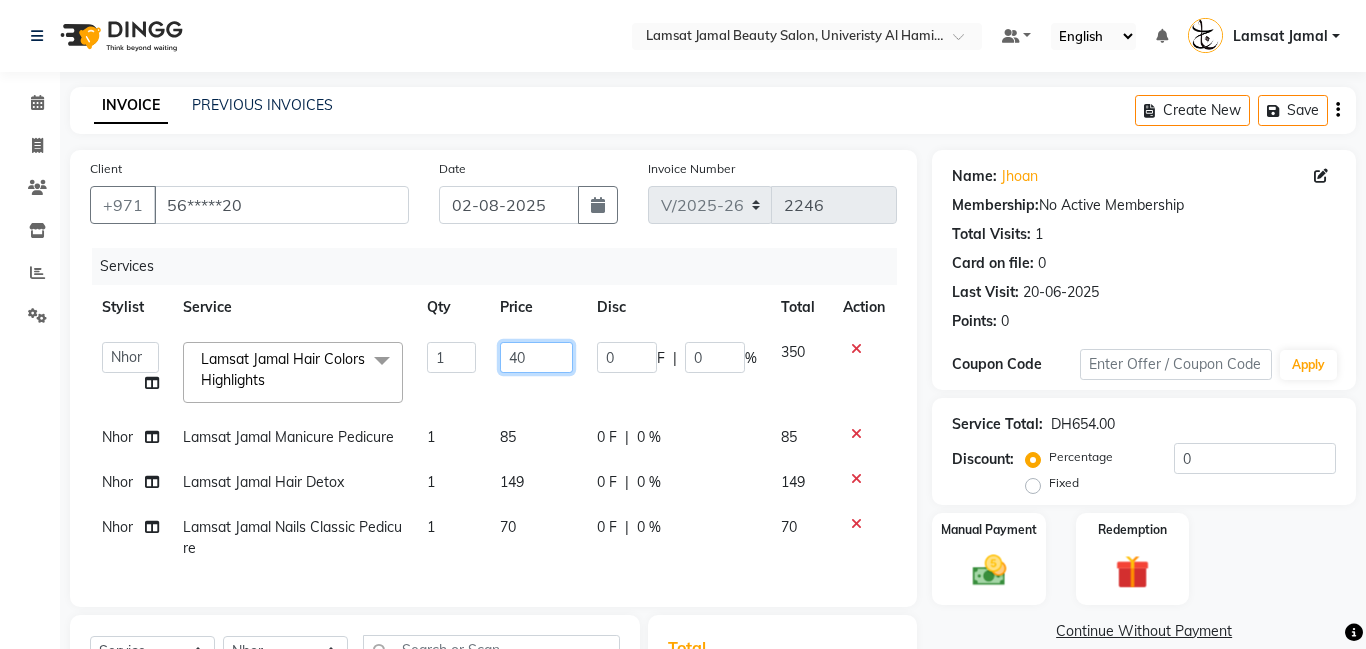type on "400" 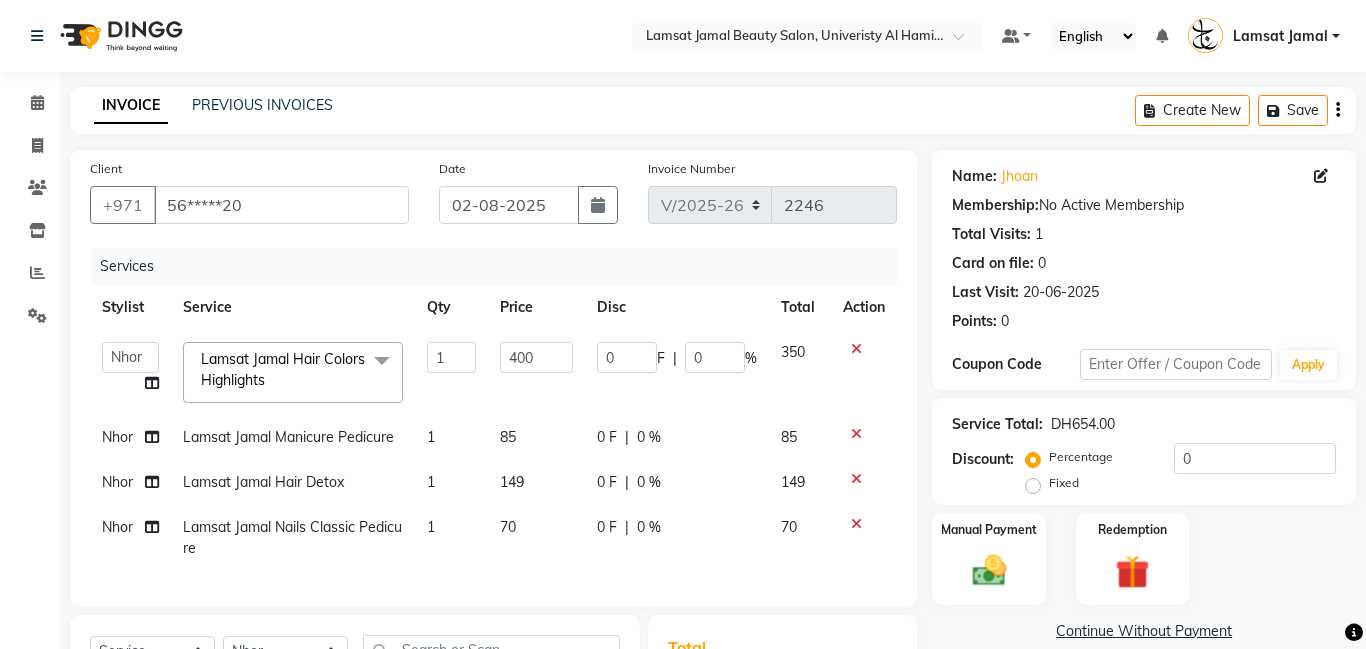 click on "Select [FIRST] [FIRST] [FIRST] [FIRST] [FIRST] [FIRST] [FIRST] [FIRST] [FIRST] [FIRST] [FIRST] [FIRST] [FIRST] [FIRST] [FIRST] [FIRST] [FIRST] [FIRST] [FIRST] [FIRST]  Lamsat Jamal Hair Colors Highlights x M/T Jamal Manicure (DH29) M/T Jamal Gel Color (DH29) M/T Jamal Pedicure (DH29) M/T Jamal Footspa (DH29) M/T Jamal Plastic Extension (DH29) M/T Jamal Mini Facial (DH29) M/T Jamal Black Heads (DH29) M/T Jamal  Face Bleach (DH29) M/T Jamal Eyebrow Tint (DH29) M/T Jamal Hair Trim (DH29) M/T Jamal Morrocan Bath (DH69) M/T Jamal Soft Gel (DH69) M/T Jamal Roots Color With Hair Trim (DH69) M/T Jamal Hair Spa With Hair Trim (DH69) M/T Jamal Hot Oil With Hair Trim (DH69) M/T Jamal Manicure & Pedicure for 2 Pax (DH199) M/T Jamal Morrocan Bath + 30 Min Massage (DH199) M/T Jamal Normal Facial, Manicure, Pedicure (DH199) M/T Jamal Manicure, Pedicure, With Massage (DH199) Lamsat Jamal Nails Classic Manicure (DH50) Lamsat Jamal Nails Classic Pedicure (DH70) Lamsat Jamal Nails Cut and Shape (DH30)" 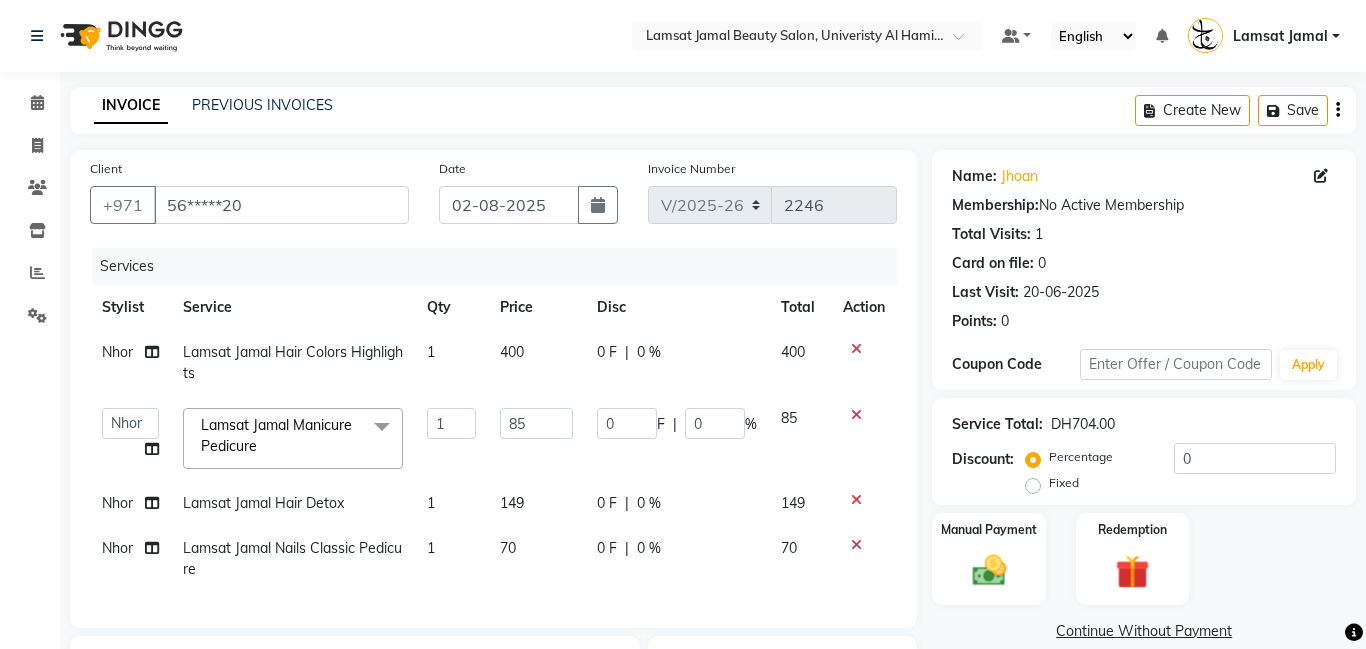 click on "149" 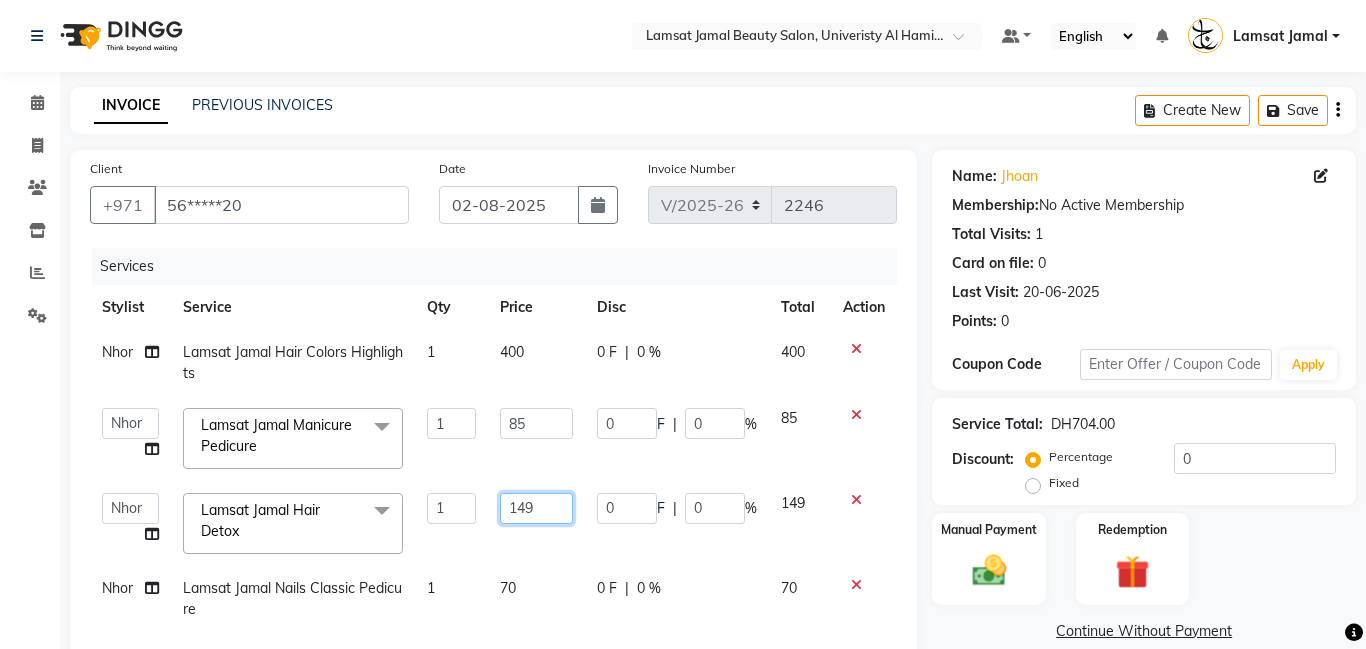 click on "149" 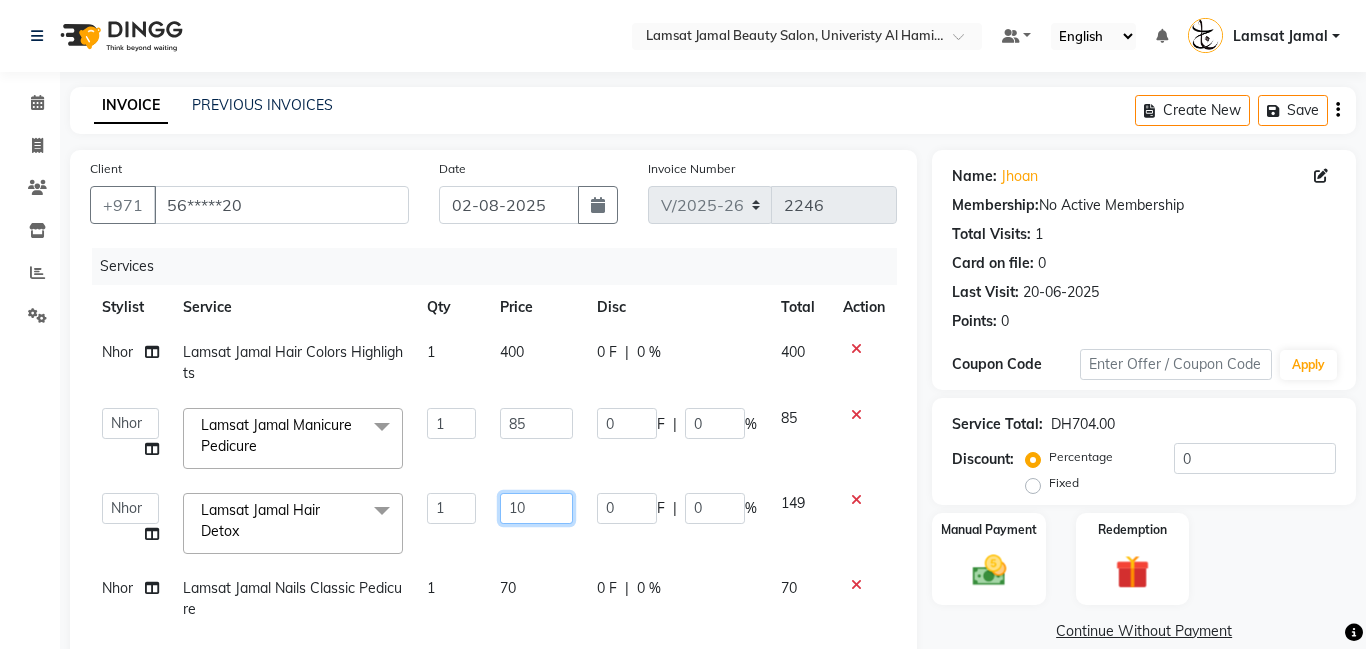 type on "100" 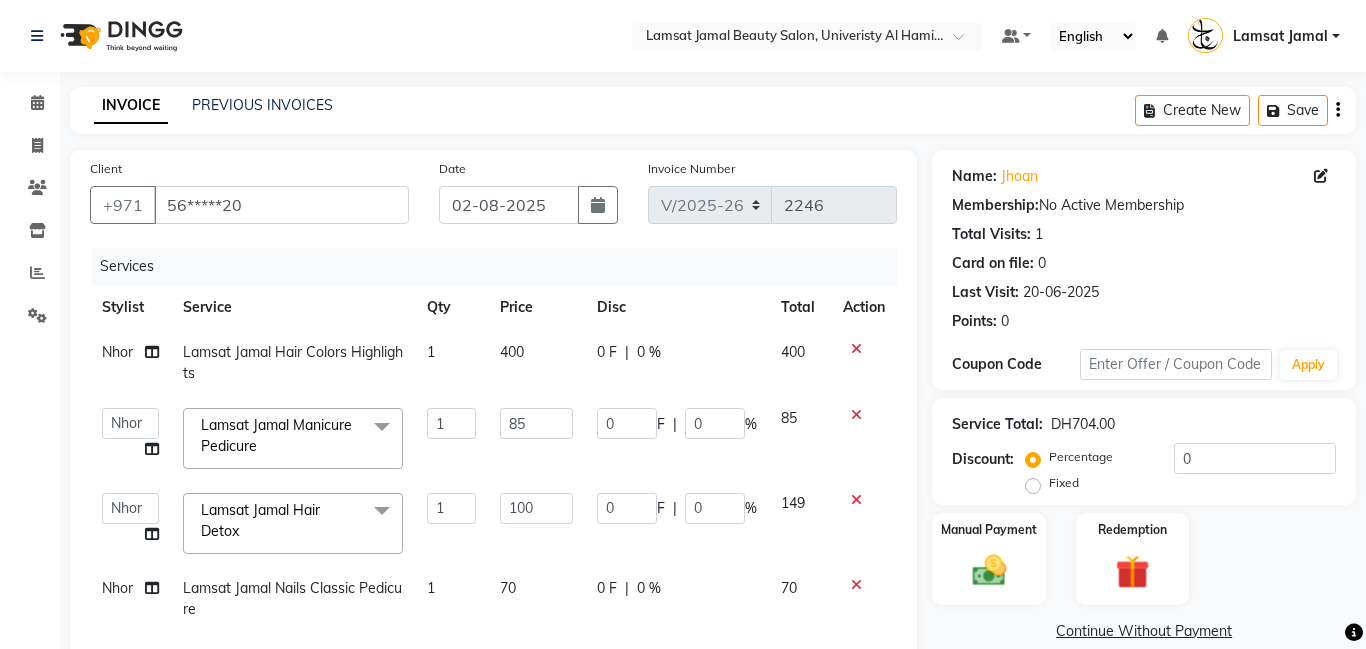 click on "[FIRST] Lamsat Jamal Hair Colors Highlights 1 400 0 F | 0 % 400 [FIRST] [FIRST] [FIRST] [FIRST] [FIRST] [FIRST] [FIRST] [FIRST] [FIRST] [FIRST] [FIRST] [FIRST] [FIRST] [FIRST] [FIRST] [FIRST] [FIRST] [FIRST] [FIRST] [FIRST] Lamsat Jamal Manicure Pedicure x M/T Jamal Manicure (DH29) M/T Jamal Gel Color (DH29) M/T Jamal Pedicure (DH29) M/T Jamal Footspa (DH29) M/T Jamal Plastic Extension (DH29) M/T Jamal Mini Facial (DH29) M/T Jamal Black Heads (DH29) M/T Jamal Face Bleach (DH29) M/T Jamal Eyebrow Tint (DH29) M/T Jamal Hair Trim (DH29) M/T Jamal Morrocan Bath (DH69) M/T Jamal Soft Gel (DH69) M/T Jamal Roots Color With Hair Trim (DH69) M/T Jamal Hair Spa With Hair Trim (DH69) M/T Jamal Hot Oil With Hair Trim (DH69) M/T Jamal Manicure & Pedicure for 2 Pax (DH199) M/T Jamal Morrocan Bath + 30 Min Massage (DH199) M/T Jamal Normal Facial, Manicure, Pedicure (DH199) M/T Jamal Manicure, Pedicure, With Massage (DH199) Lamsat Jamal Nails Classic Manicure (DH50) Lamsat Jamal Henna (DH40)" 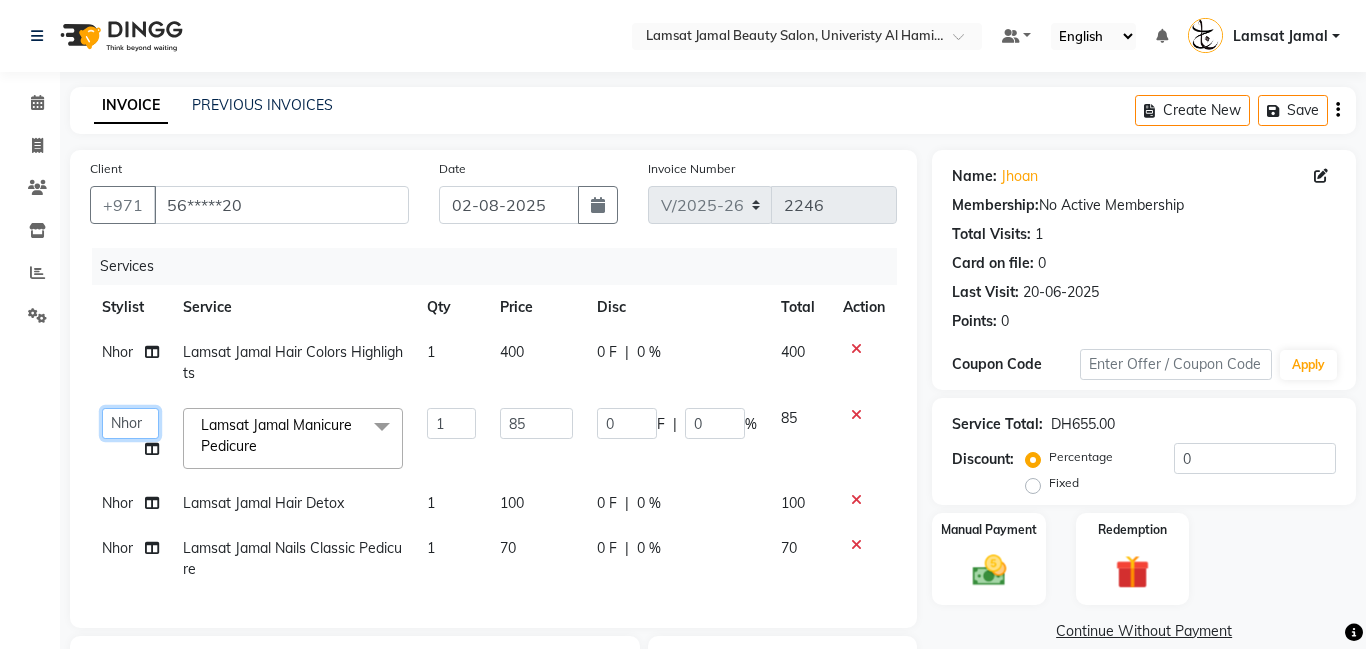 click on "Aldie   Aliya   Amna   Gennie   Joytie   Jude   Lamsat Ebda   Lamsat Jamal   Liezel   Maricar   Maychel   Michelle   Nads   Neha   Nhor   Owner Aliya   Priya   Rods   Sana   Sehr Alya   Yeng" 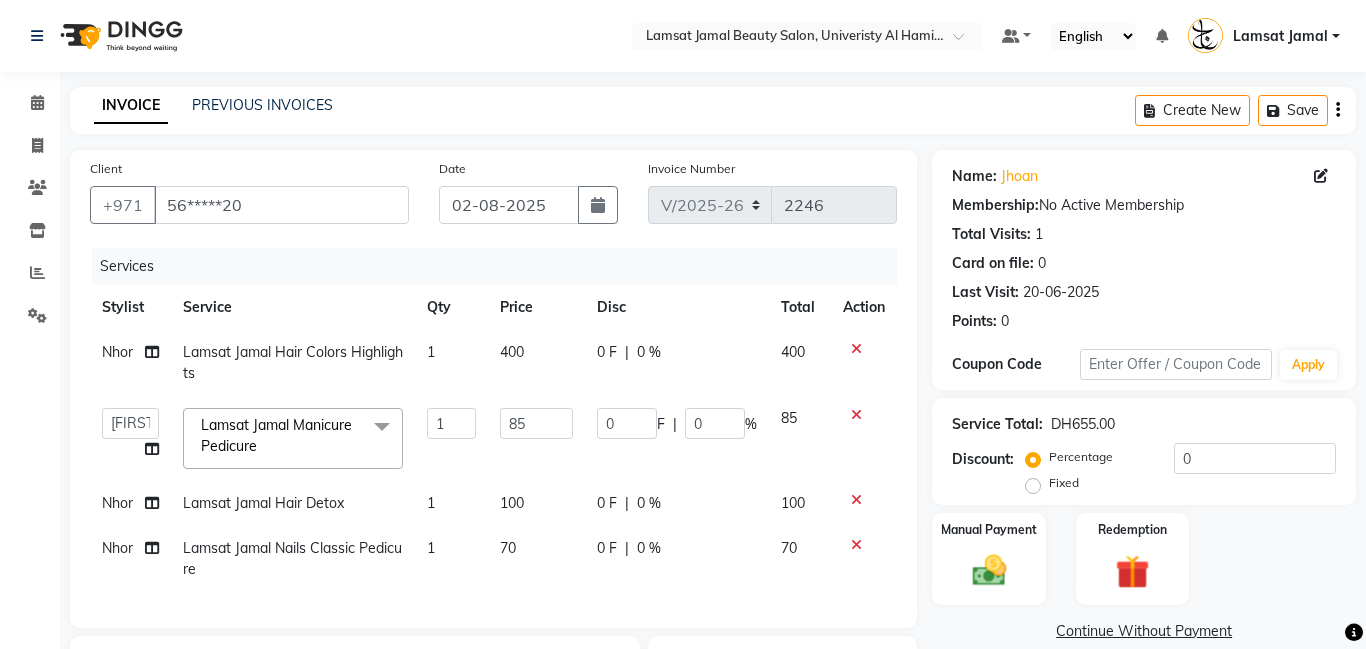 select on "79901" 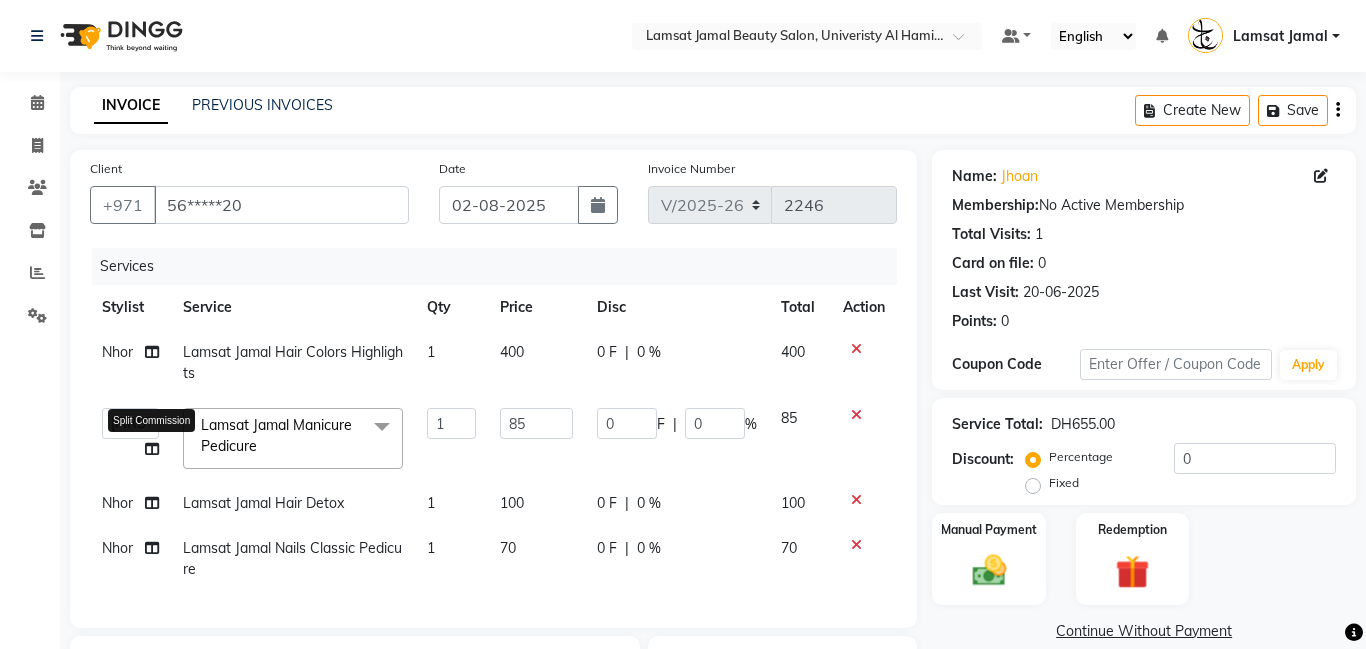 click 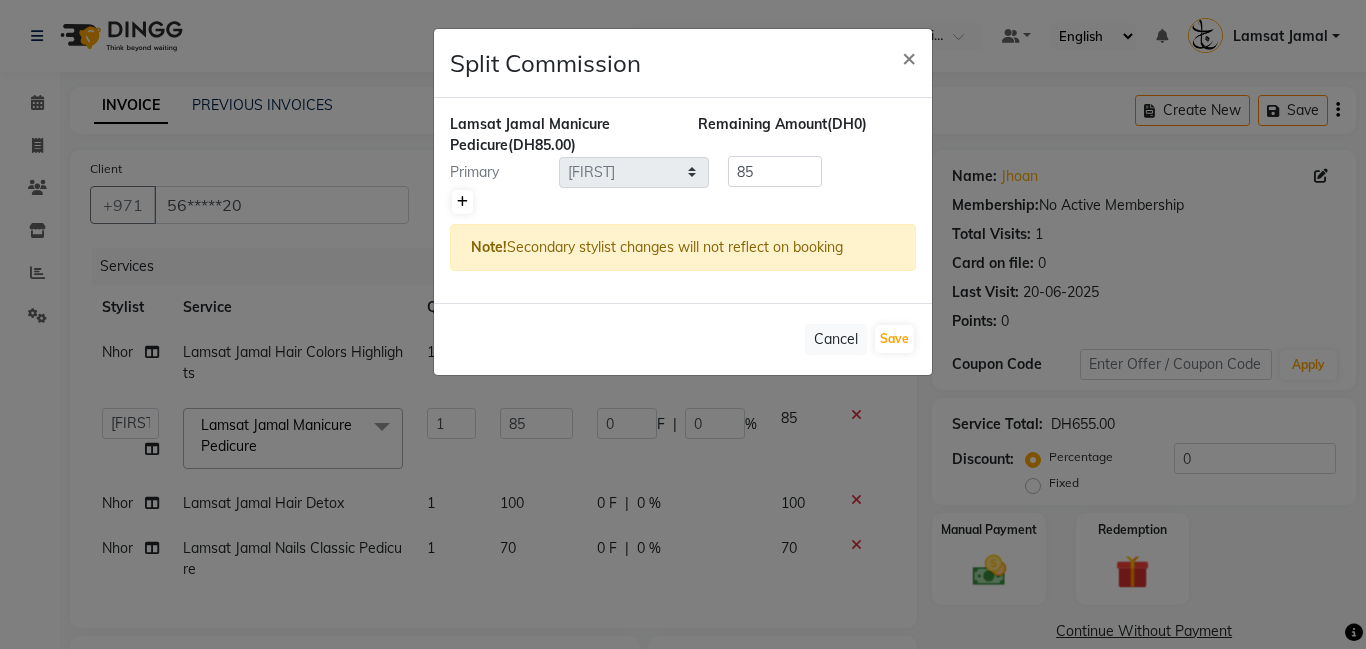 click 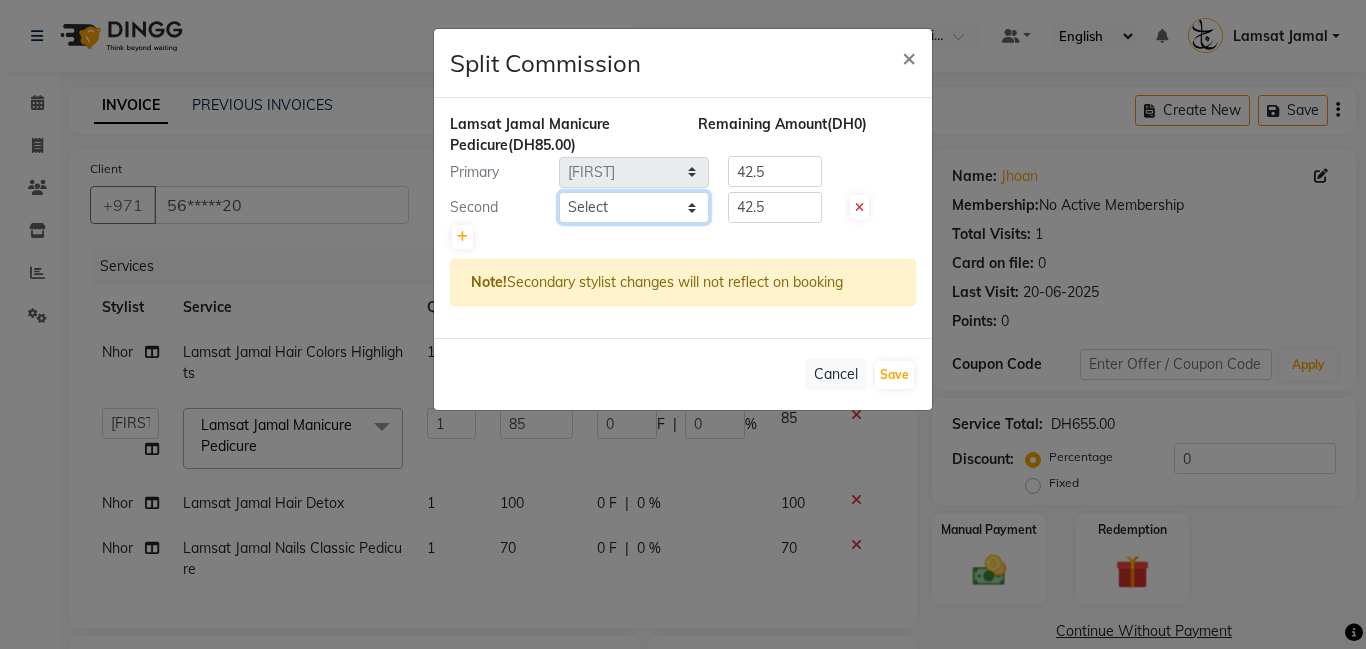 click on "Select [FIRST] [FIRST] [FIRST] [FIRST] [FIRST] [FIRST] [FIRST] [FIRST] [FIRST] [FIRST] [FIRST] [FIRST] [FIRST] [FIRST] [FIRST] [FIRST] [FIRST] [FIRST] [FIRST] [FIRST]" 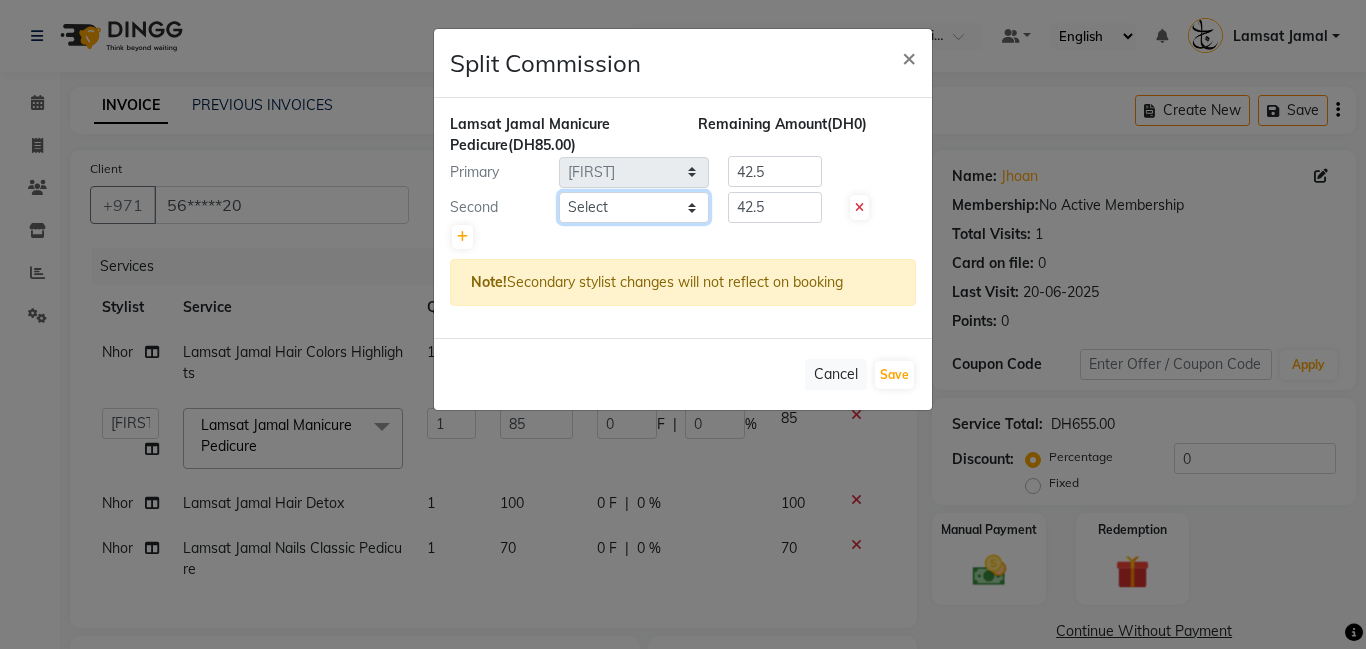 select on "79908" 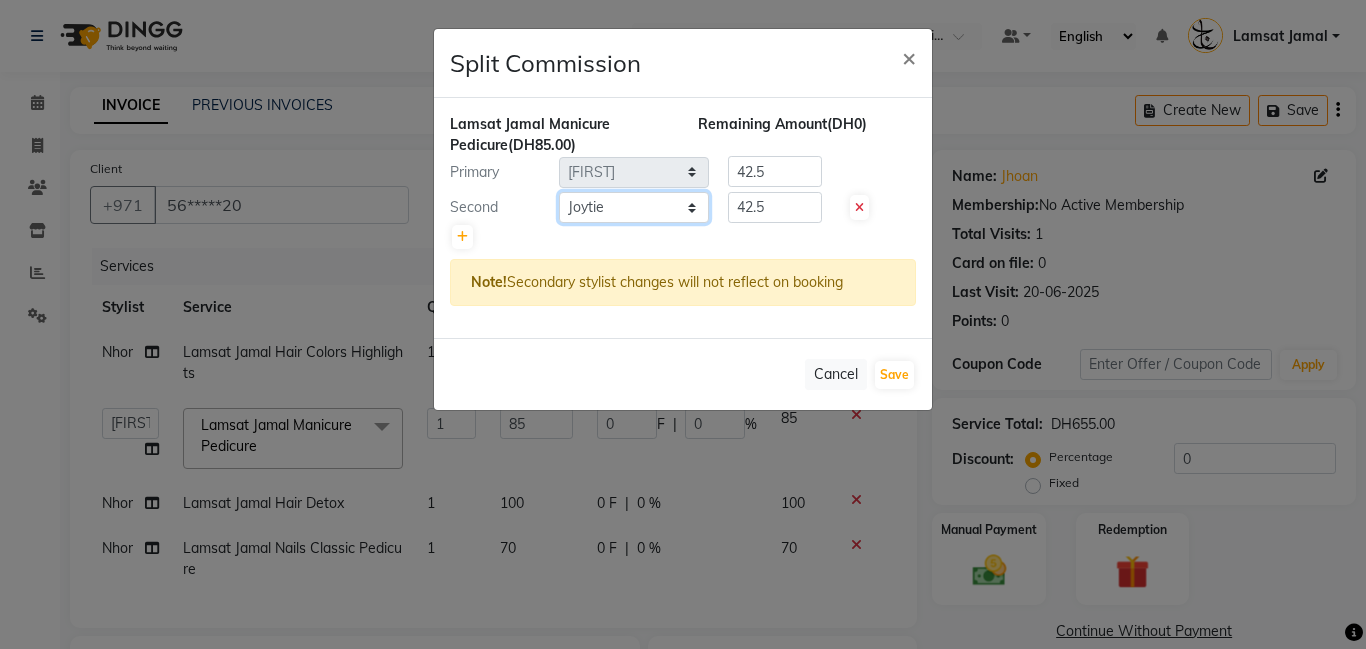 click on "Select [FIRST] [FIRST] [FIRST] [FIRST] [FIRST] [FIRST] [FIRST] [FIRST] [FIRST] [FIRST] [FIRST] [FIRST] [FIRST] [FIRST] [FIRST] [FIRST] [FIRST] [FIRST] [FIRST] [FIRST]" 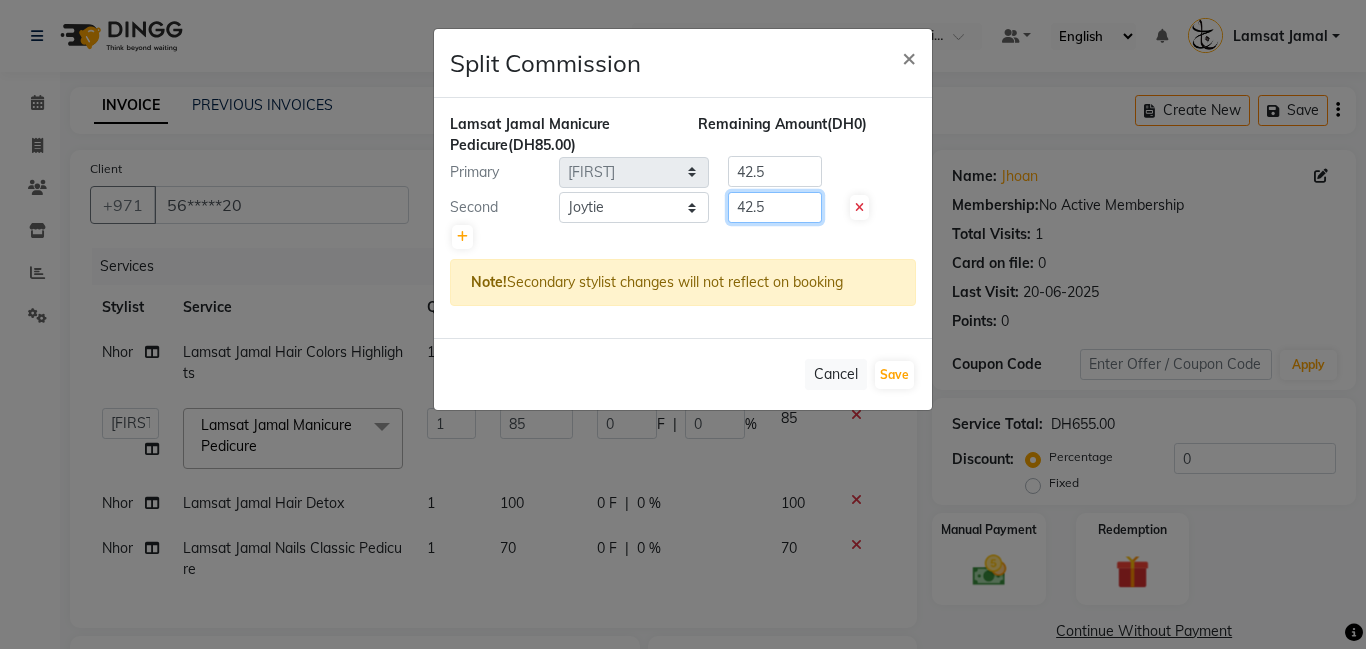 click on "42.5" 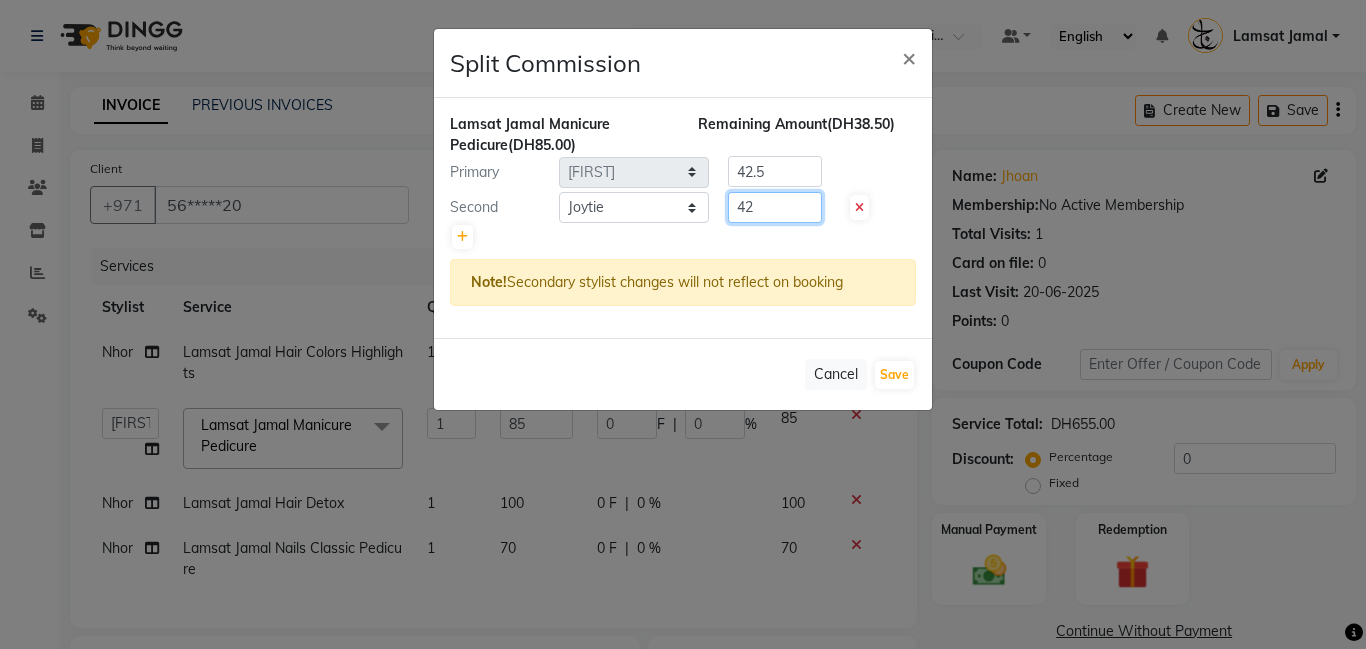 type on "4" 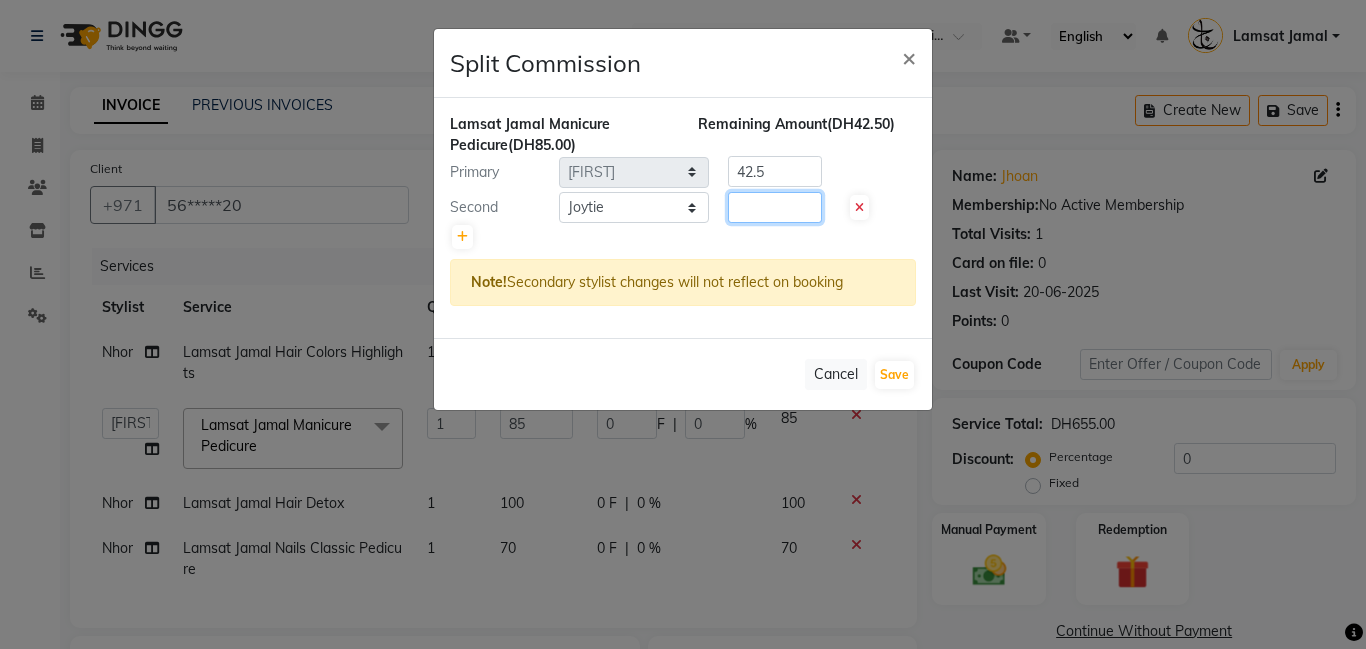 type 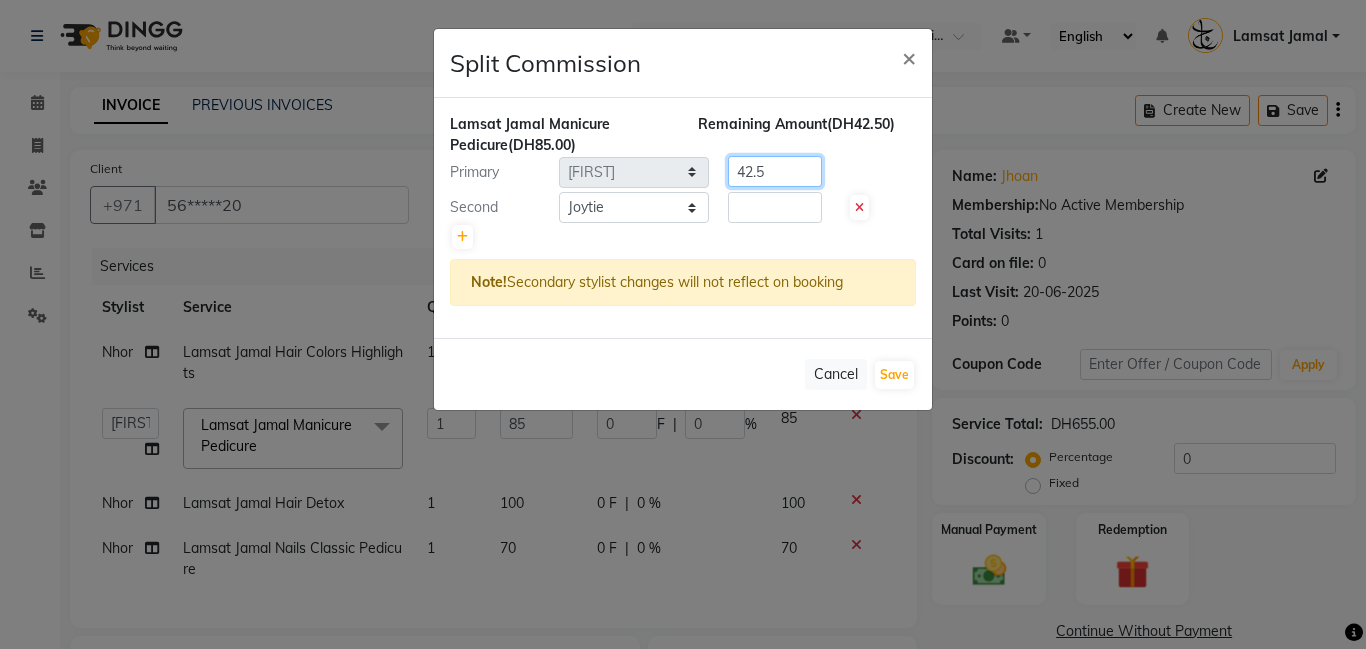 click on "42.5" 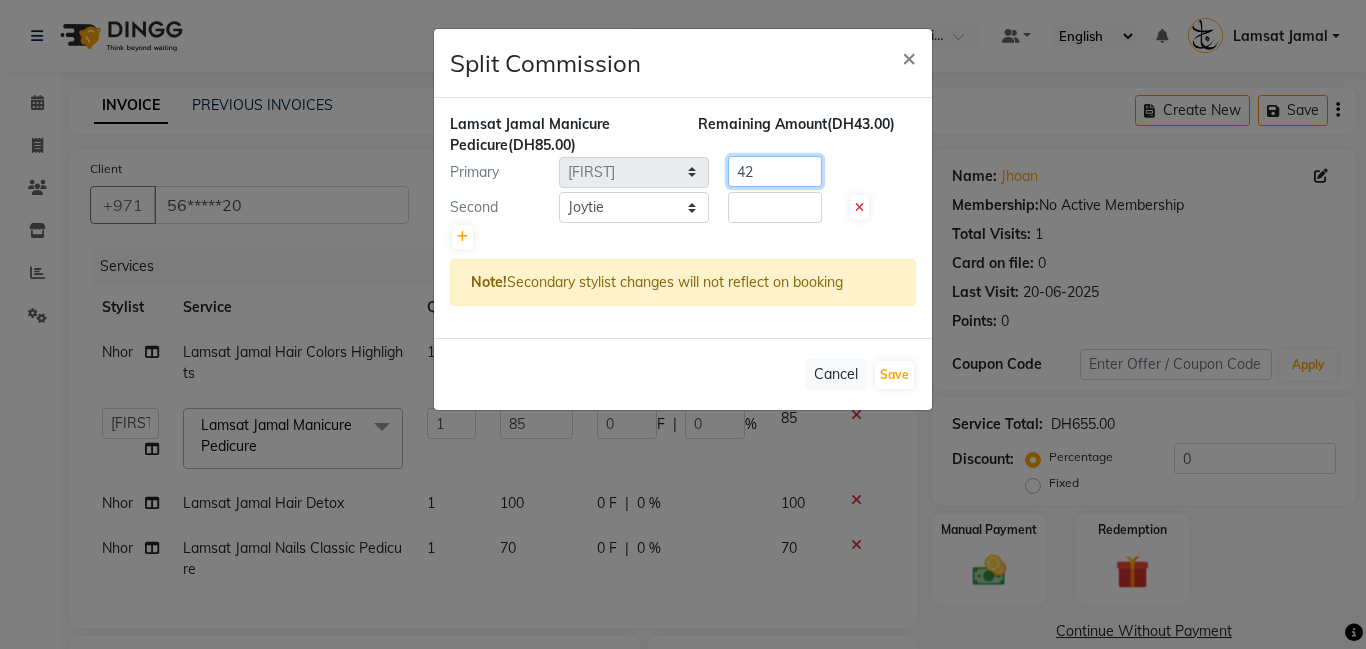 type on "4" 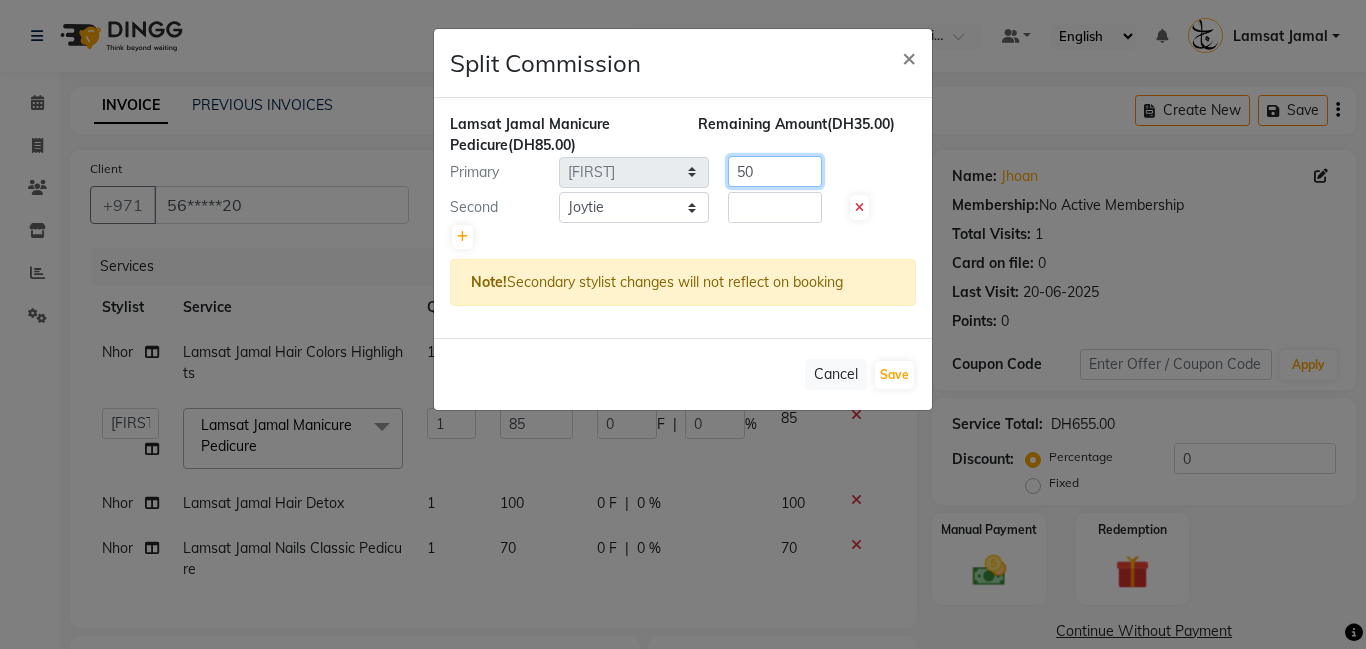 type on "50" 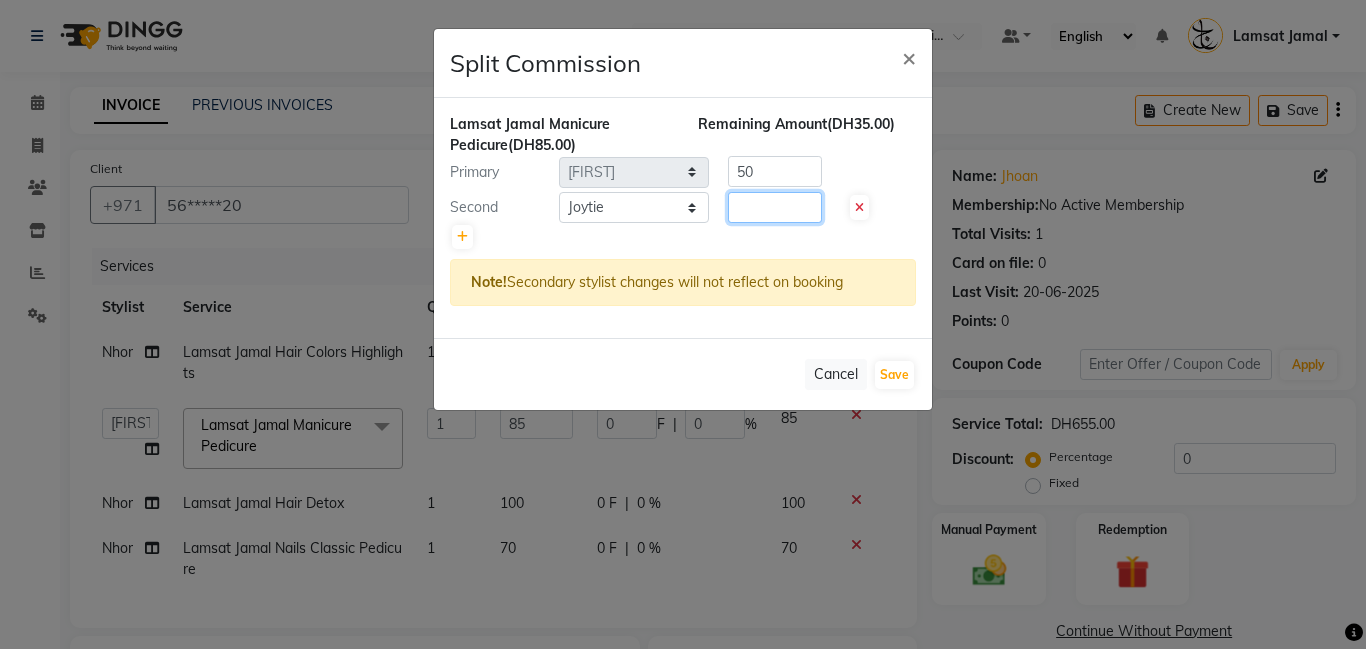 click 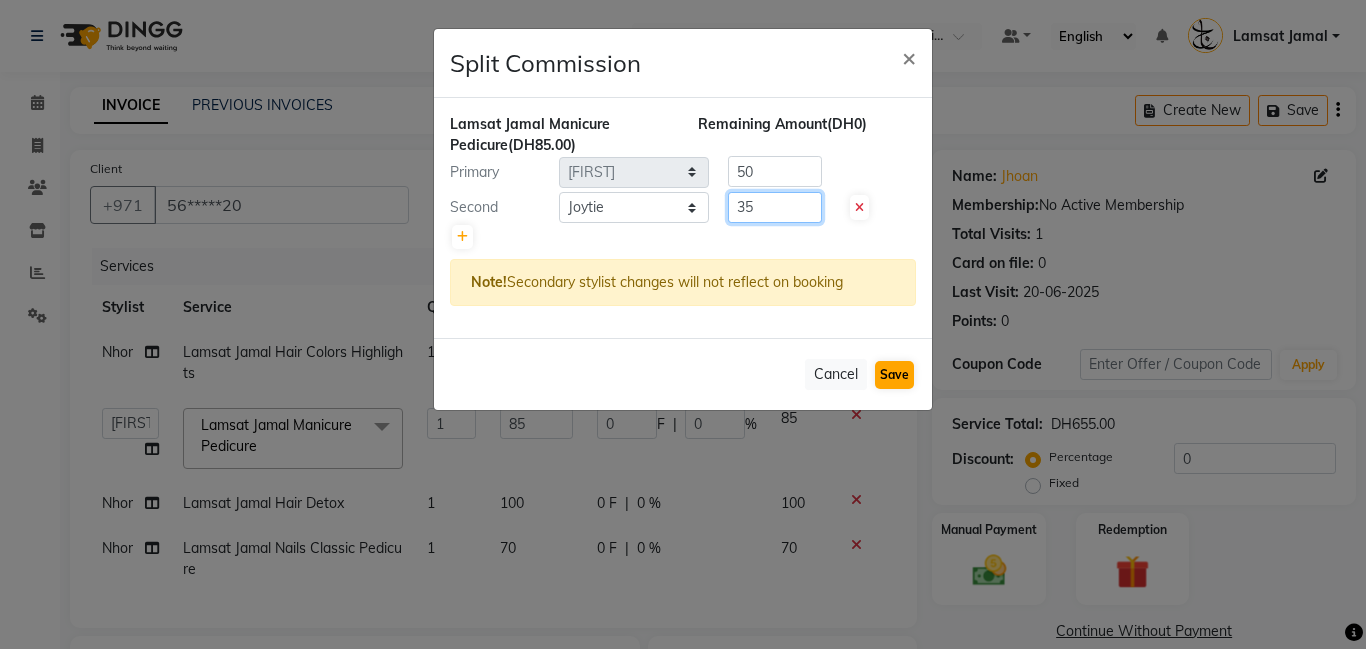 type on "35" 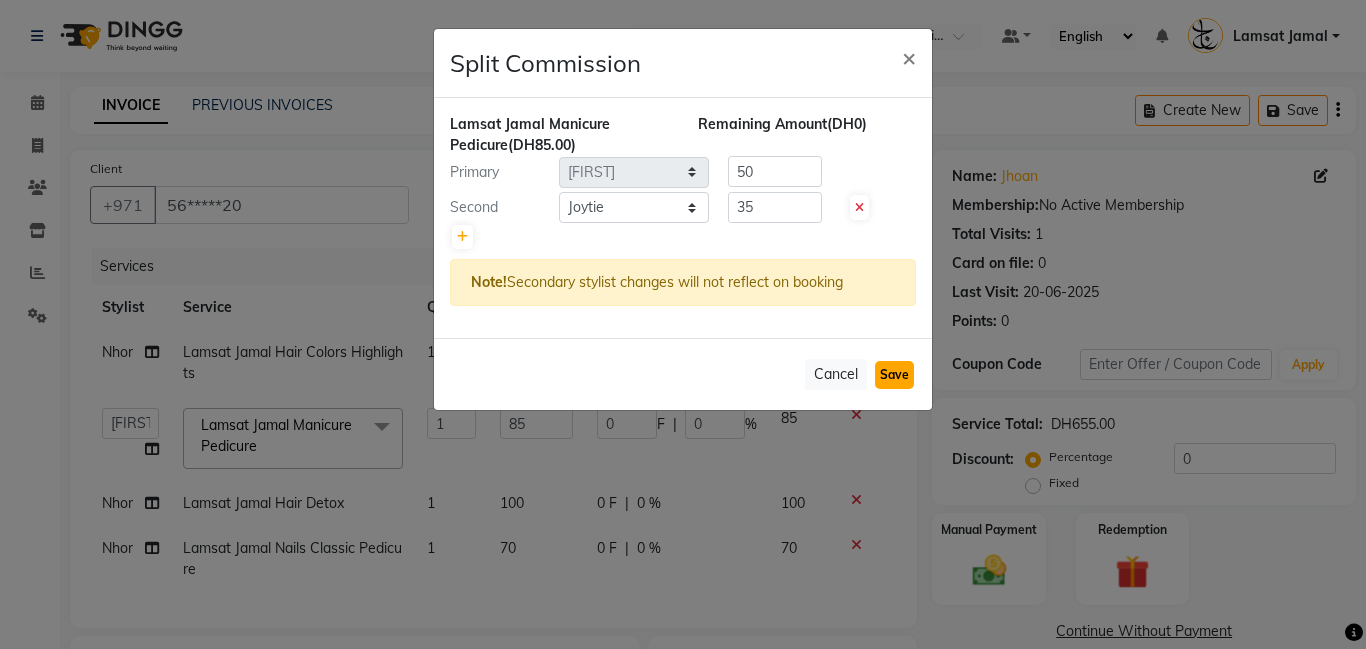 click on "Save" 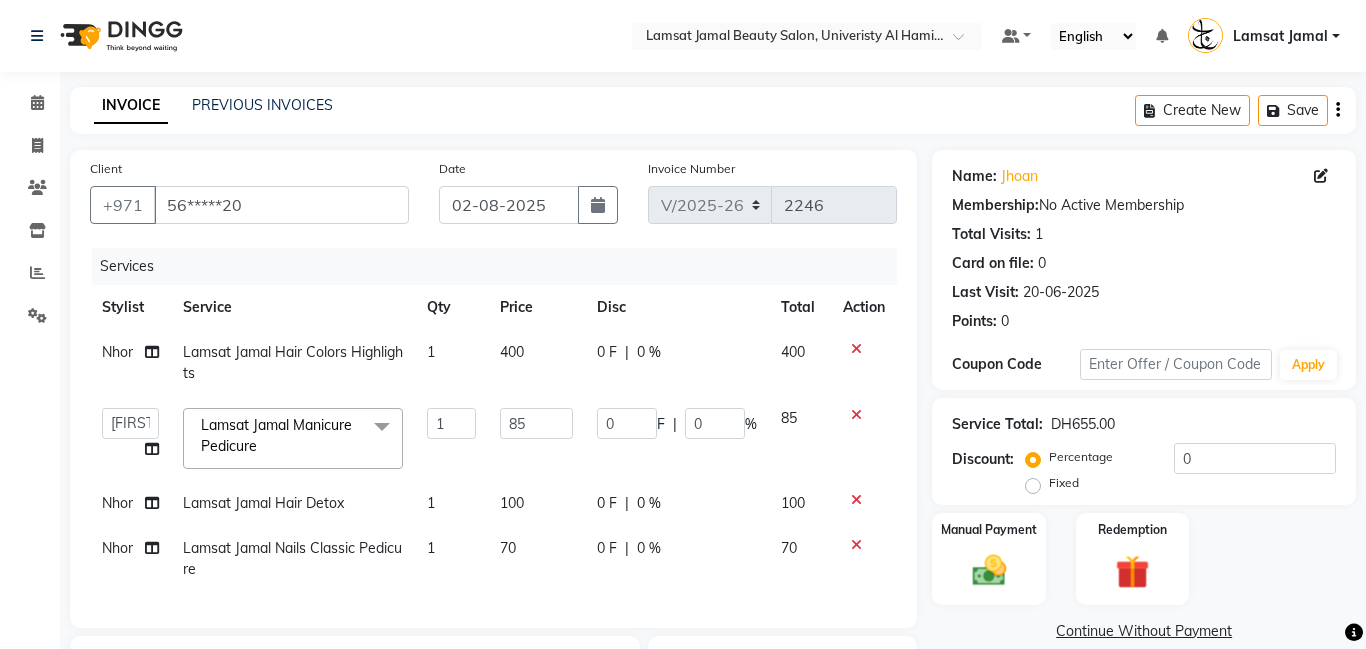 click on "Nhor" 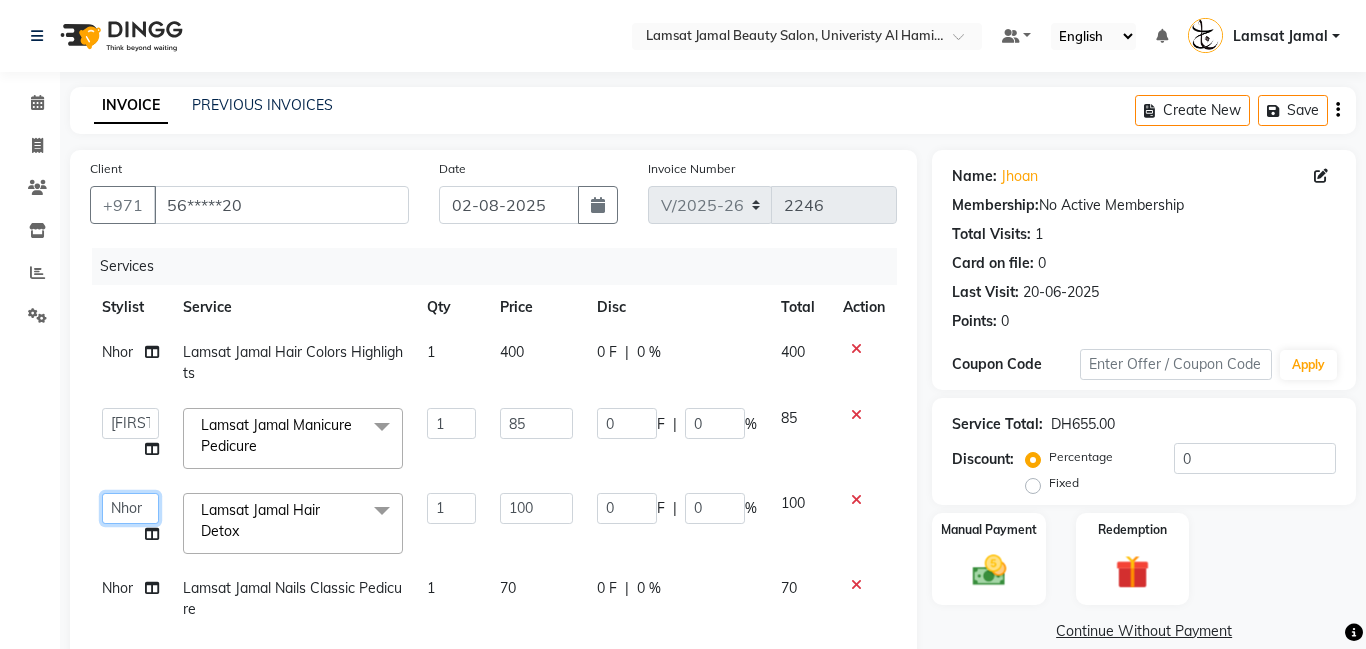 click on "Aldie   Aliya   Amna   Gennie   Joytie   Jude   Lamsat Ebda   Lamsat Jamal   Liezel   Maricar   Maychel   Michelle   Nads   Neha   Nhor   Owner Aliya   Priya   Rods   Sana   Sehr Alya   Yeng" 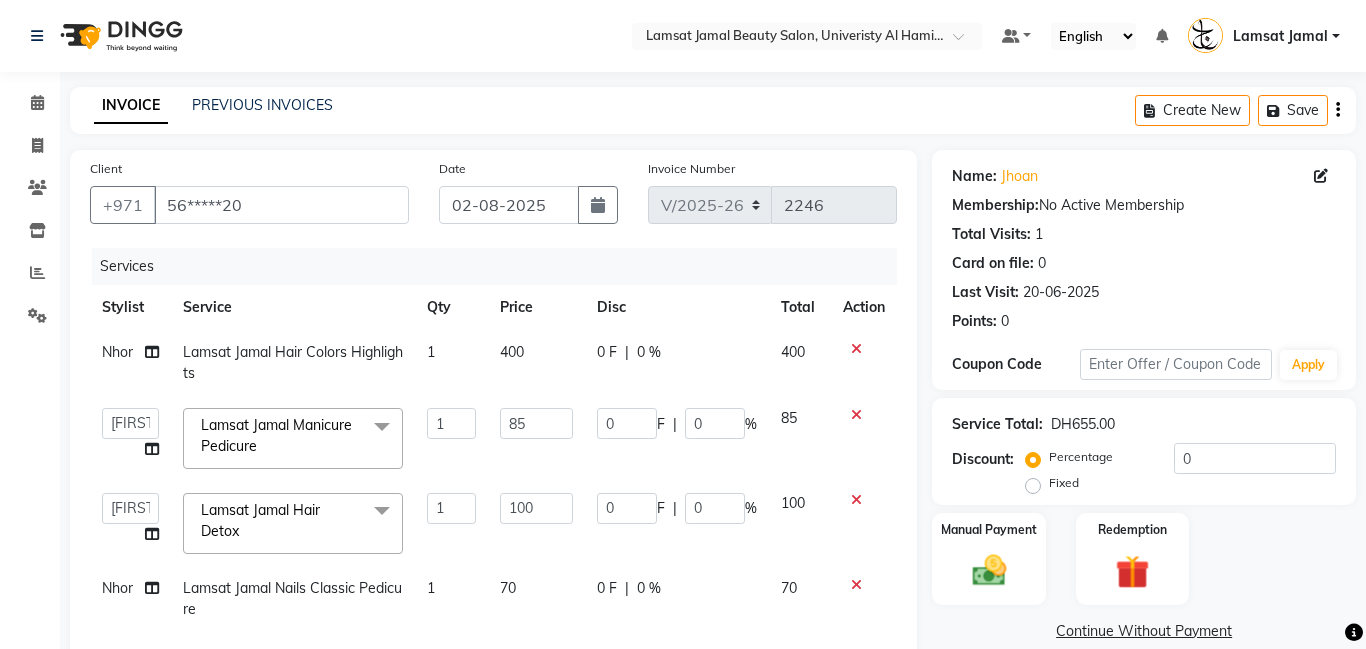 select on "79901" 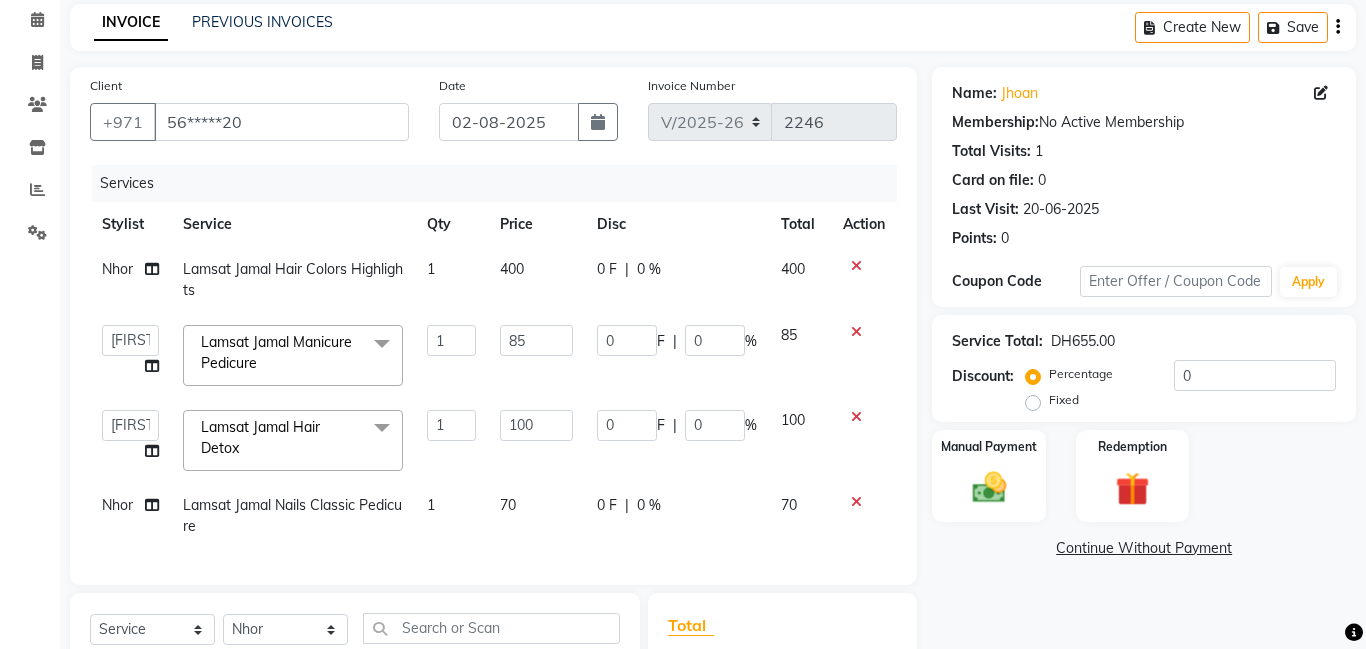 click on "Nhor" 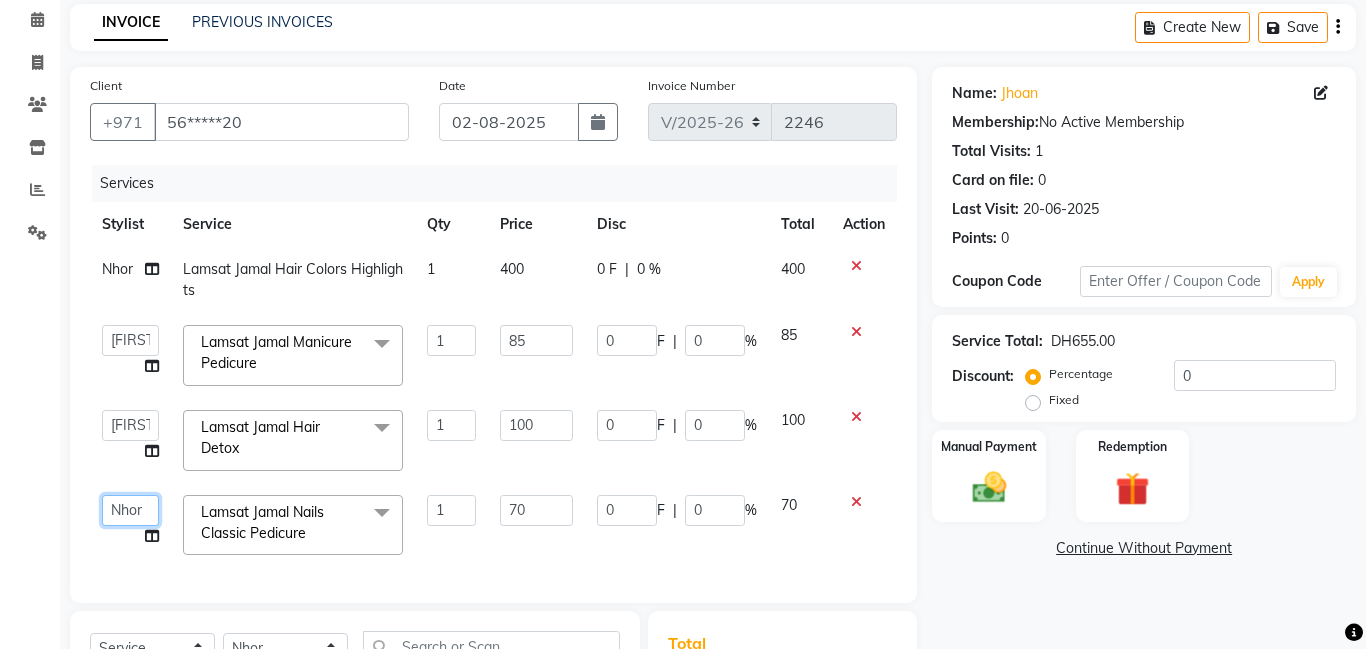 click on "Aldie   Aliya   Amna   Gennie   Joytie   Jude   Lamsat Ebda   Lamsat Jamal   Liezel   Maricar   Maychel   Michelle   Nads   Neha   Nhor   Owner Aliya   Priya   Rods   Sana   Sehr Alya   Yeng" 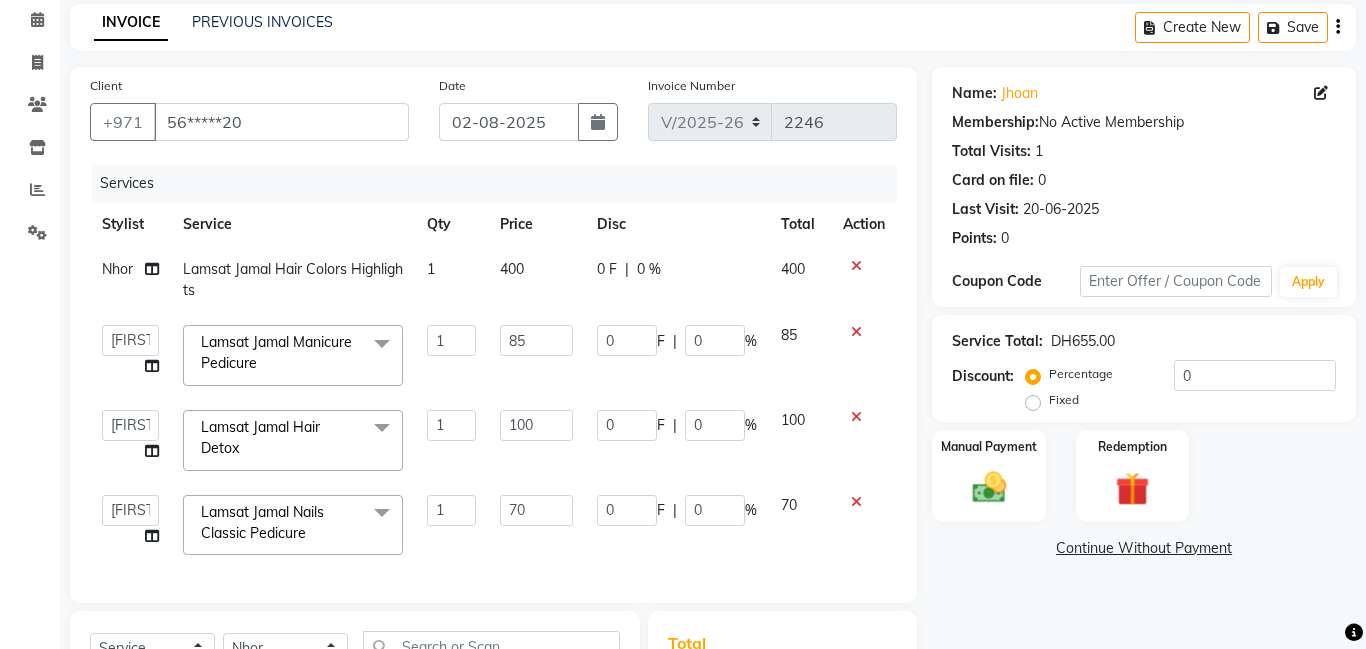 select on "79901" 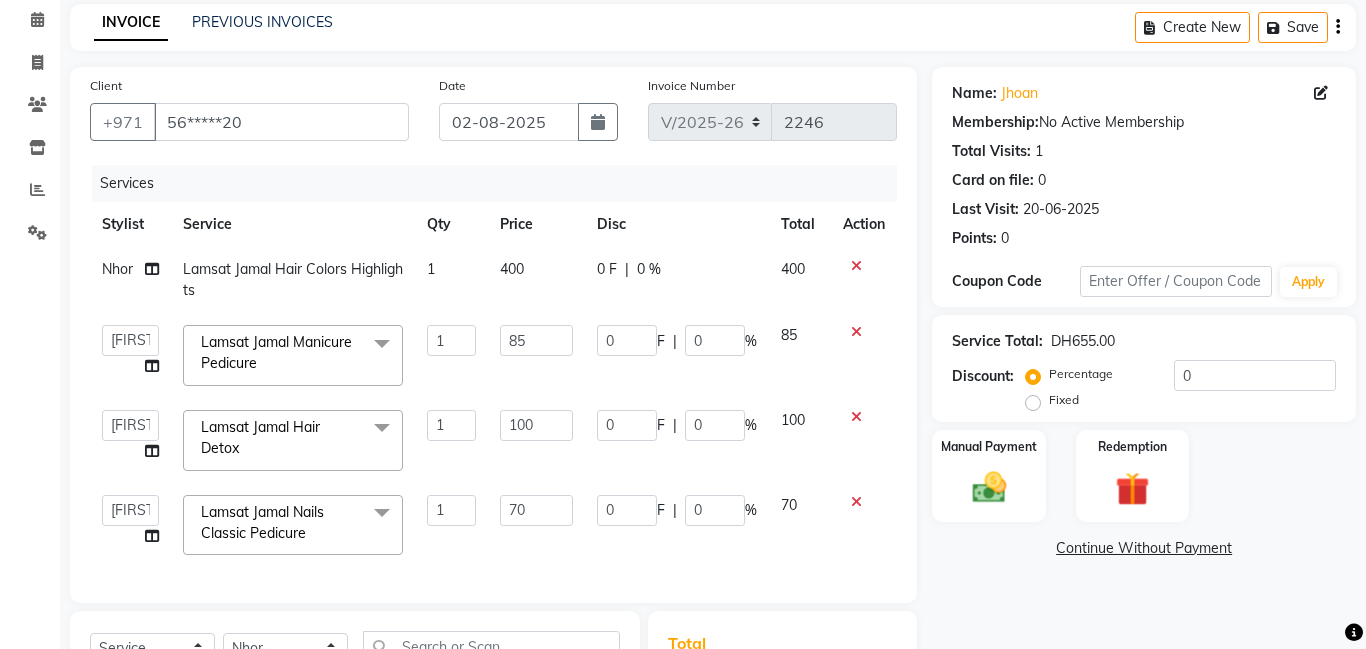 select on "79907" 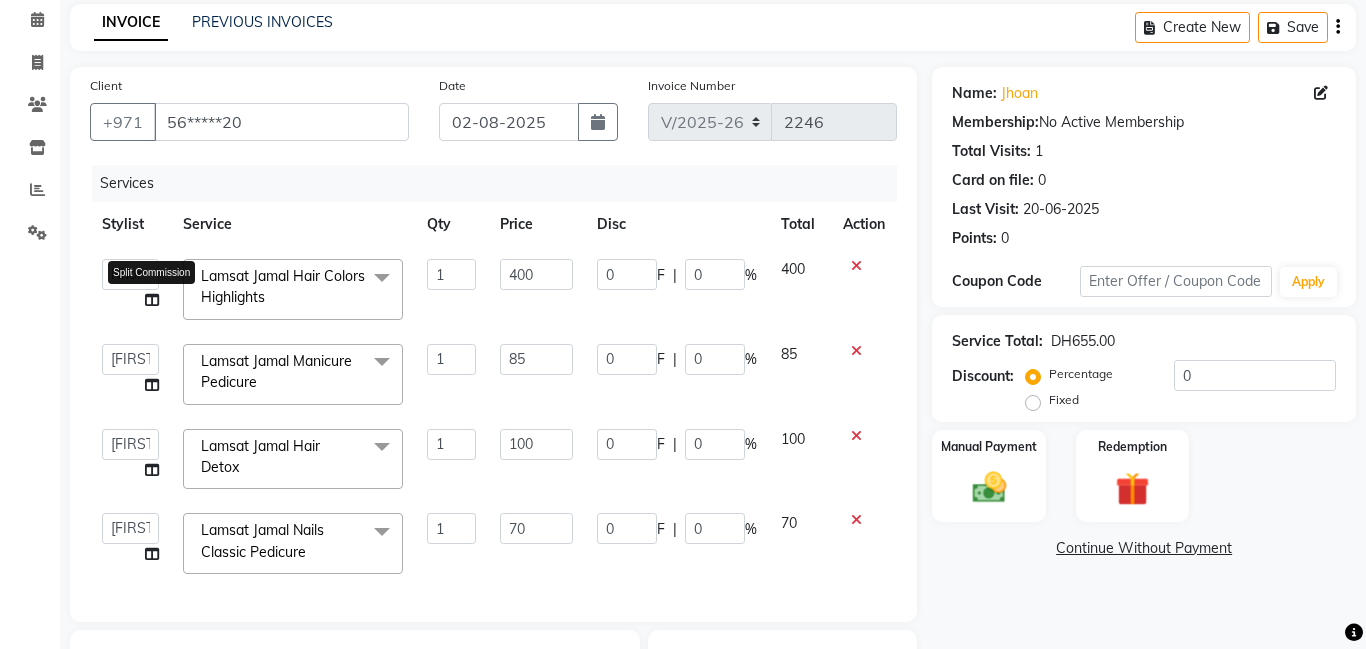 click 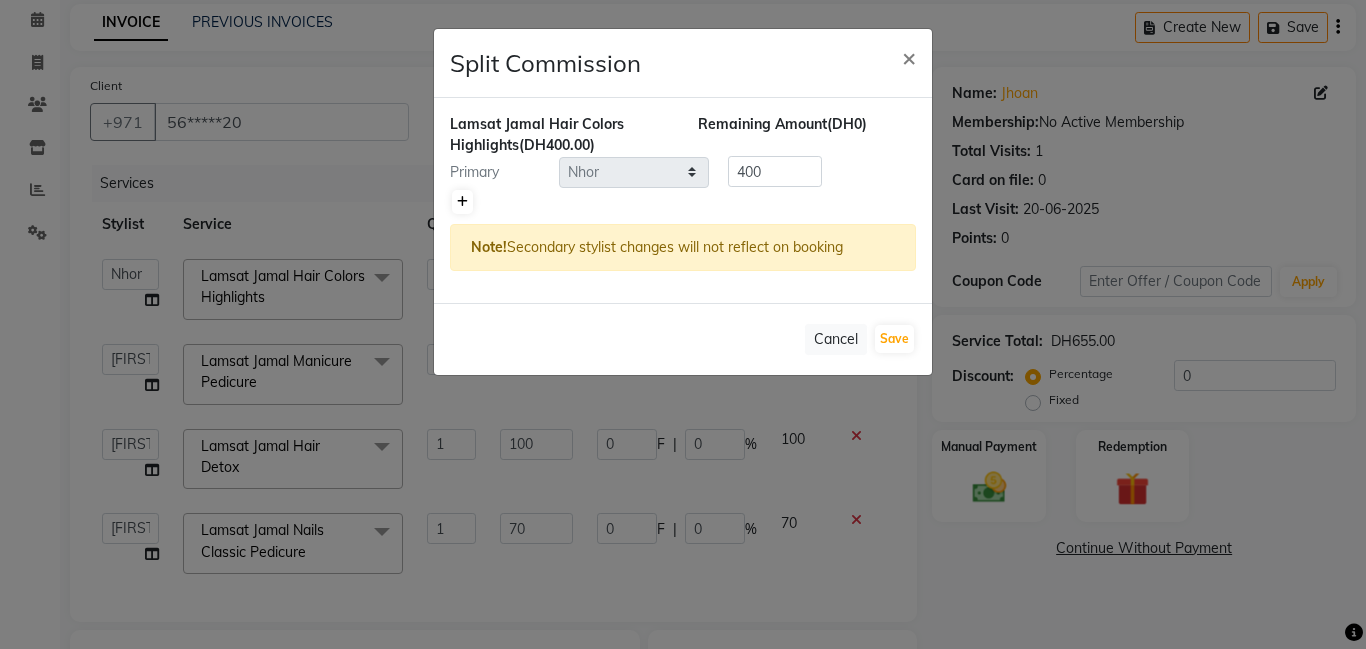 click 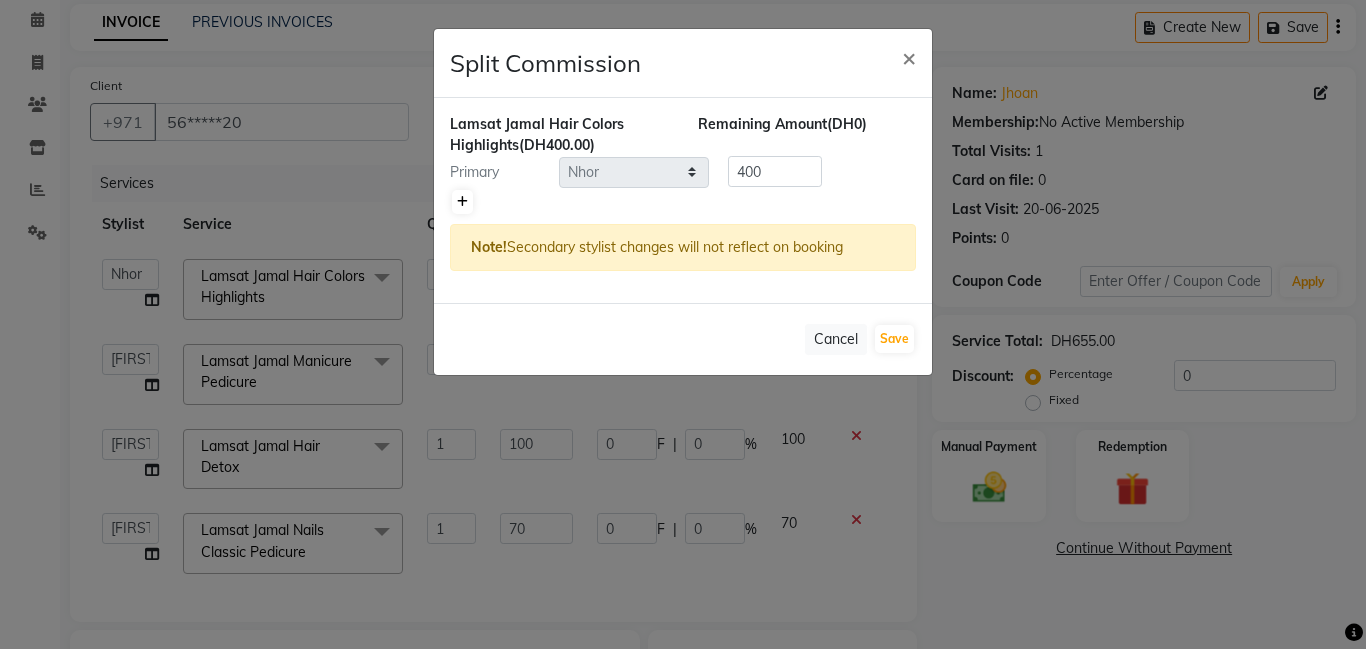 type on "200" 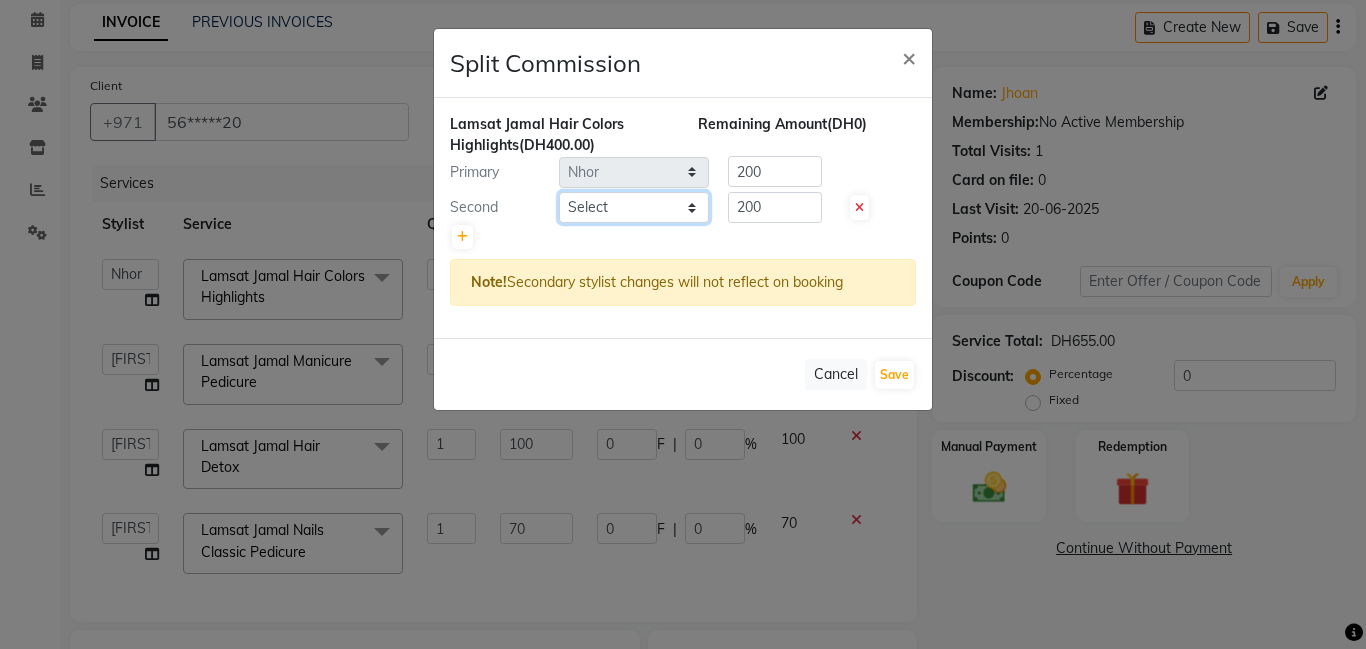 click on "Select [FIRST] [FIRST] [FIRST] [FIRST] [FIRST] [FIRST] [FIRST] [FIRST] [FIRST] [FIRST] [FIRST] [FIRST] [FIRST] [FIRST] [FIRST] [FIRST] [FIRST] [FIRST] [FIRST] [FIRST]" 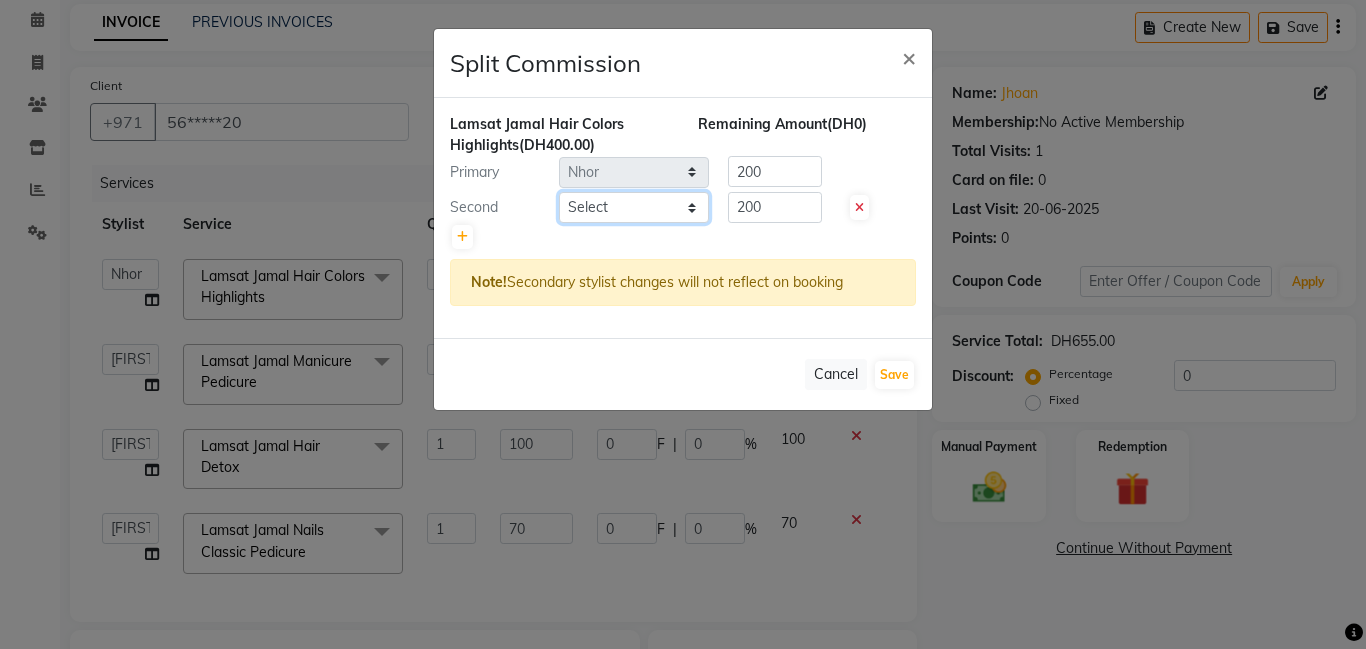 select on "79902" 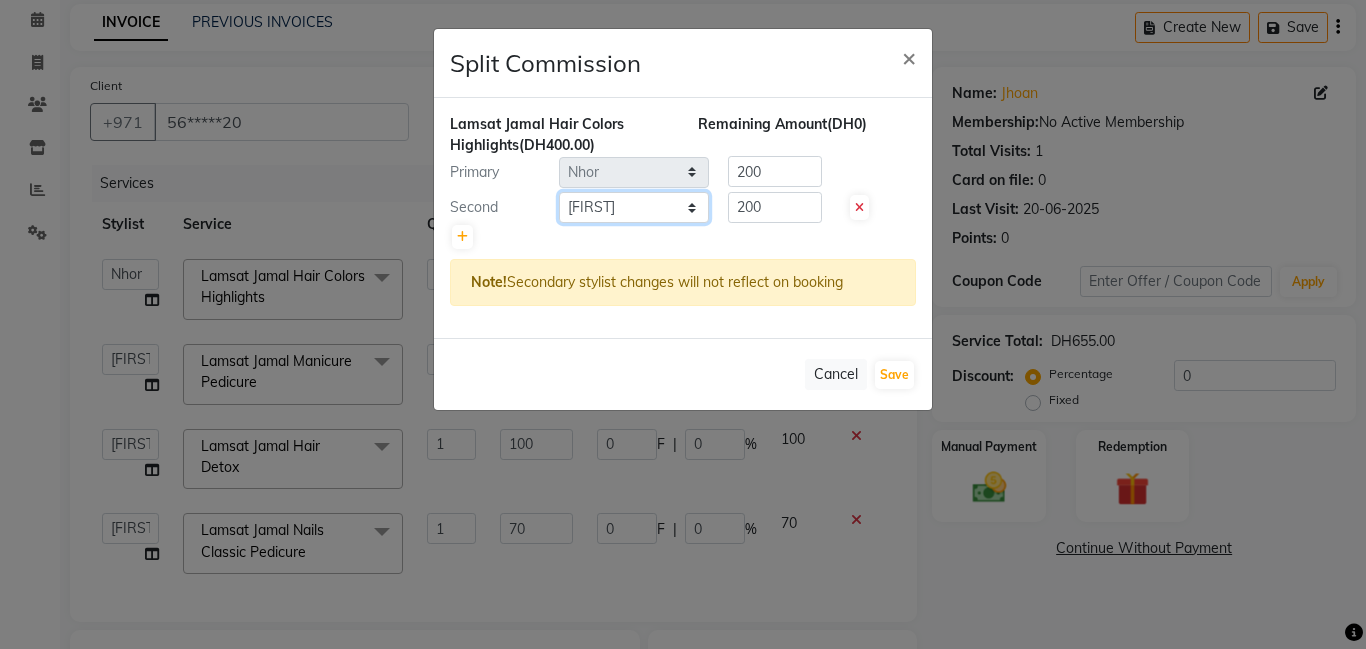 click on "Select [FIRST] [FIRST] [FIRST] [FIRST] [FIRST] [FIRST] [FIRST] [FIRST] [FIRST] [FIRST] [FIRST] [FIRST] [FIRST] [FIRST] [FIRST] [FIRST] [FIRST] [FIRST] [FIRST] [FIRST]" 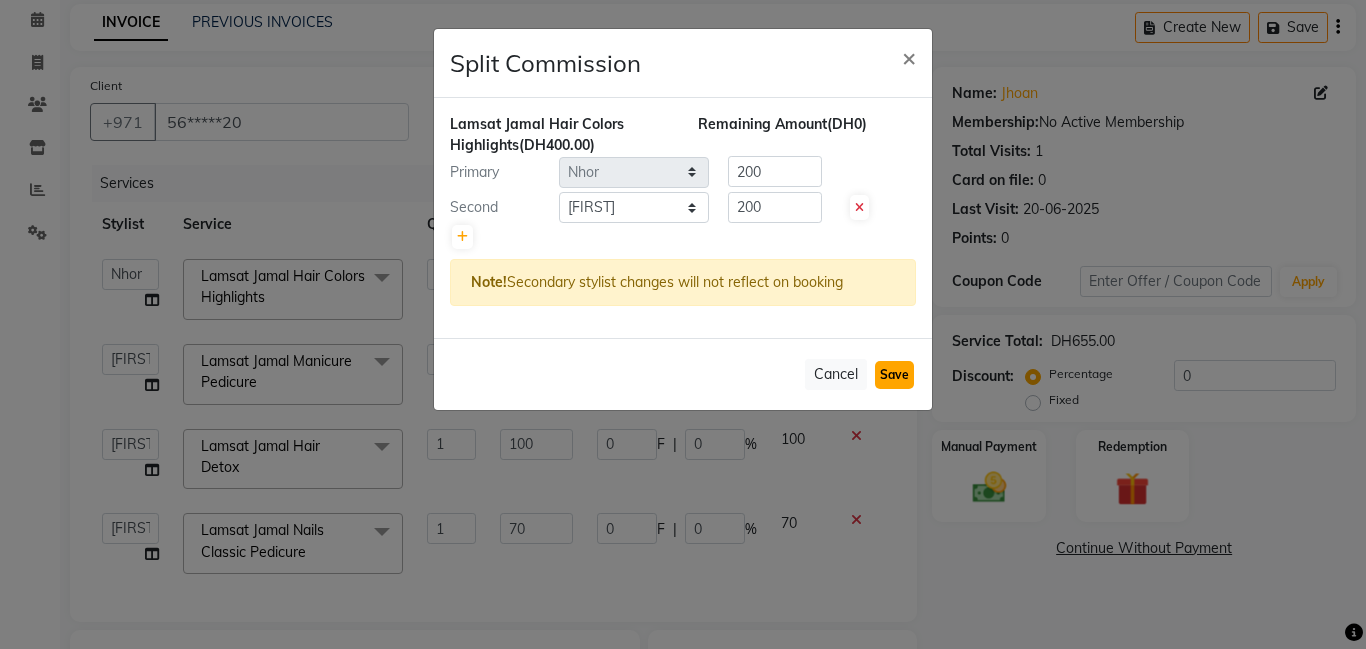 click on "Save" 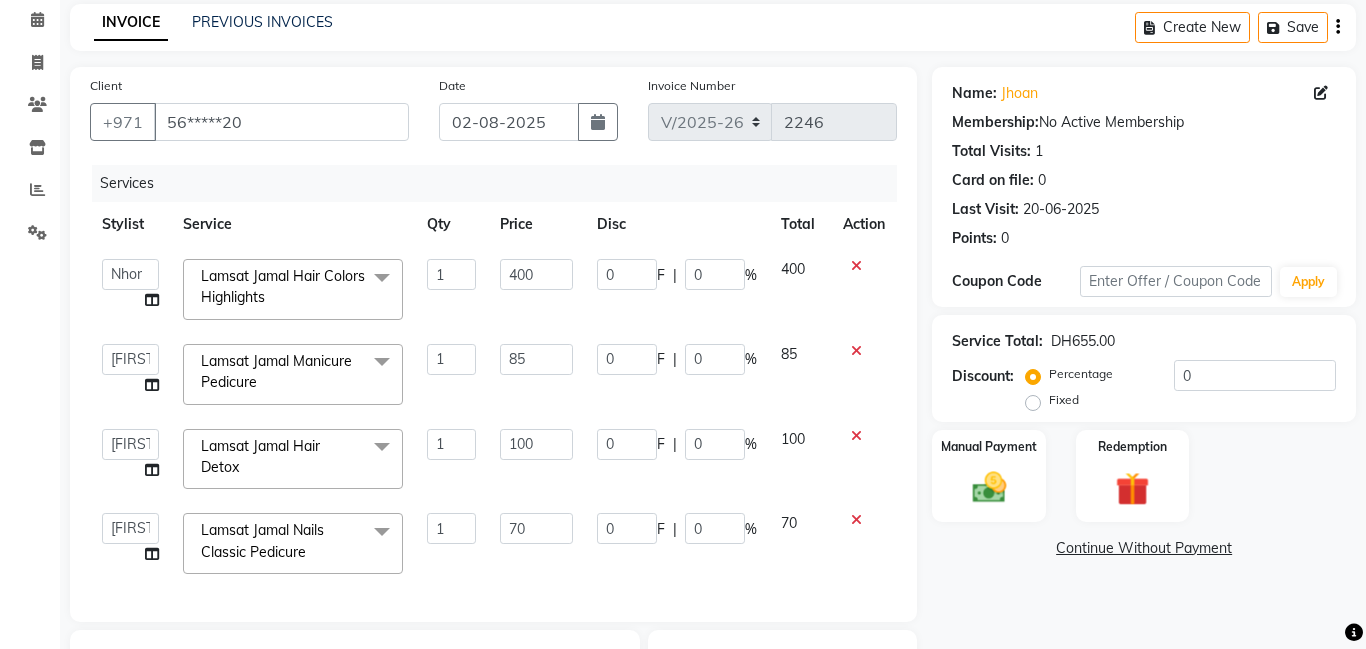 select on "Select" 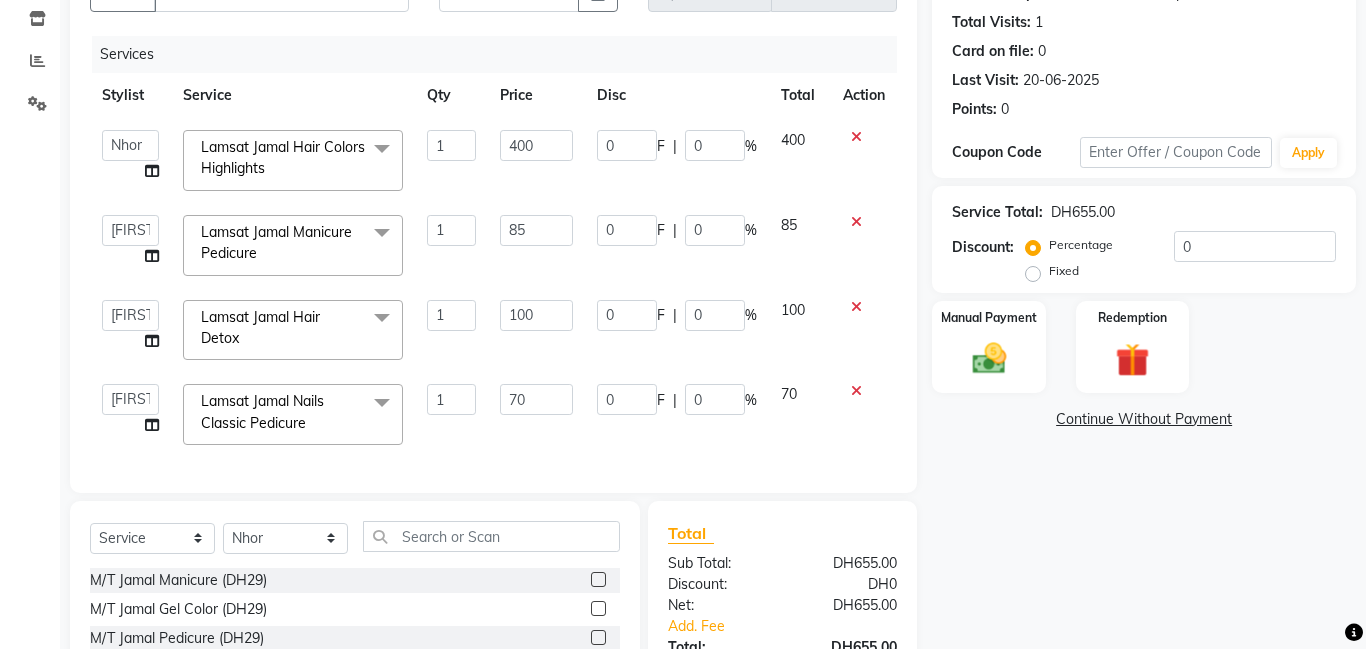 scroll, scrollTop: 284, scrollLeft: 0, axis: vertical 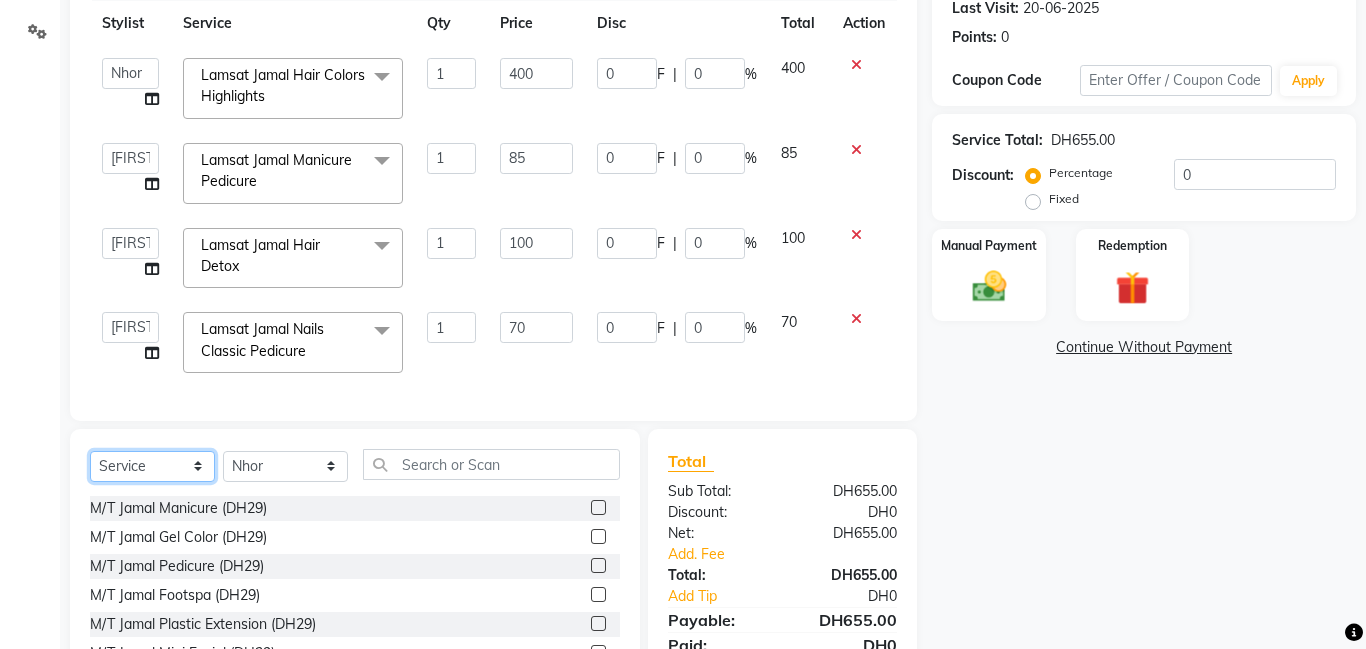 click on "Select  Service  Product  Membership  Package Voucher Prepaid Gift Card" 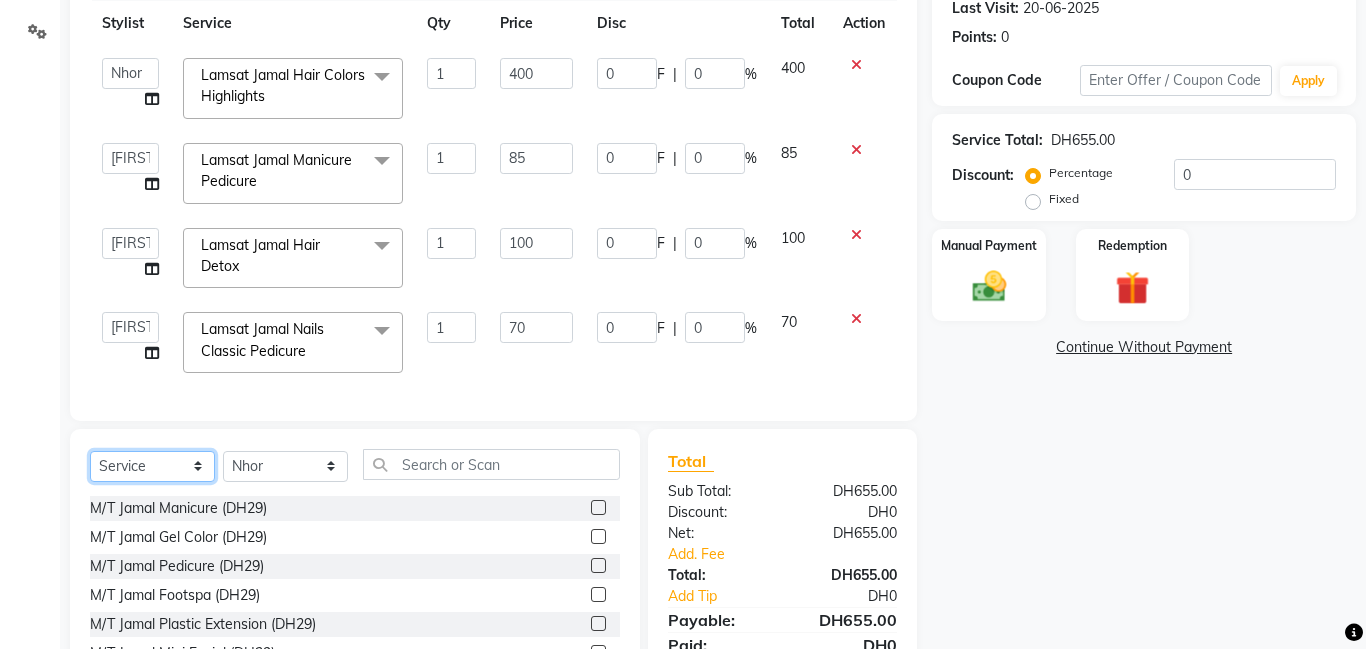 click on "Select  Service  Product  Membership  Package Voucher Prepaid Gift Card" 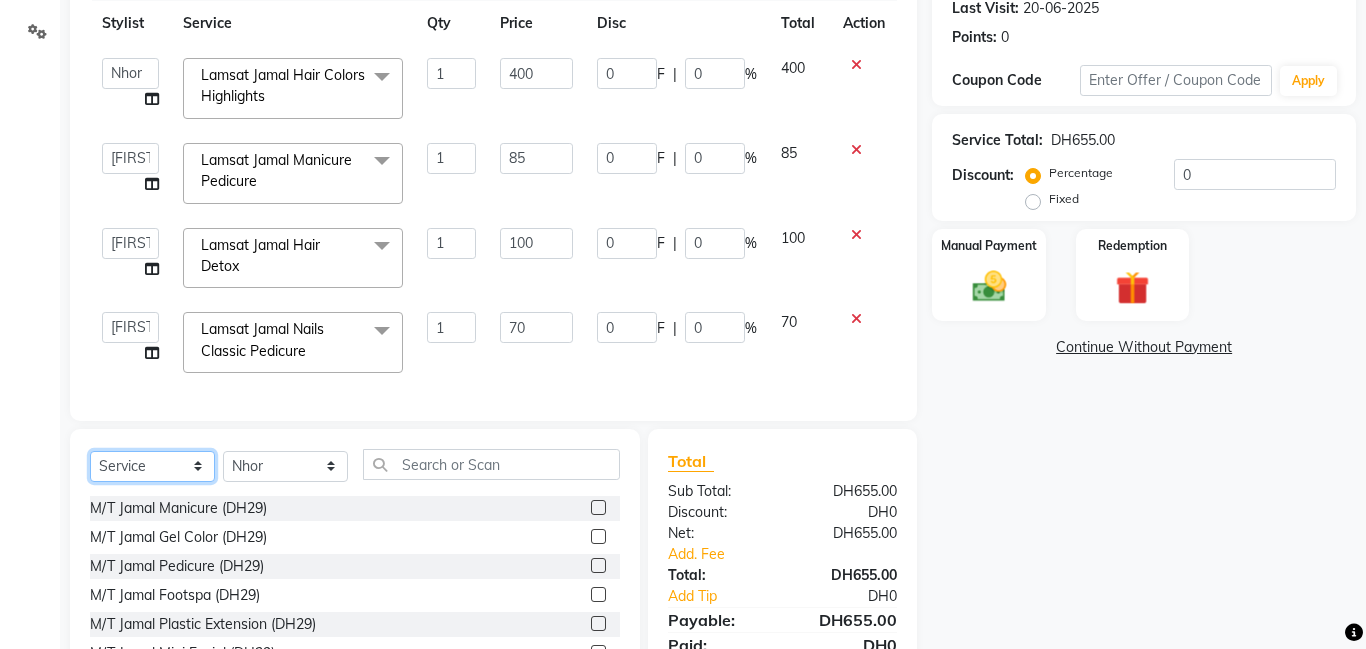 click on "Select  Service  Product  Membership  Package Voucher Prepaid Gift Card" 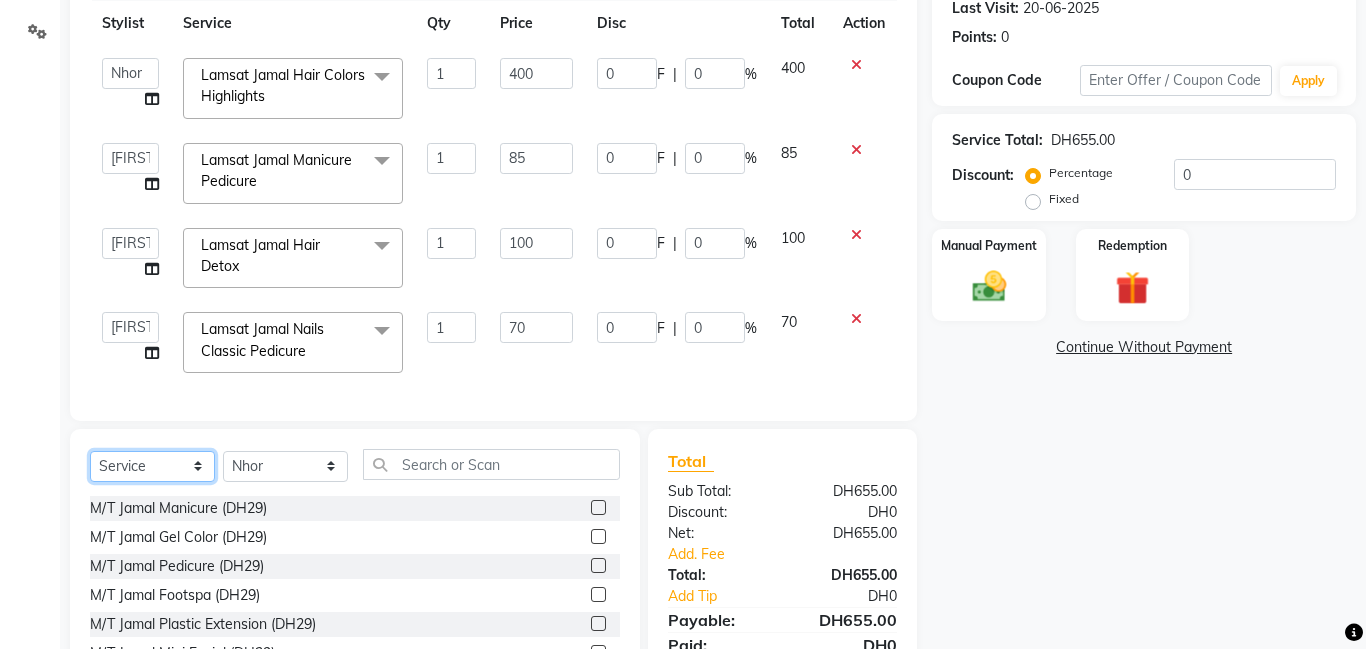 select on "product" 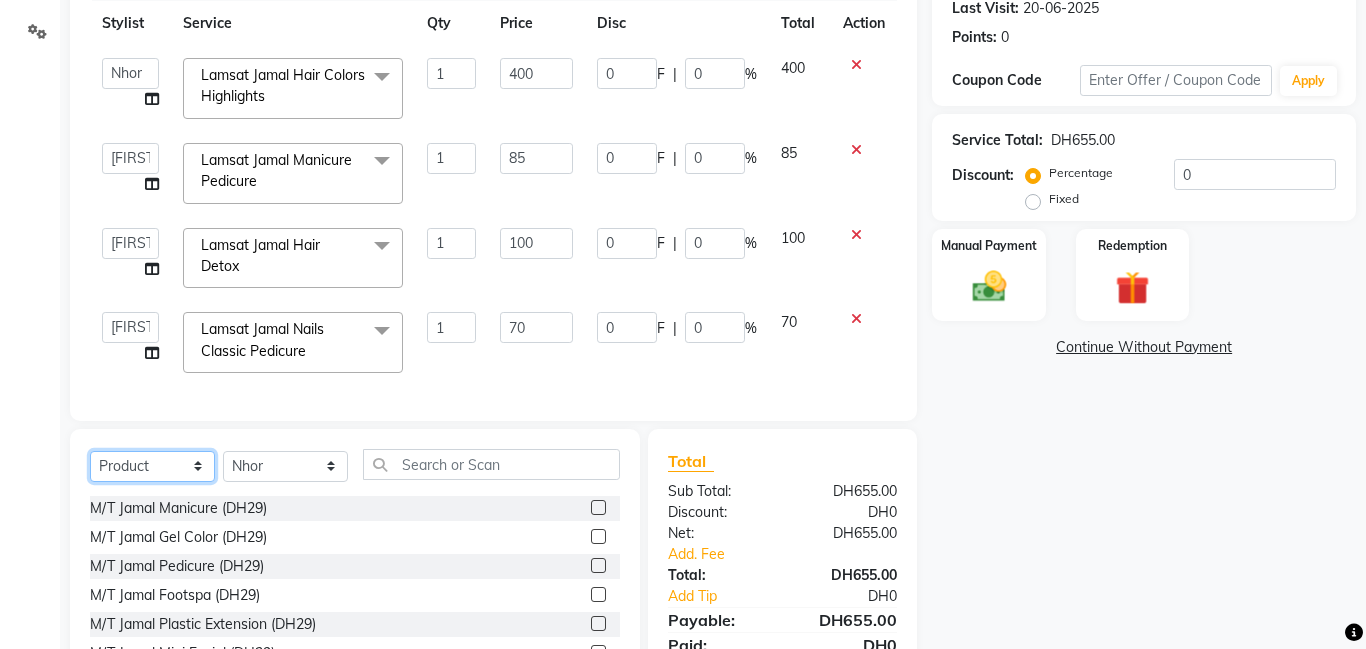 click on "Select  Service  Product  Membership  Package Voucher Prepaid Gift Card" 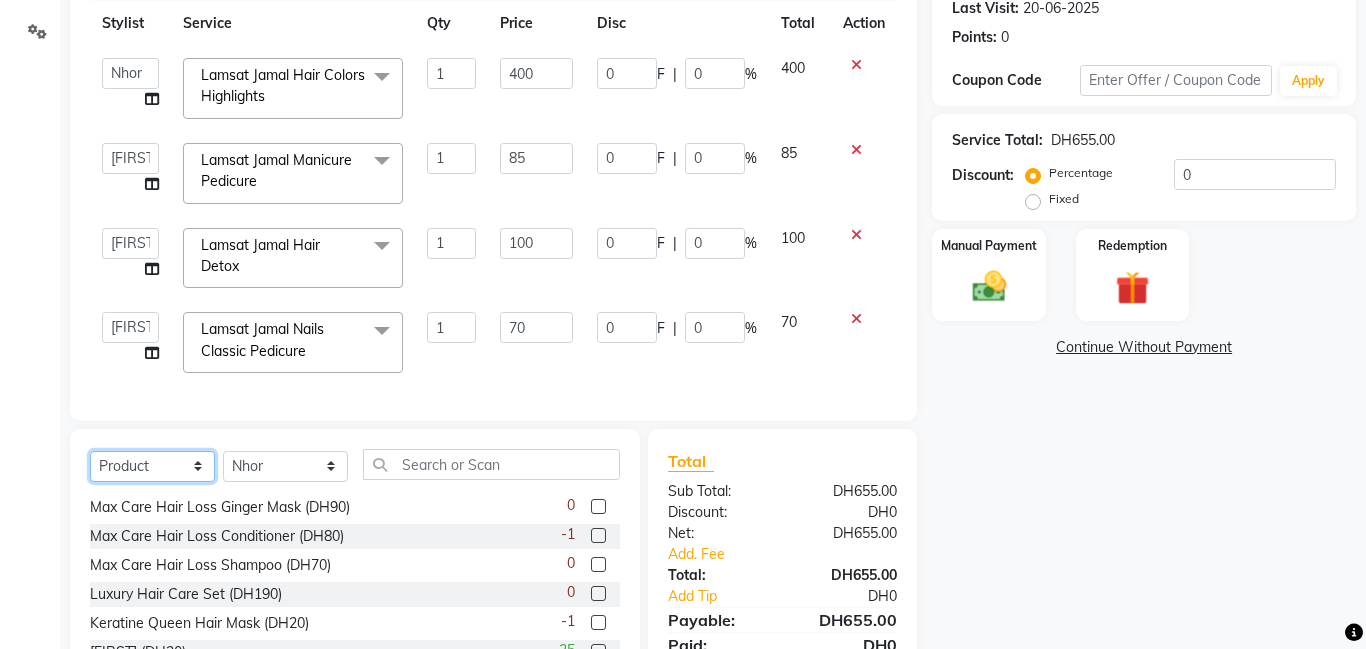 scroll, scrollTop: 206, scrollLeft: 0, axis: vertical 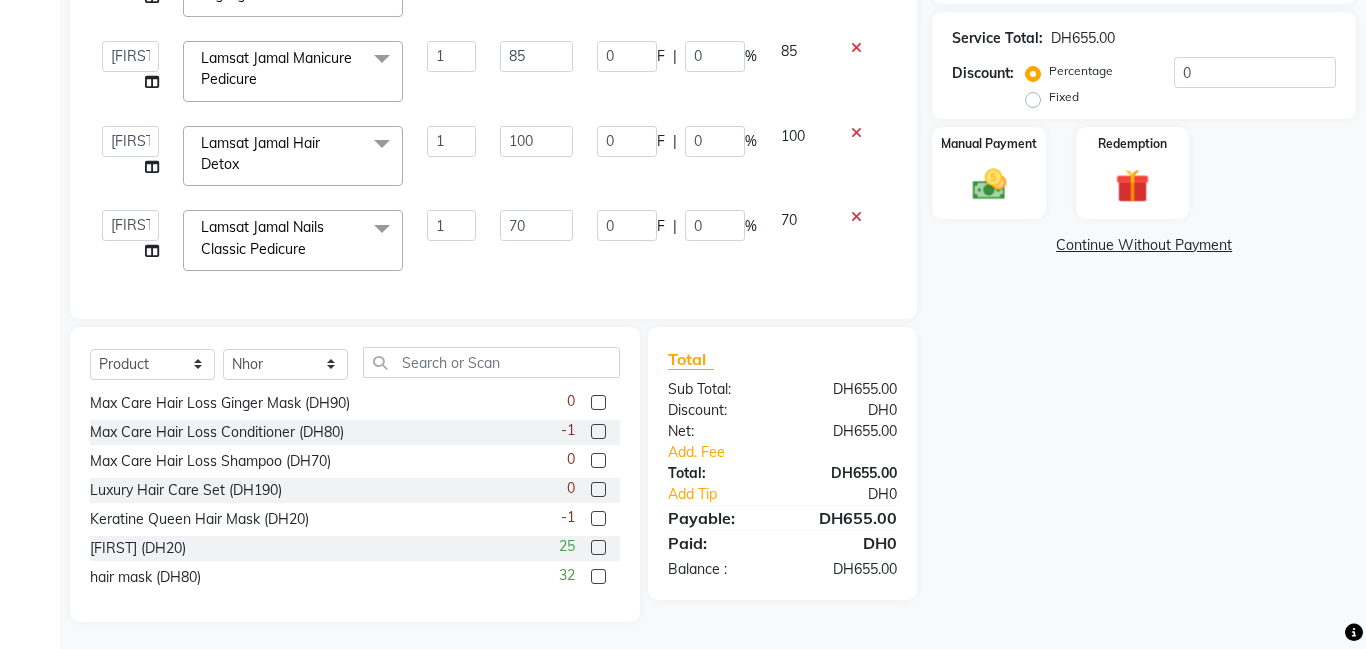 click 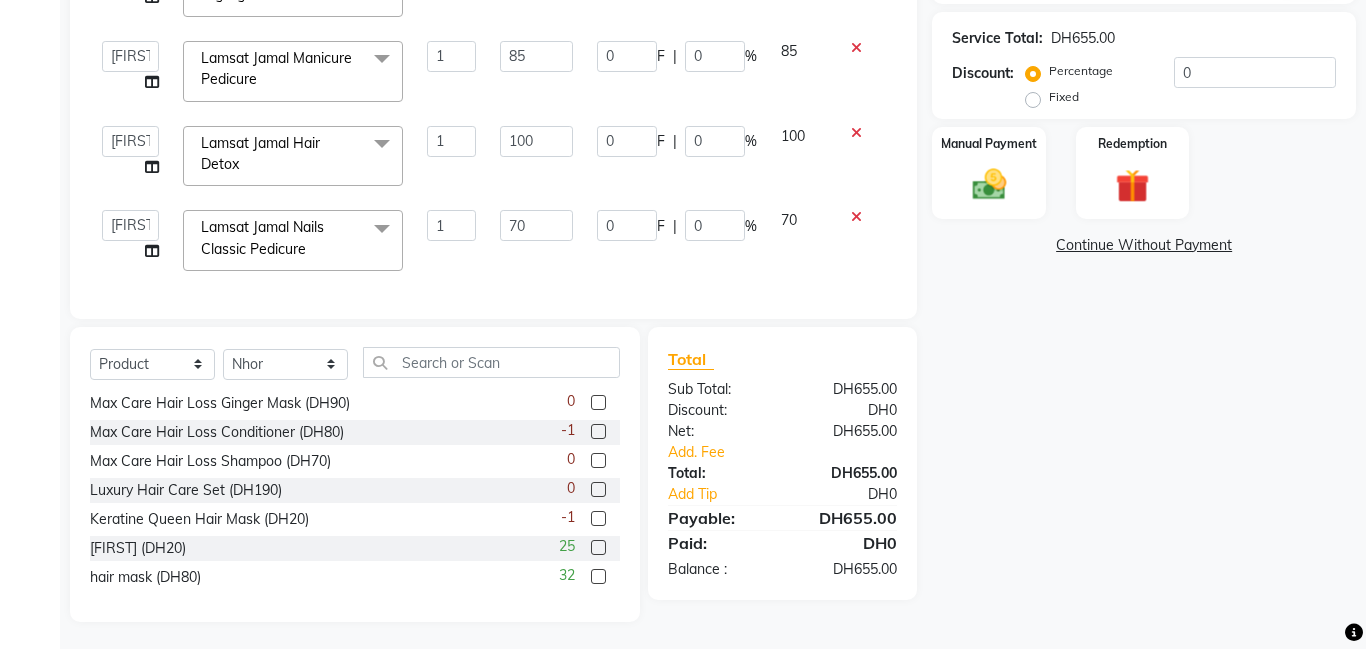 click at bounding box center (597, 577) 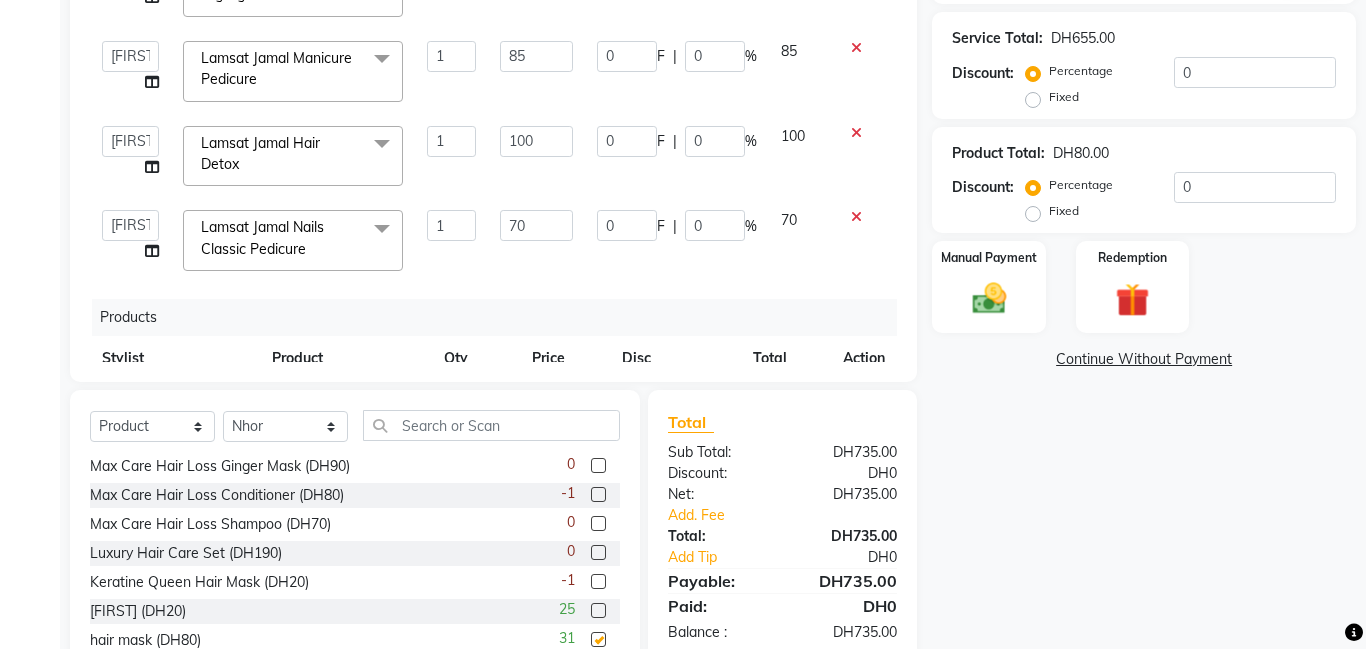 checkbox on "false" 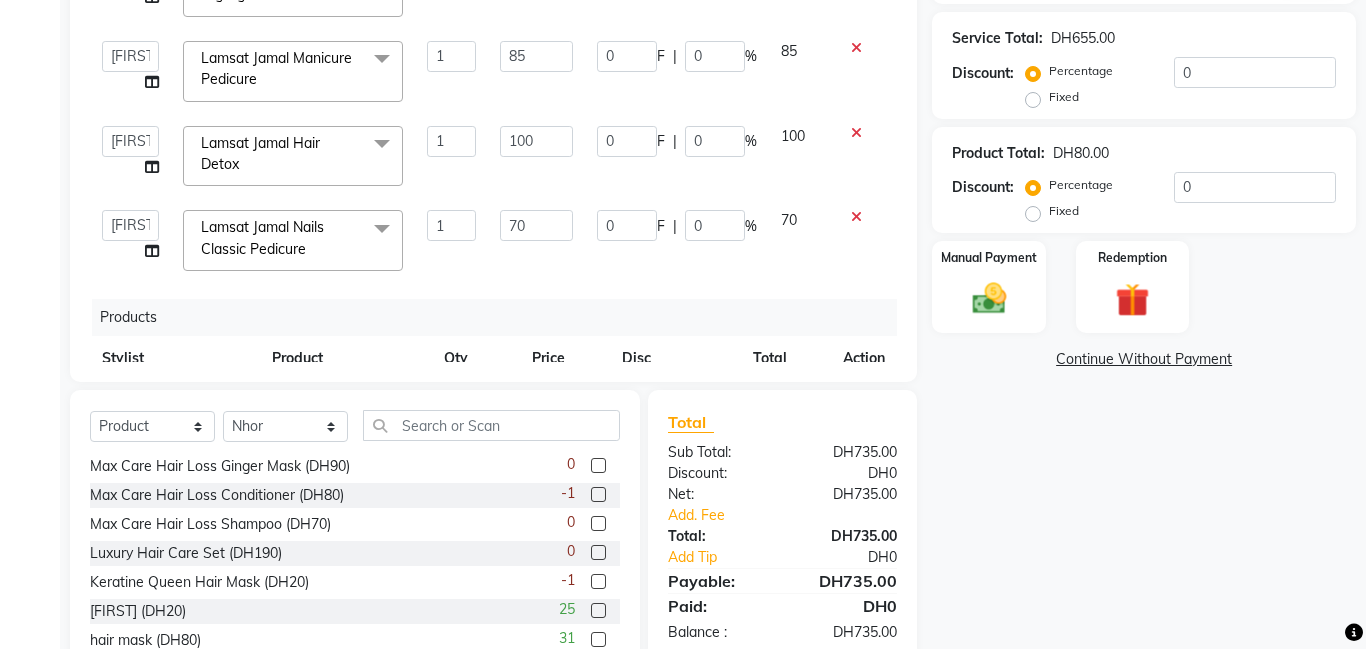 click on "Fixed" 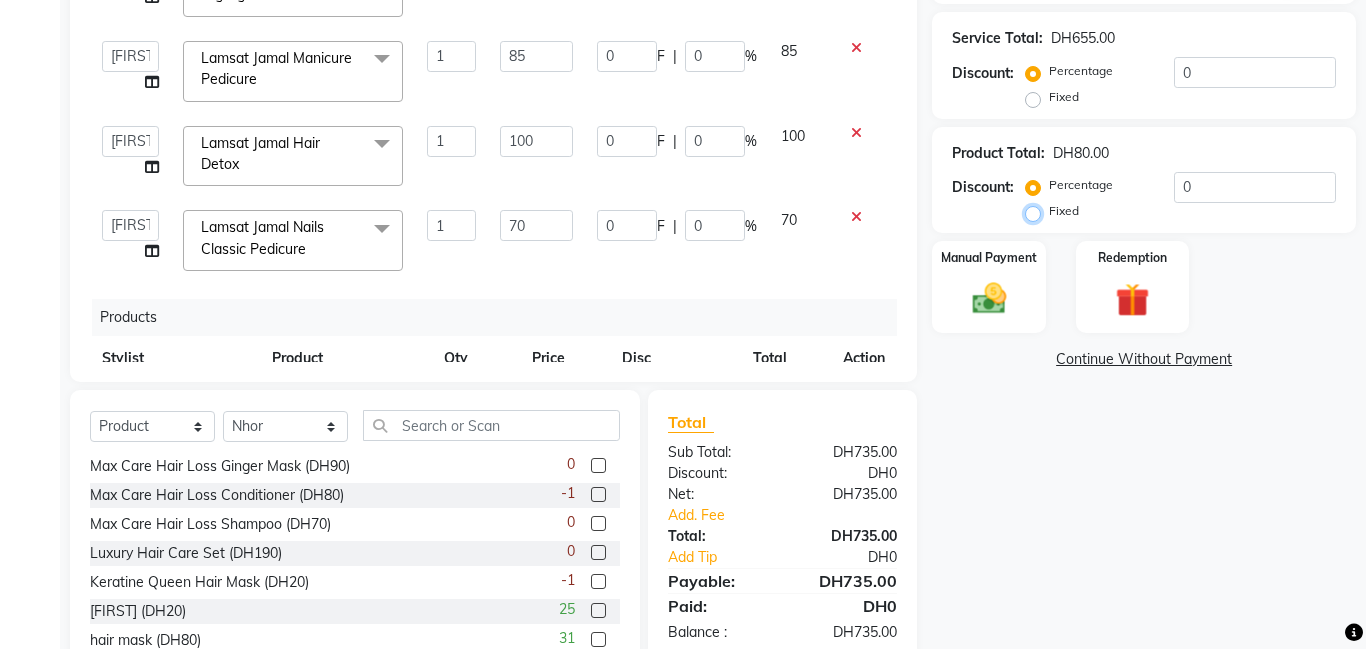 click on "Fixed" at bounding box center (1037, 211) 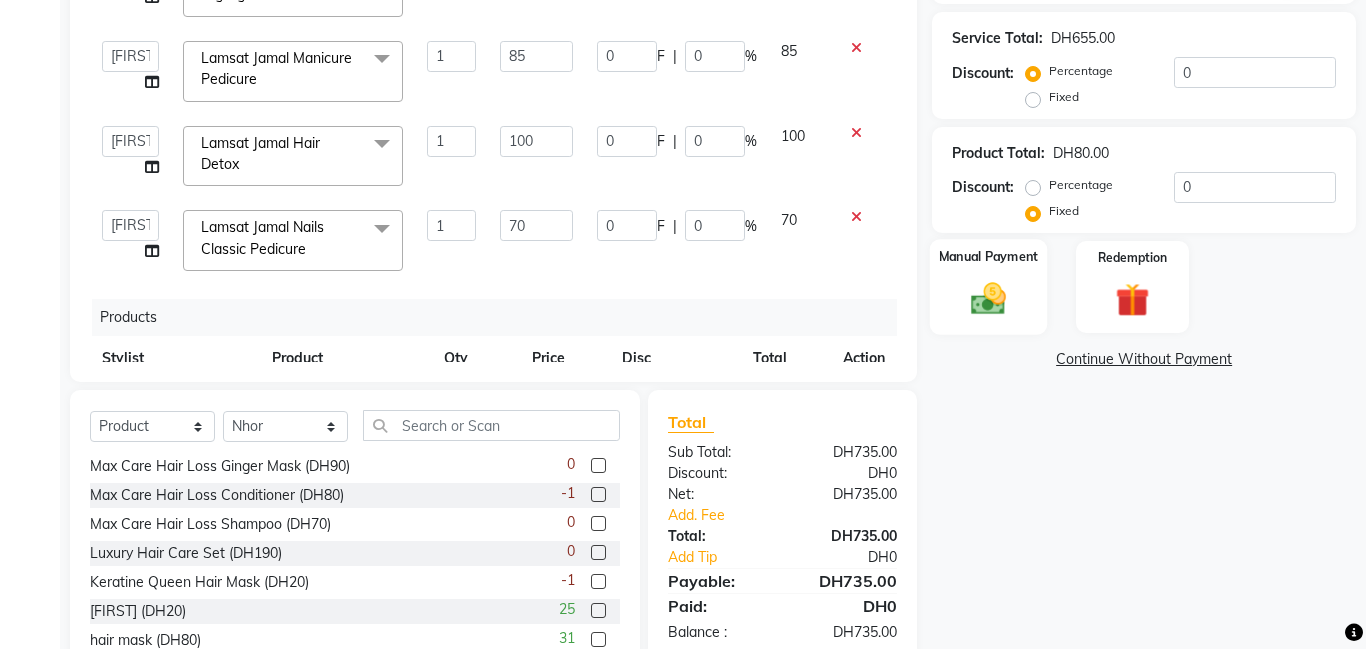 click 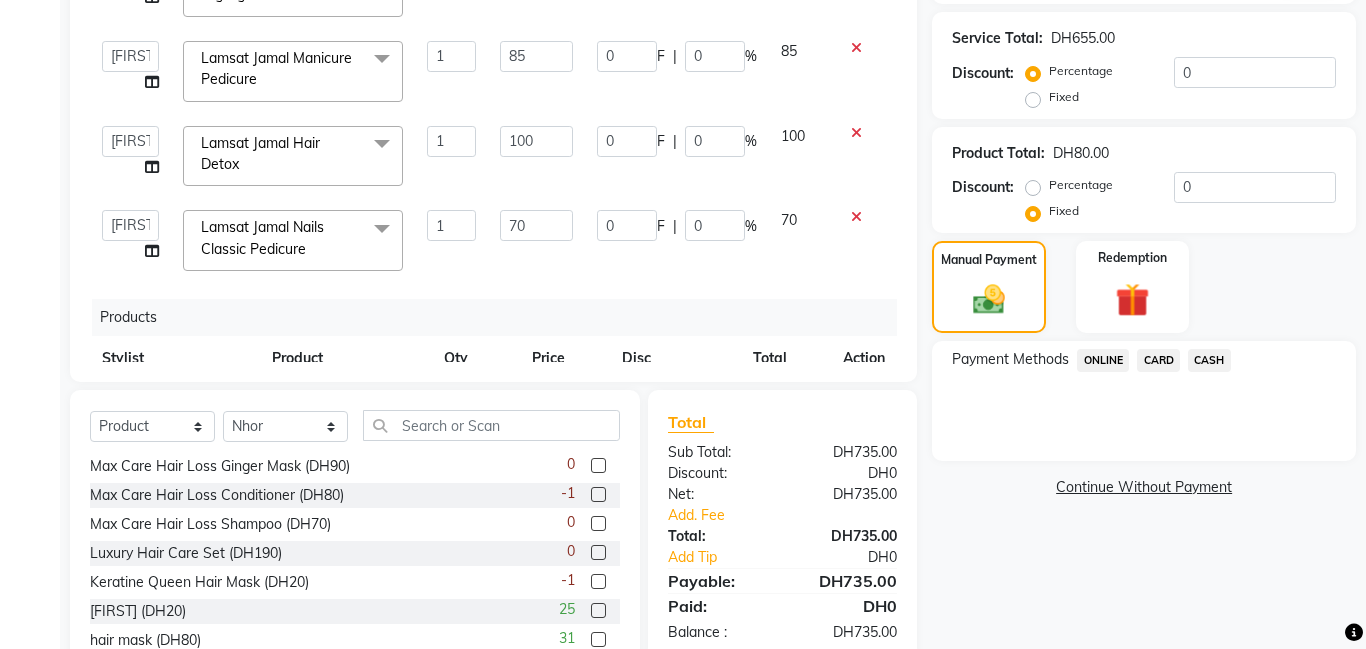click on "ONLINE" 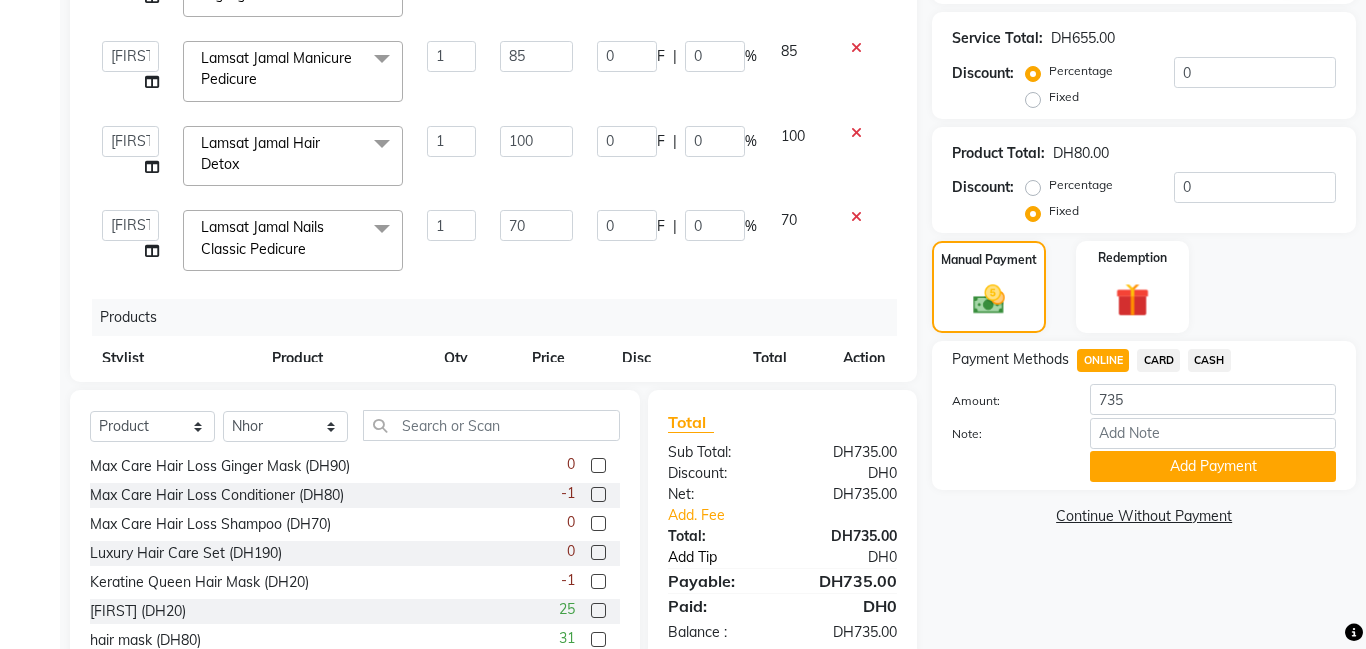 click on "Add Tip" 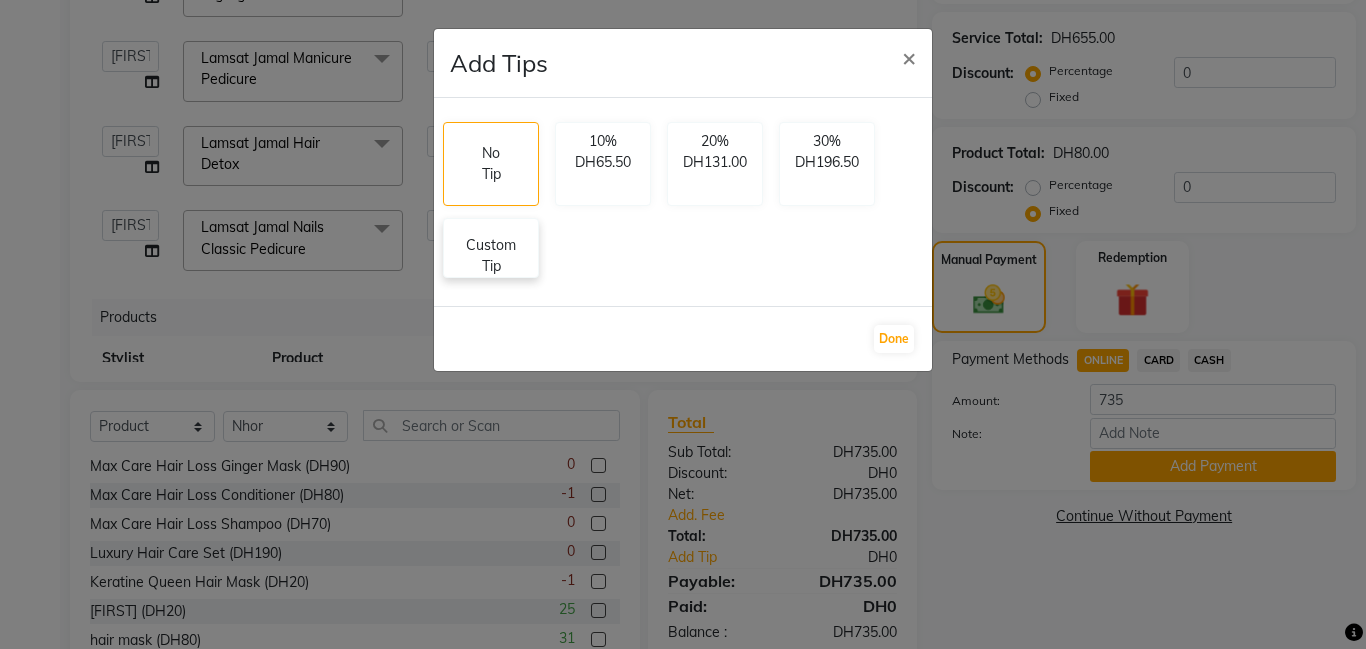 click on "Custom Tip" 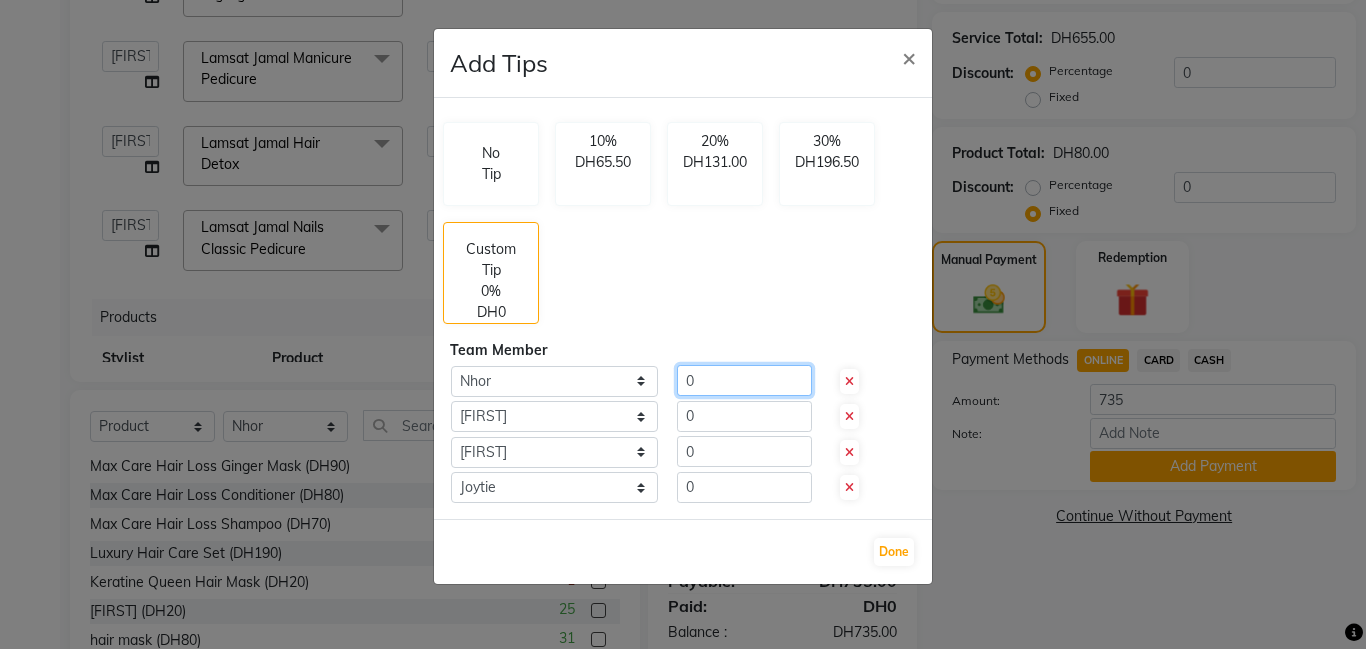 click on "0" 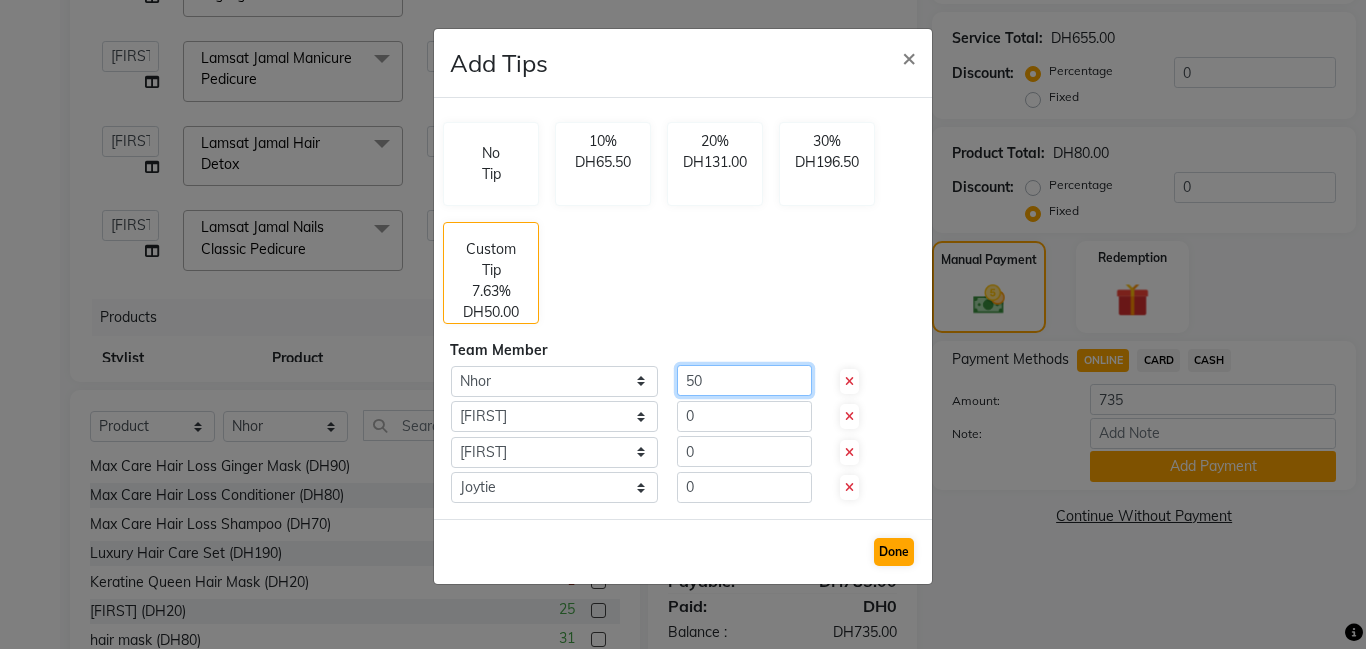 type on "50" 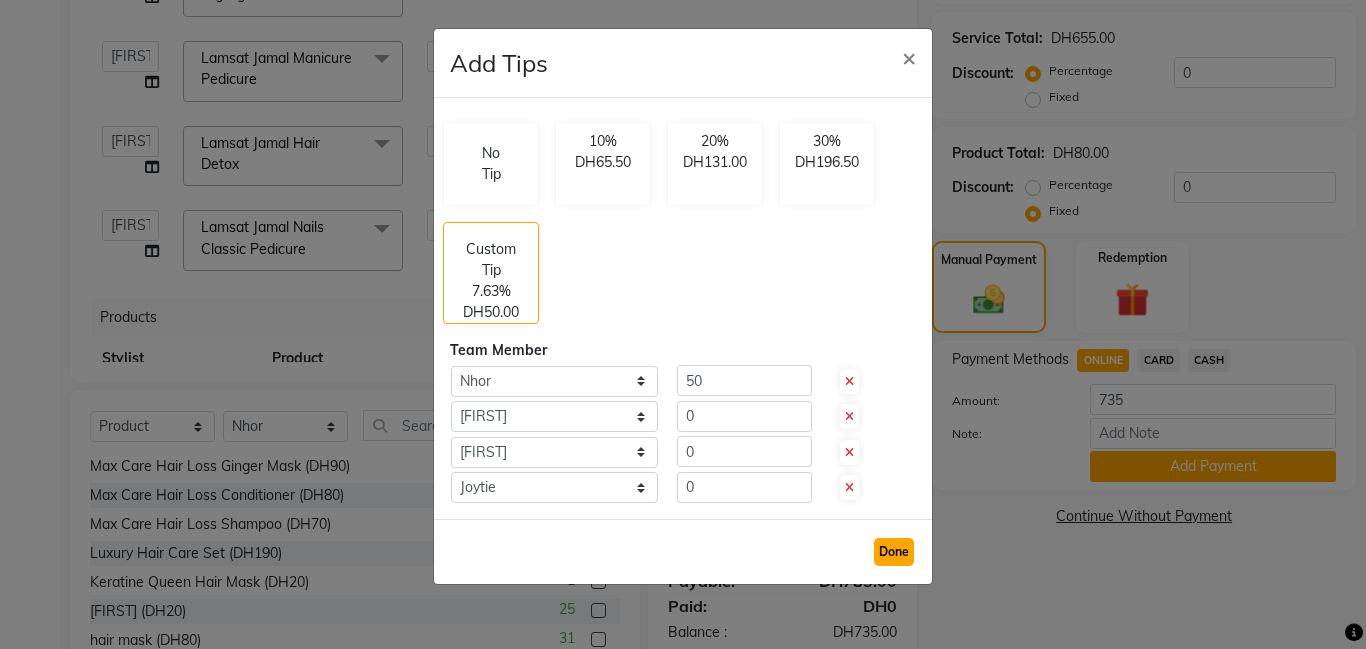 click on "Done" 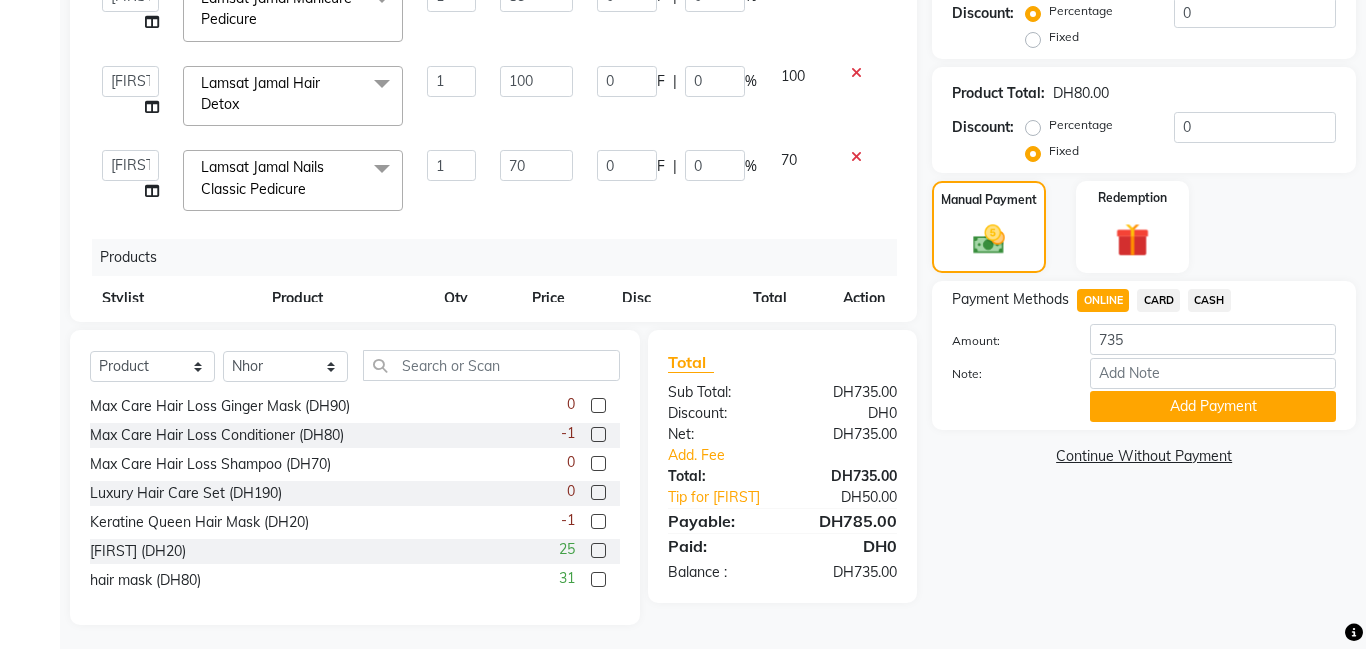 scroll, scrollTop: 452, scrollLeft: 0, axis: vertical 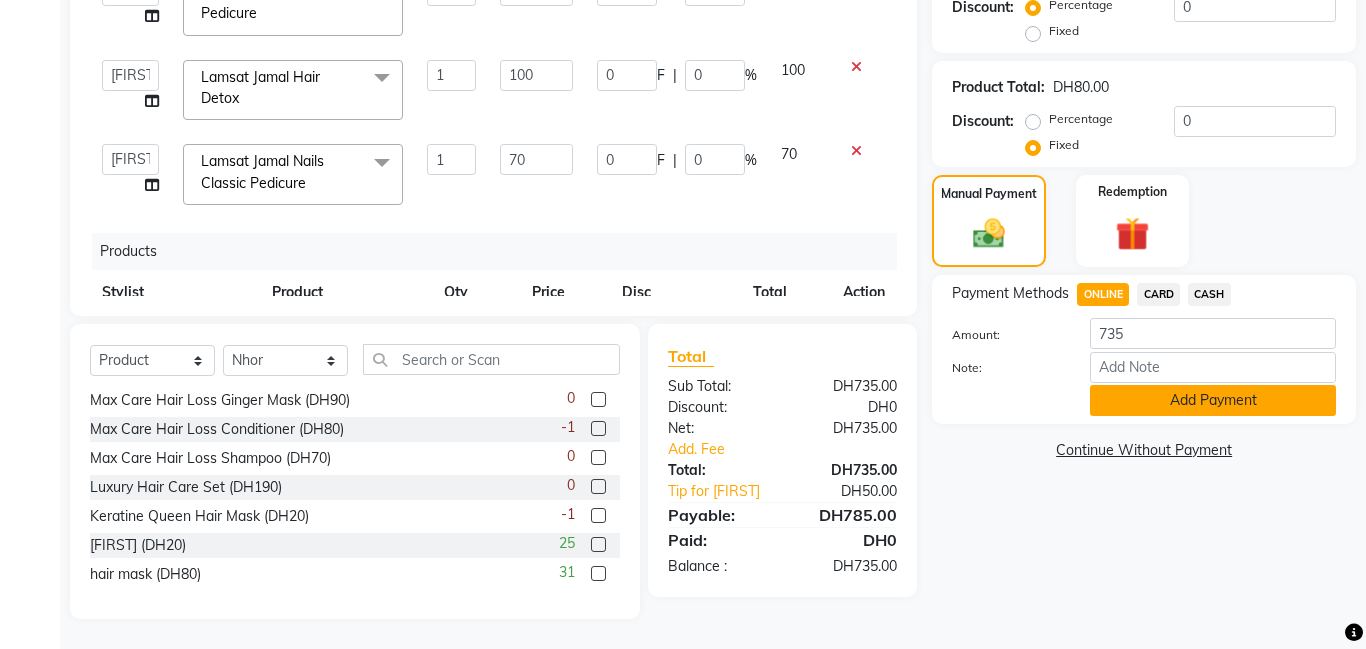 click on "Add Payment" 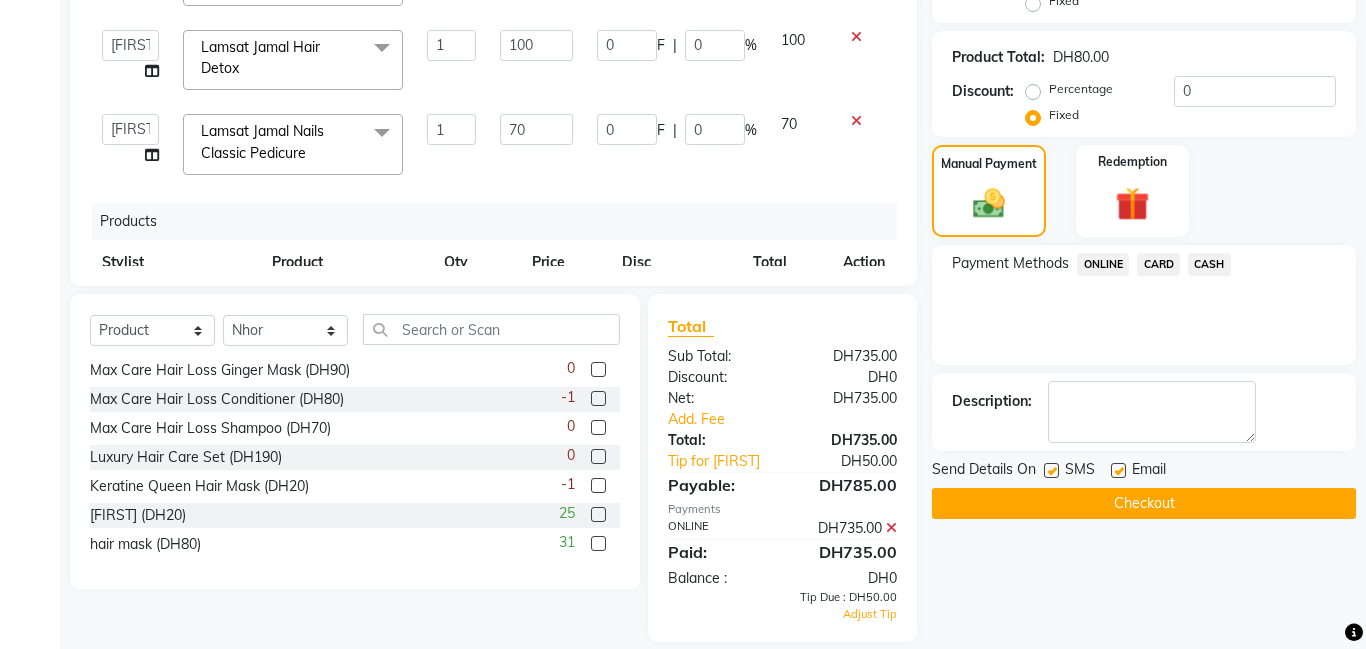 scroll, scrollTop: 505, scrollLeft: 0, axis: vertical 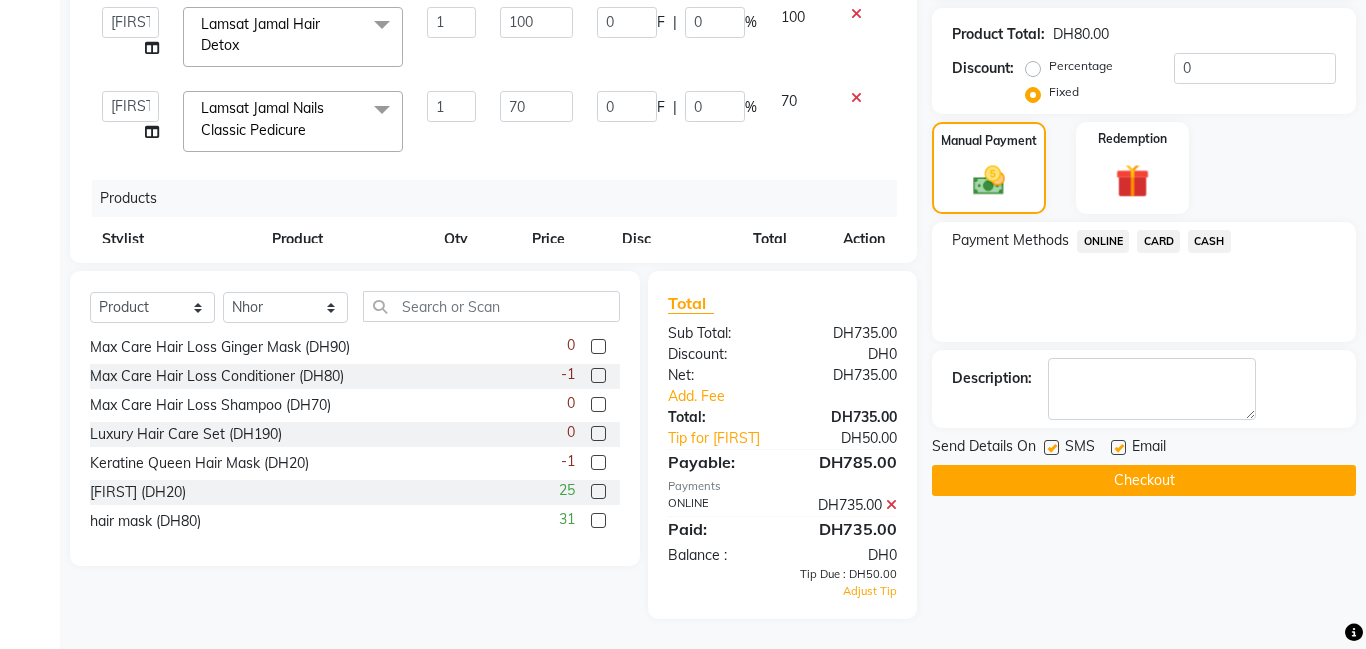 click on "Checkout" 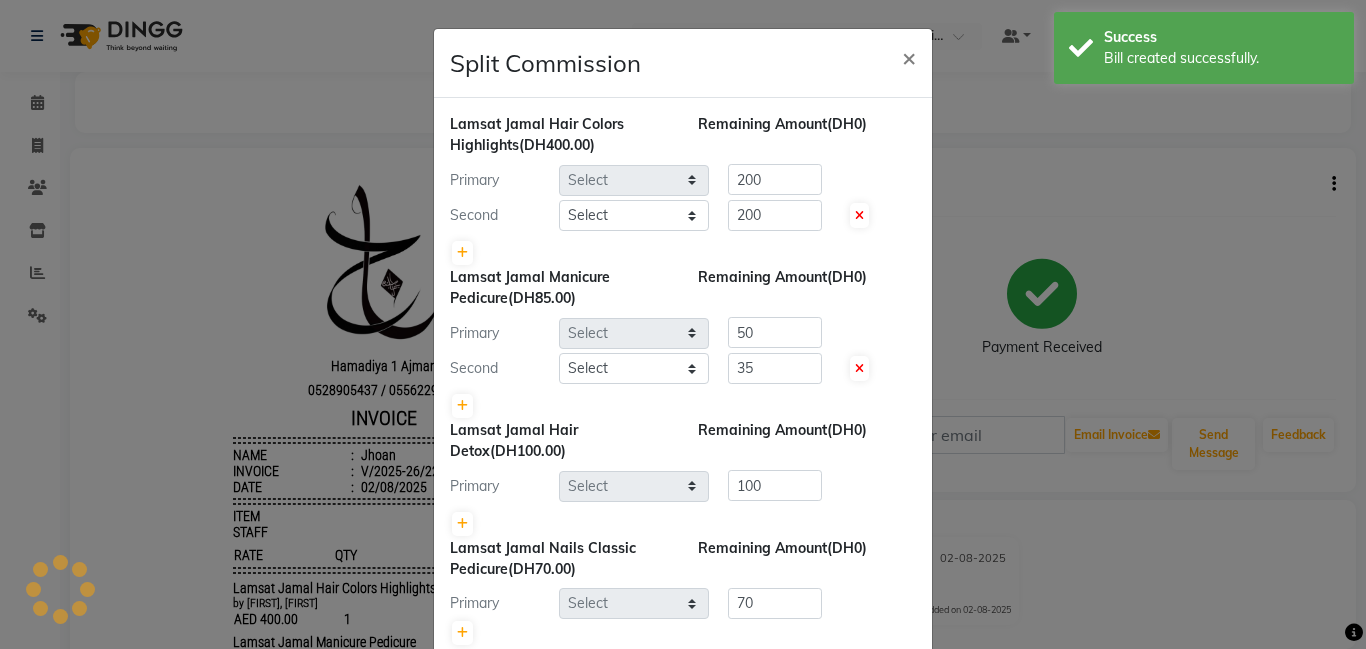 scroll, scrollTop: 0, scrollLeft: 0, axis: both 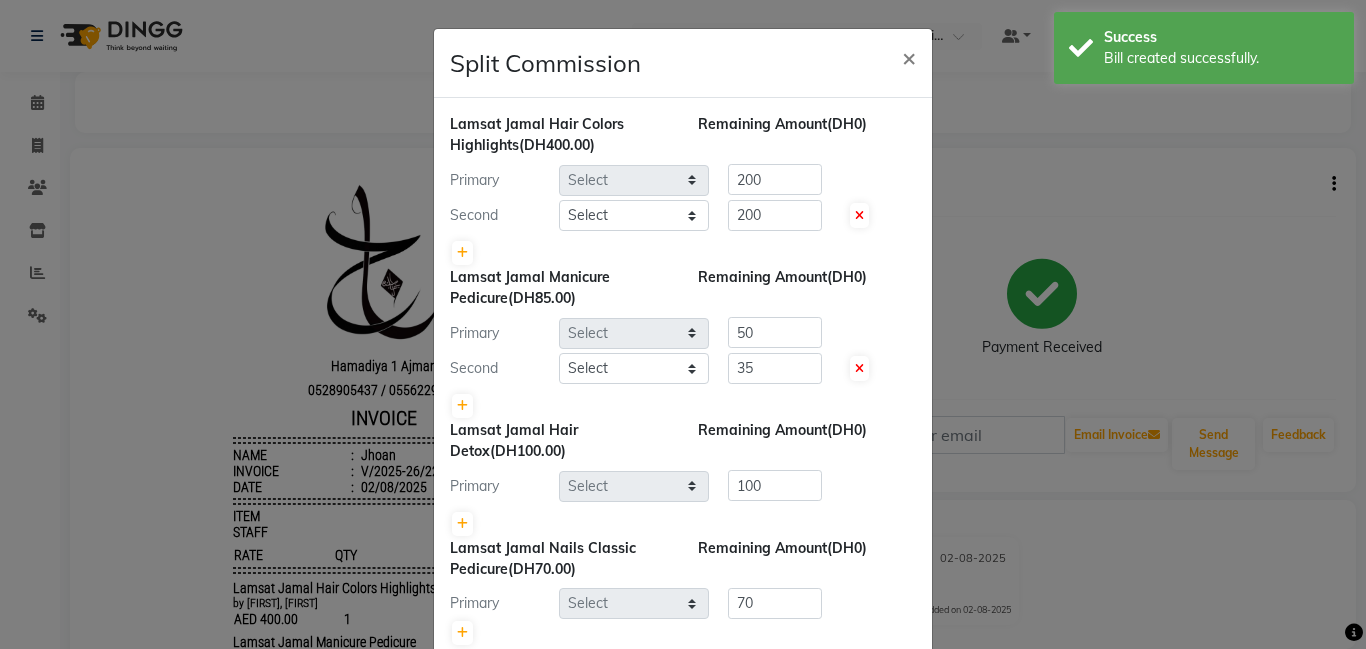 select on "79907" 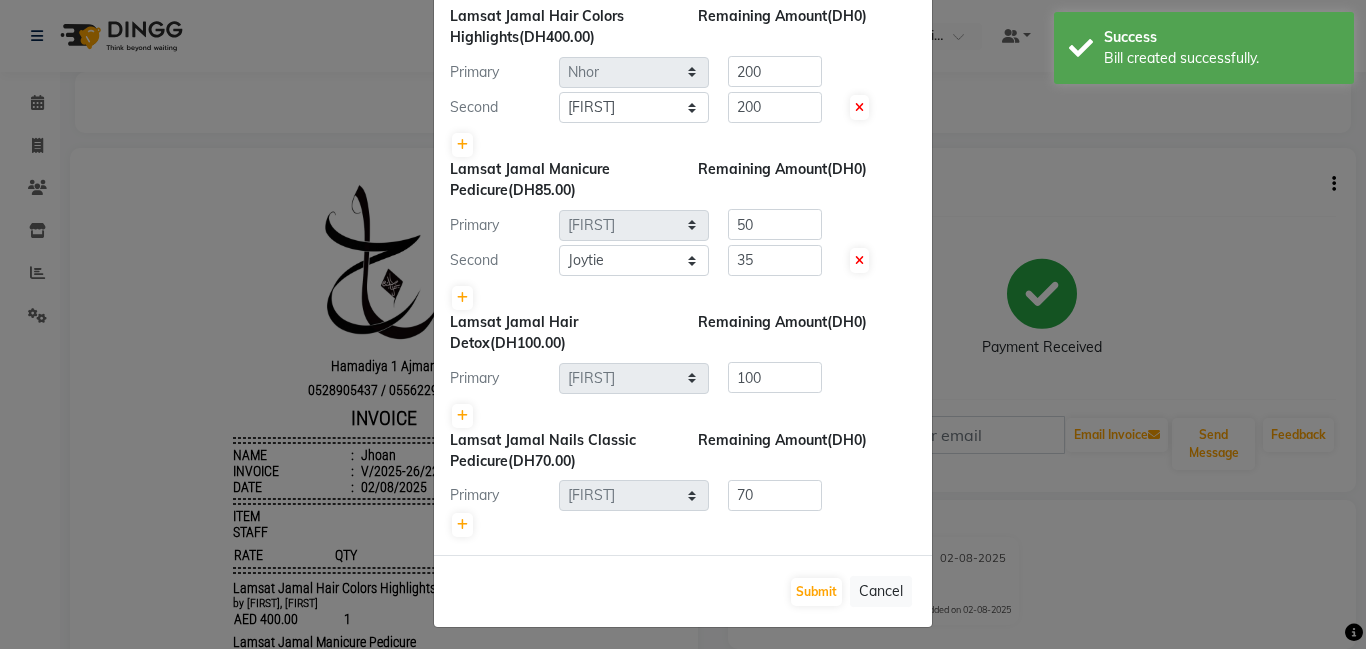 scroll, scrollTop: 115, scrollLeft: 0, axis: vertical 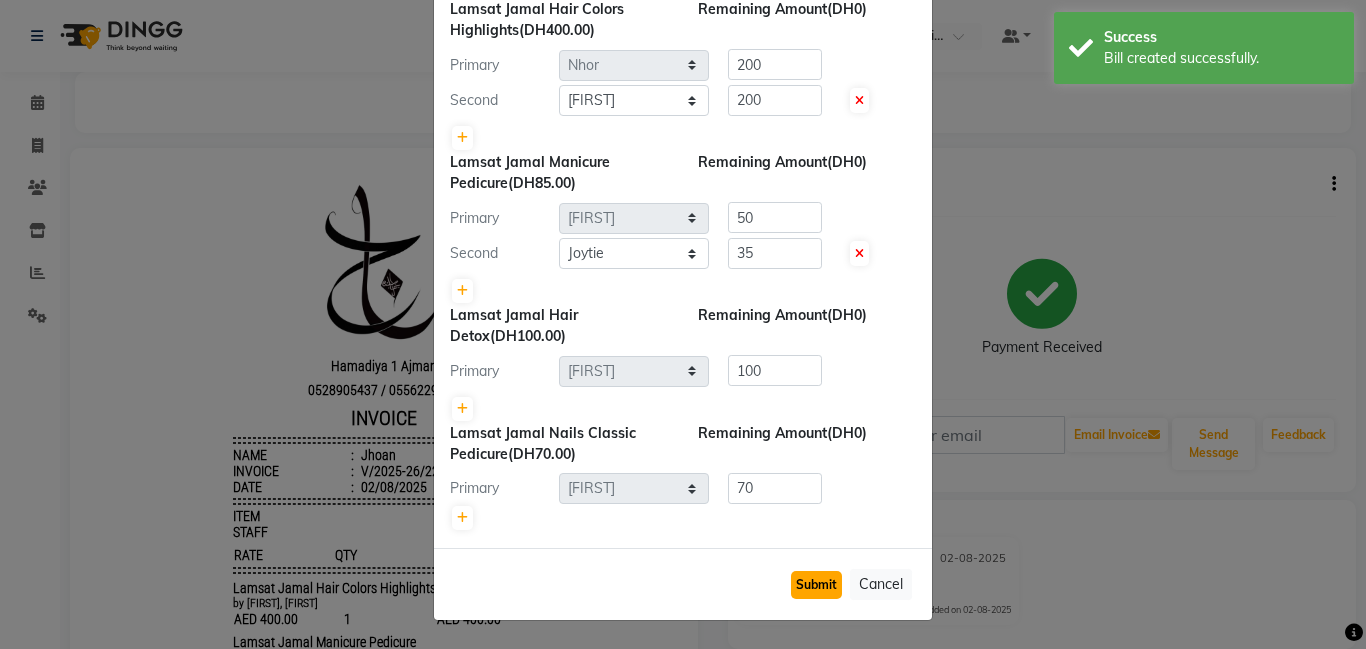 click on "Submit" 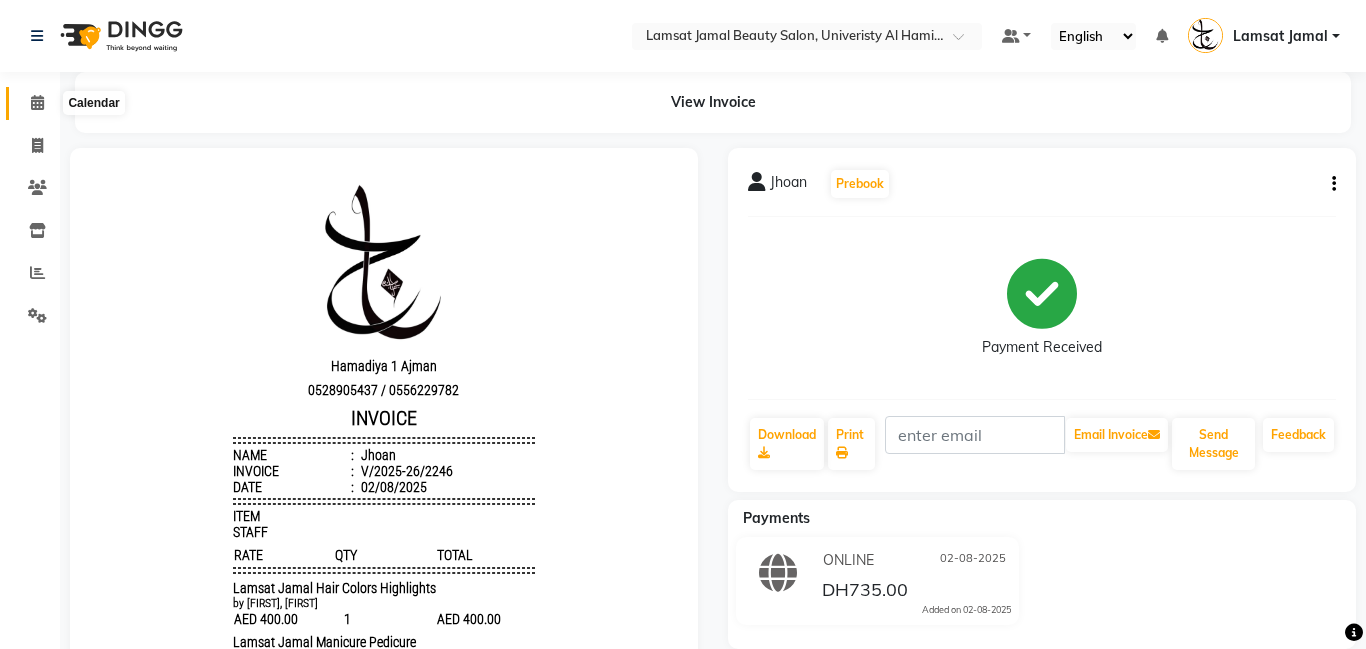 click 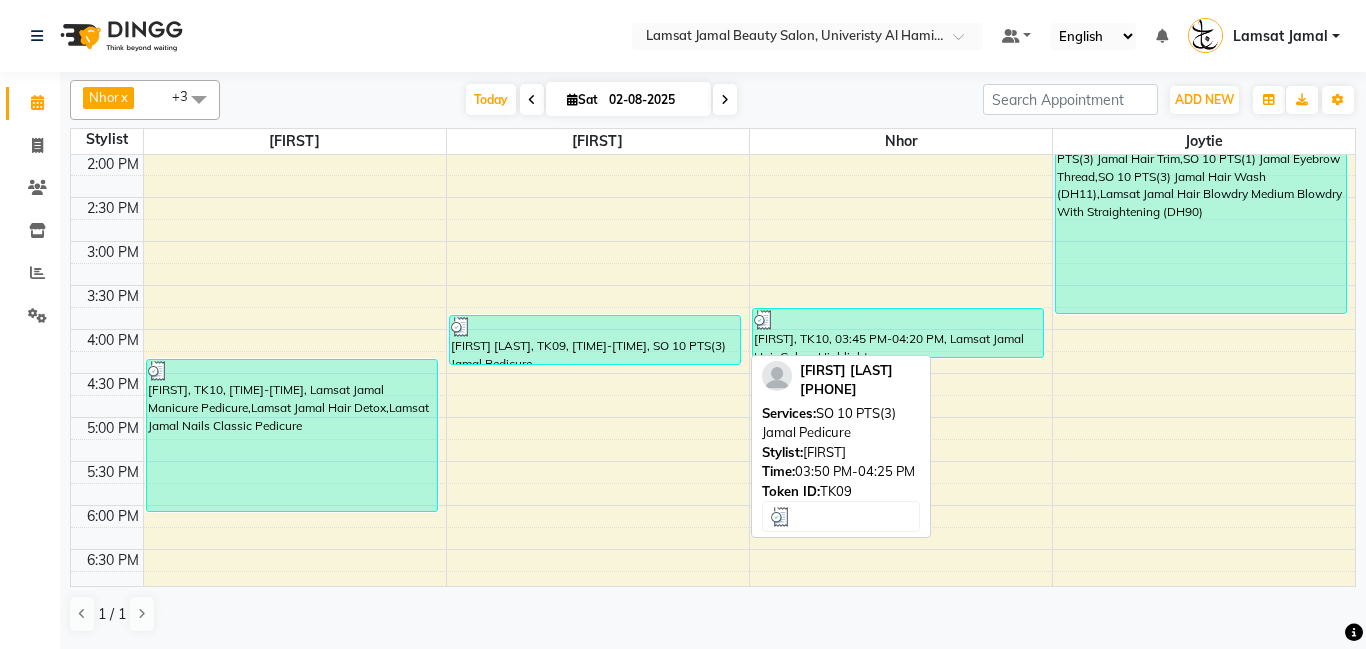 scroll, scrollTop: 489, scrollLeft: 0, axis: vertical 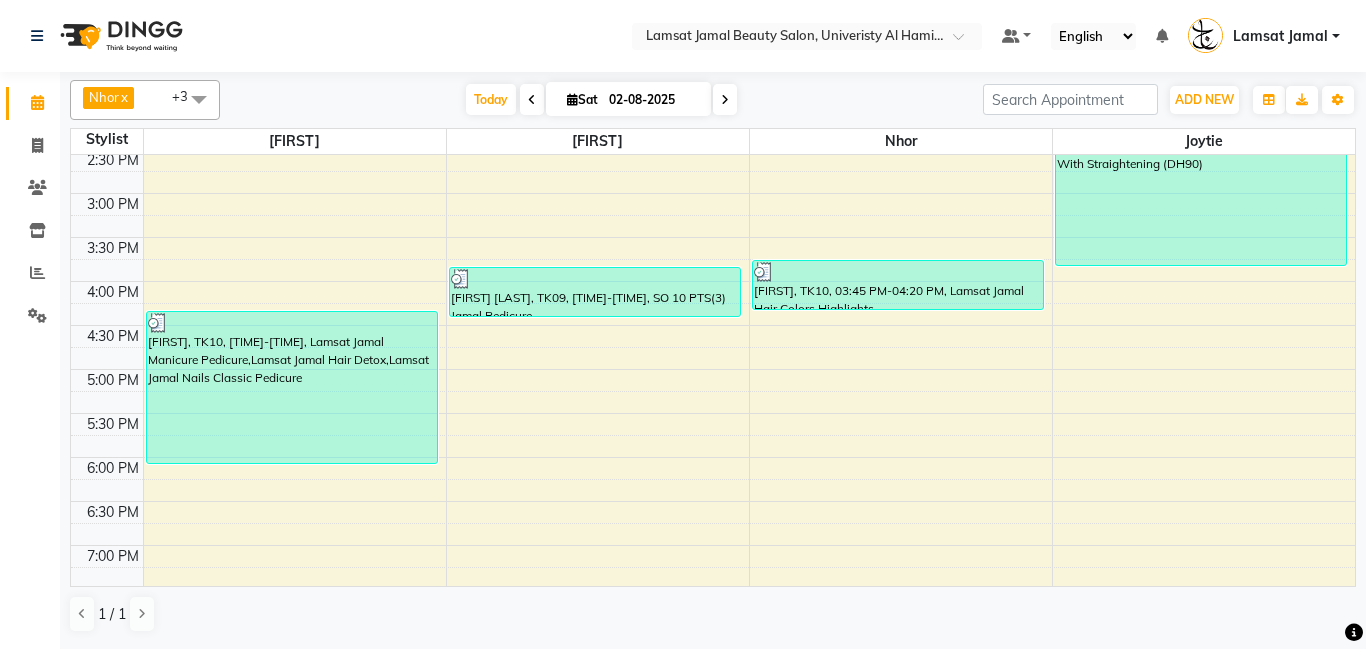 click on "[TIME]-[TIME] [TIME] [TIME] [TIME] [TIME] [TIME] [TIME] [TIME] [TIME] [TIME] [TIME] [TIME] [TIME] [TIME] [TIME] [TIME] [TIME] [TIME] [TIME] [TIME] [TIME] [TIME] [TIME] [TIME] [TIME] [TIME] [TIME] [TIME] [TIME] [TIME]     [FIRST], TK10, [TIME]-[TIME], Lamsat Jamal Manicure Pedicure,Lamsat Jamal  Hair Detox,Lamsat Jamal Nails Classic Pedicure     [FIRST] [LAST], TK09, [TIME]-[TIME], SO 10 PTS(3) Jamal Pedicure     [FIRST], TK10, [TIME]-[TIME], Lamsat Jamal Hair Colors Highlights     [FIRST] [LAST], TK09, [TIME]-[TIME], SO 10 PTS(3) Jamal Hair Trim,SO 10 PTS(1) Jamal Eyebrow Thread,SO 10 PTS(3) Jamal Hair Wash (DH11),Lamsat Jamal Hair Blowdry Medium Blowdry With Straightening (DH90)" at bounding box center (713, 325) 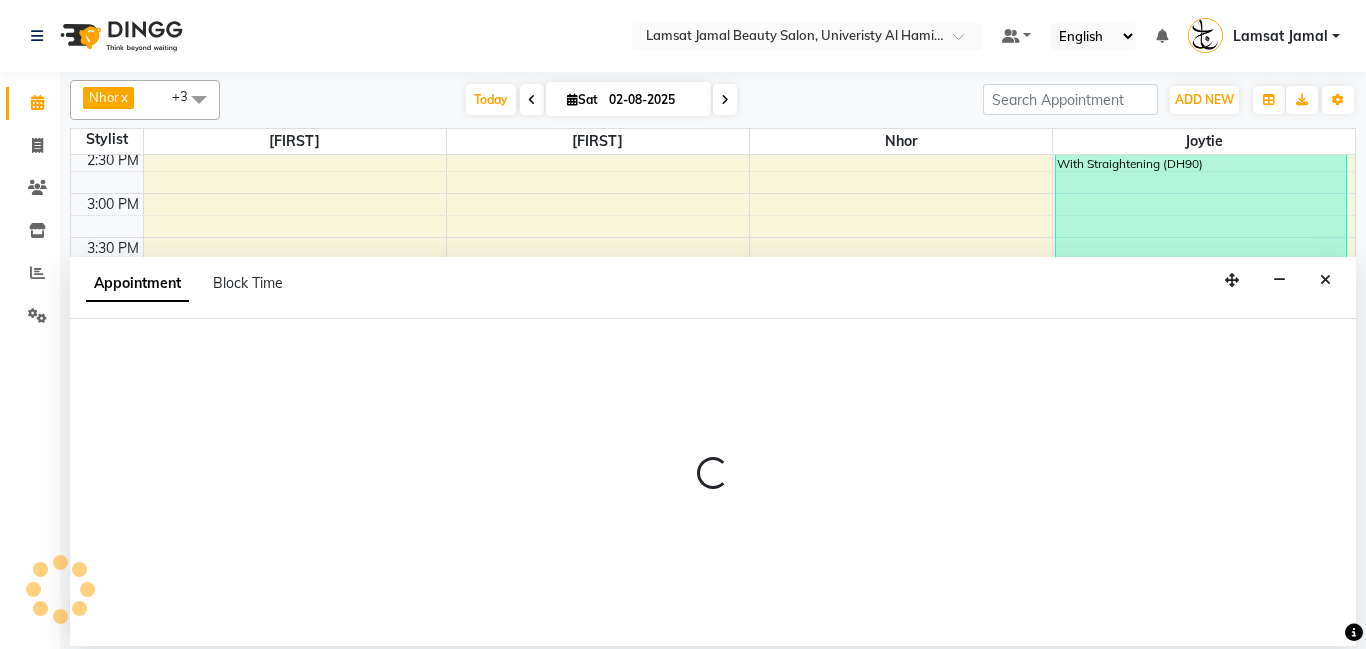 select on "79907" 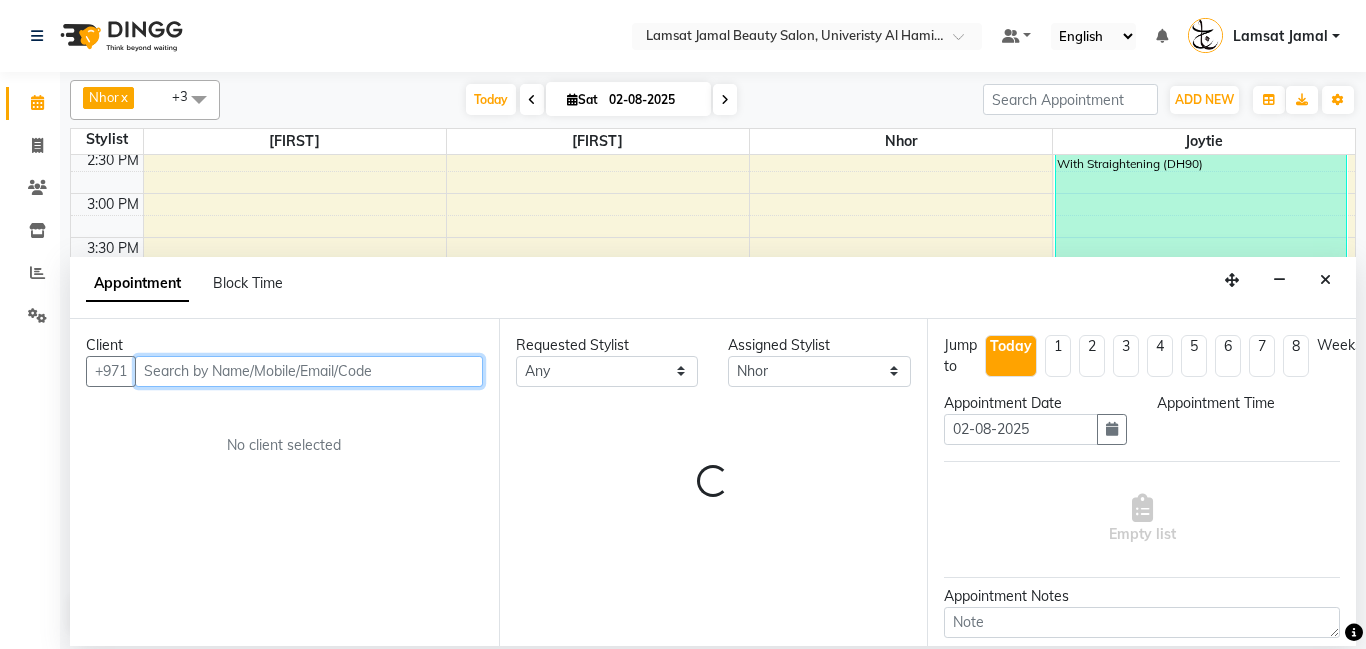 select on "1035" 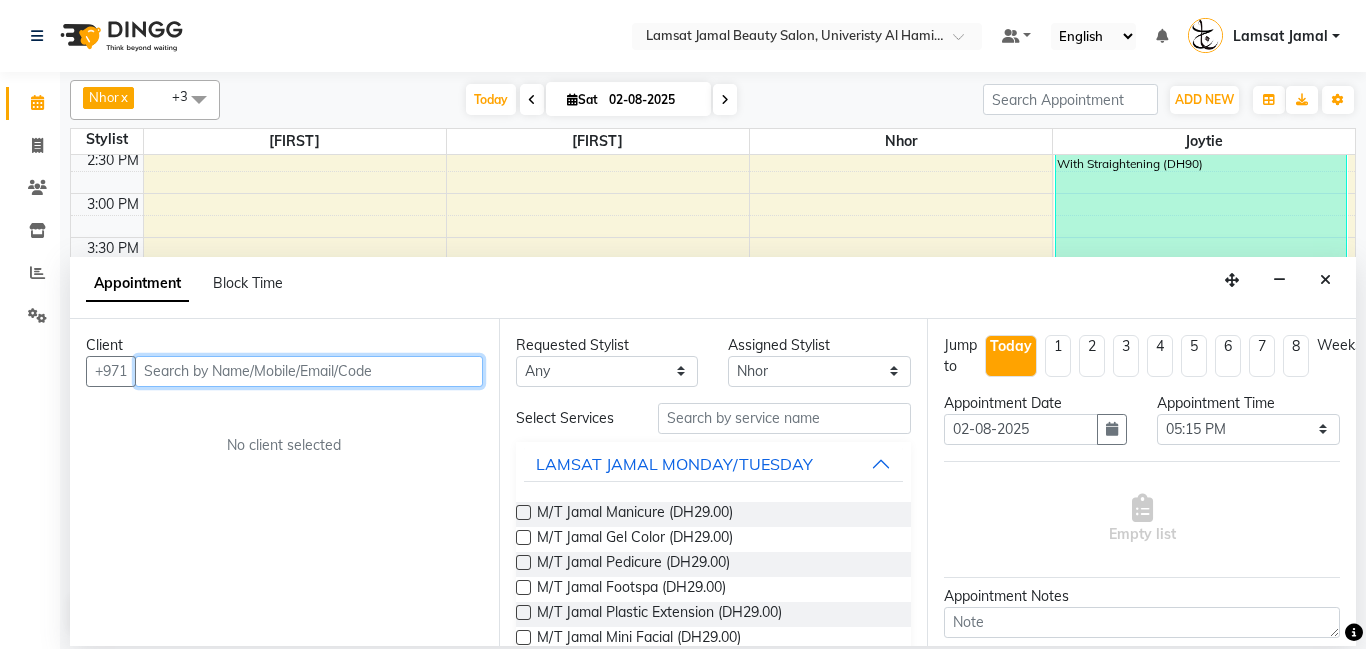 click at bounding box center [309, 371] 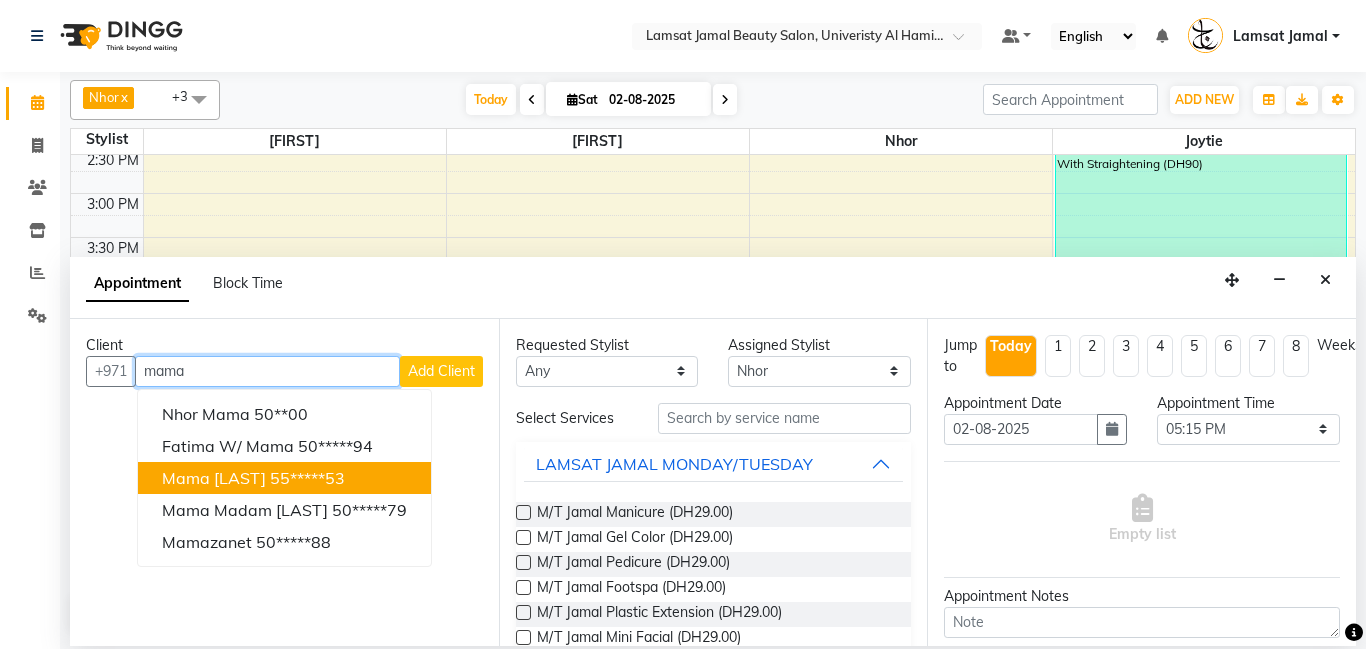 click on "Mama [LAST] [PHONE]" at bounding box center [284, 478] 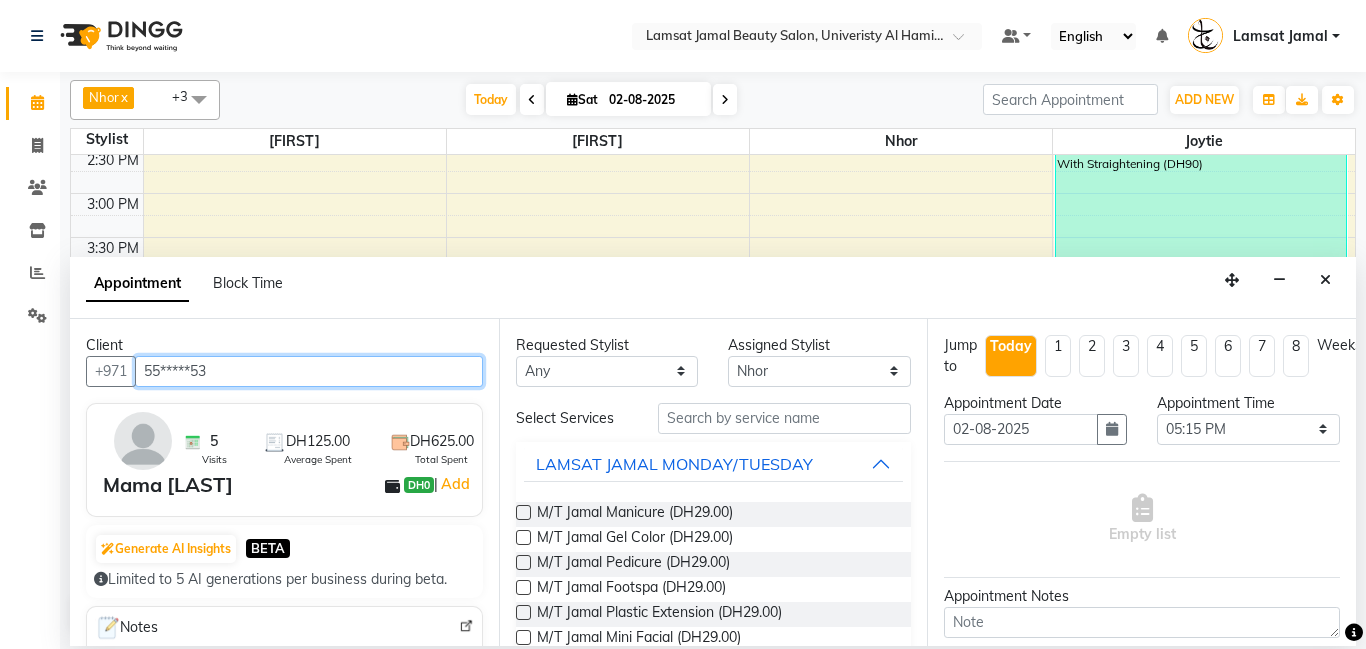 type on "55*****53" 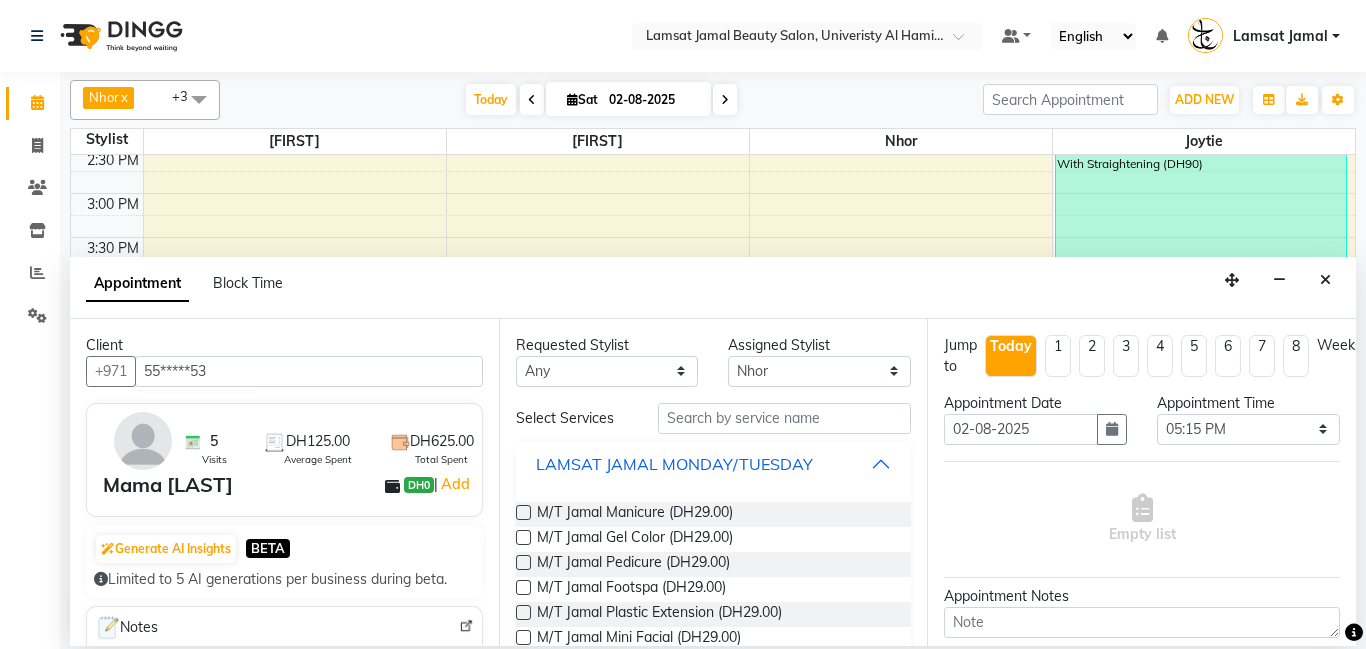 click on "LAMSAT JAMAL MONDAY/TUESDAY" at bounding box center [714, 464] 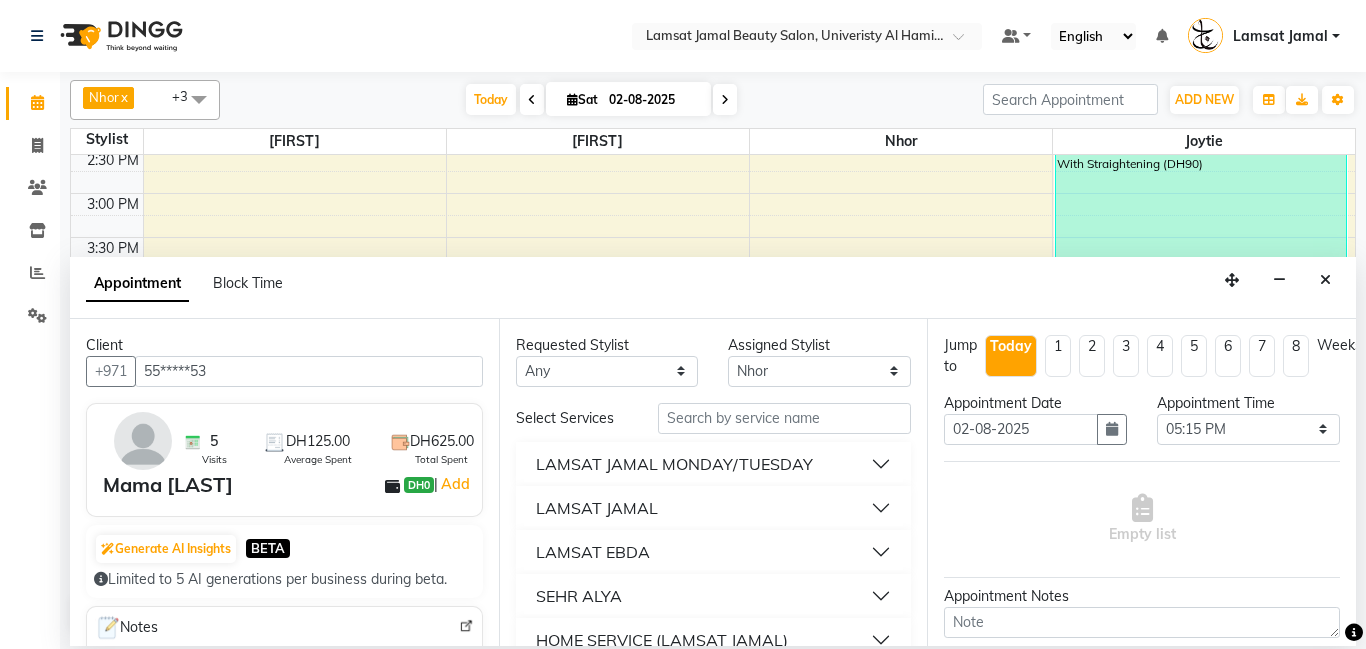 click on "LAMSAT JAMAL" at bounding box center [597, 508] 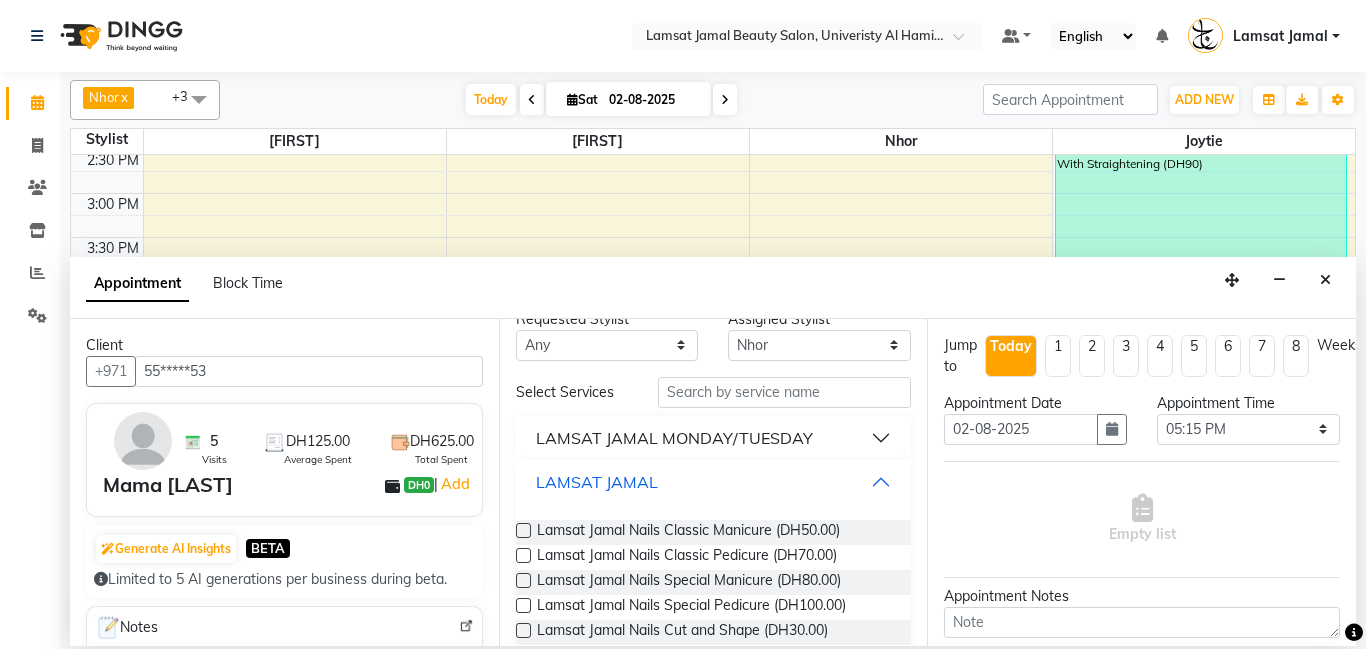 scroll, scrollTop: 28, scrollLeft: 0, axis: vertical 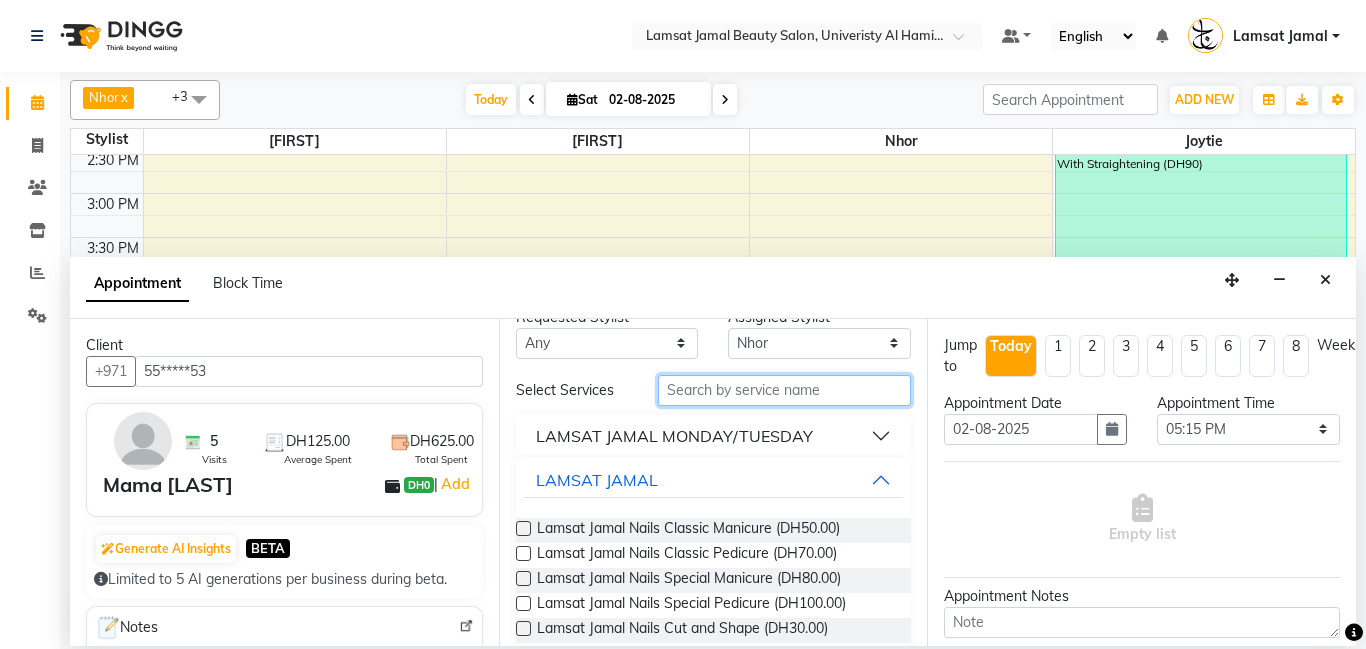 click at bounding box center [785, 390] 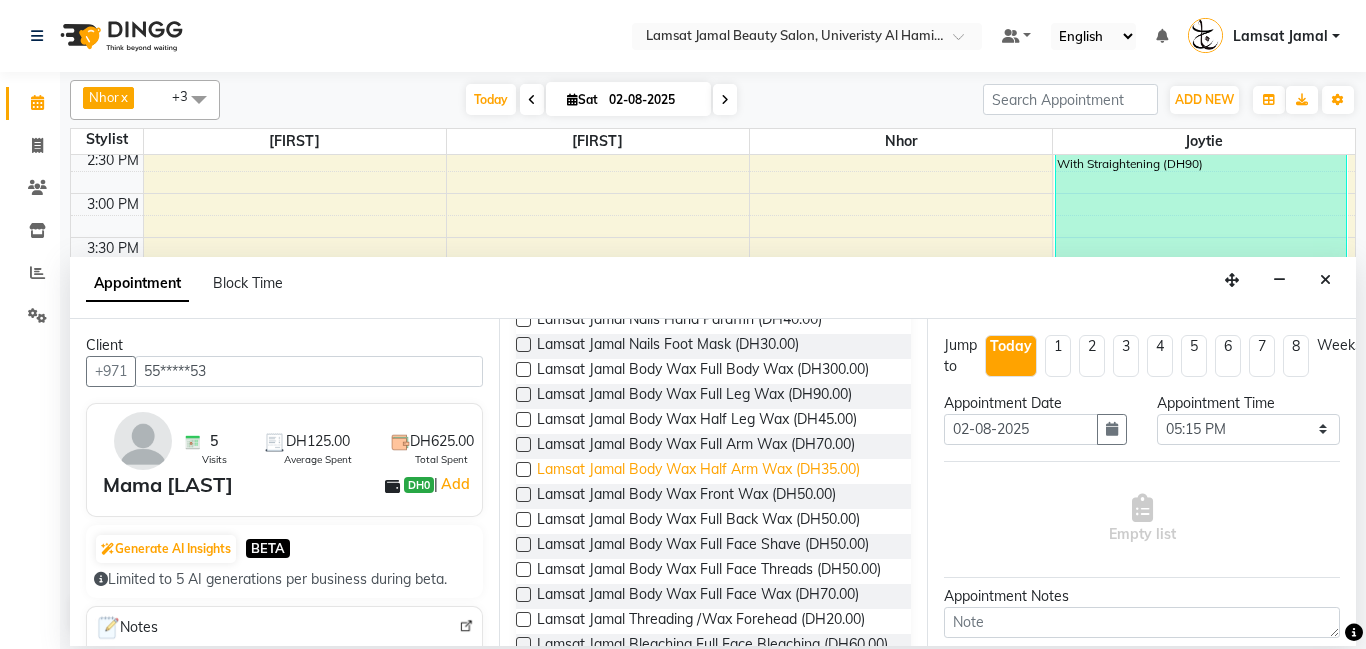 scroll, scrollTop: 364, scrollLeft: 0, axis: vertical 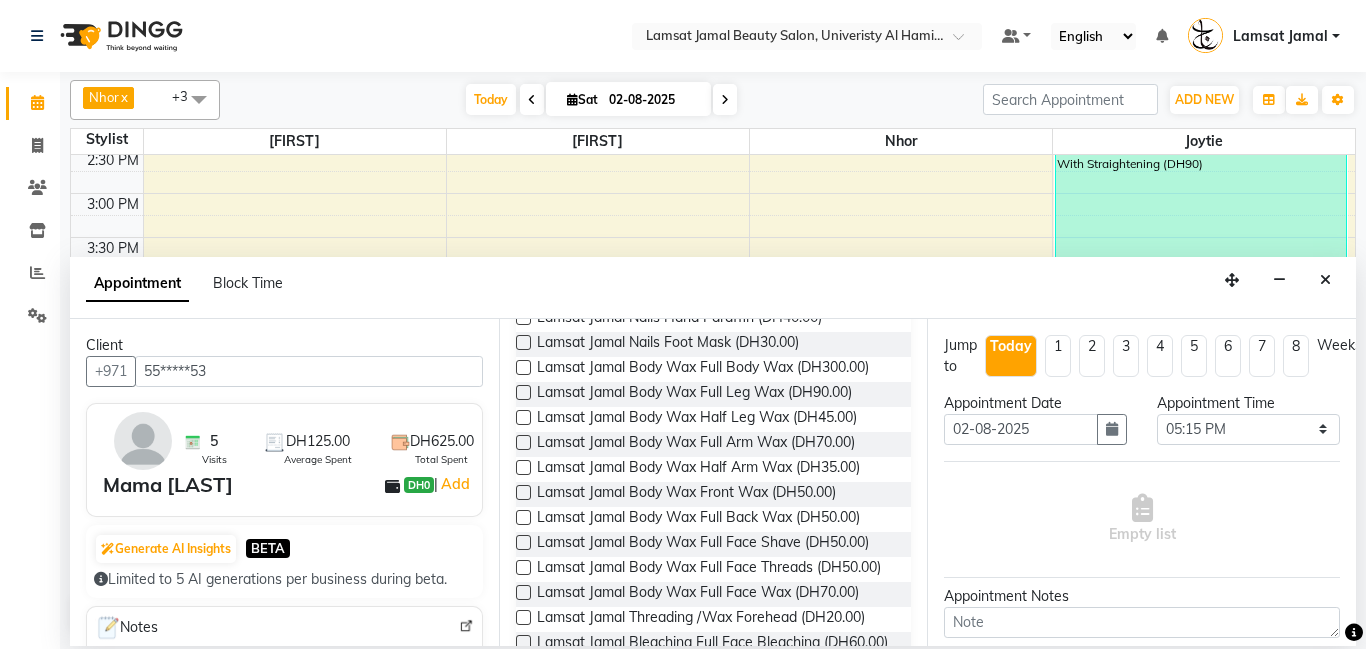 type on "f" 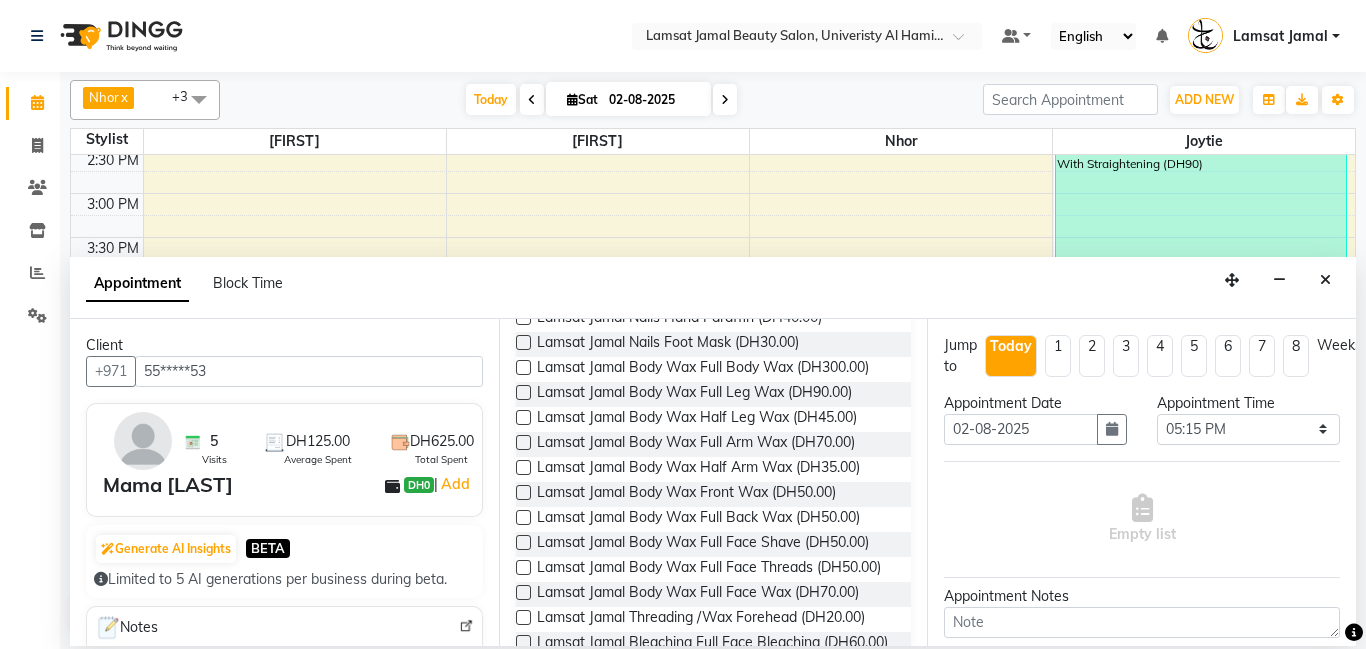 click at bounding box center (523, 592) 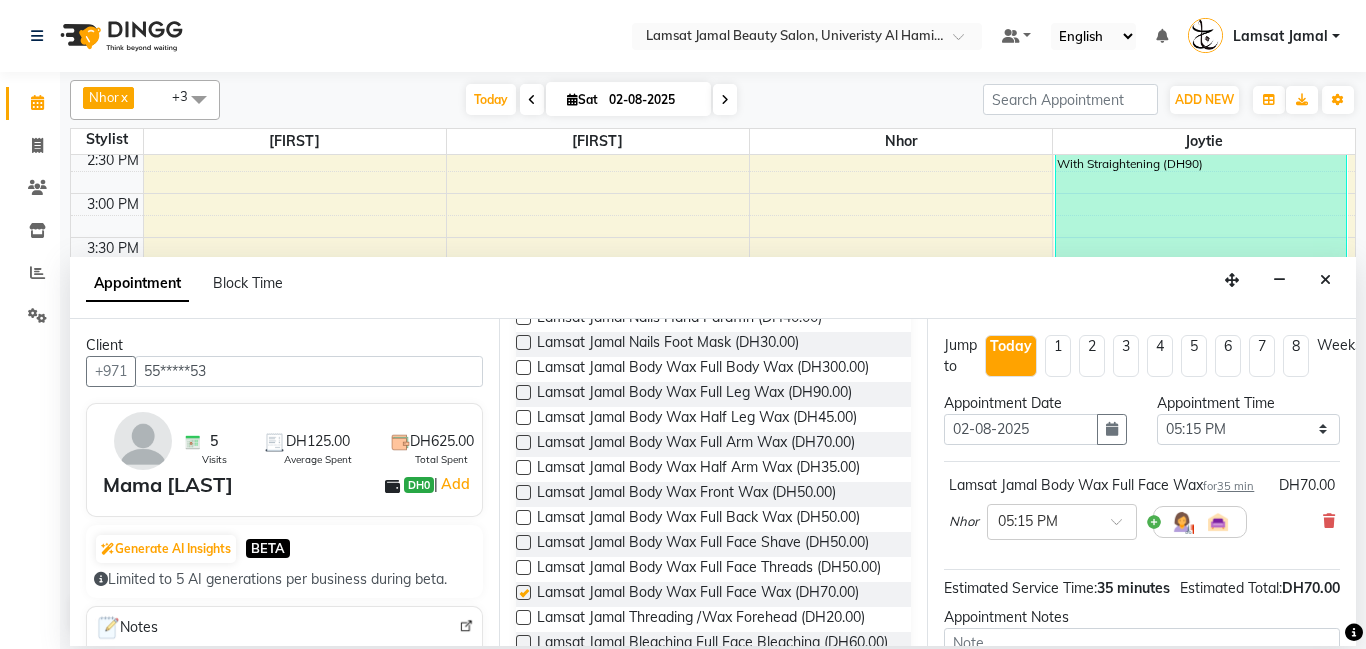 checkbox on "false" 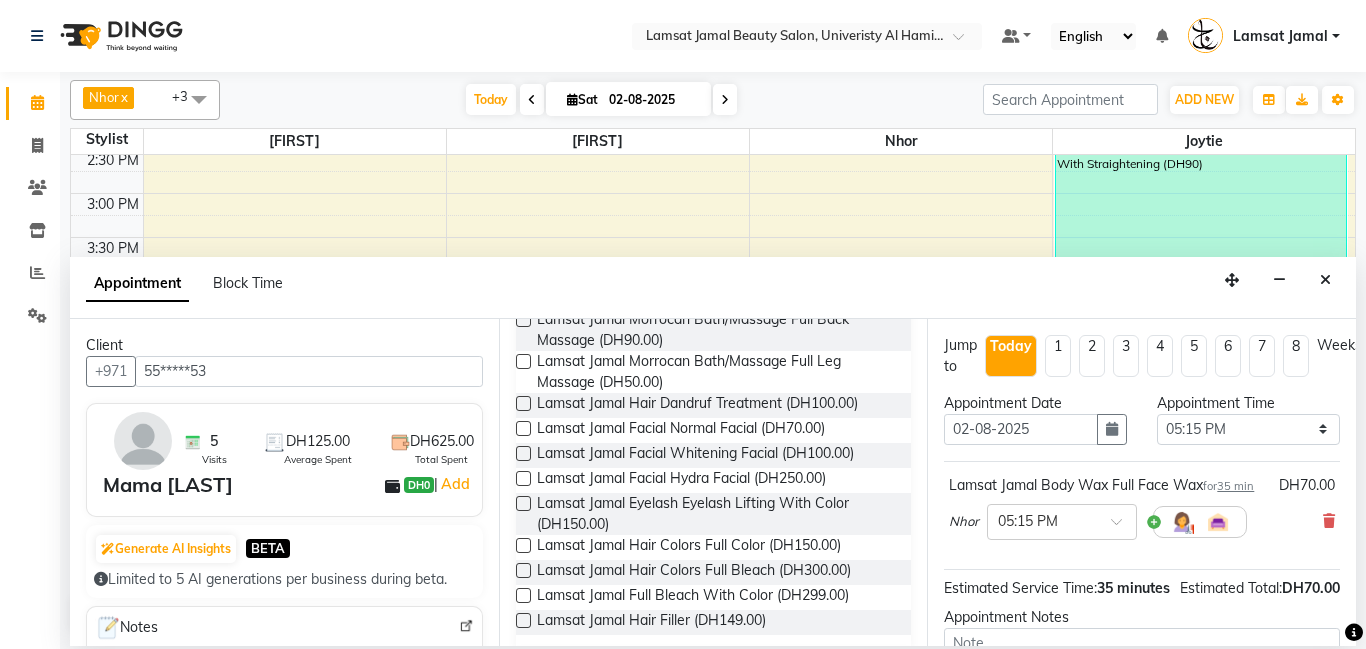 scroll, scrollTop: 877, scrollLeft: 0, axis: vertical 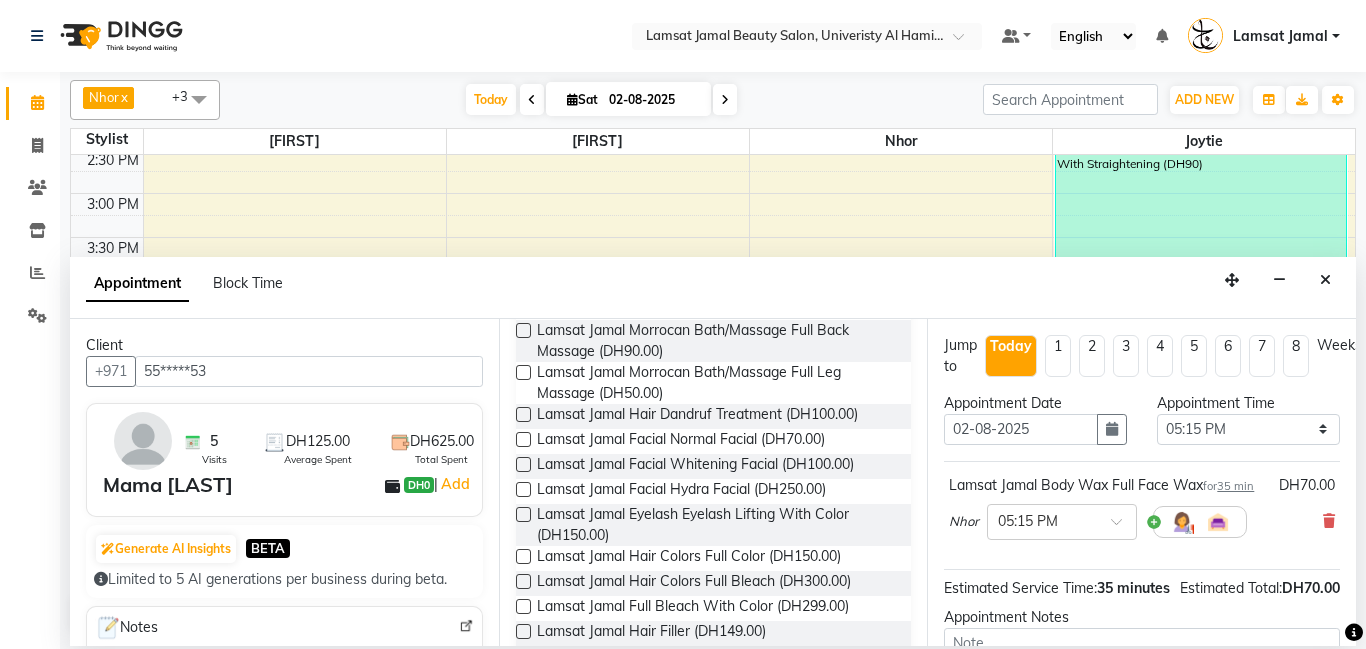 click at bounding box center [523, 556] 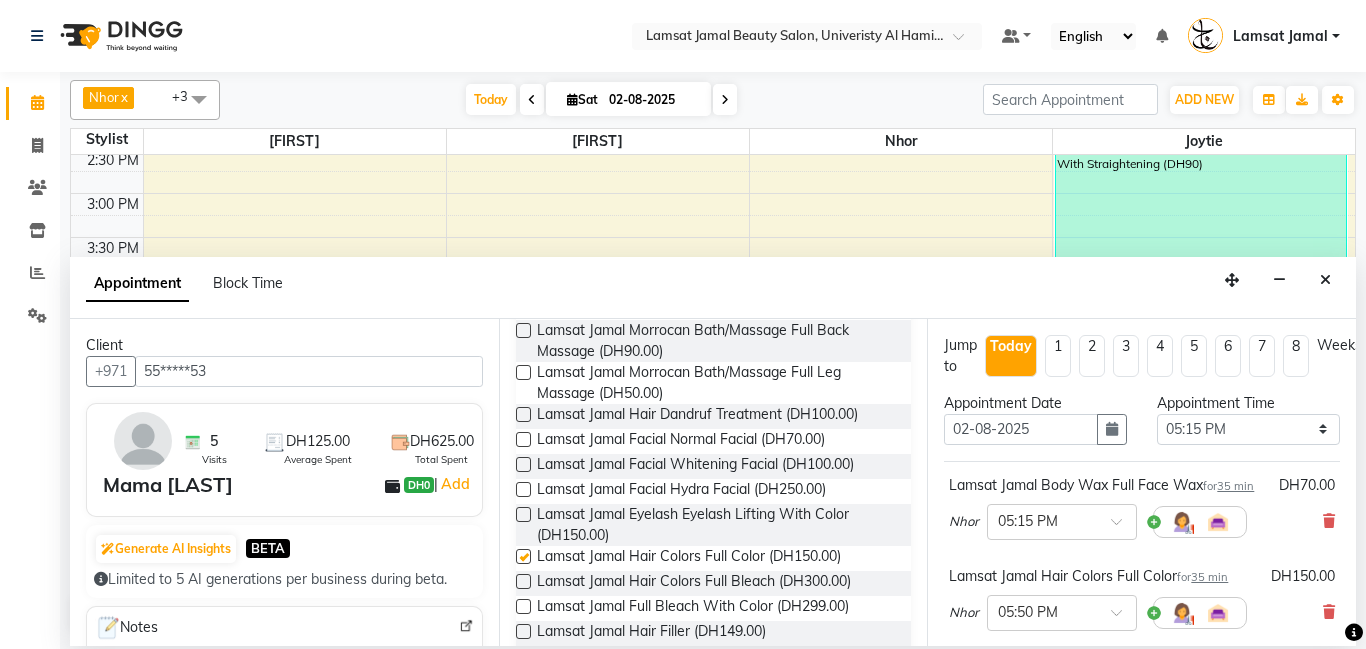checkbox on "false" 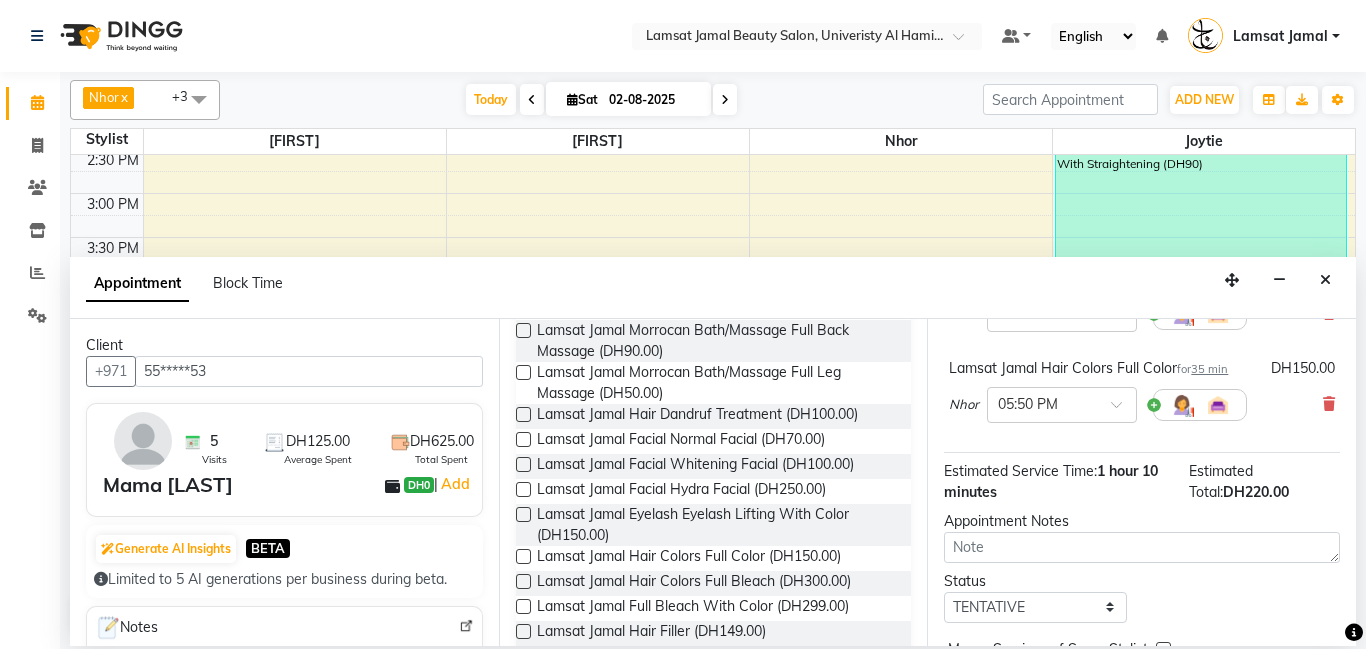 scroll, scrollTop: 256, scrollLeft: 0, axis: vertical 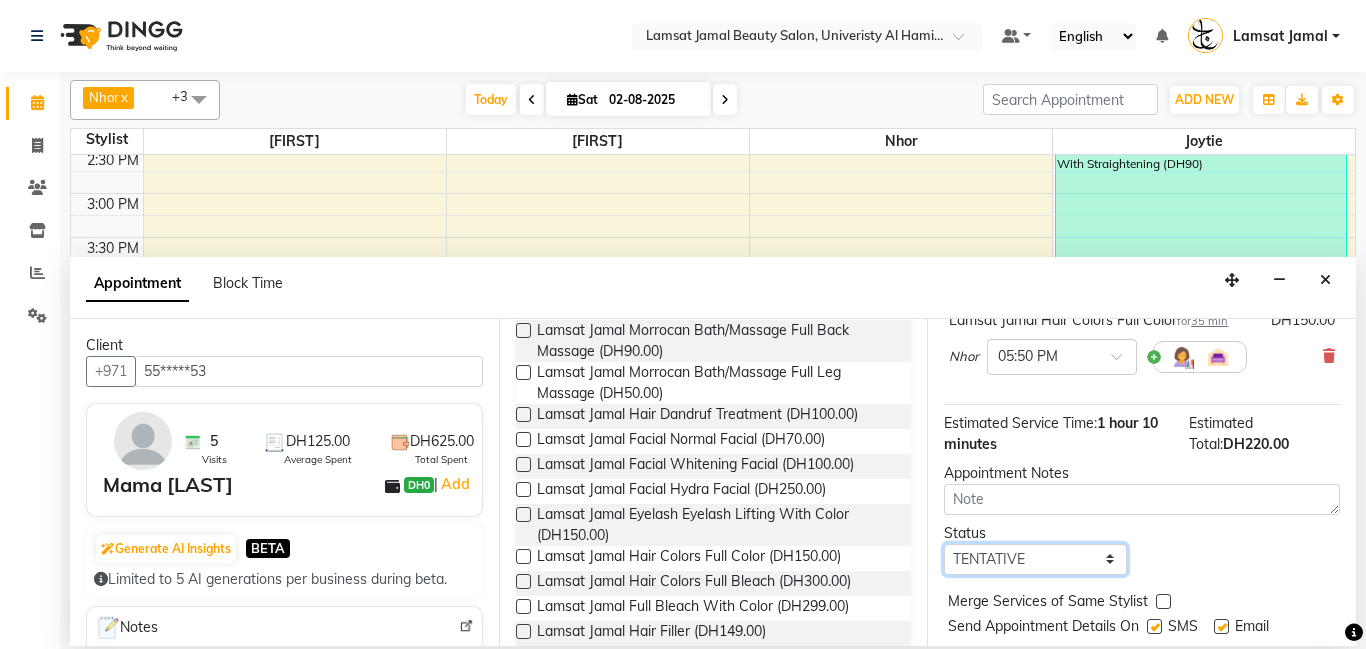 click on "Select TENTATIVE CONFIRM CHECK-IN UPCOMING" at bounding box center [1035, 559] 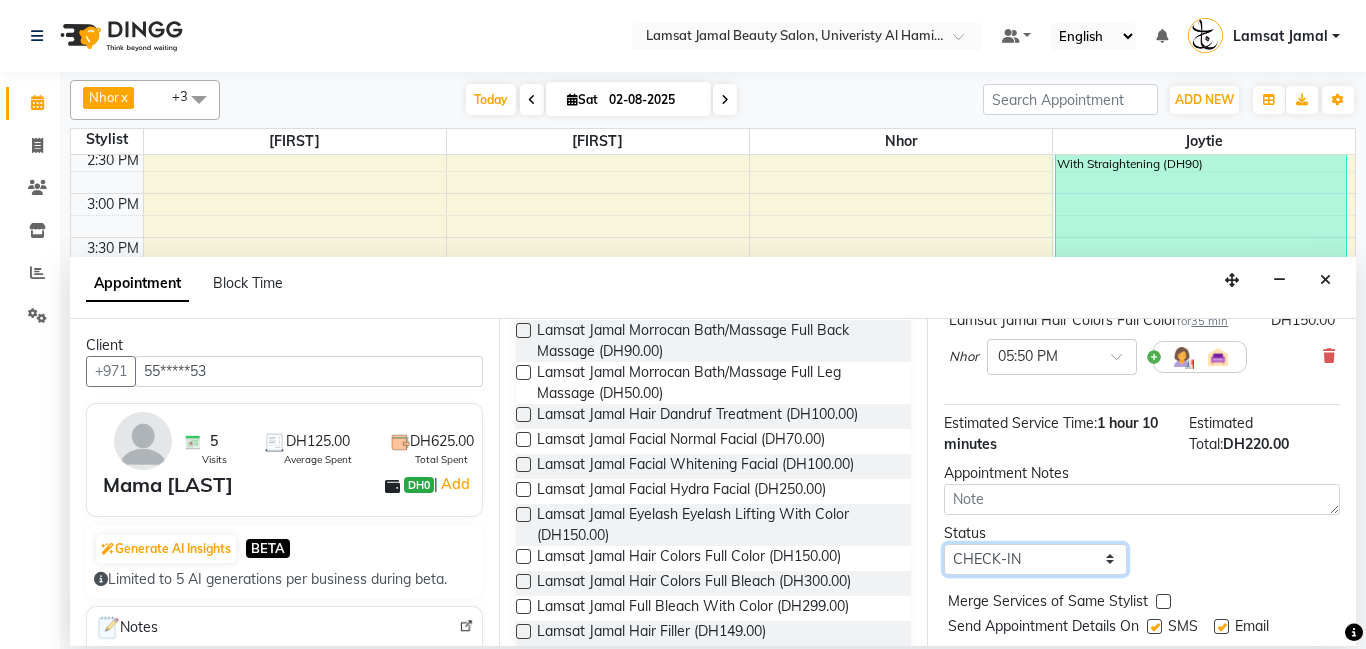 click on "Select TENTATIVE CONFIRM CHECK-IN UPCOMING" at bounding box center (1035, 559) 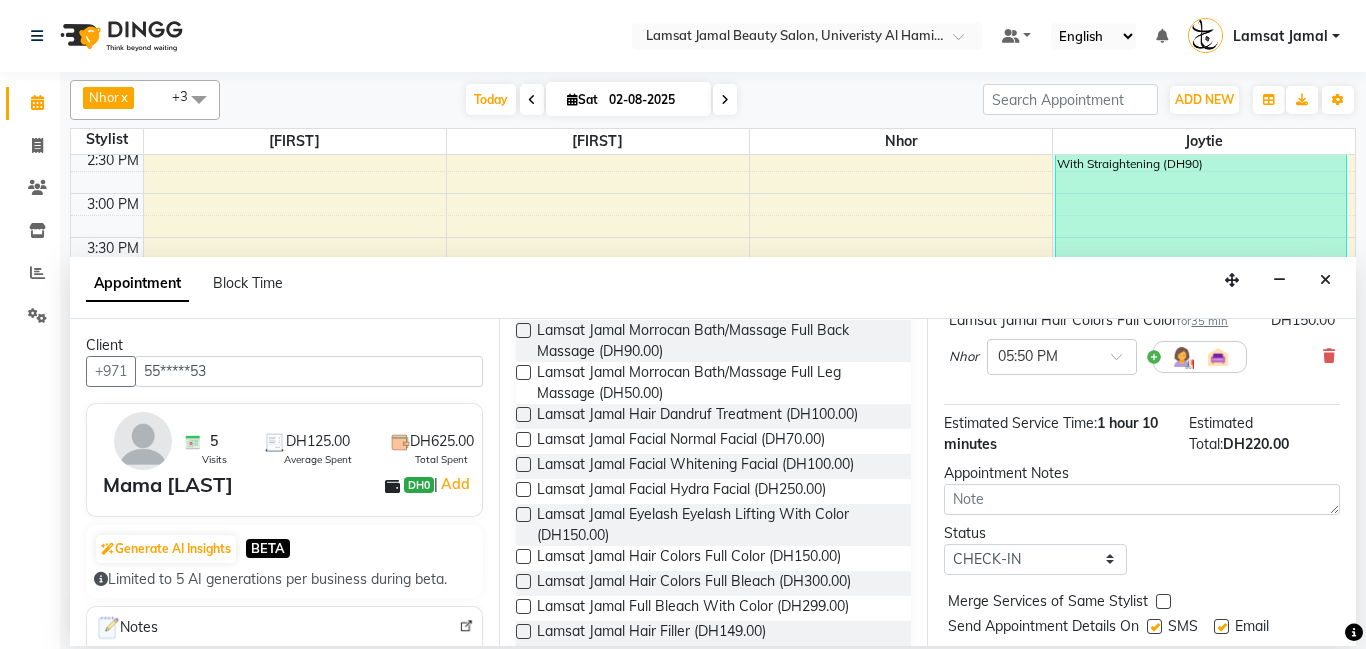 click at bounding box center (1163, 601) 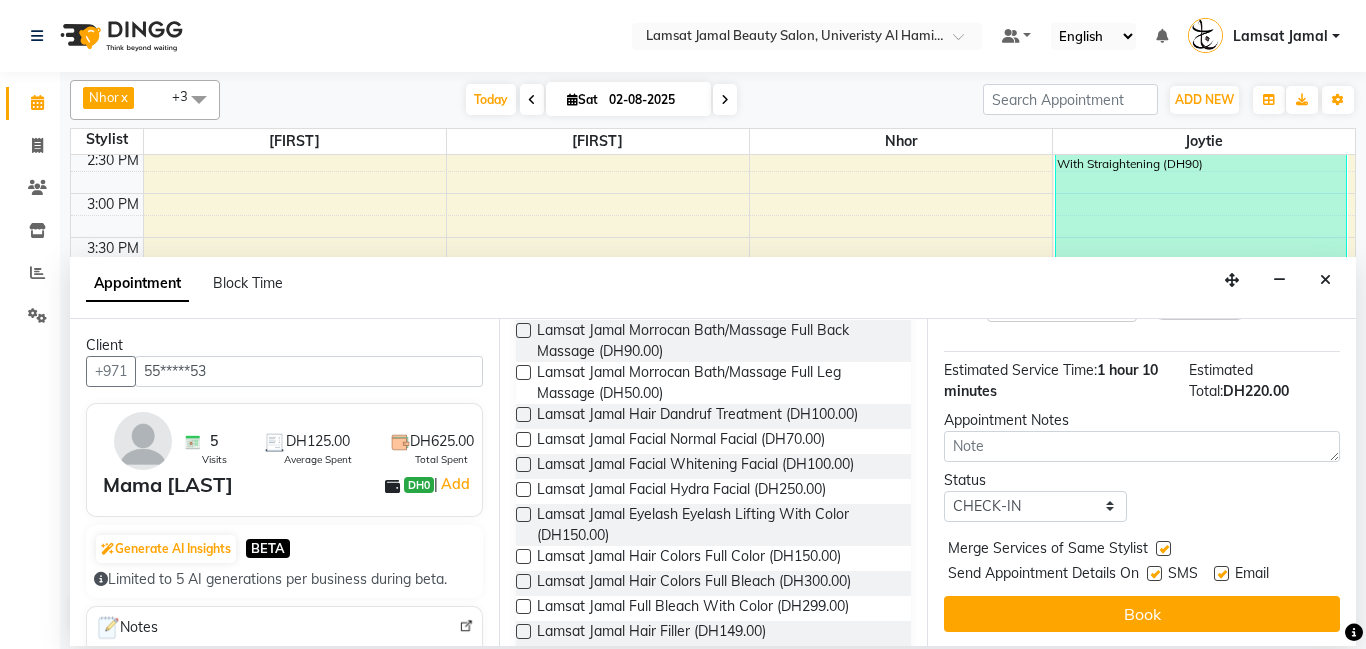 scroll, scrollTop: 311, scrollLeft: 0, axis: vertical 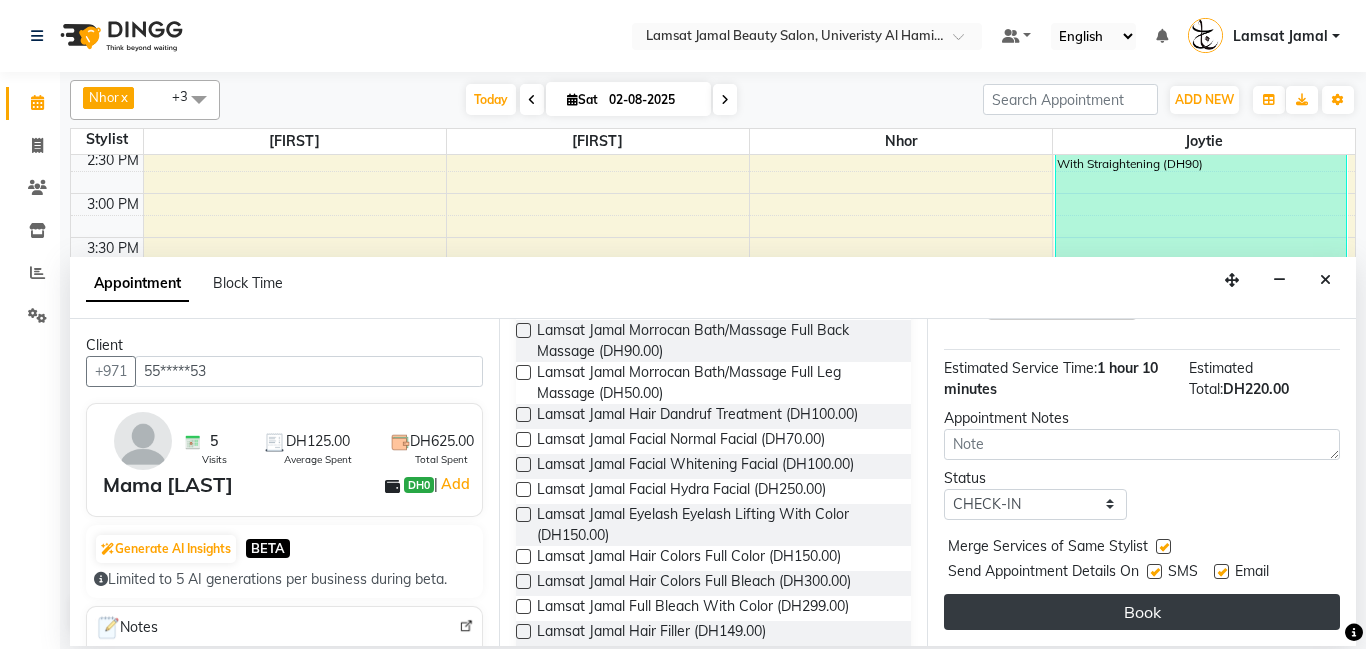 click on "Book" at bounding box center [1142, 612] 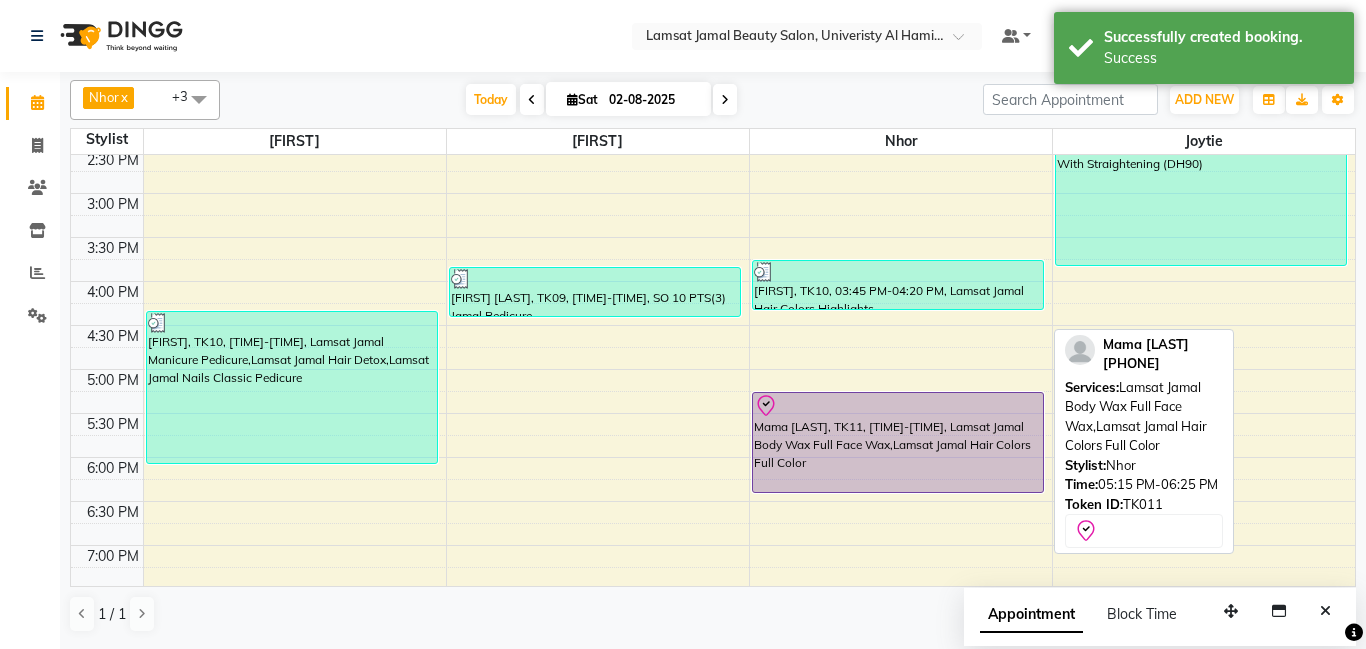 click on "Mama [LAST], TK11, [TIME]-[TIME], Lamsat Jamal Body Wax Full Face Wax,Lamsat Jamal Hair Colors Full Color" at bounding box center [898, 442] 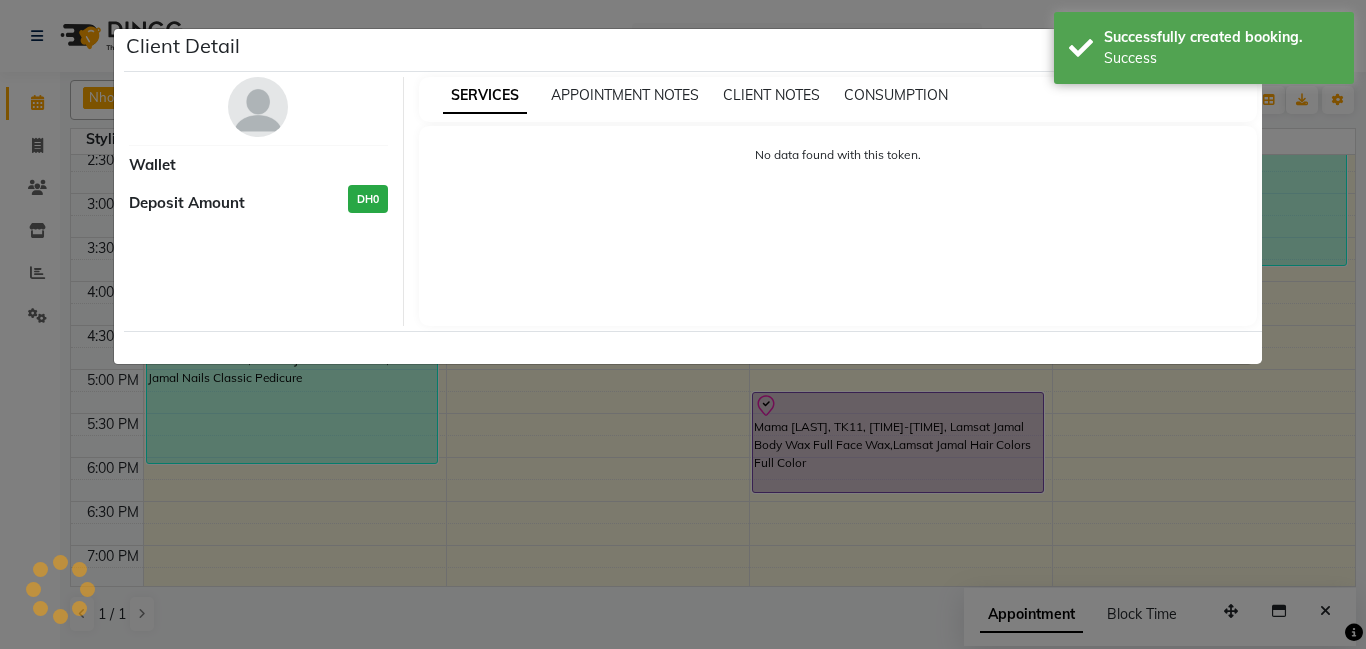 select on "8" 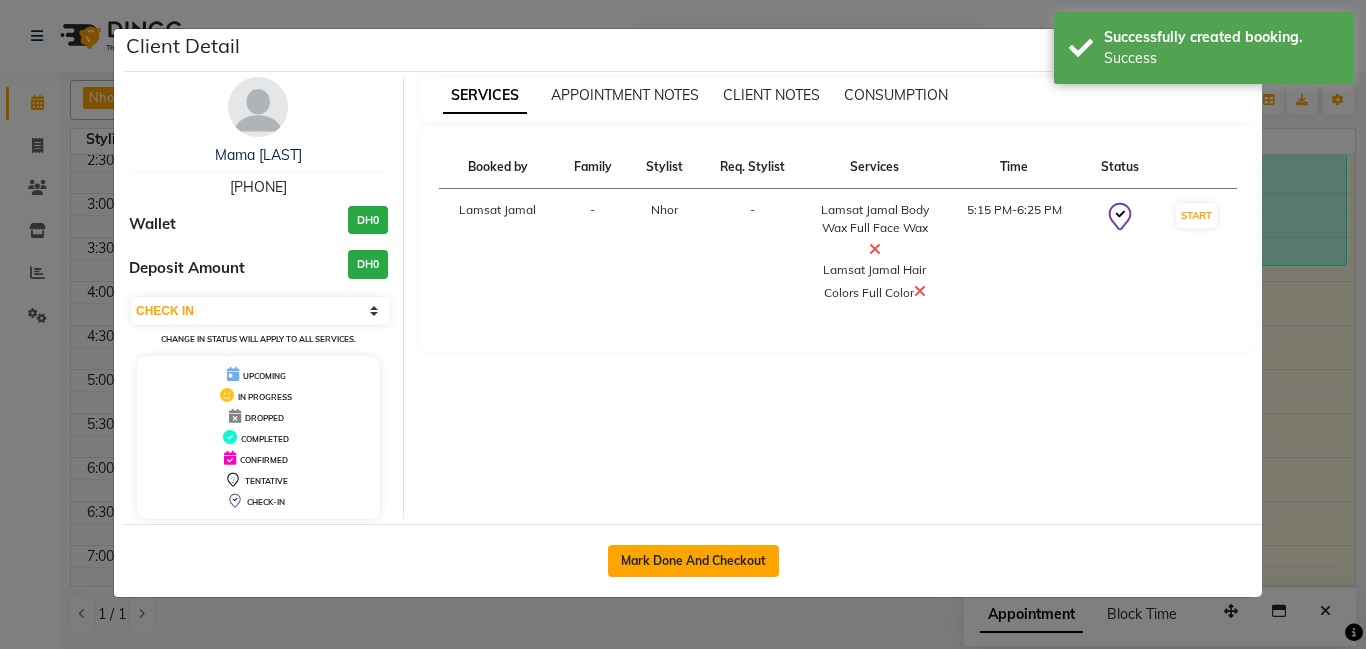 click on "Mark Done And Checkout" 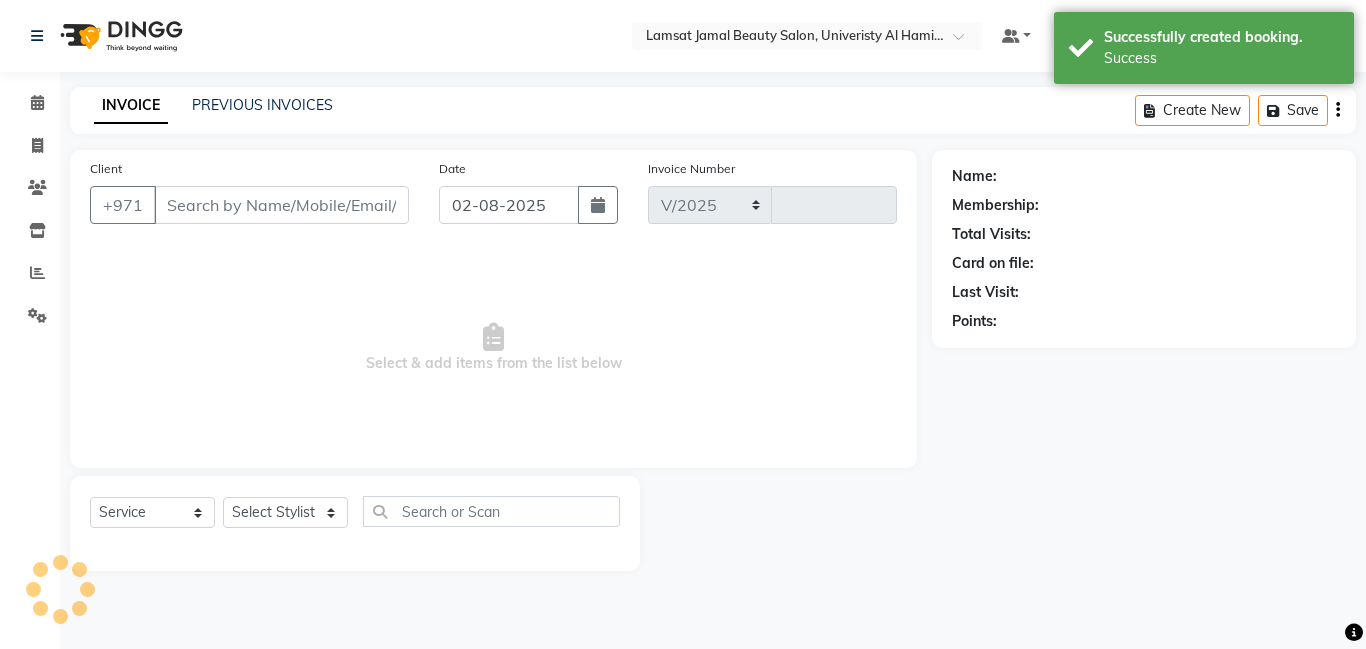 select on "8294" 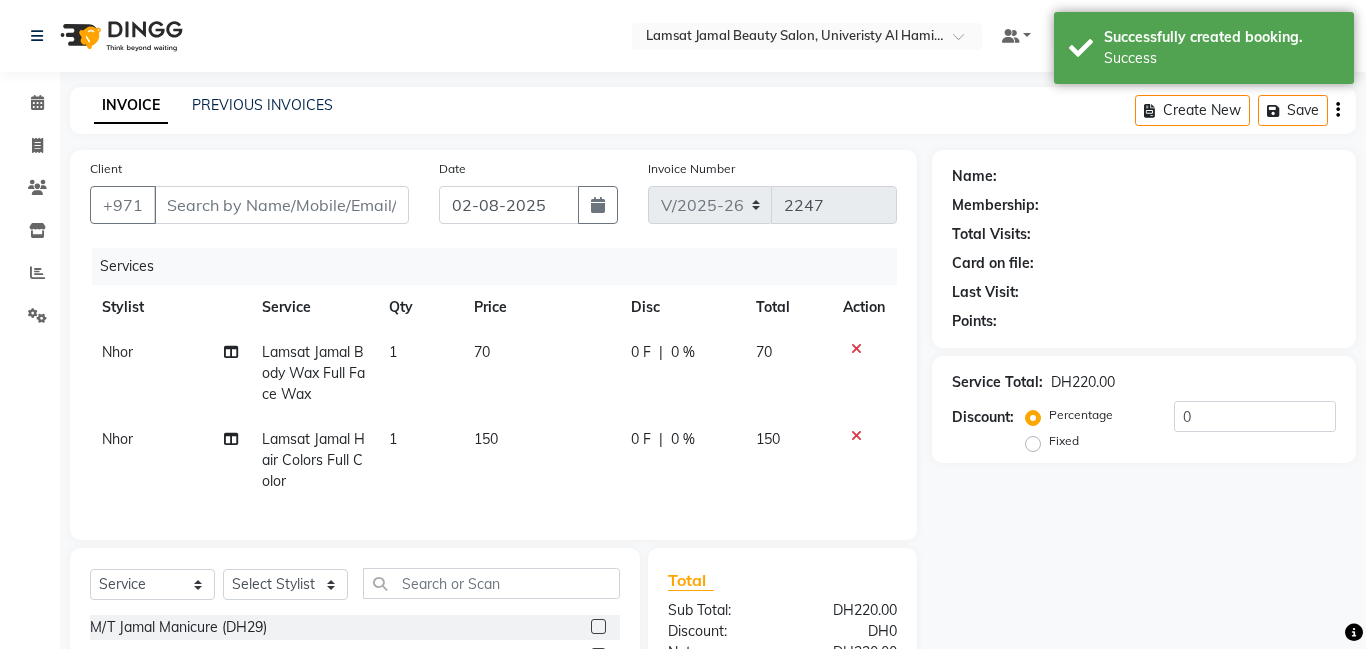type on "55*****53" 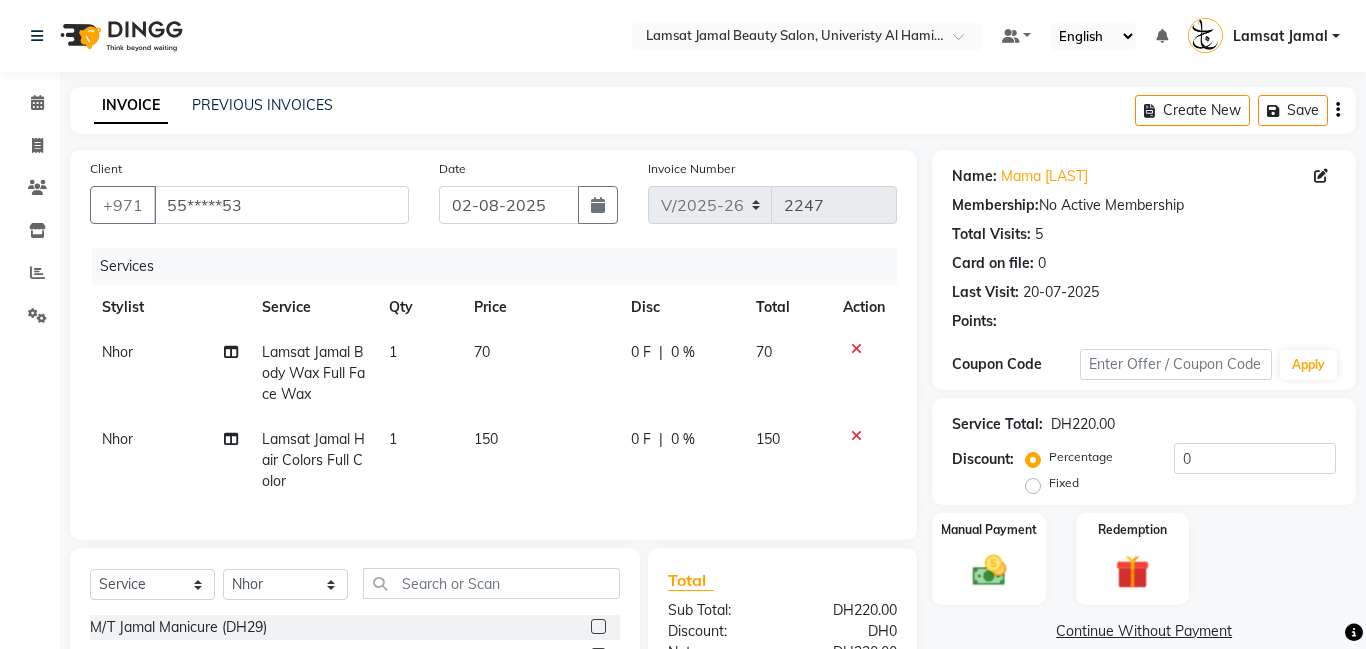 click on "150" 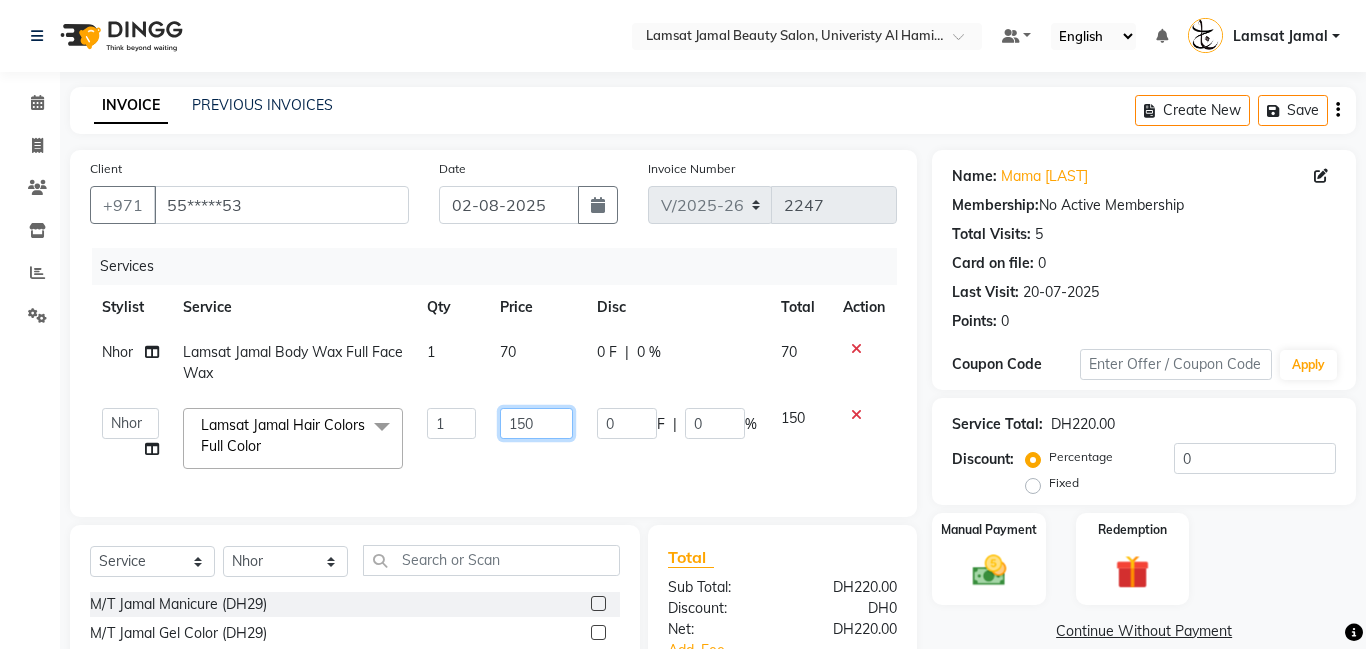 click on "150" 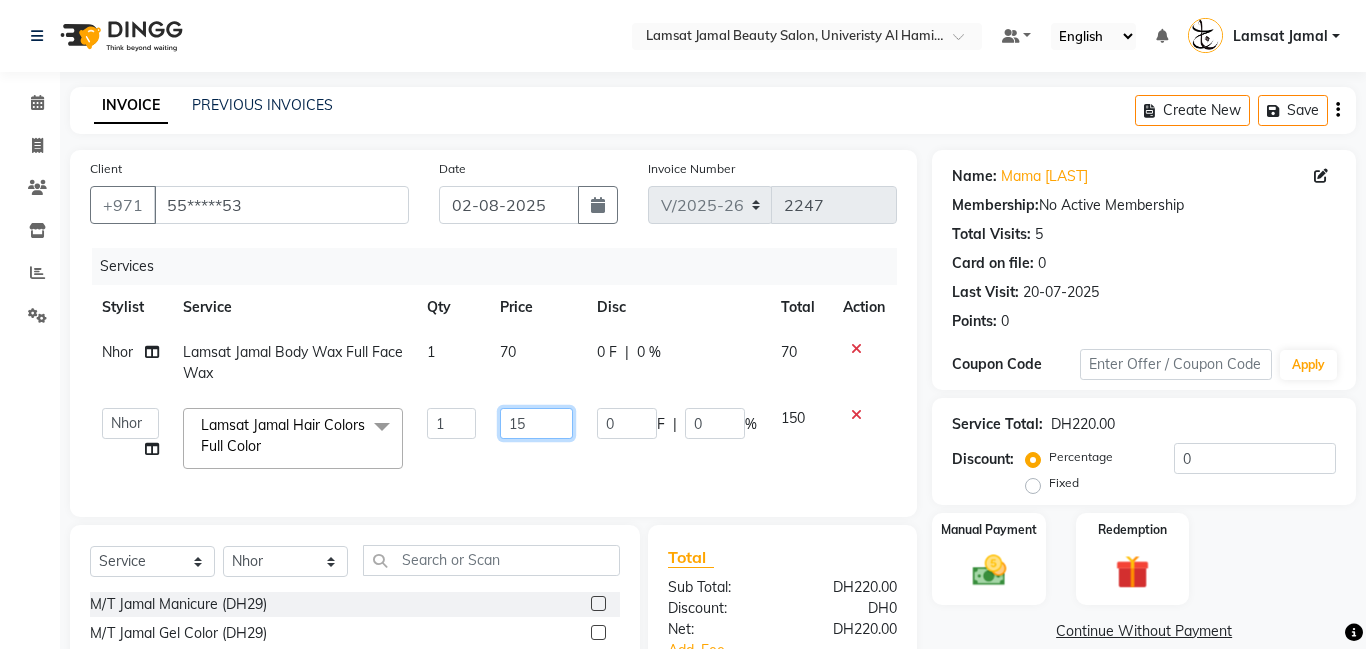 type on "1" 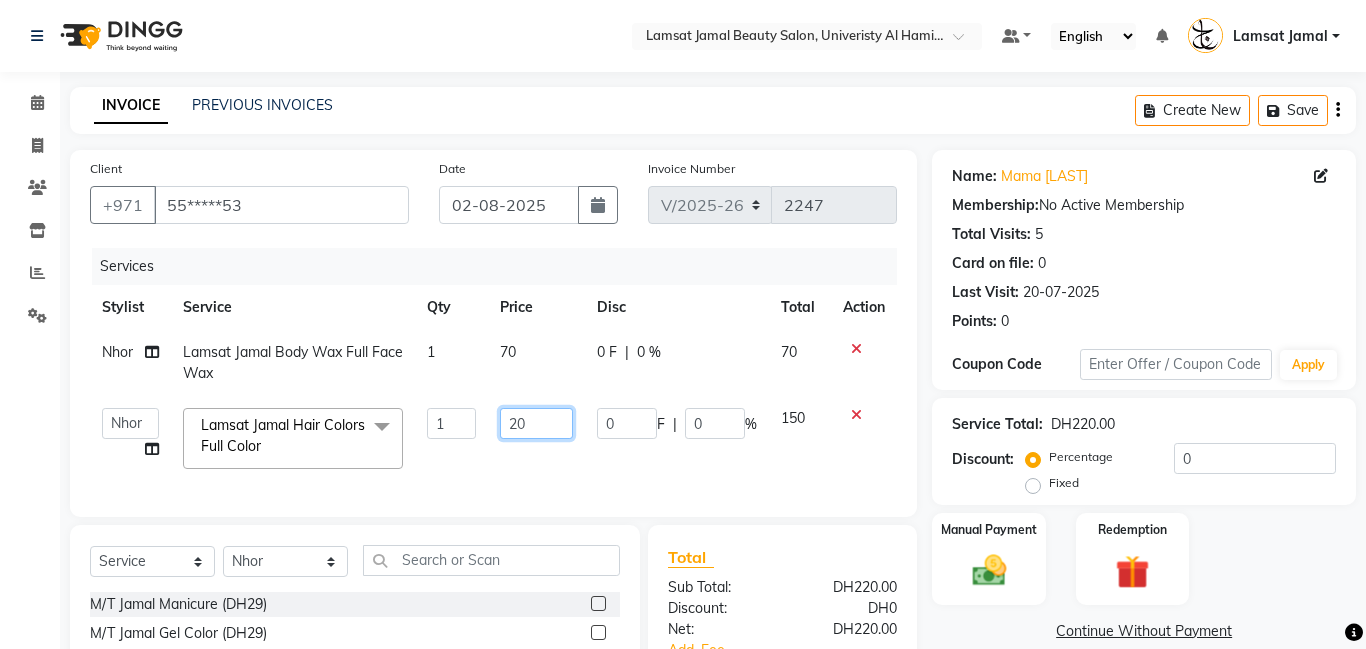 type on "200" 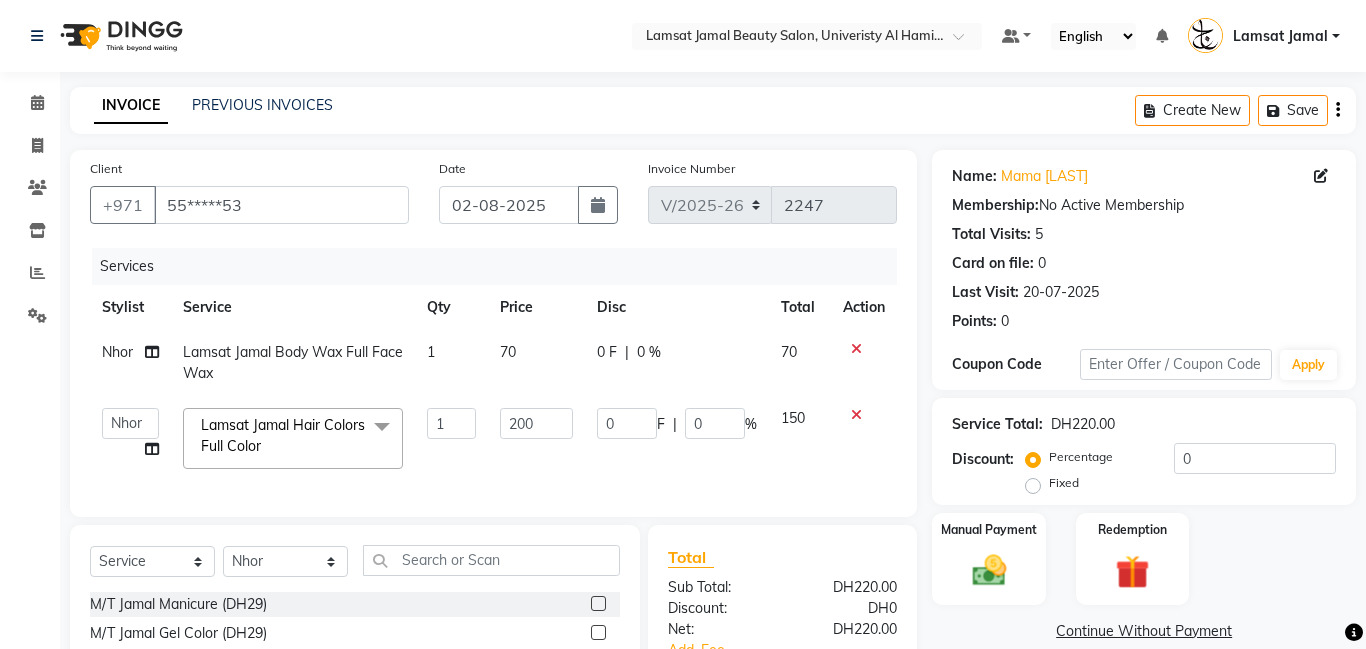 click on "70" 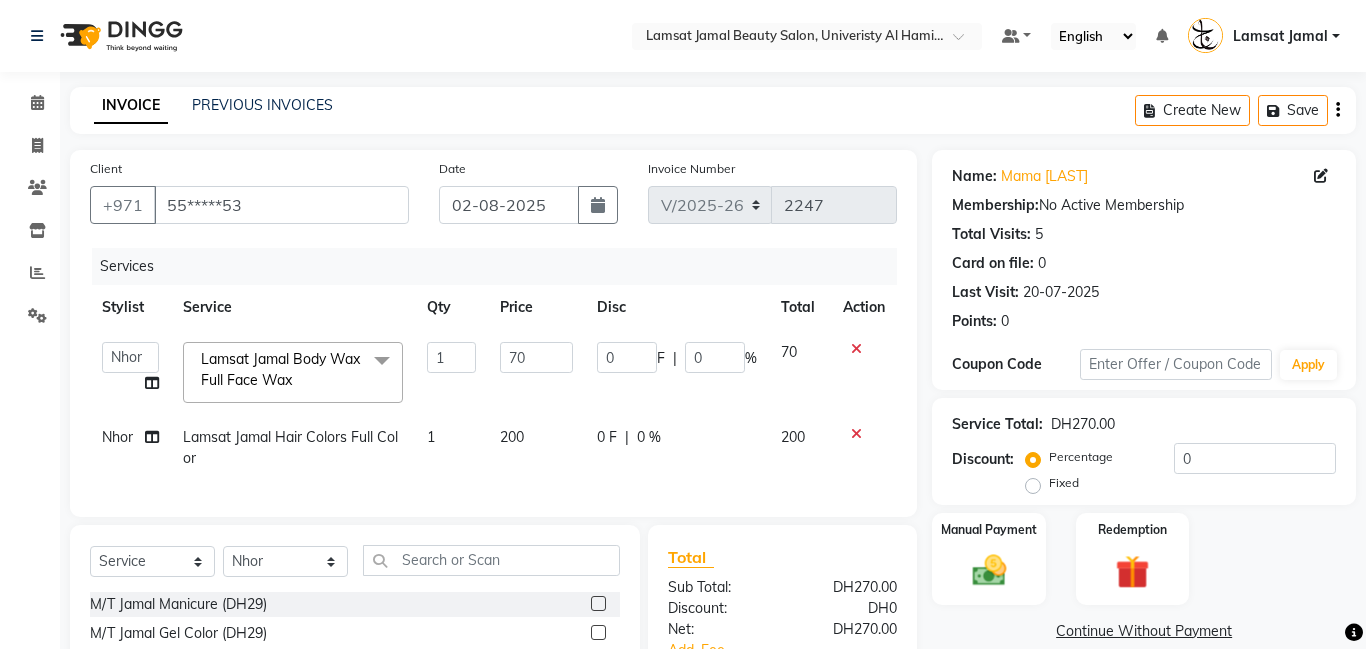 click on "200" 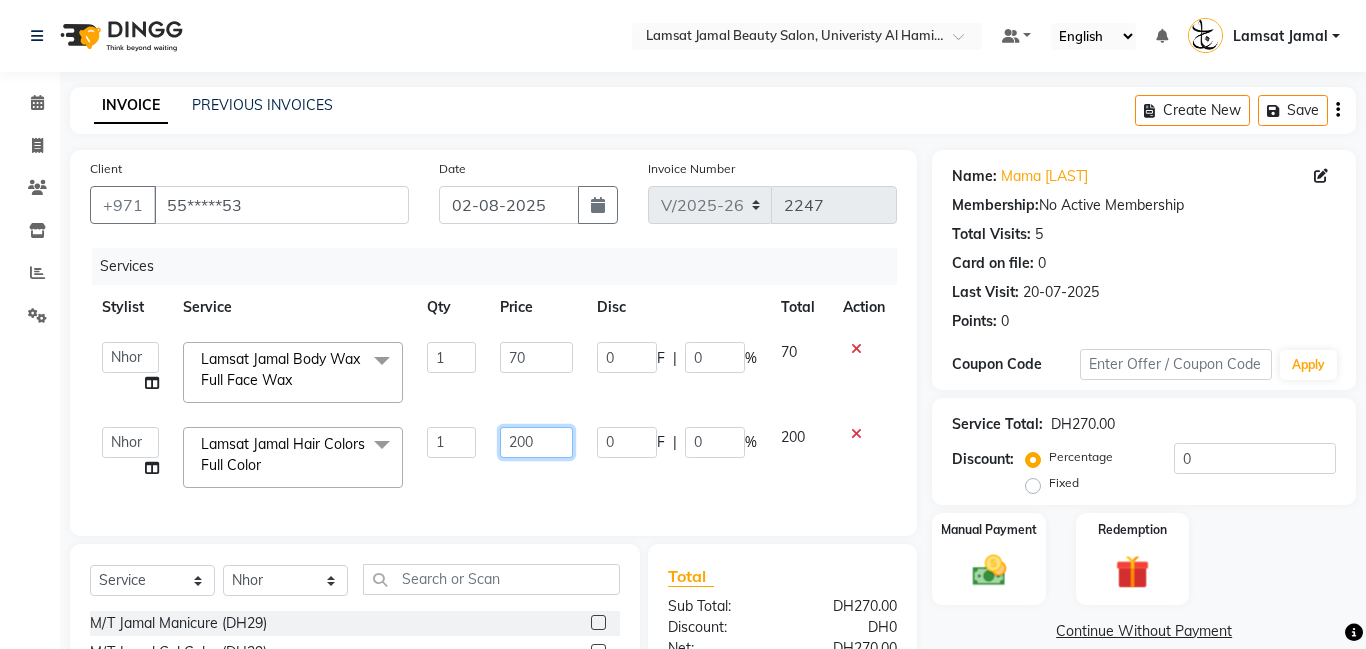 click on "200" 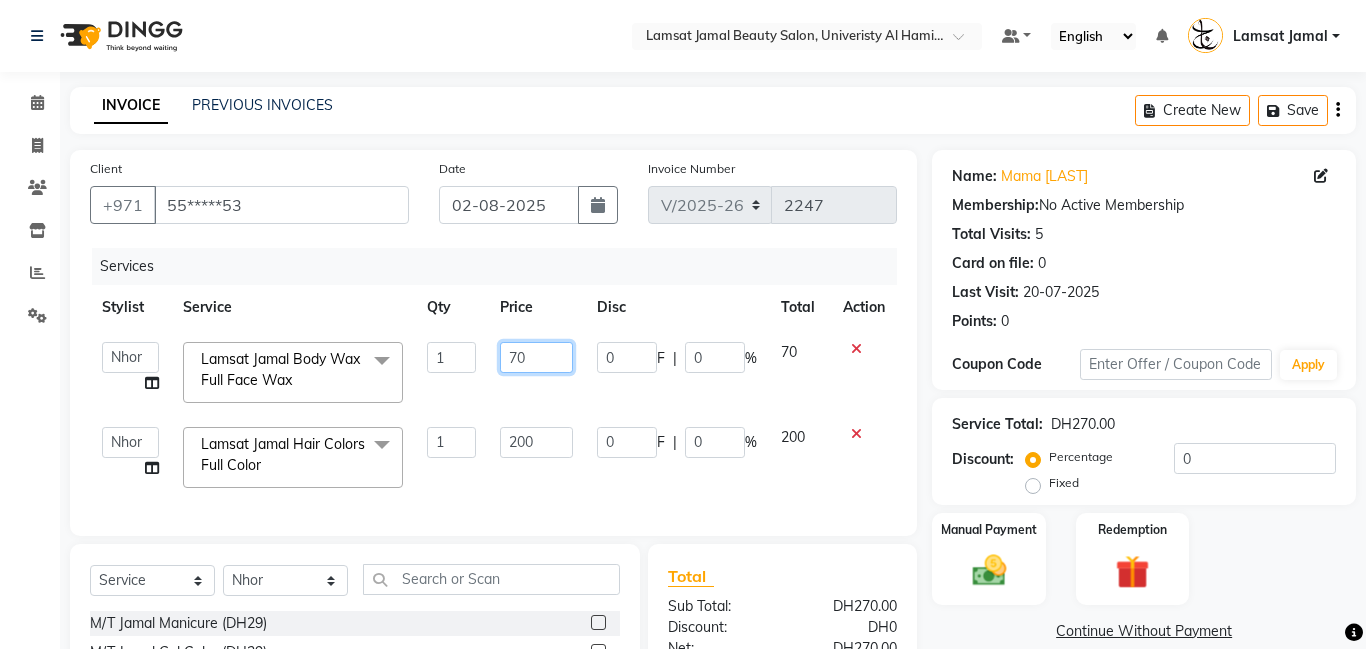 click on "70" 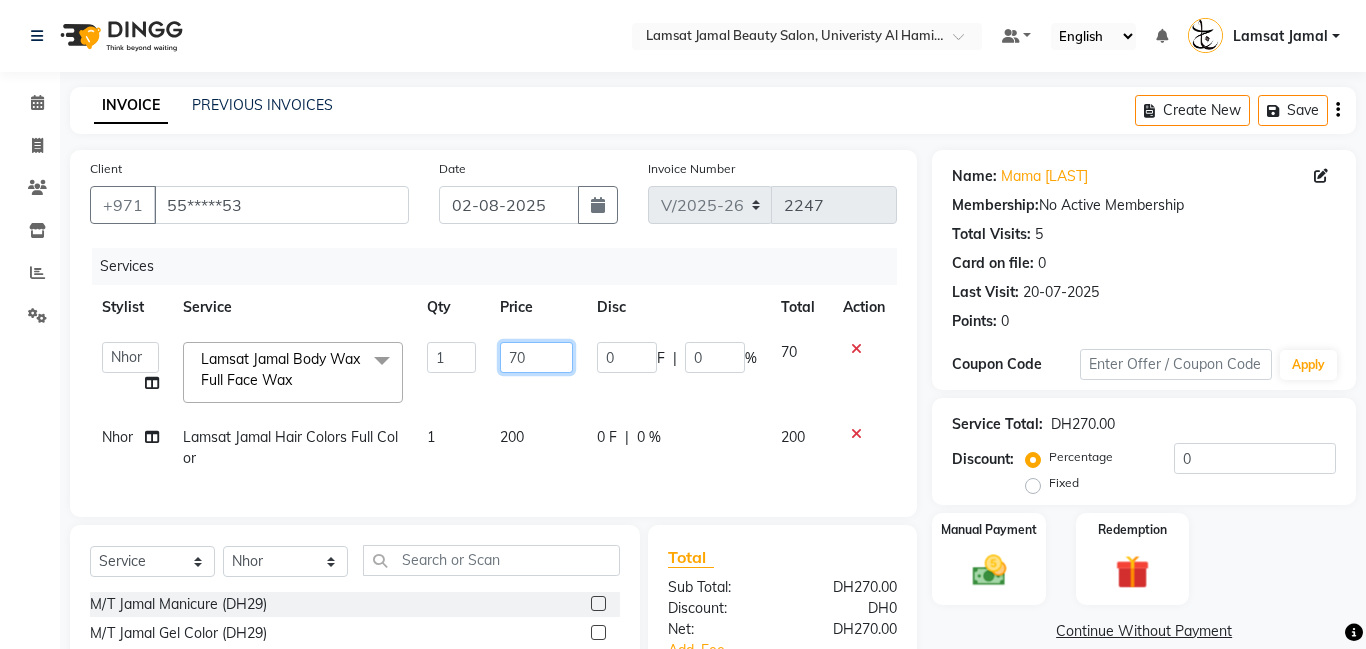 type on "7" 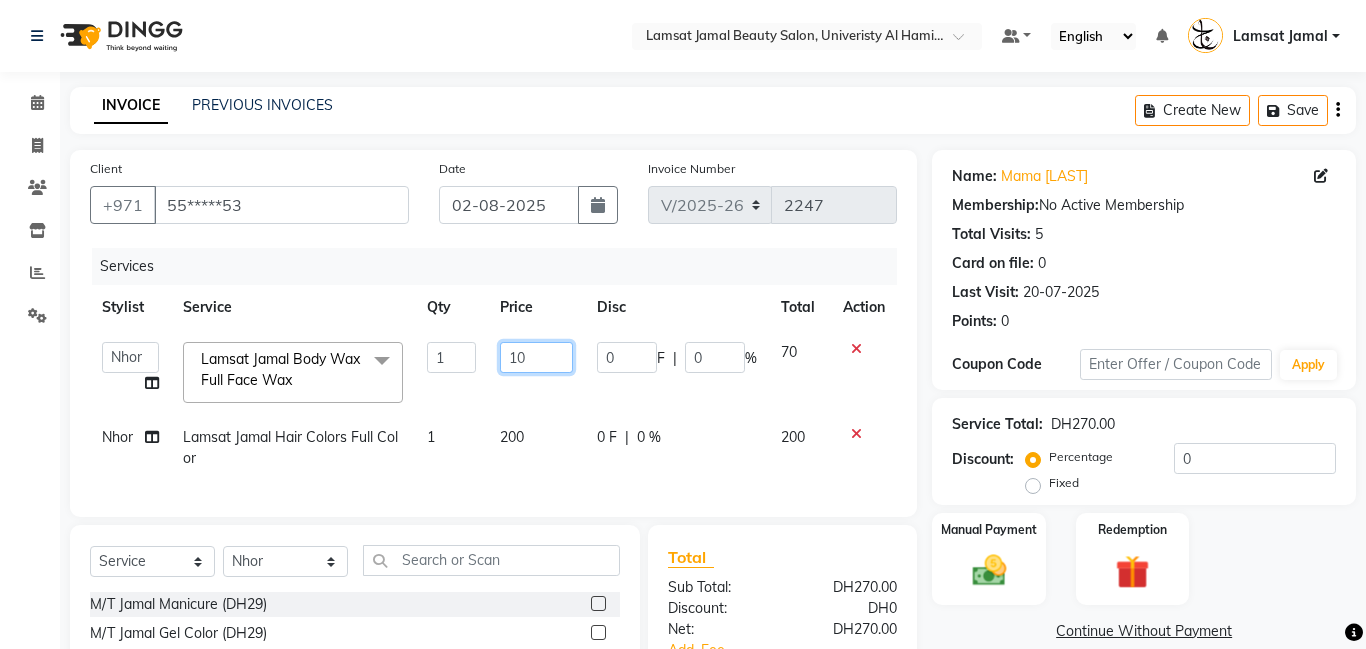 type on "100" 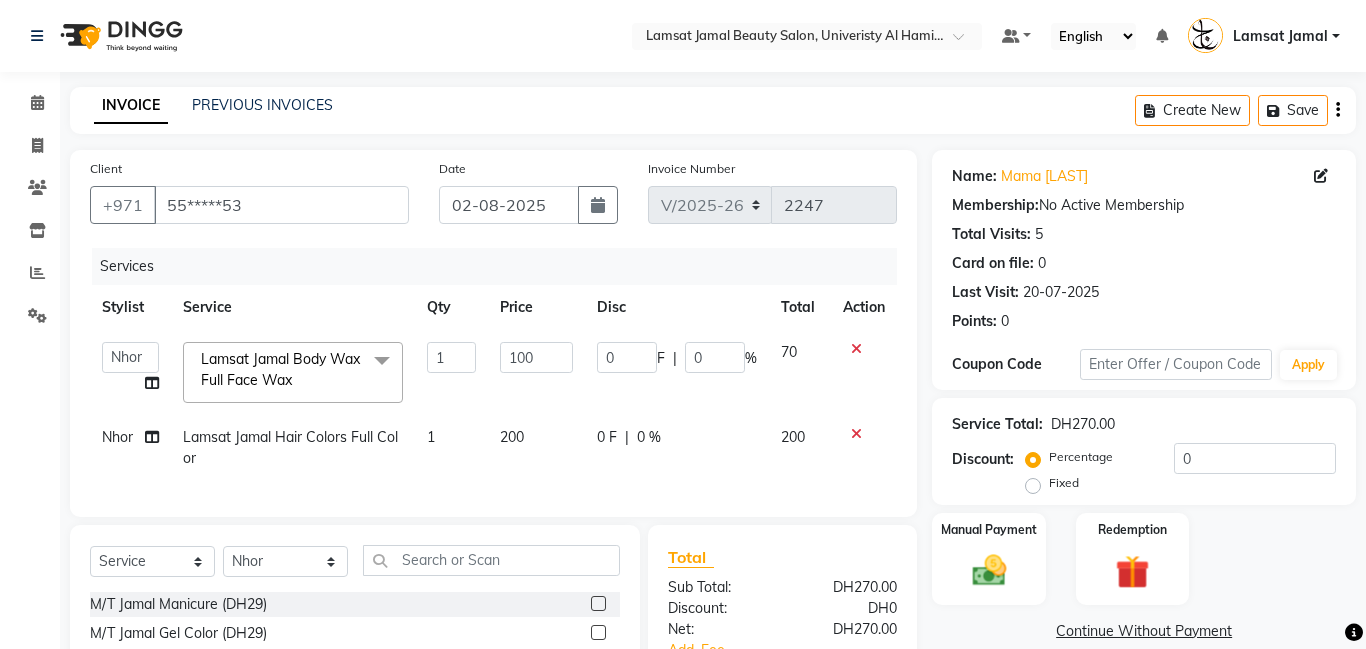 click on "0 F | 0 %" 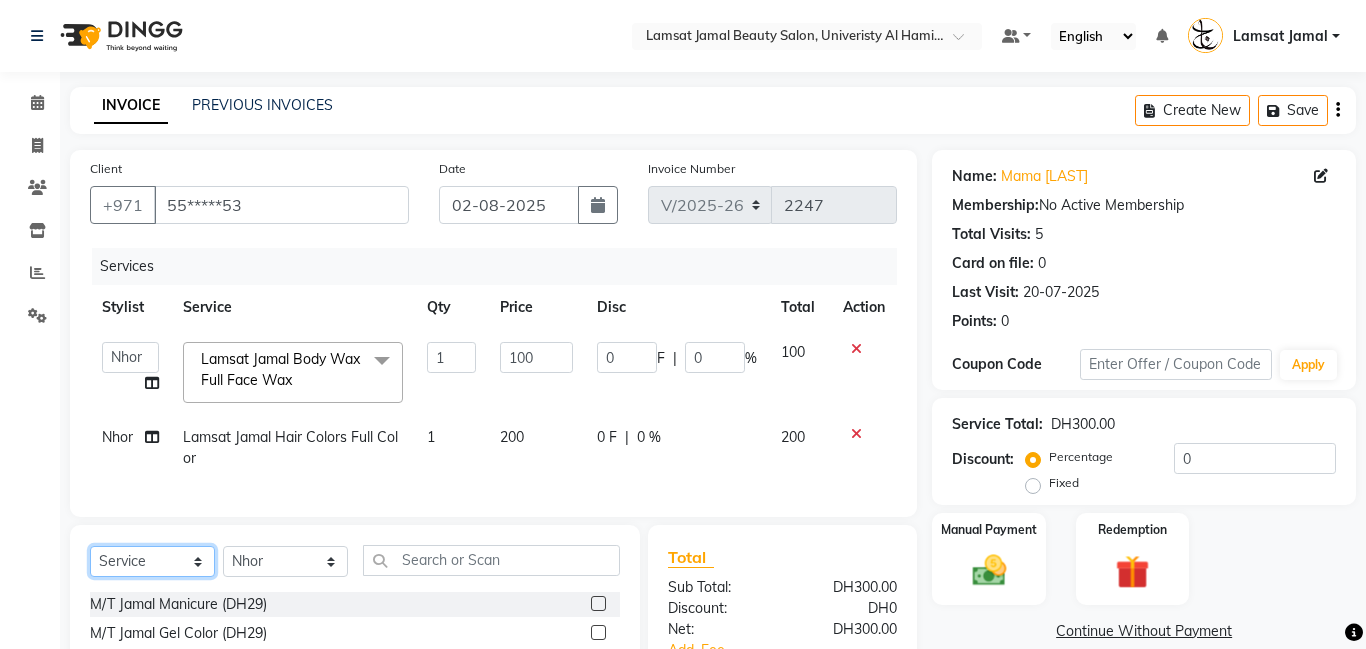 click on "Select  Service  Product  Membership  Package Voucher Prepaid Gift Card" 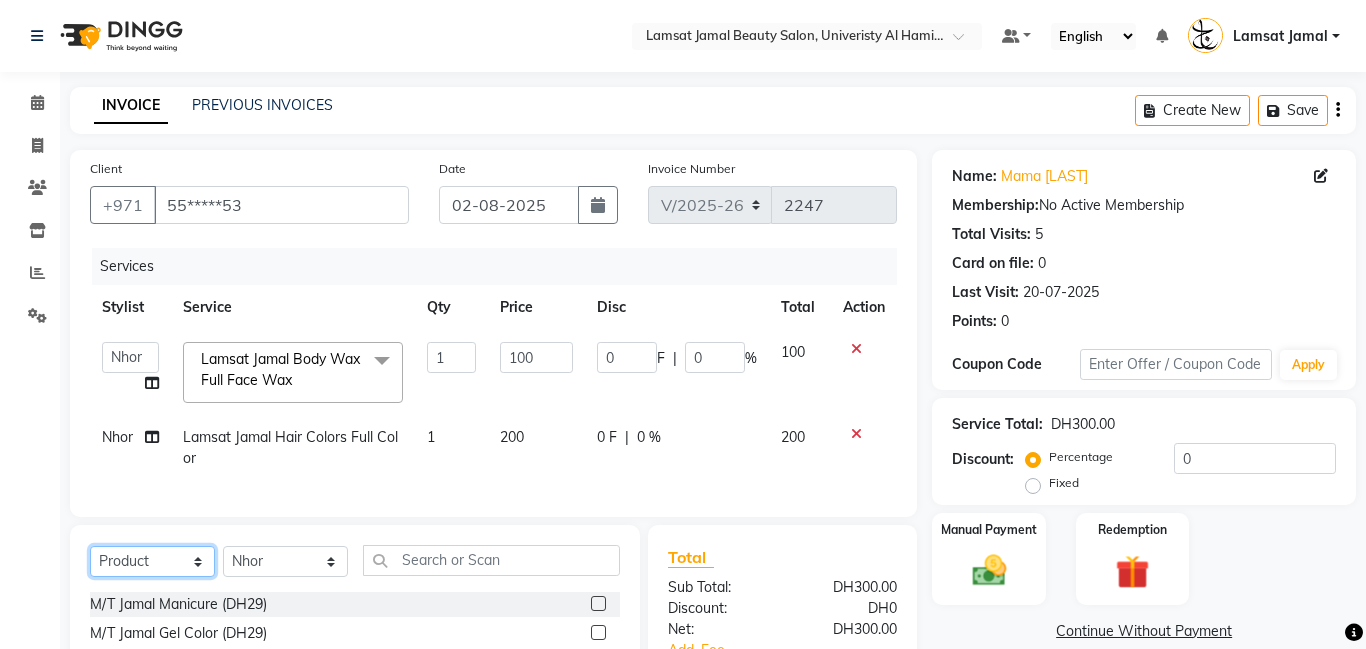 click on "Select  Service  Product  Membership  Package Voucher Prepaid Gift Card" 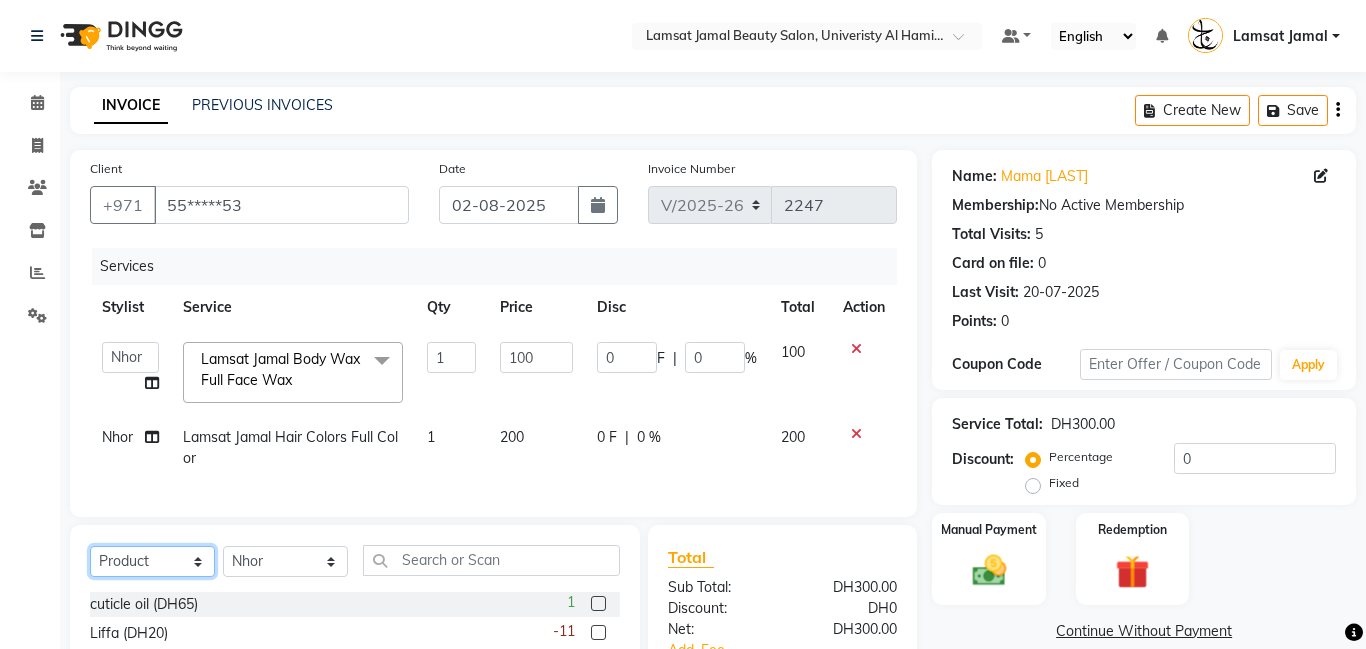 scroll, scrollTop: 47, scrollLeft: 0, axis: vertical 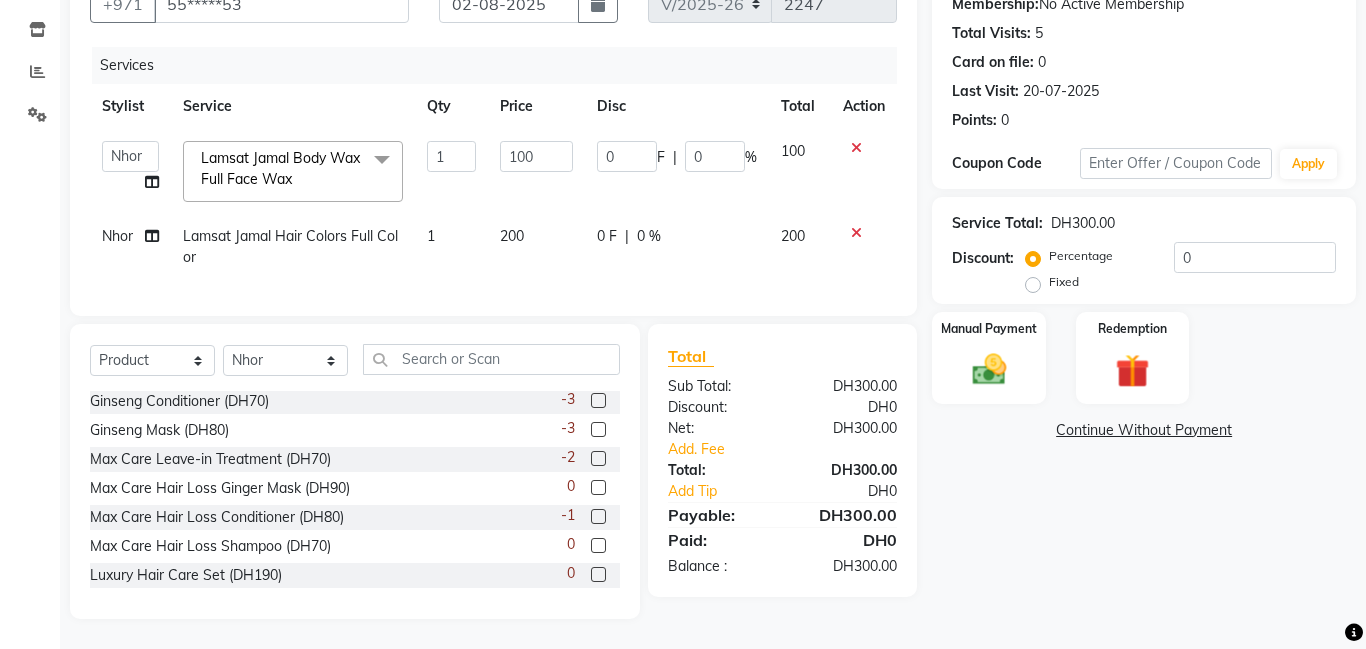 click 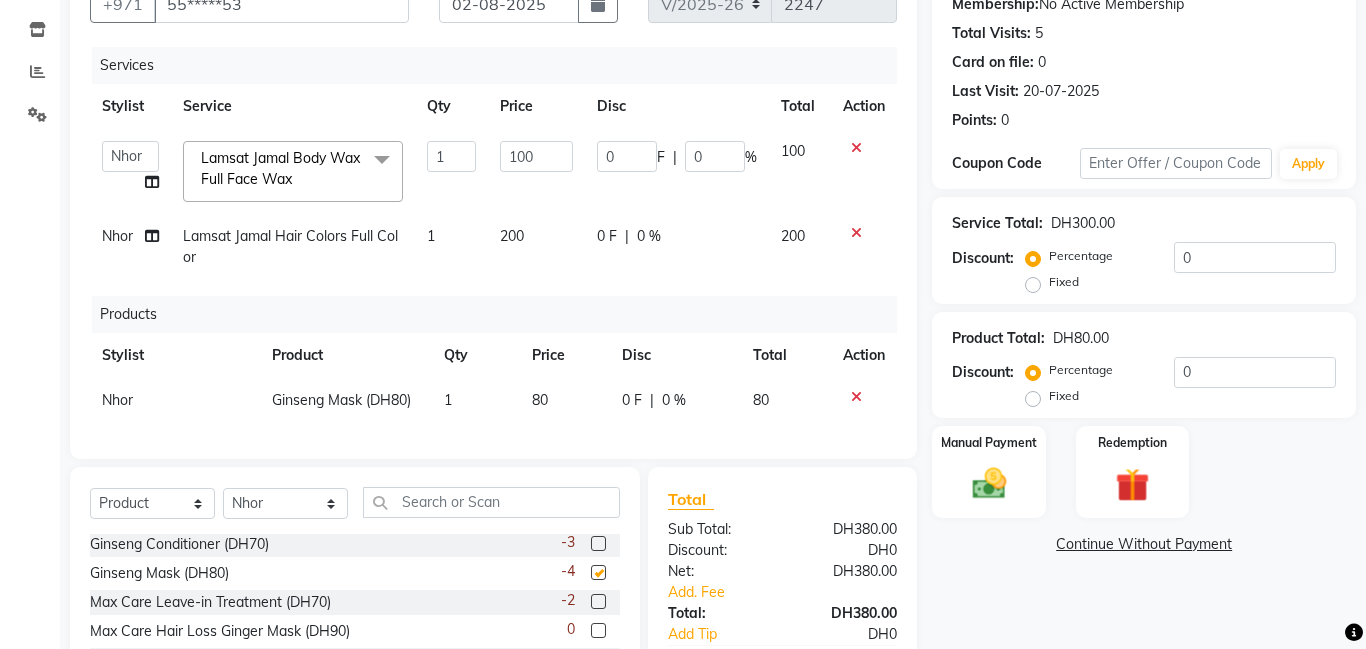 checkbox on "false" 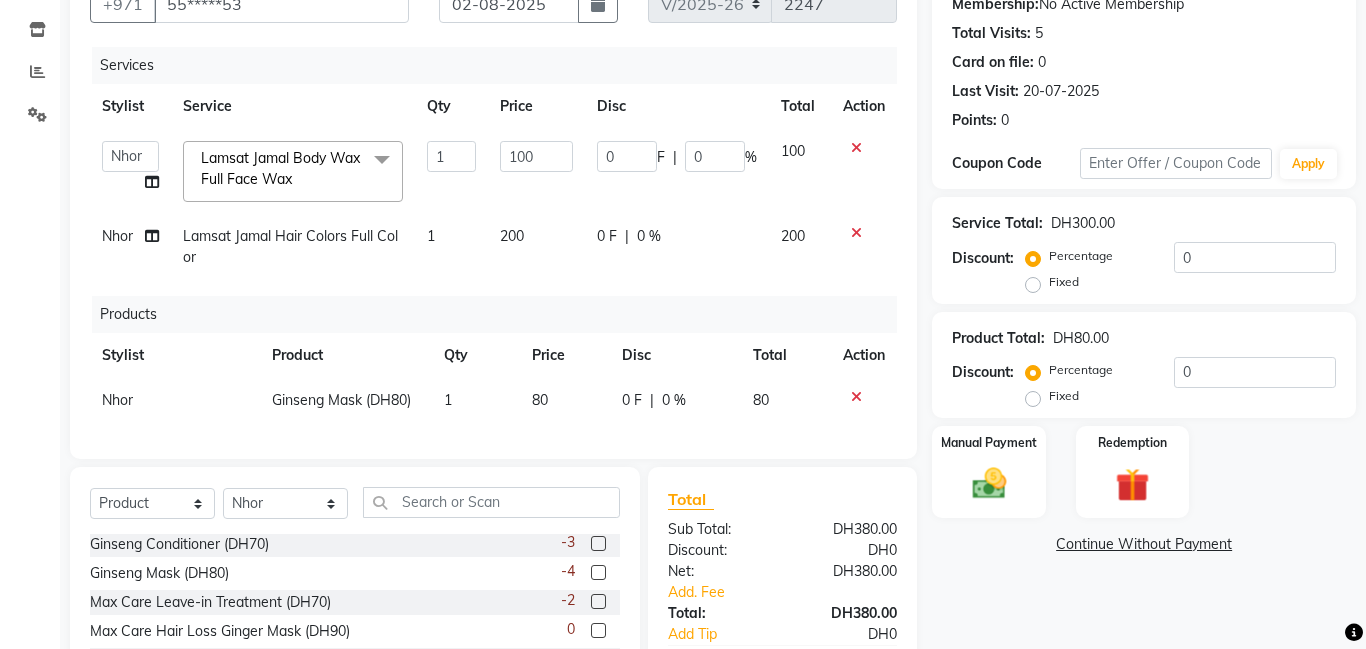 scroll, scrollTop: 344, scrollLeft: 0, axis: vertical 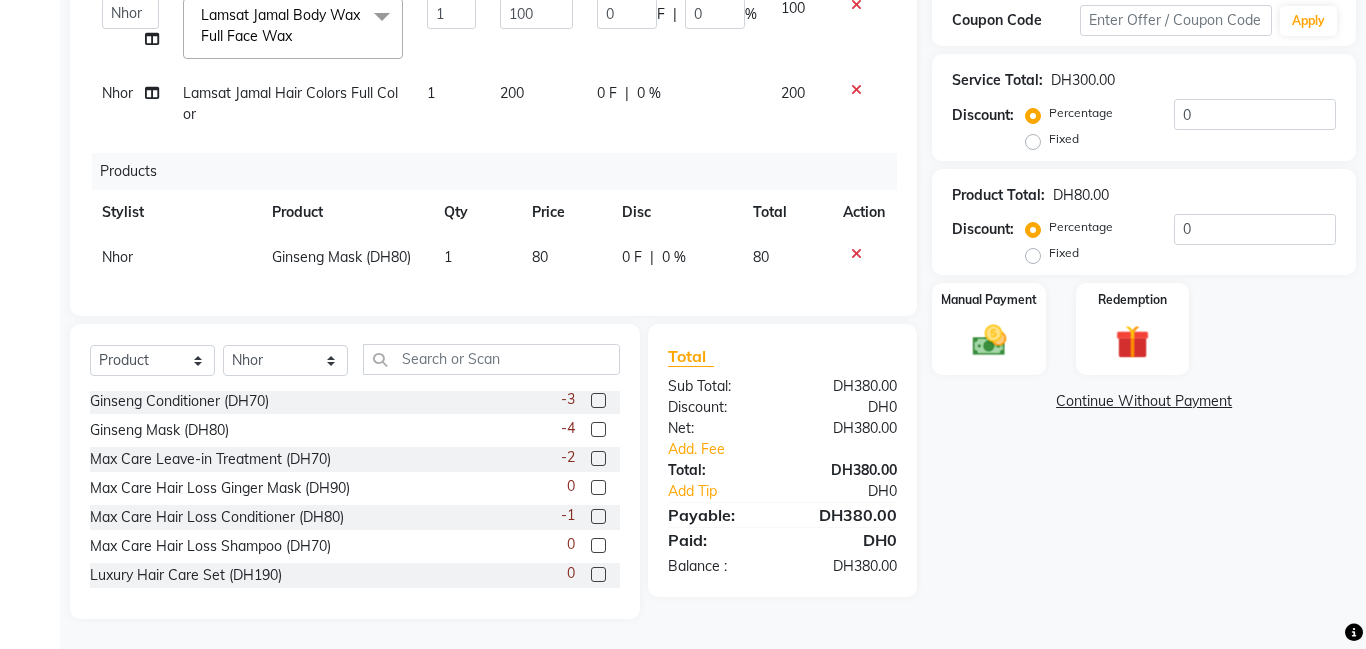 click on "Fixed" 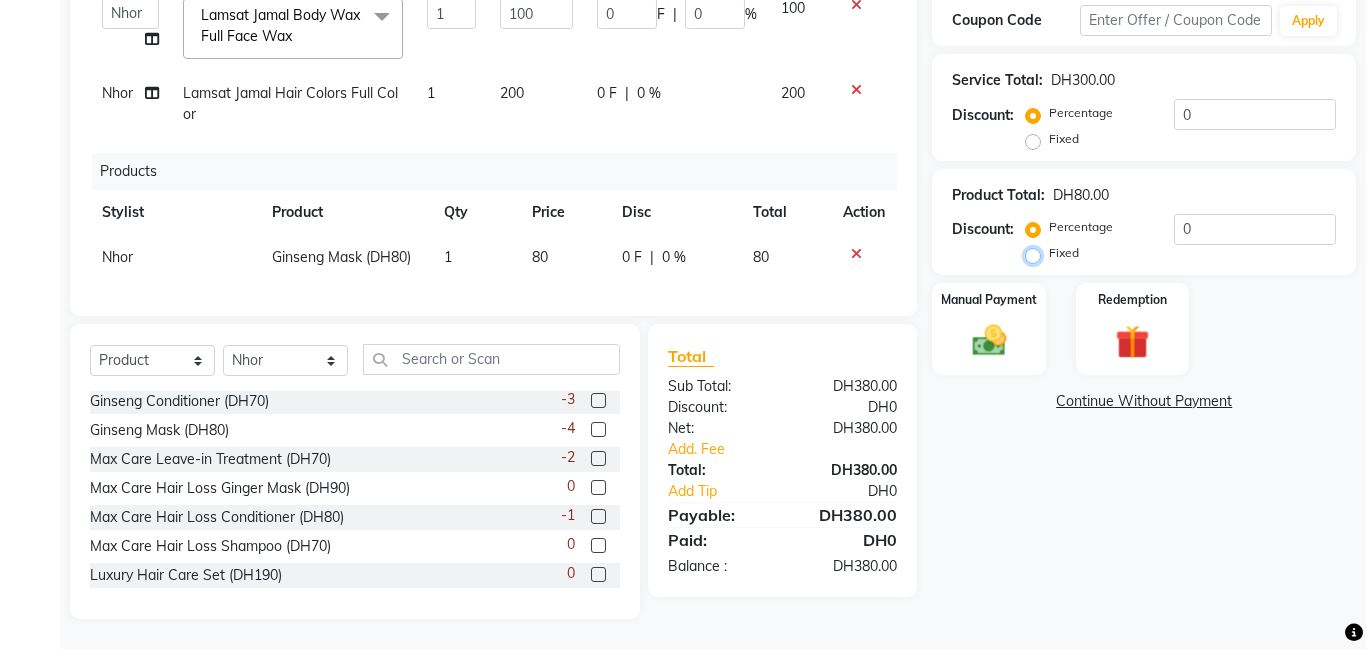 click on "Fixed" at bounding box center [1037, 253] 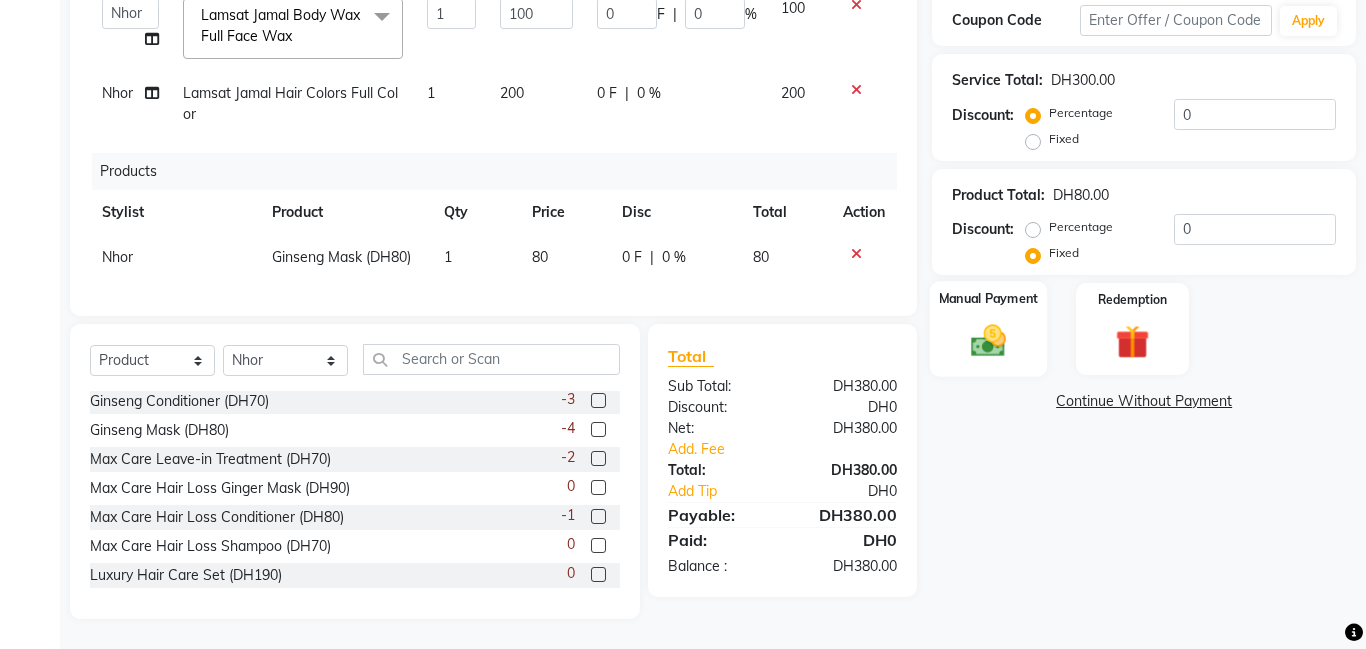 click 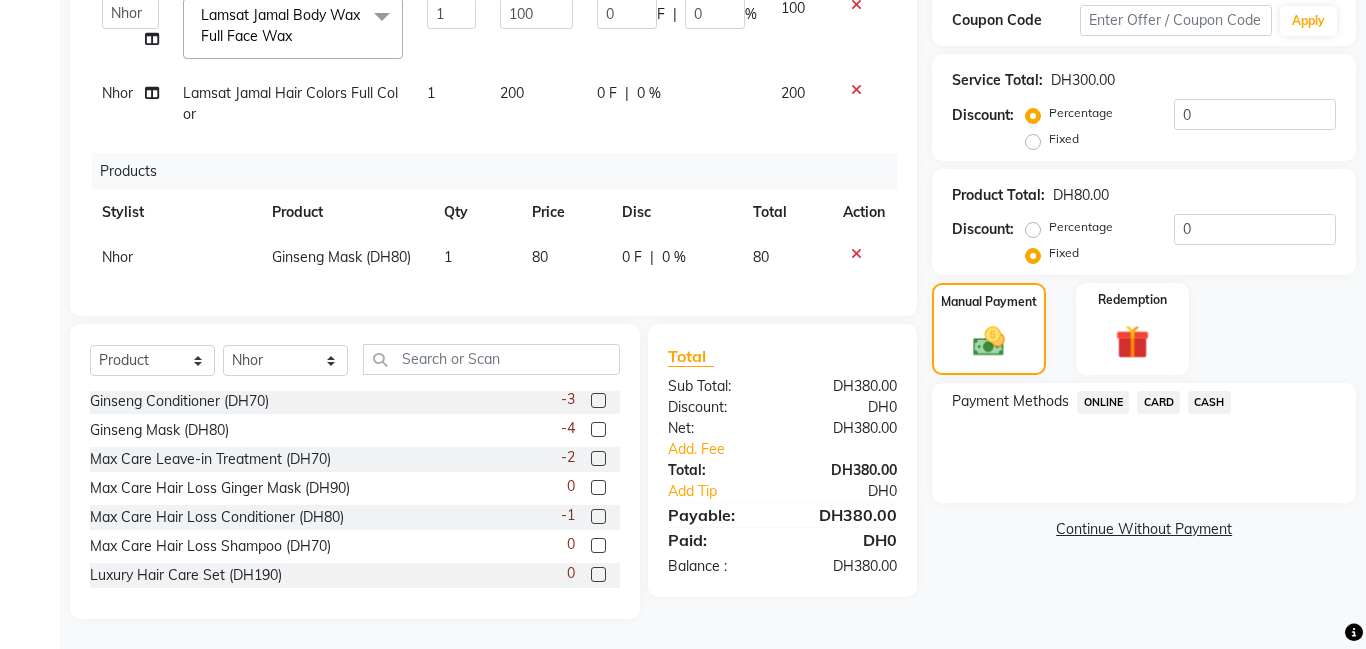 click on "CASH" 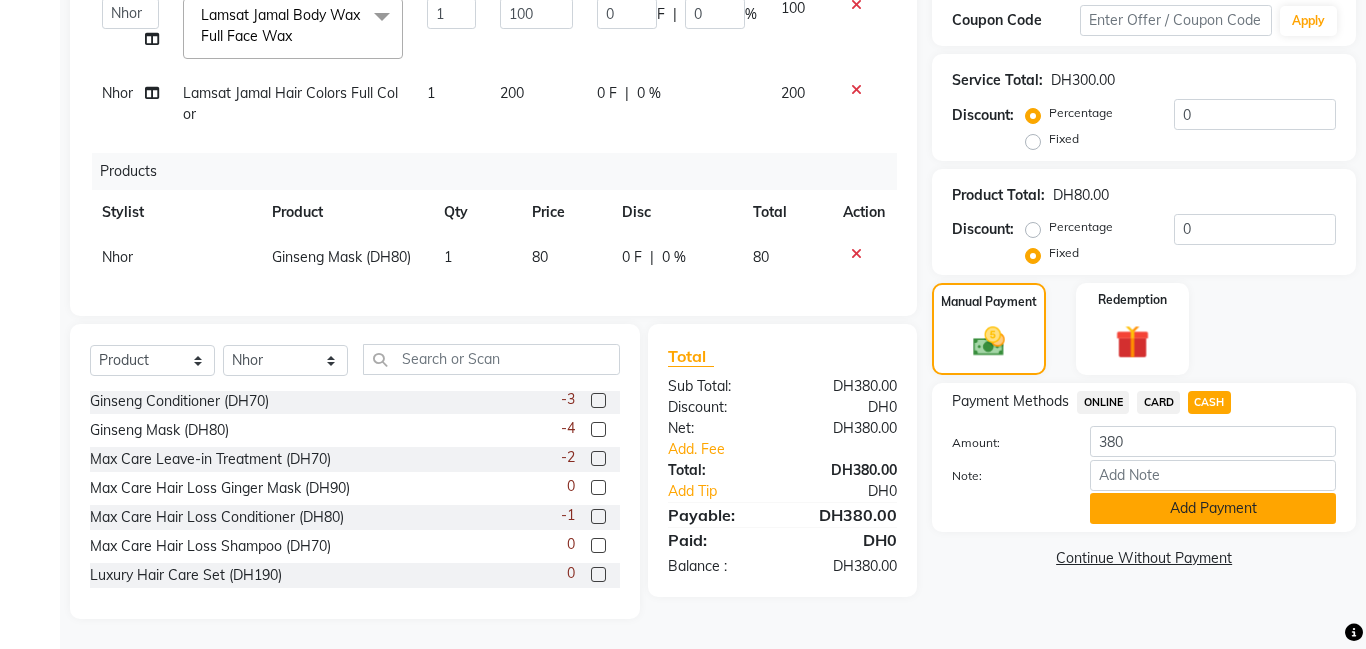 click on "Add Payment" 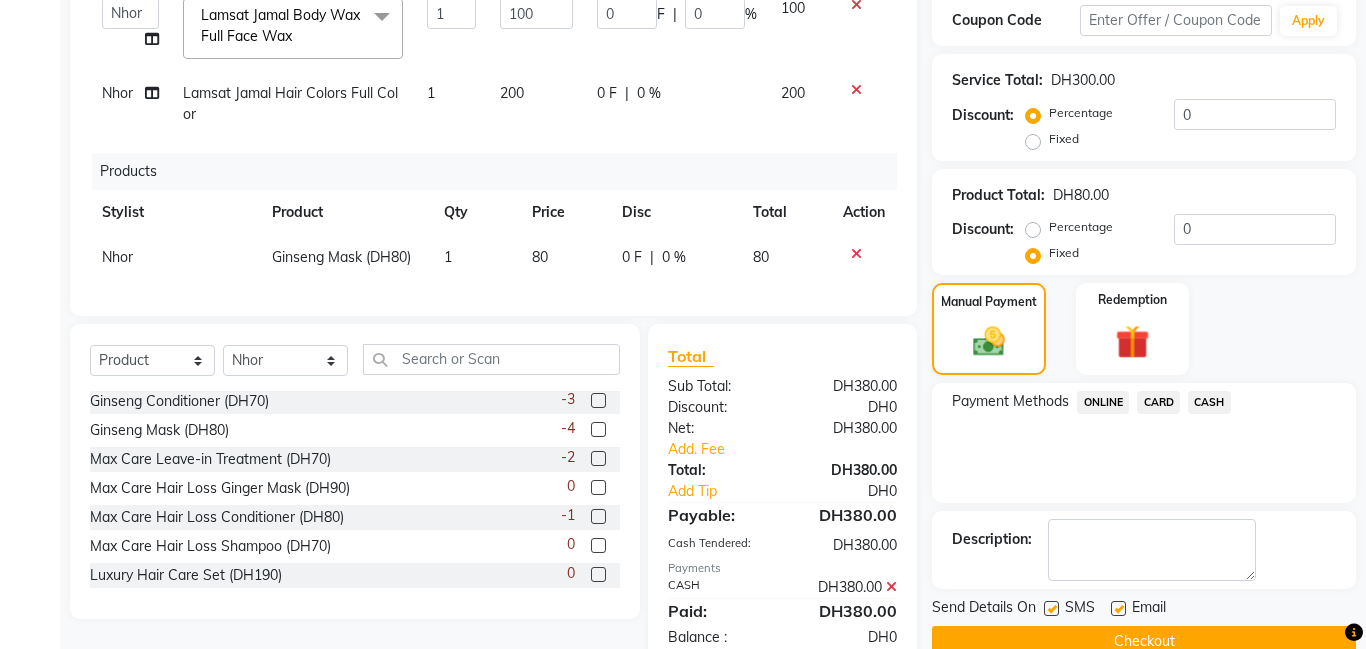 scroll, scrollTop: 393, scrollLeft: 0, axis: vertical 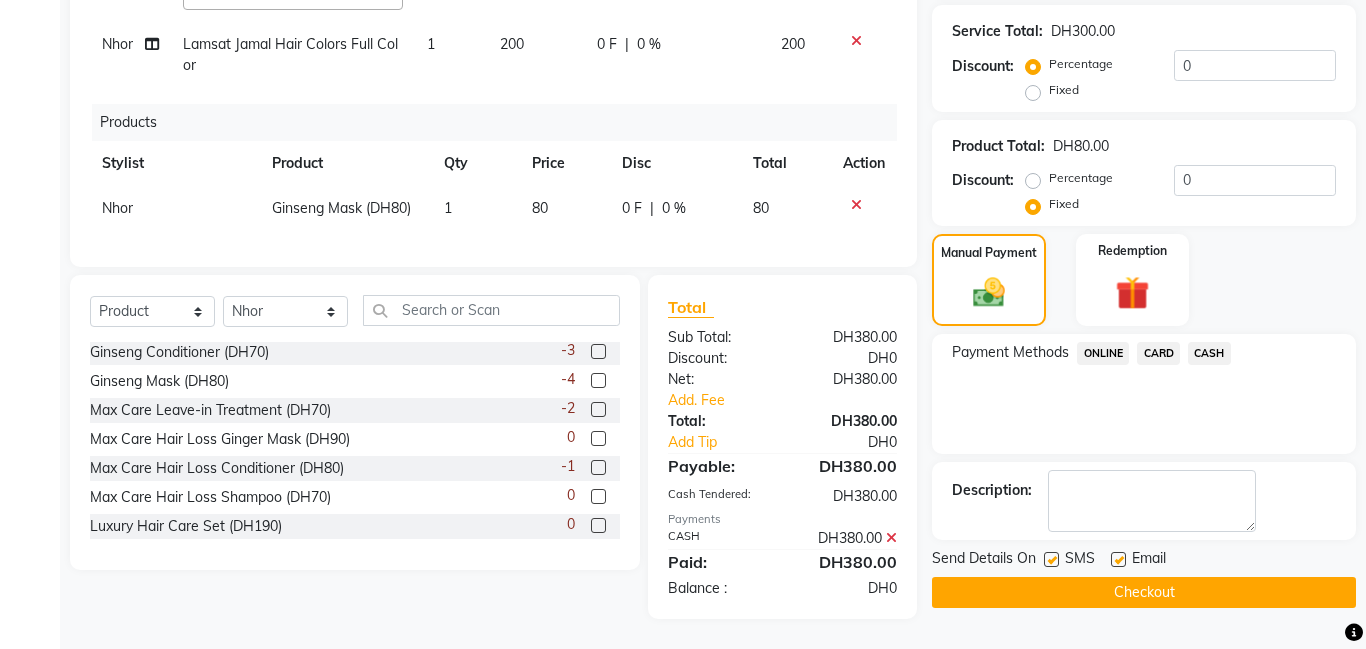 click on "Checkout" 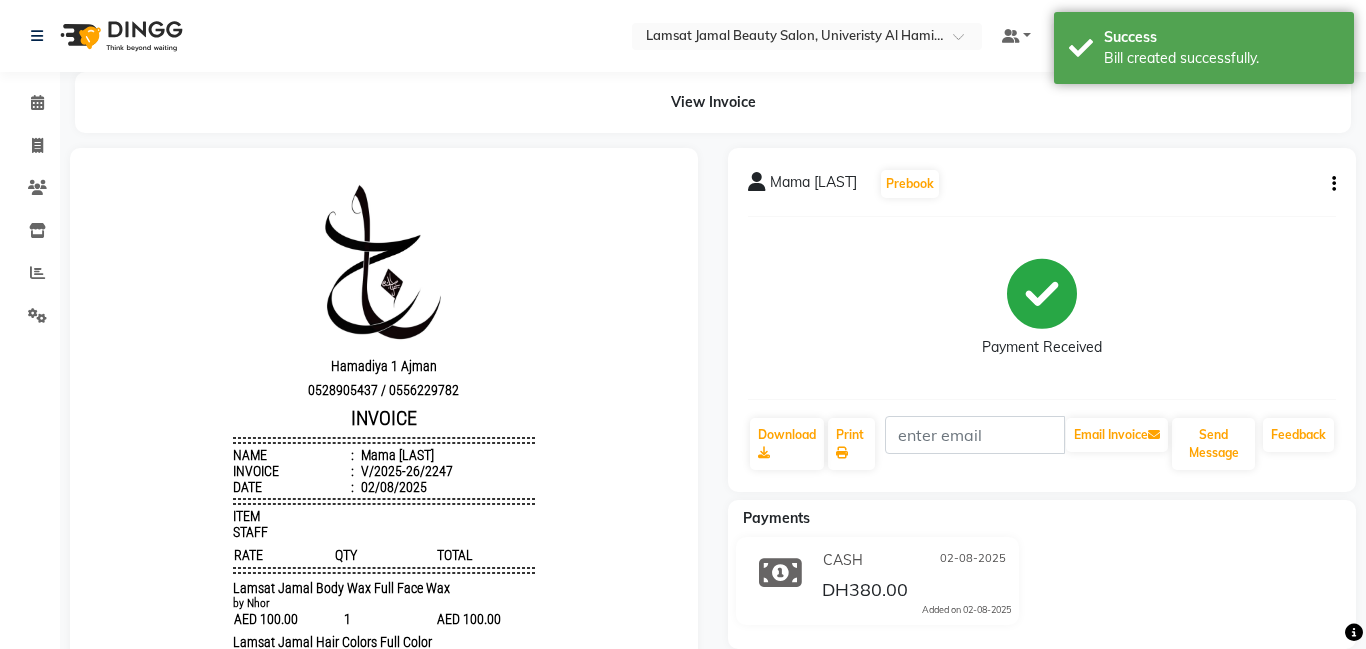 scroll, scrollTop: 0, scrollLeft: 0, axis: both 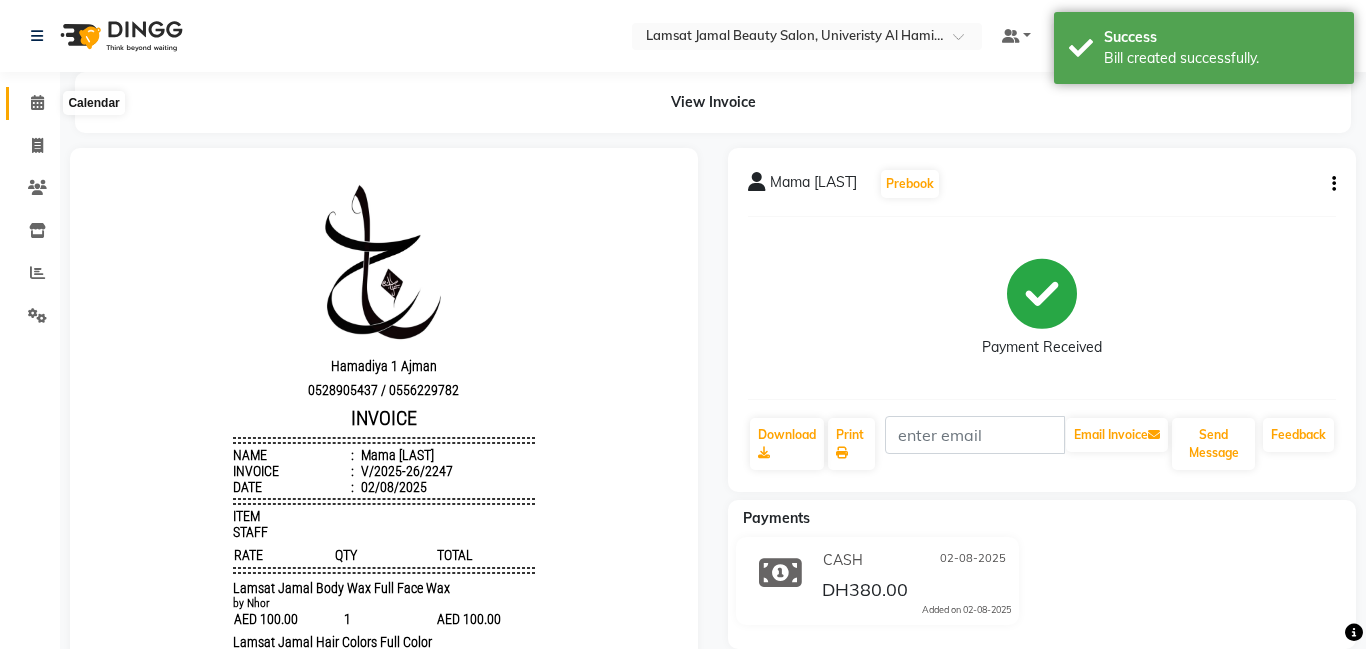click 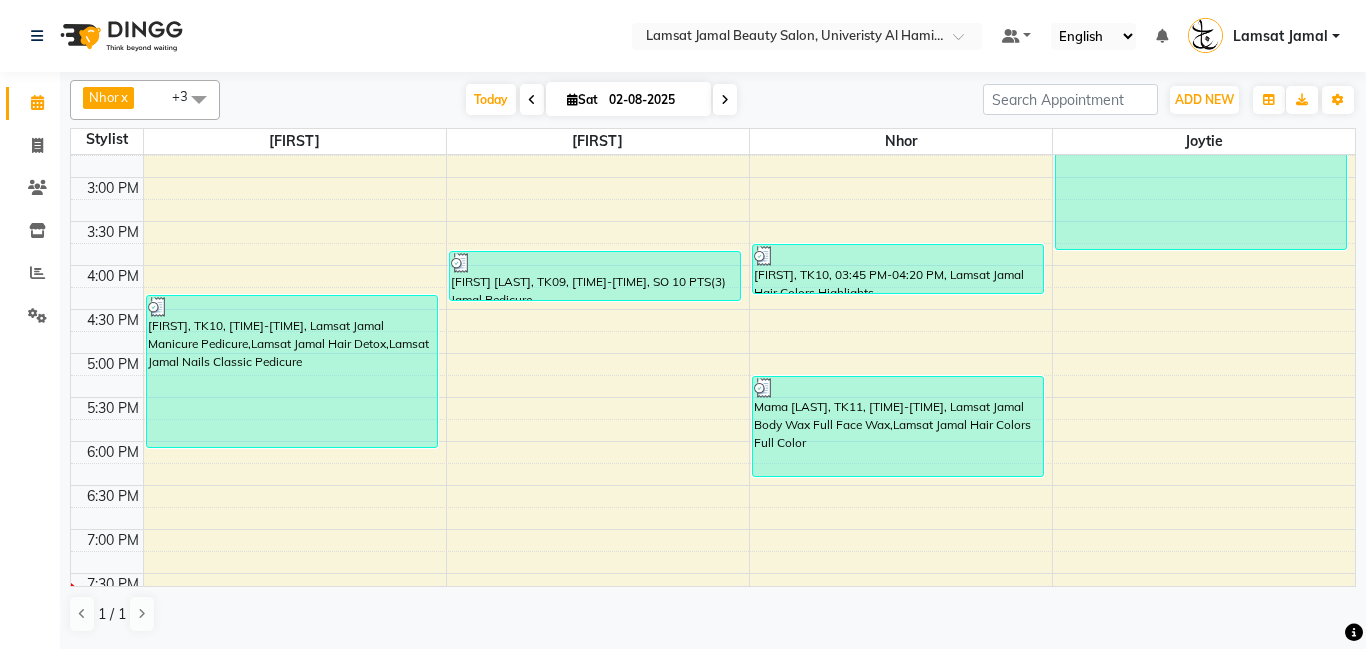 scroll, scrollTop: 717, scrollLeft: 0, axis: vertical 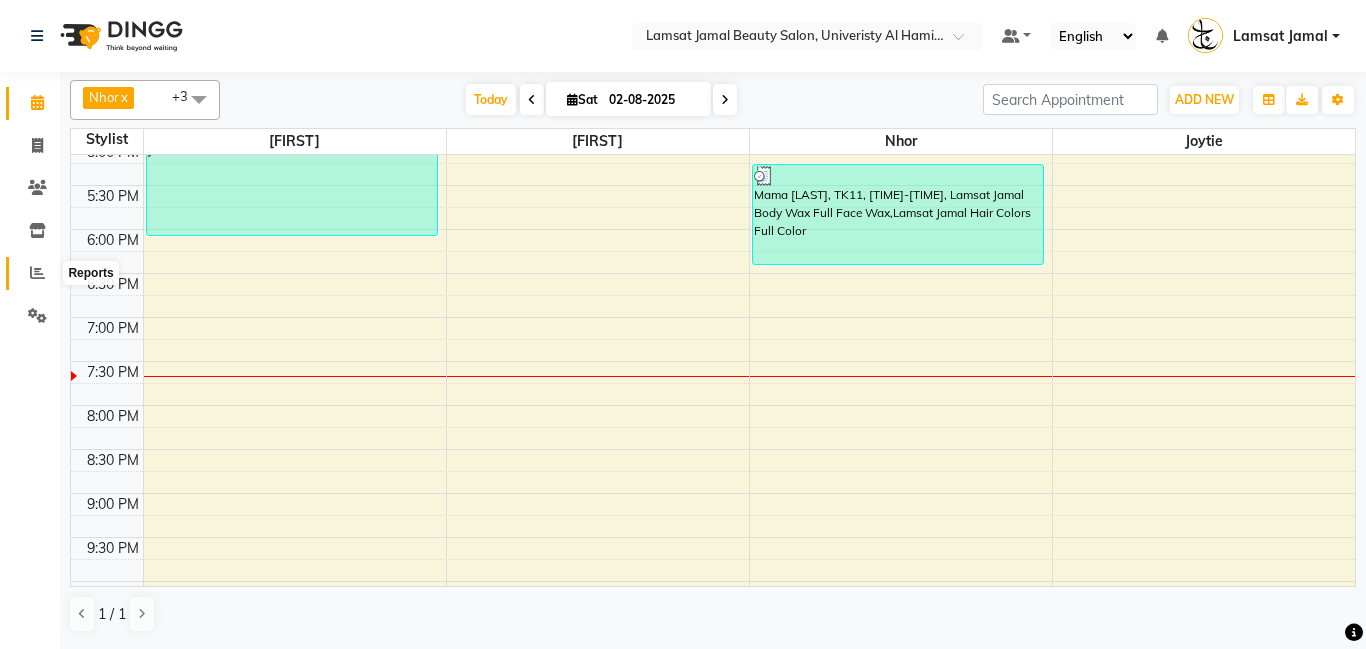 click 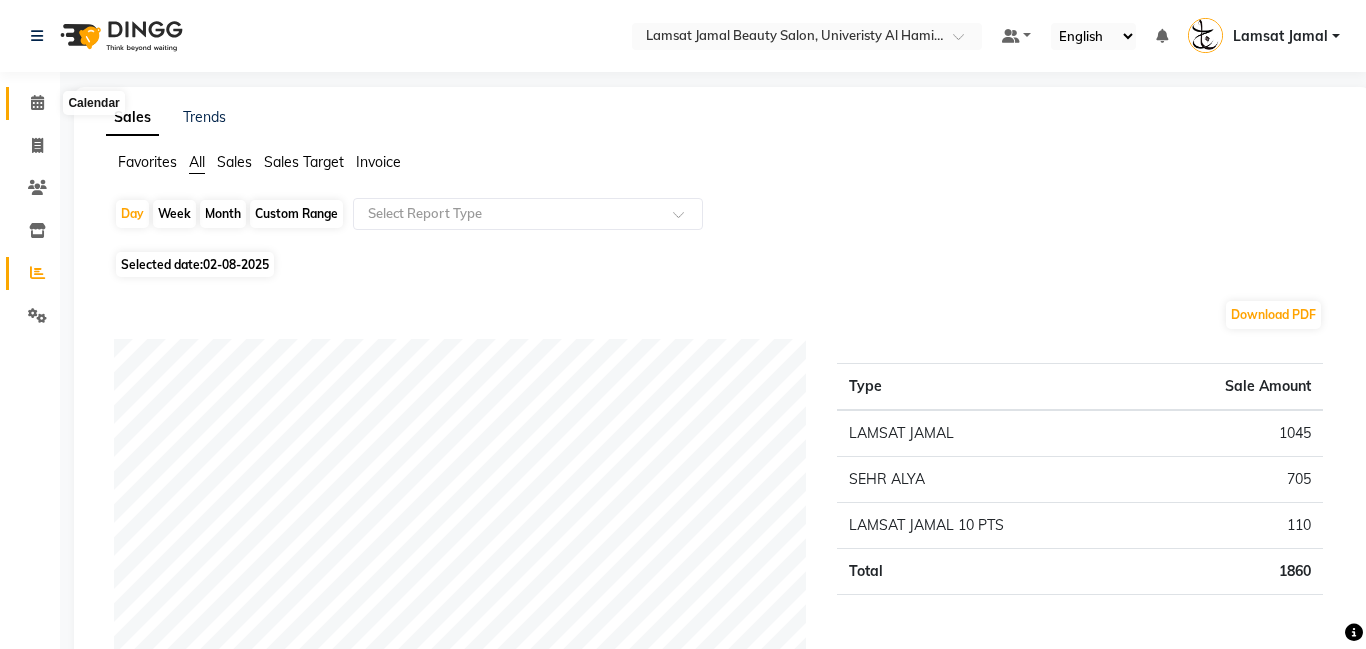 drag, startPoint x: 38, startPoint y: 106, endPoint x: 27, endPoint y: 99, distance: 13.038404 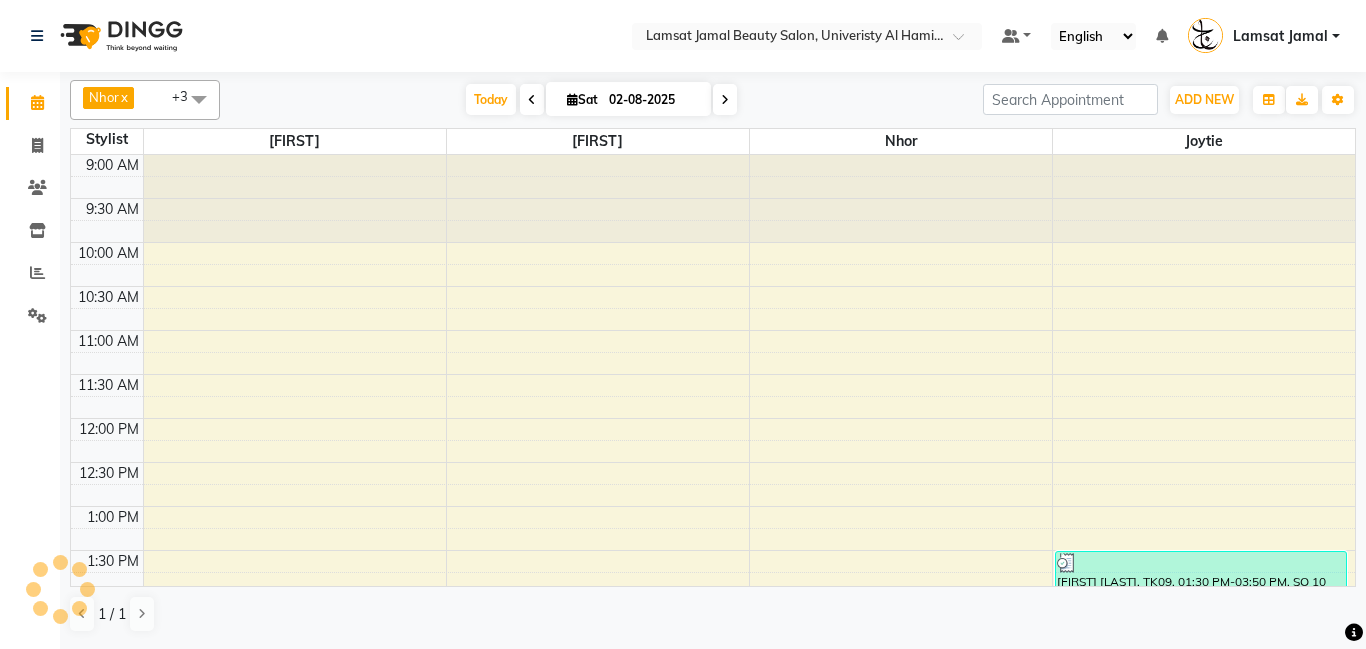 scroll, scrollTop: 0, scrollLeft: 0, axis: both 